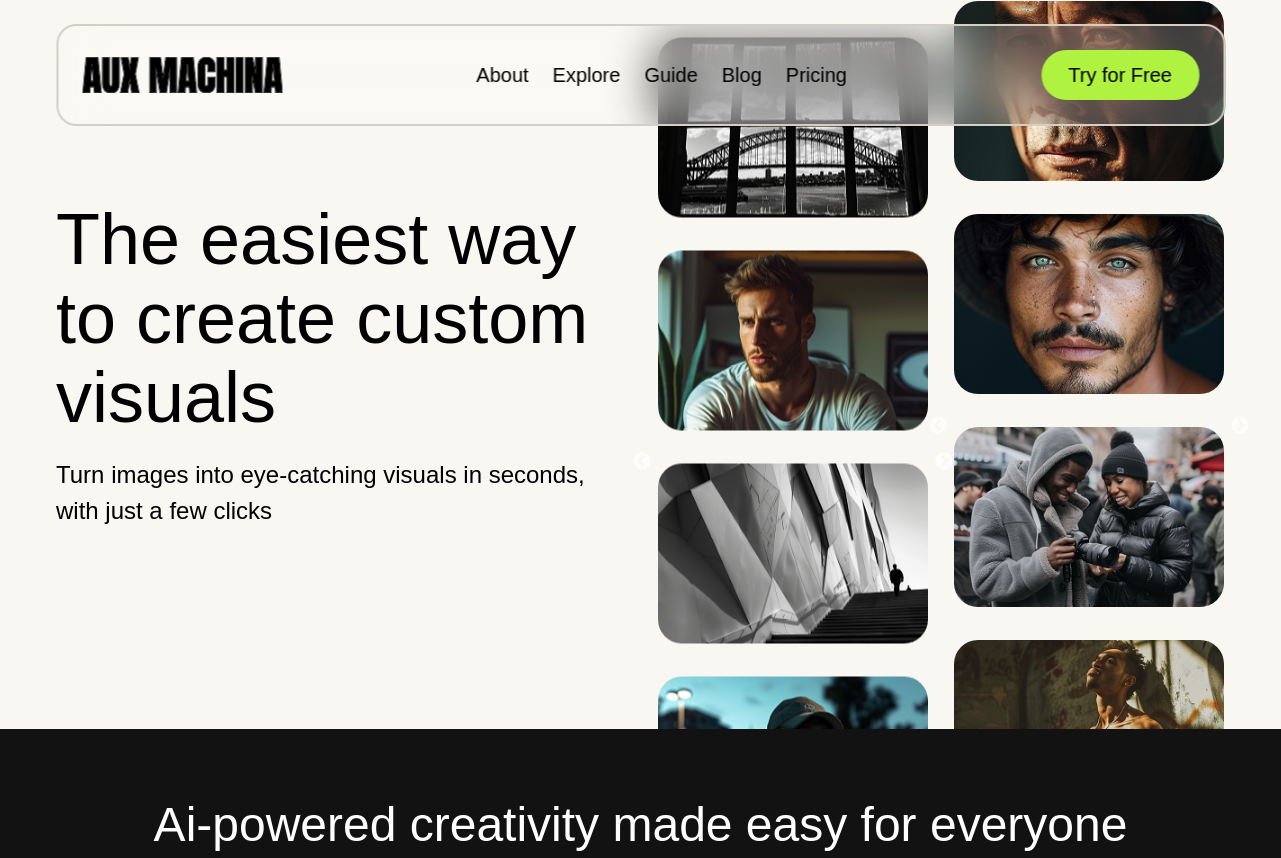 scroll, scrollTop: 0, scrollLeft: 0, axis: both 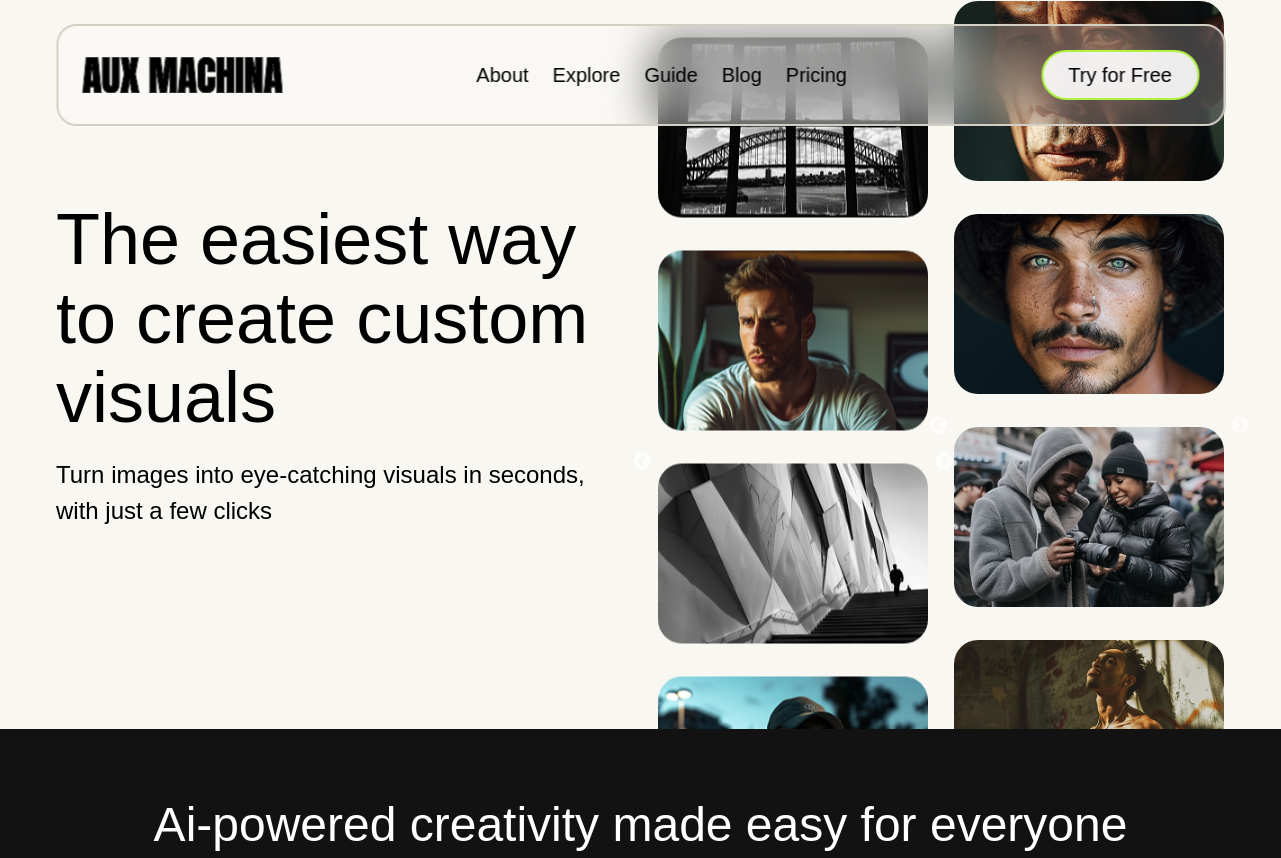 click on "Try for Free" at bounding box center [1120, 75] 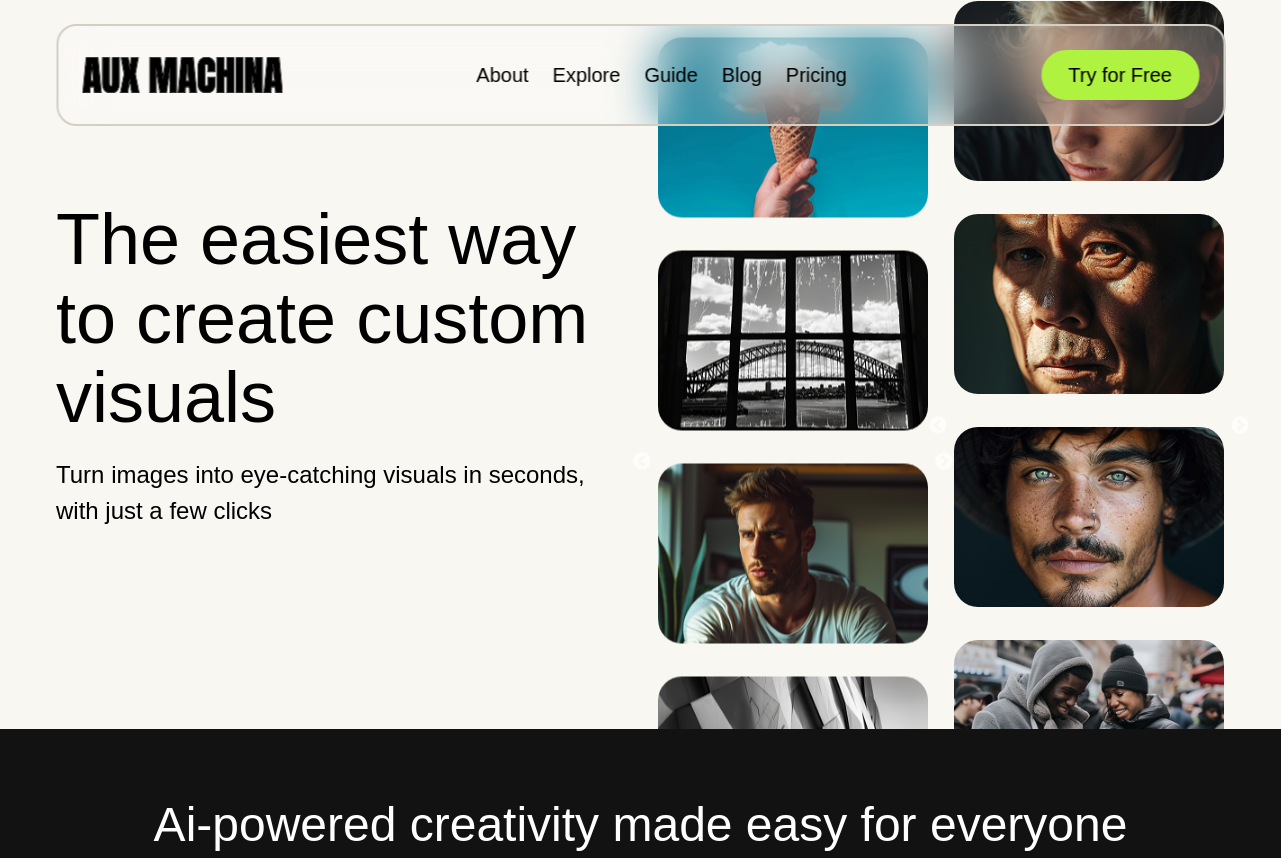 scroll, scrollTop: 0, scrollLeft: 0, axis: both 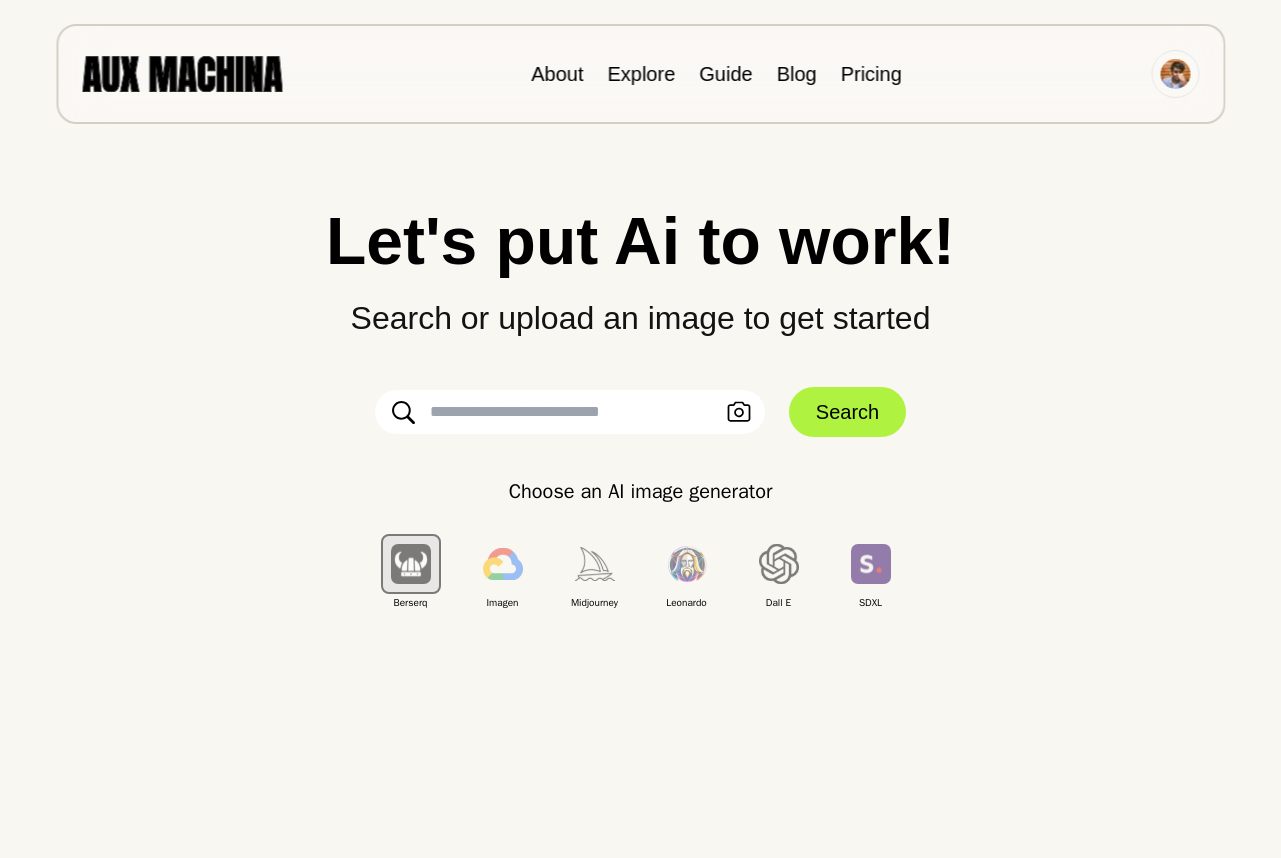 click at bounding box center [570, 412] 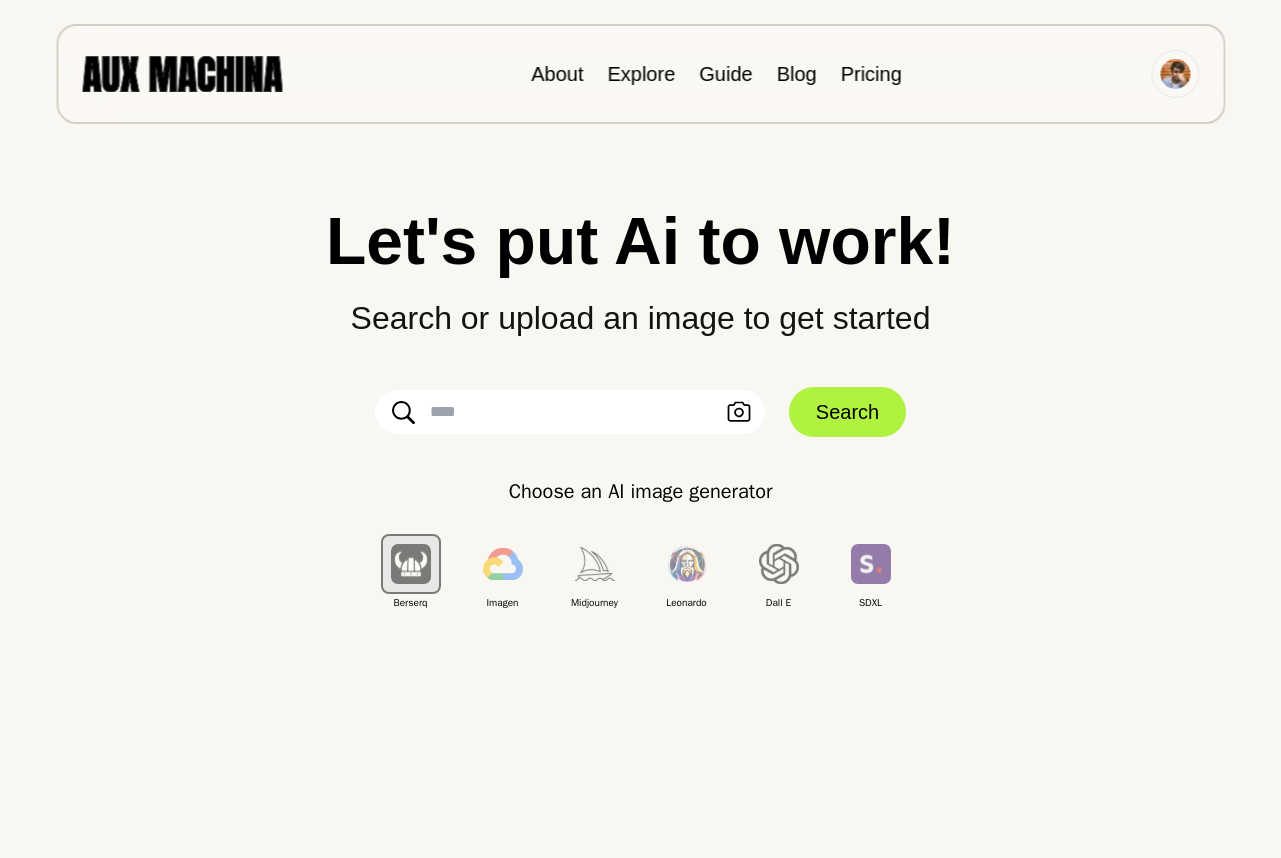 click on "Choose an AI image generator Berserq Imagen Midjourney Leonardo Dall E SDXL" at bounding box center (640, 543) 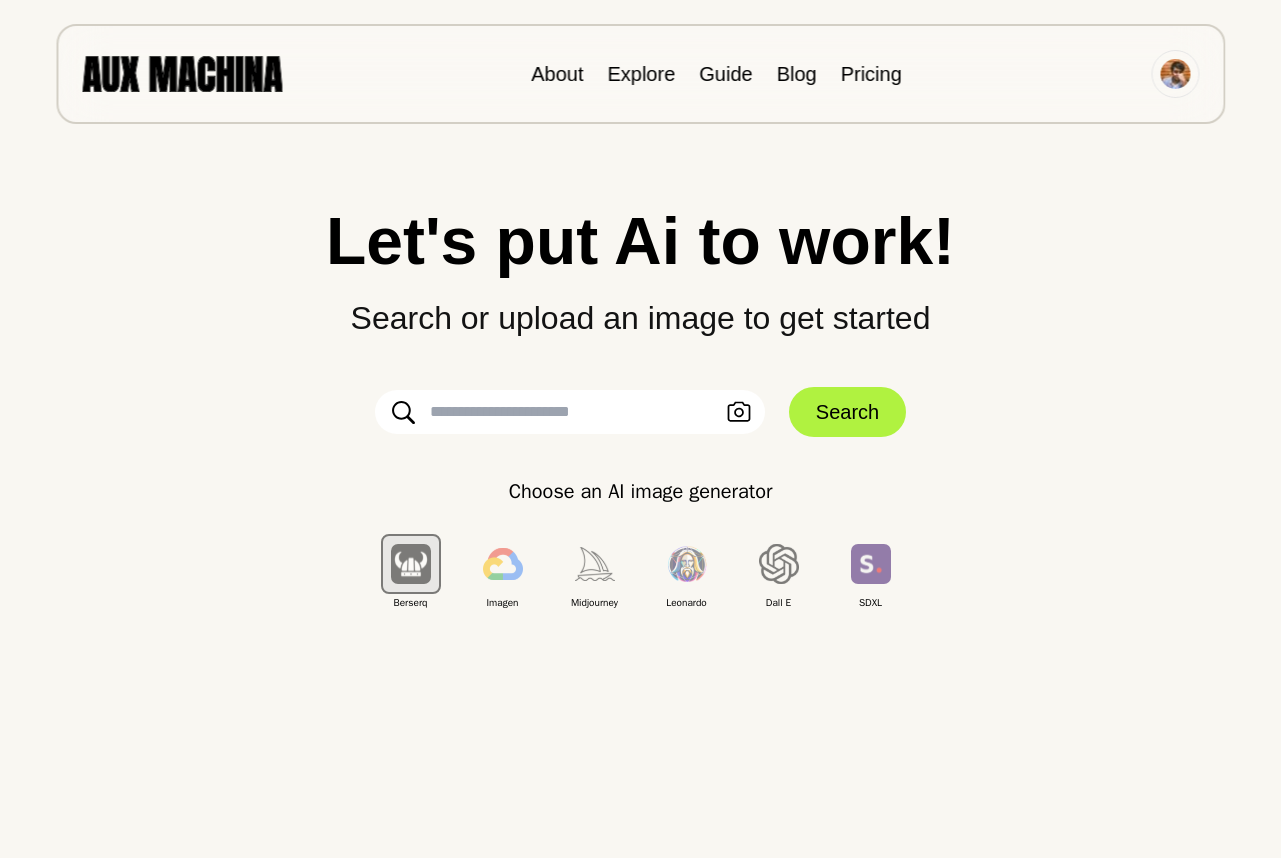 click at bounding box center (570, 412) 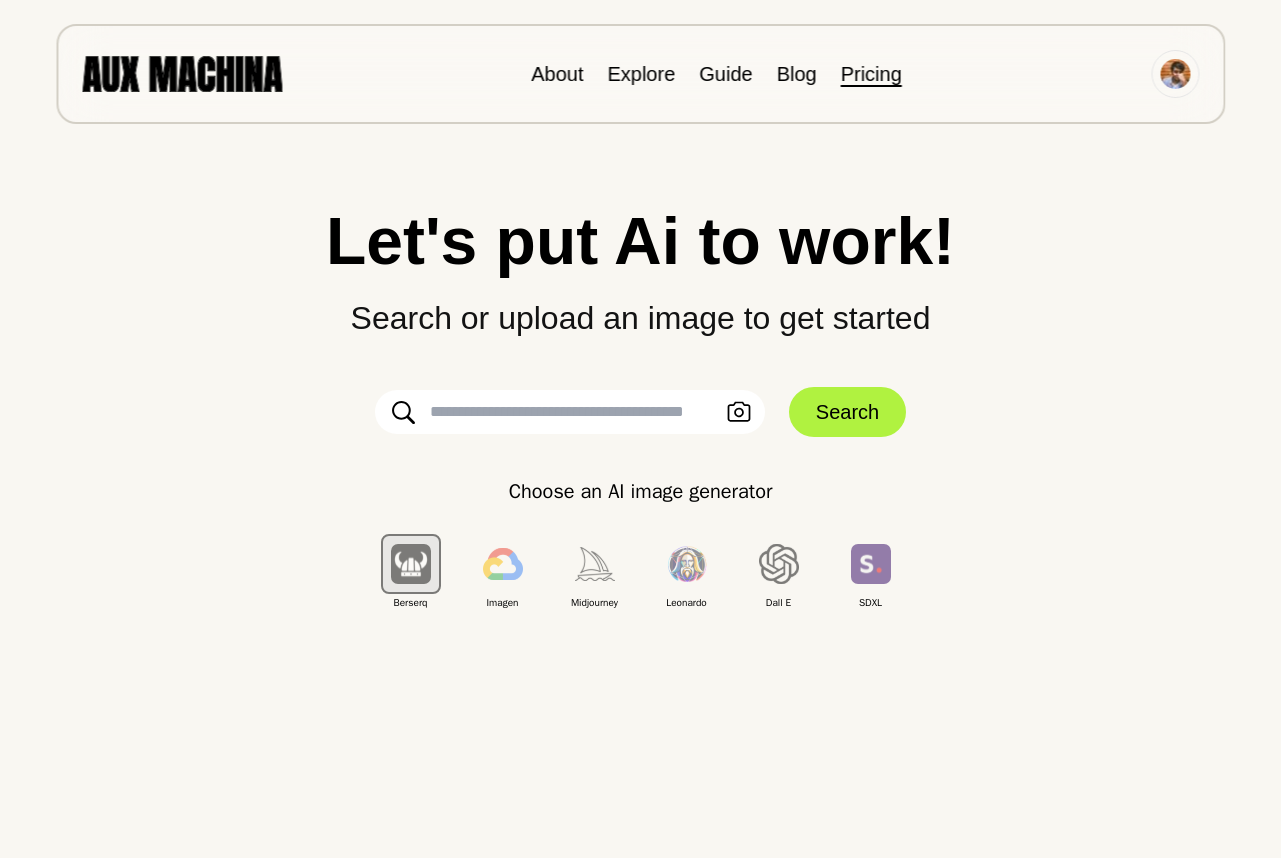 click on "Pricing" at bounding box center [871, 74] 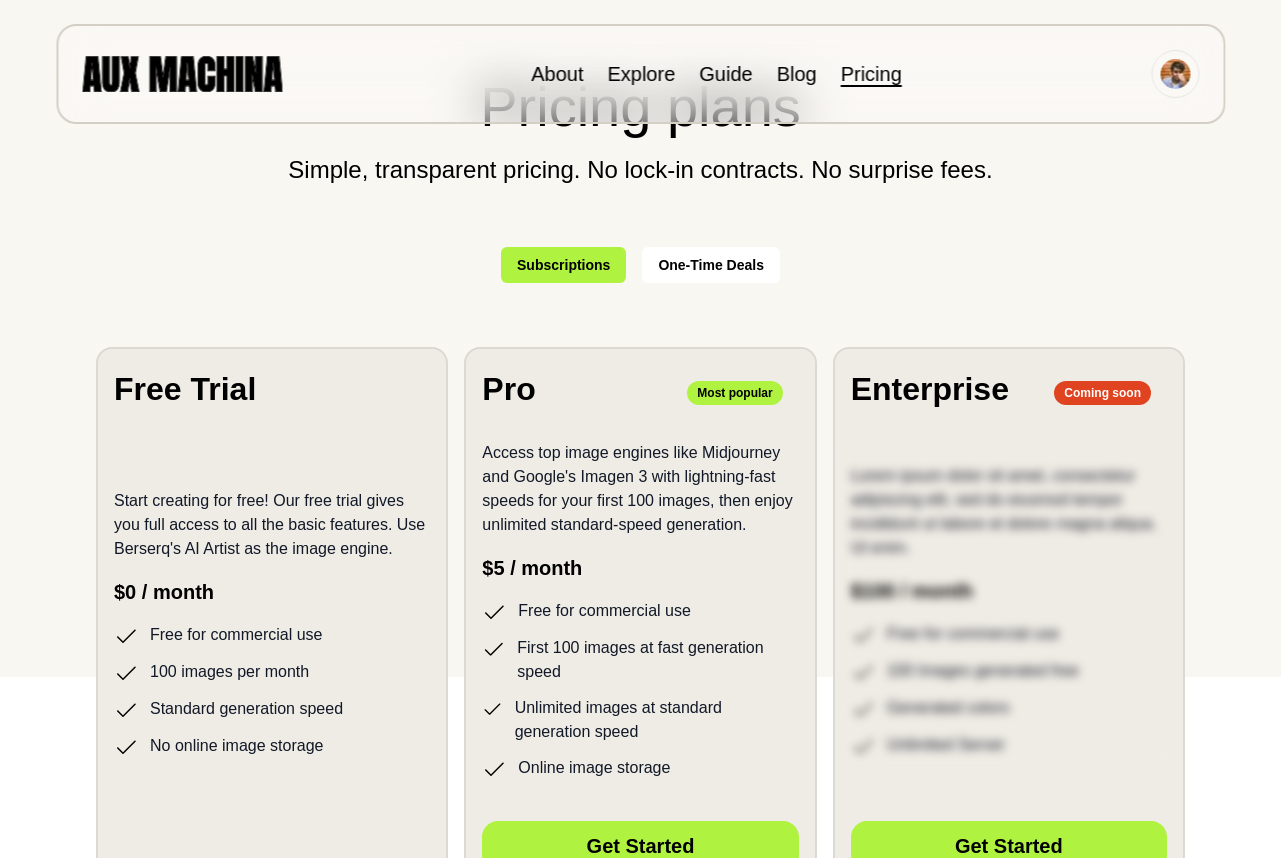 scroll, scrollTop: 158, scrollLeft: 0, axis: vertical 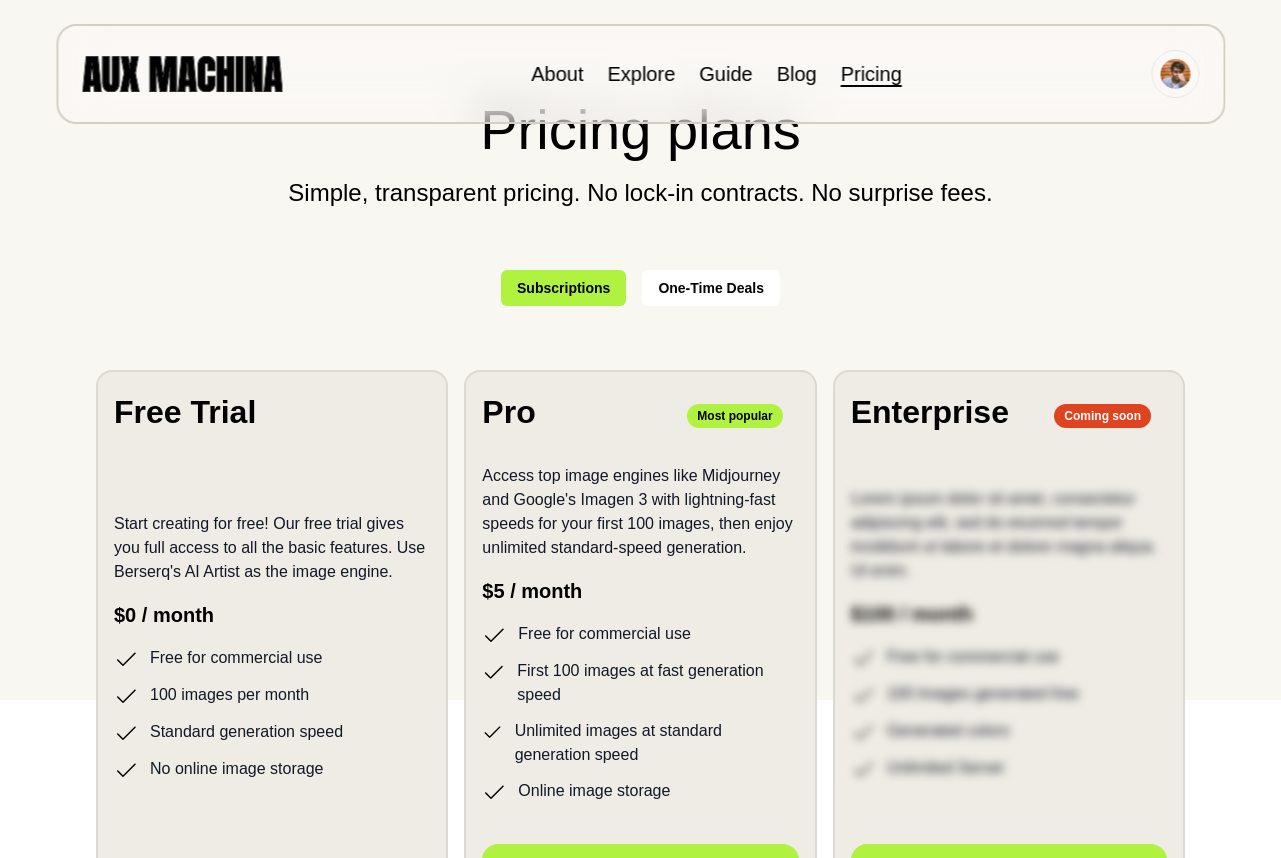 click on "One-Time Deals" at bounding box center [711, 288] 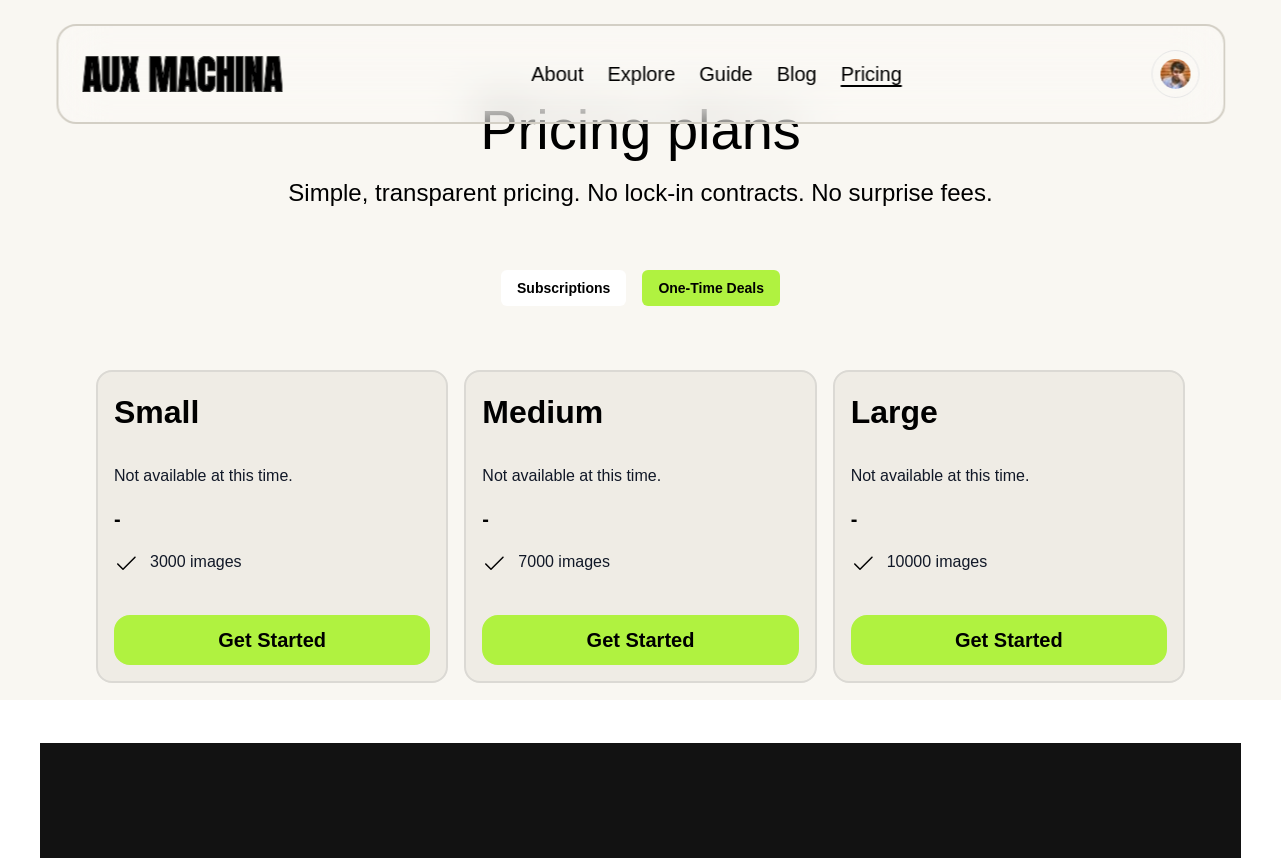 click on "Subscriptions" at bounding box center (563, 288) 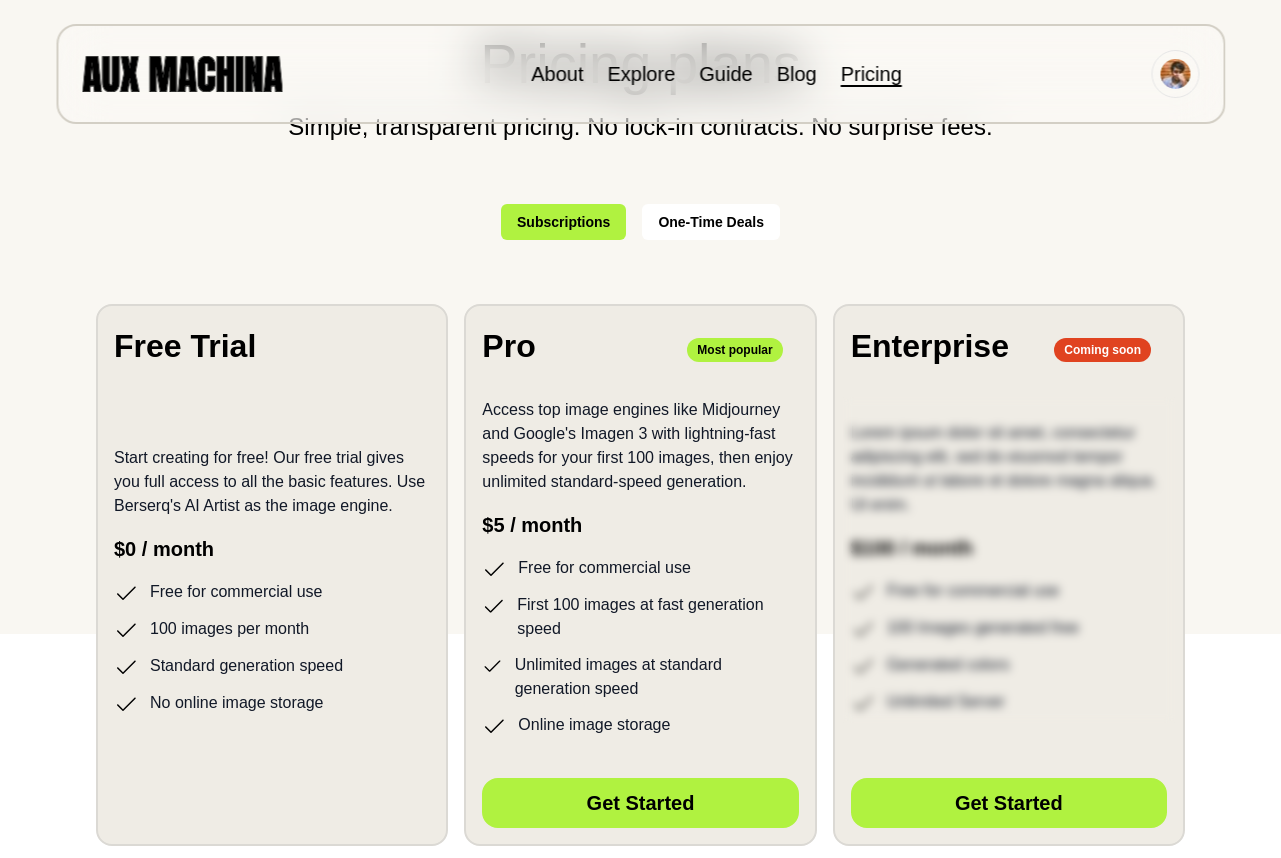 scroll, scrollTop: 287, scrollLeft: 0, axis: vertical 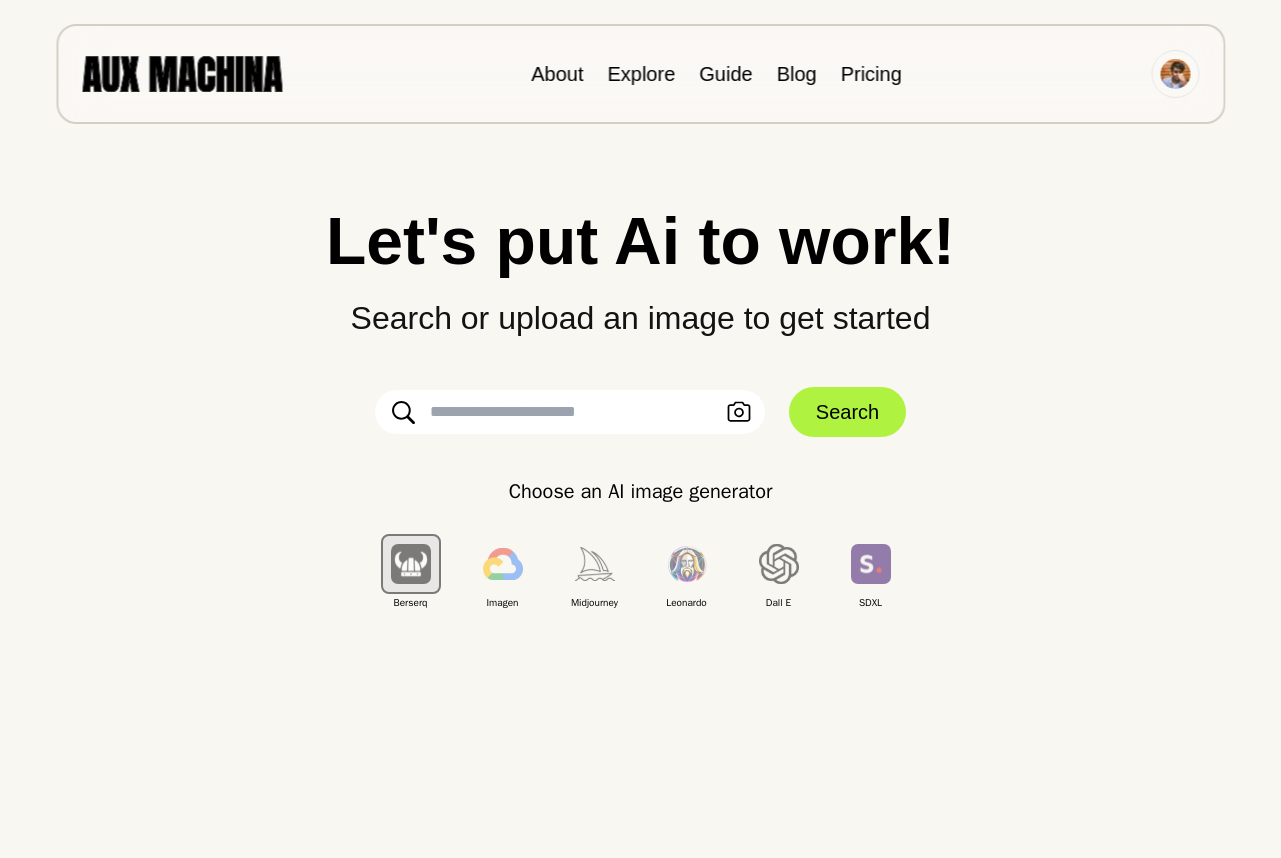 click at bounding box center (570, 412) 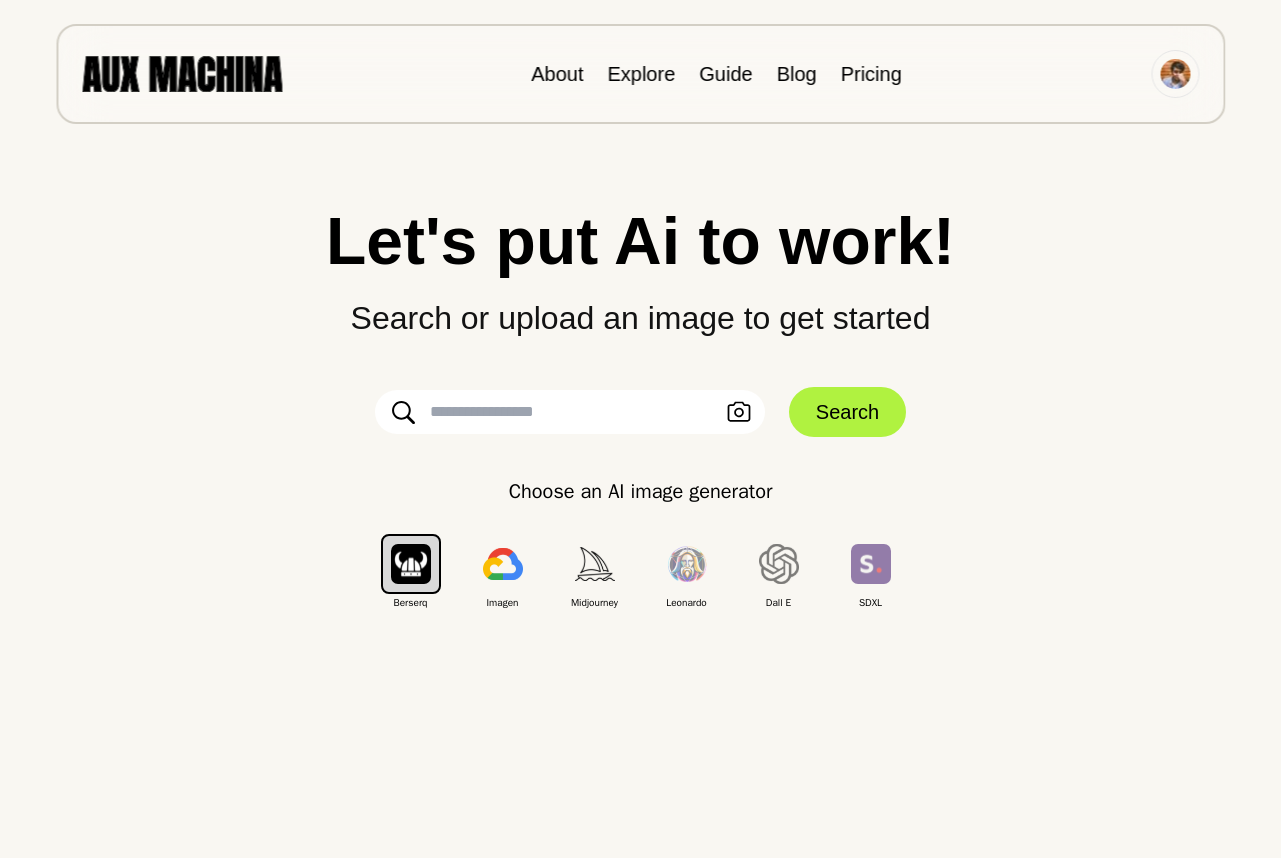 click at bounding box center [570, 412] 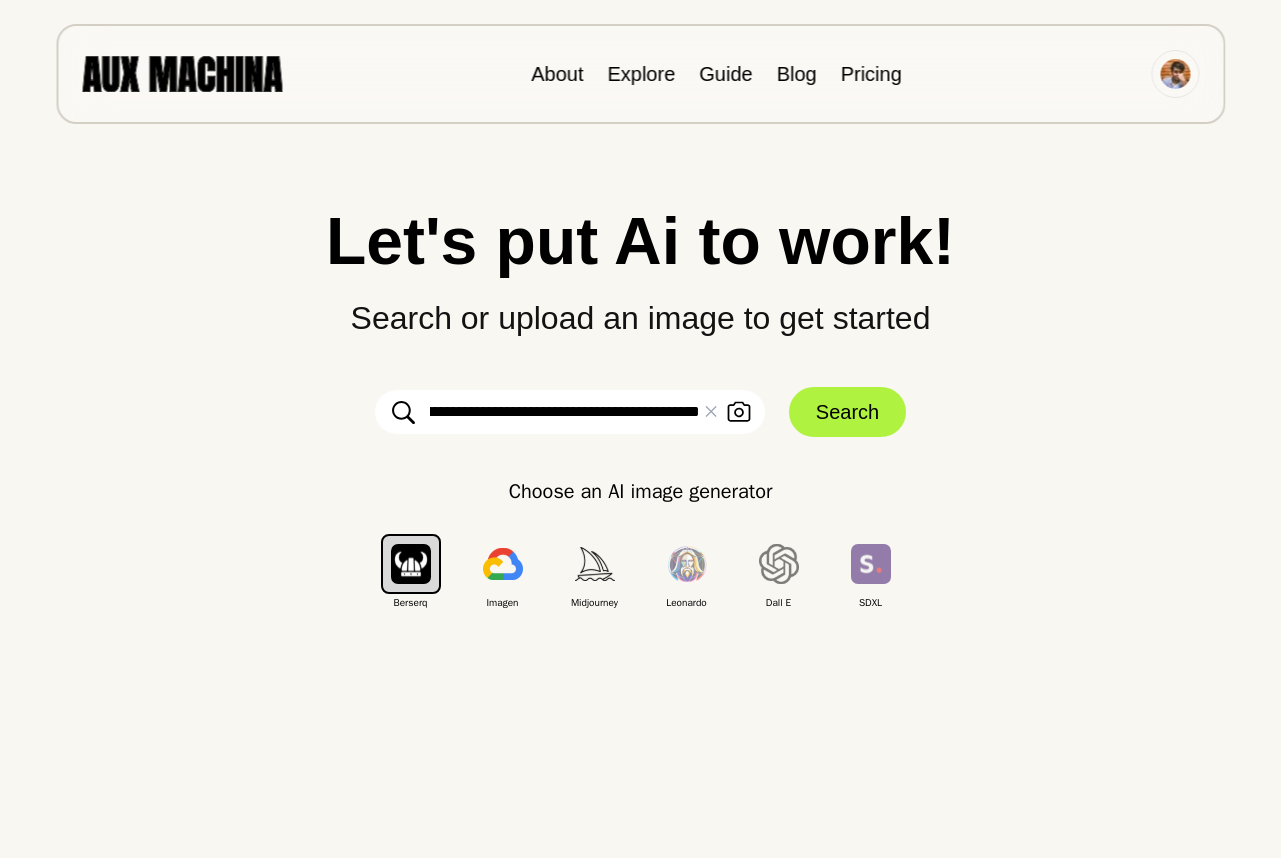 scroll, scrollTop: 0, scrollLeft: 600, axis: horizontal 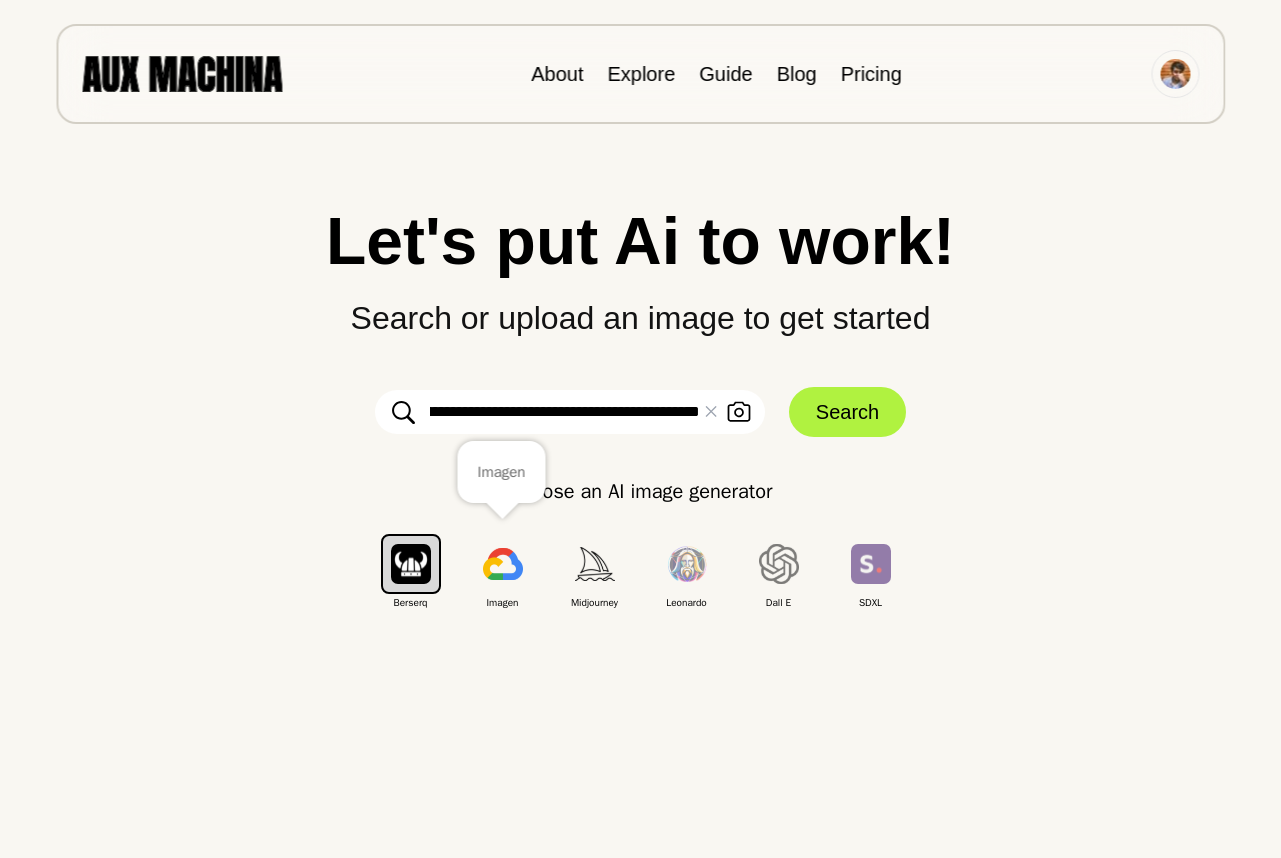 type on "**********" 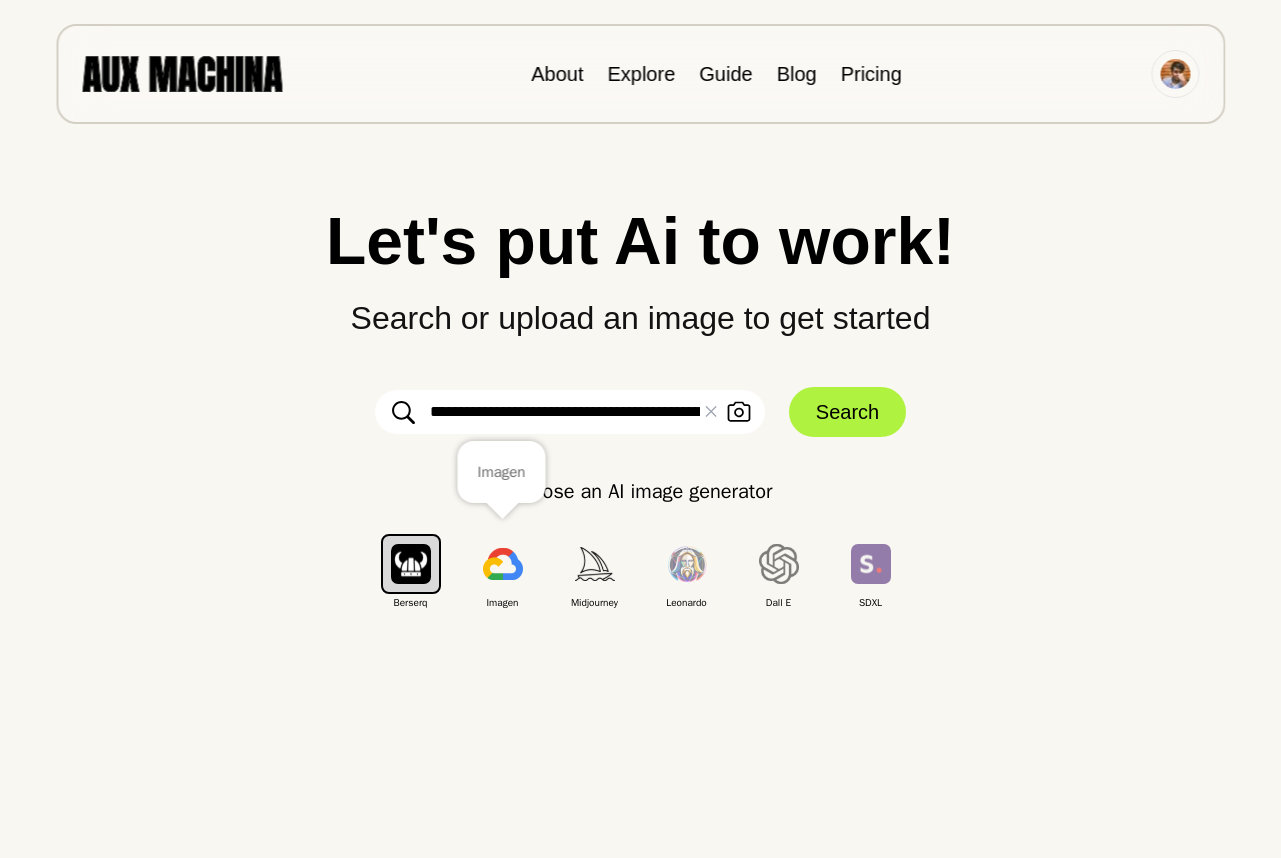 click at bounding box center (503, 564) 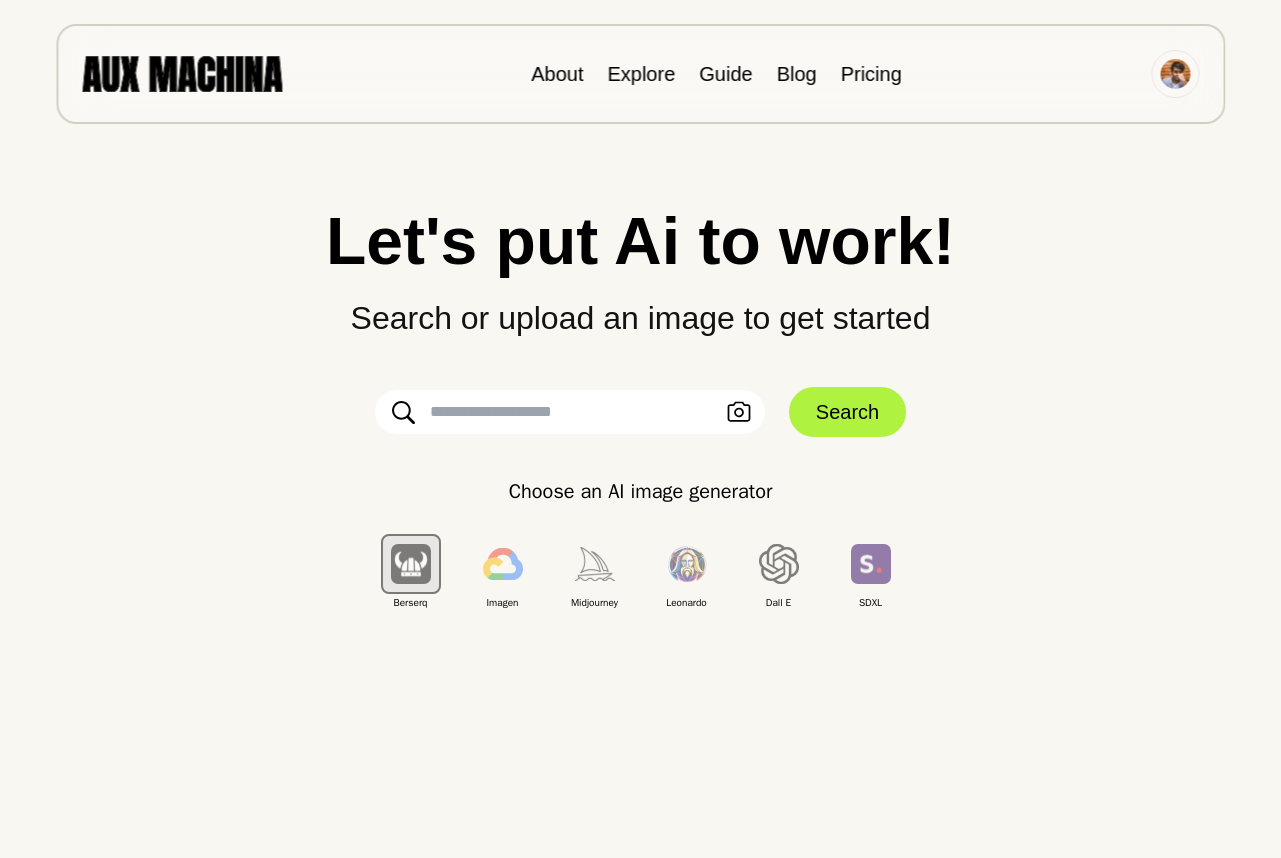 click at bounding box center [570, 412] 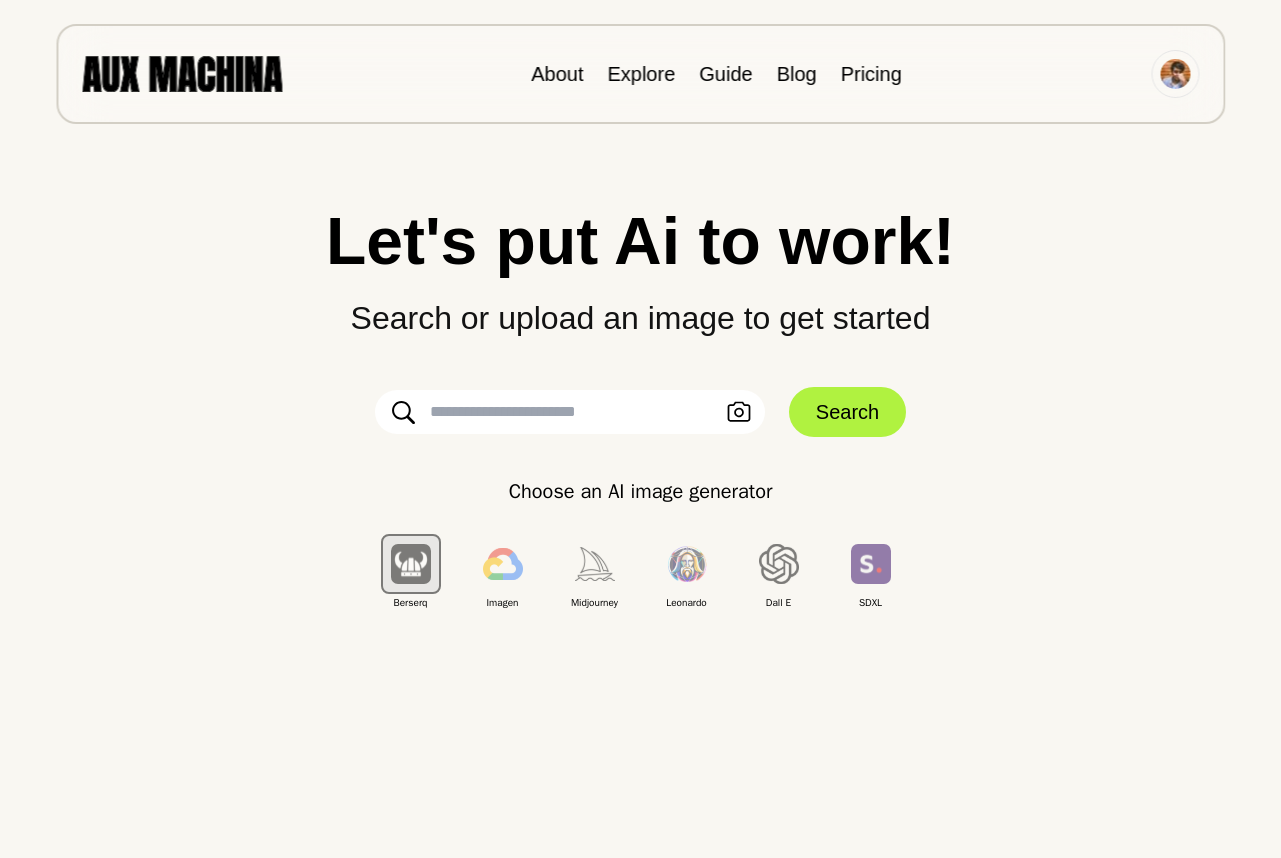 paste on "**********" 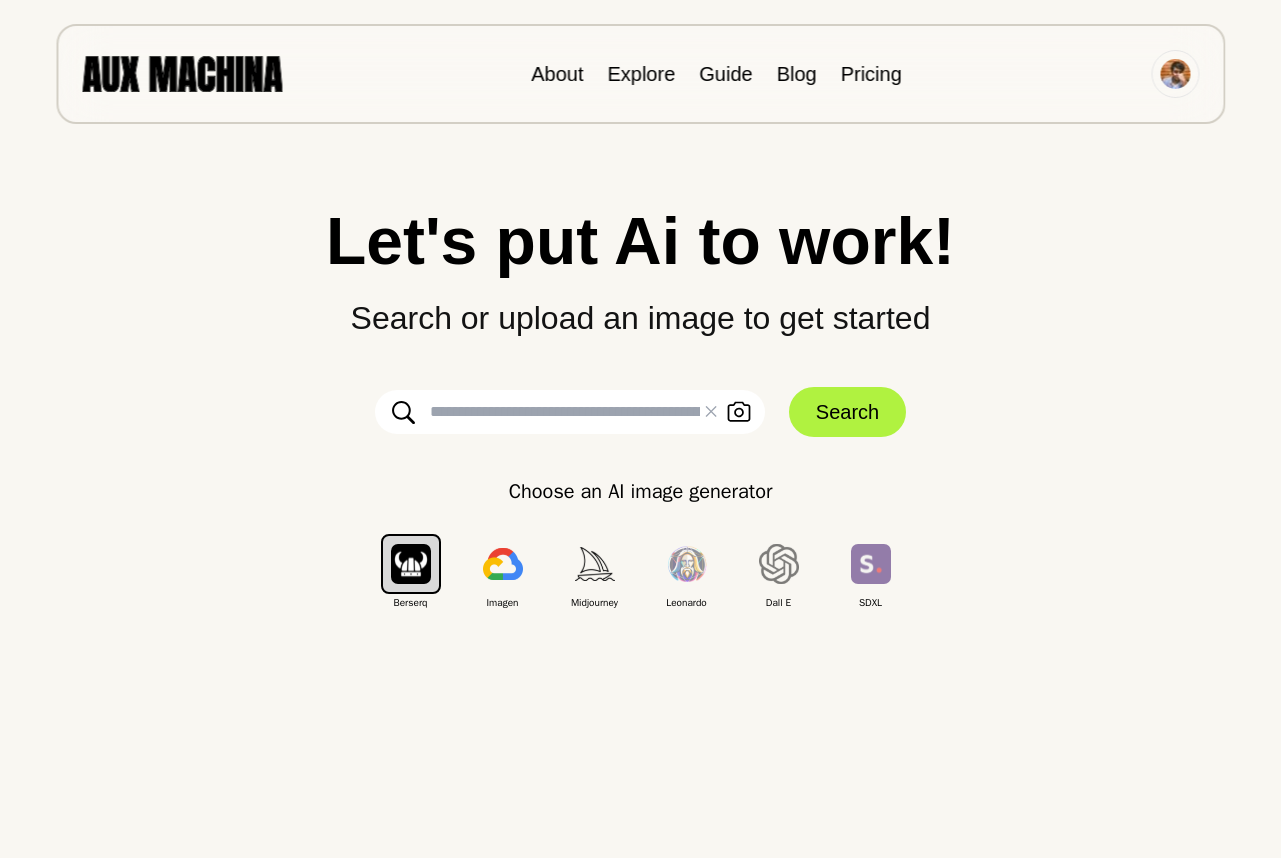 scroll, scrollTop: 0, scrollLeft: 0, axis: both 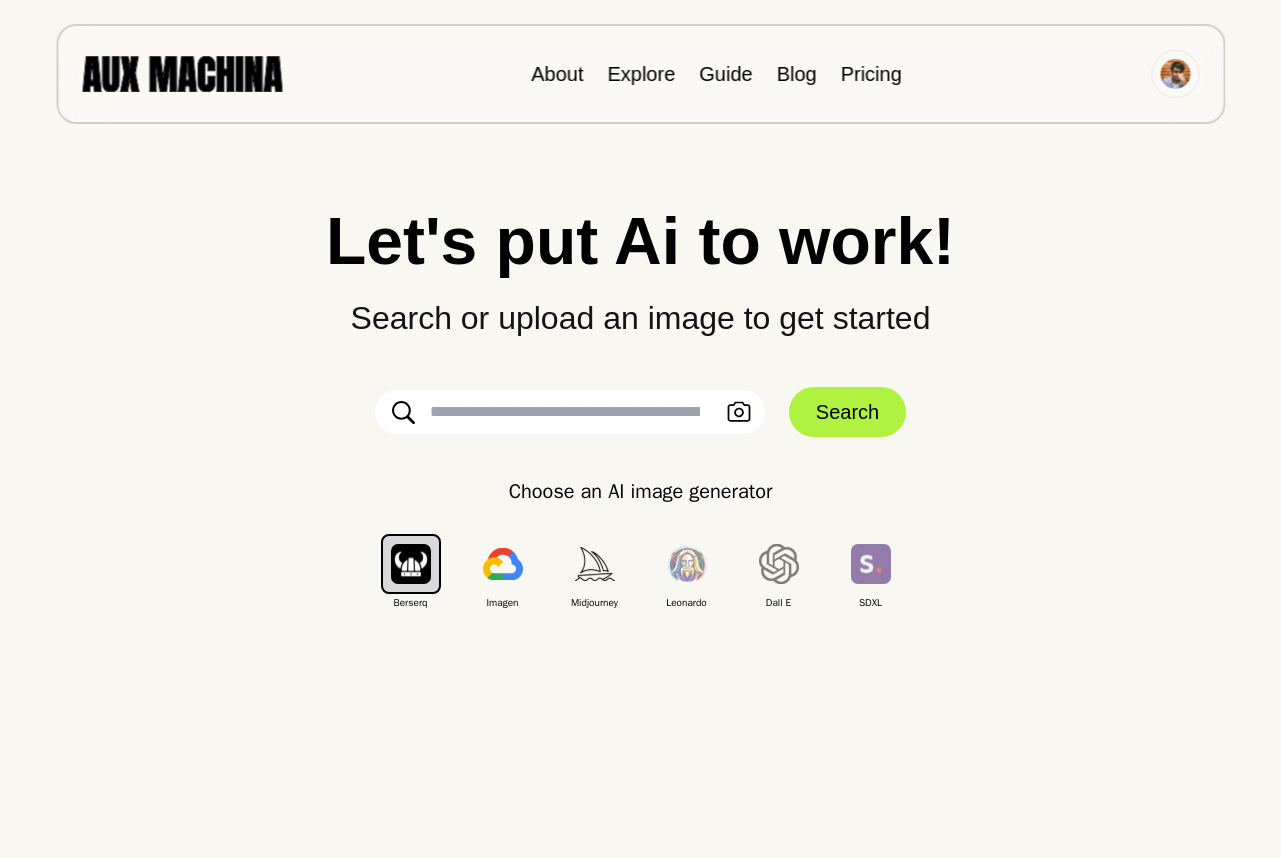 click at bounding box center [570, 412] 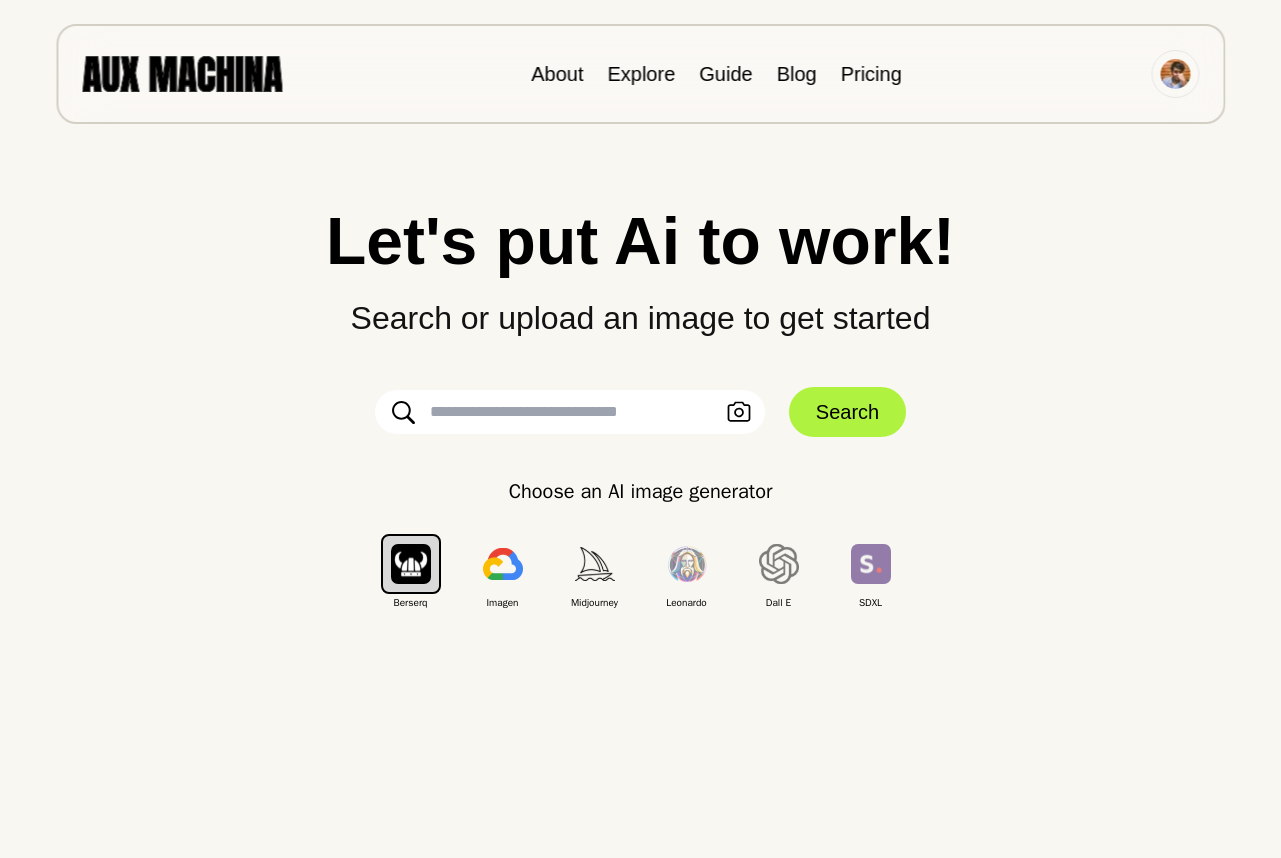 paste on "**********" 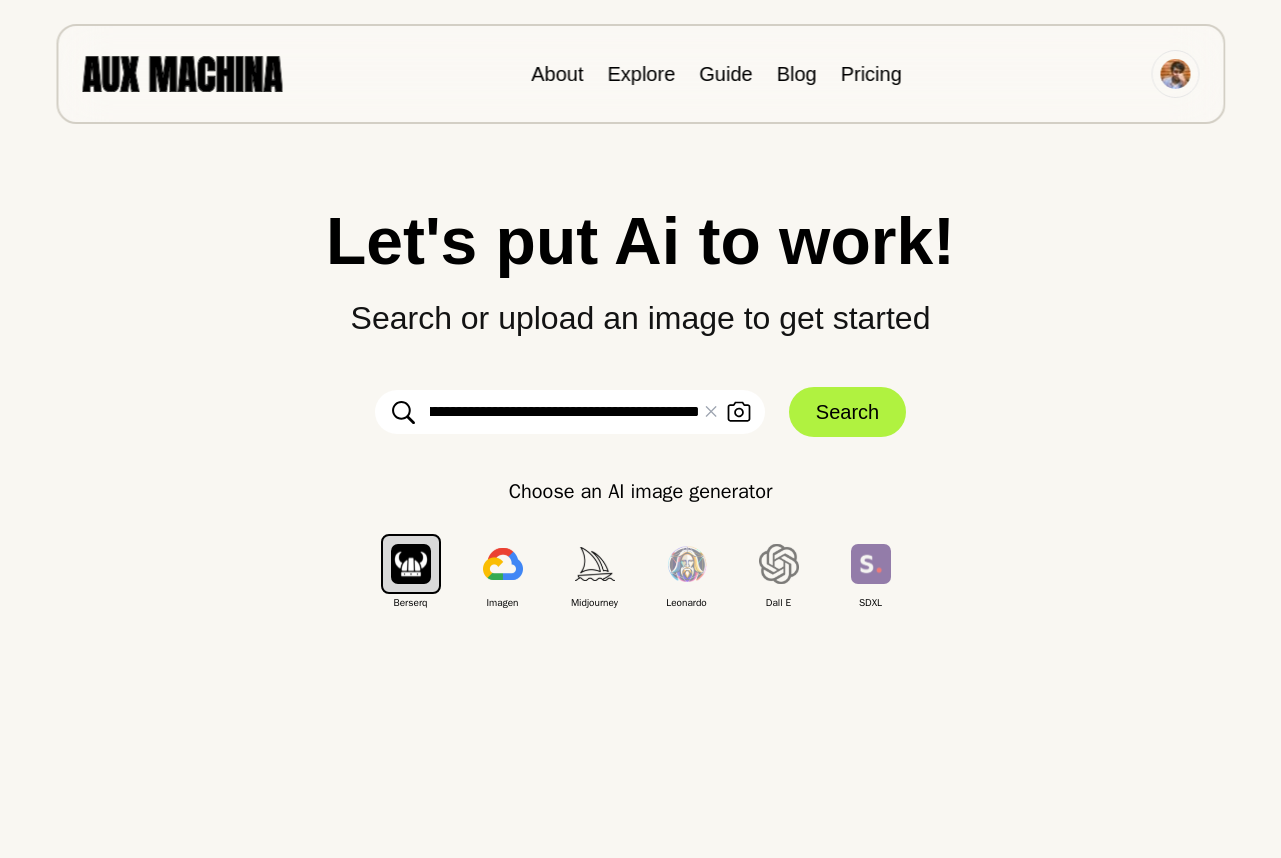 scroll, scrollTop: 0, scrollLeft: 600, axis: horizontal 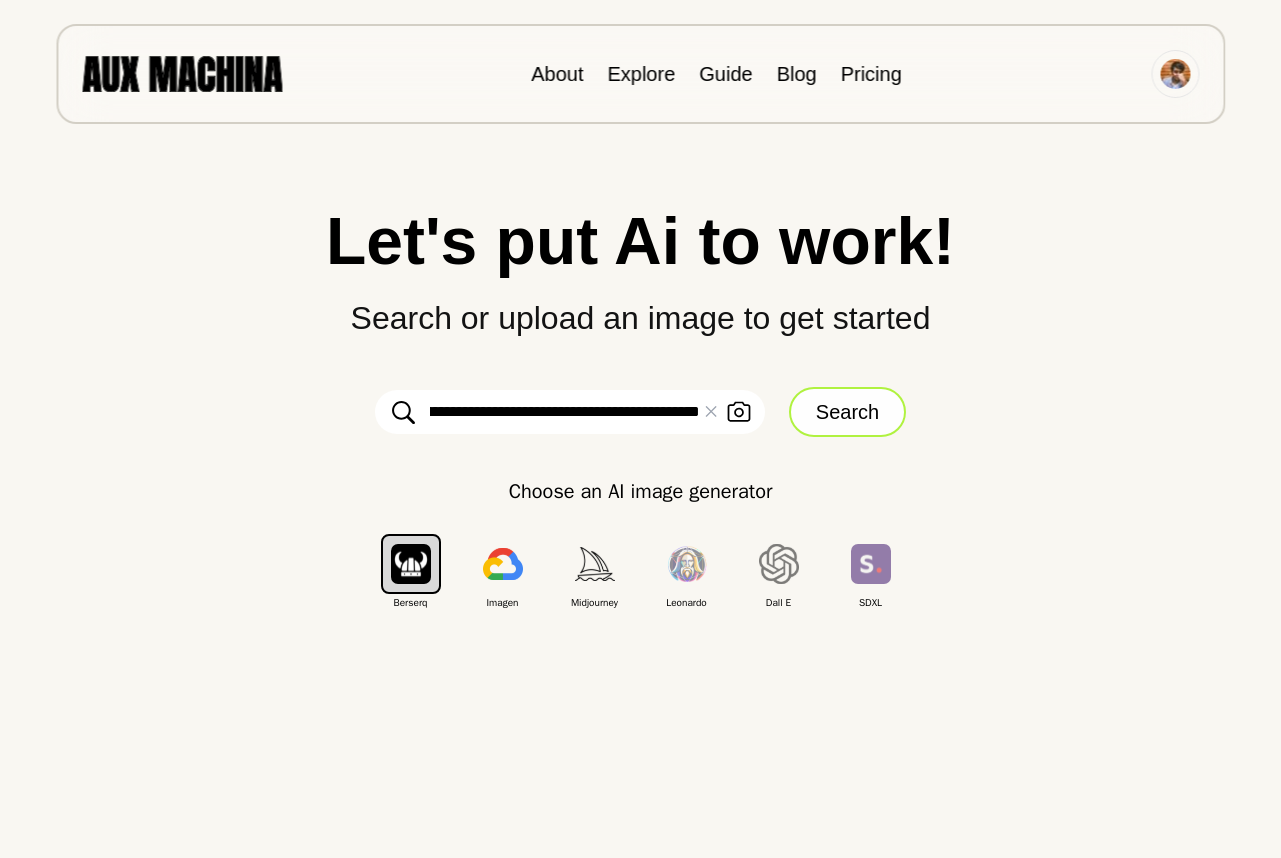 type on "**********" 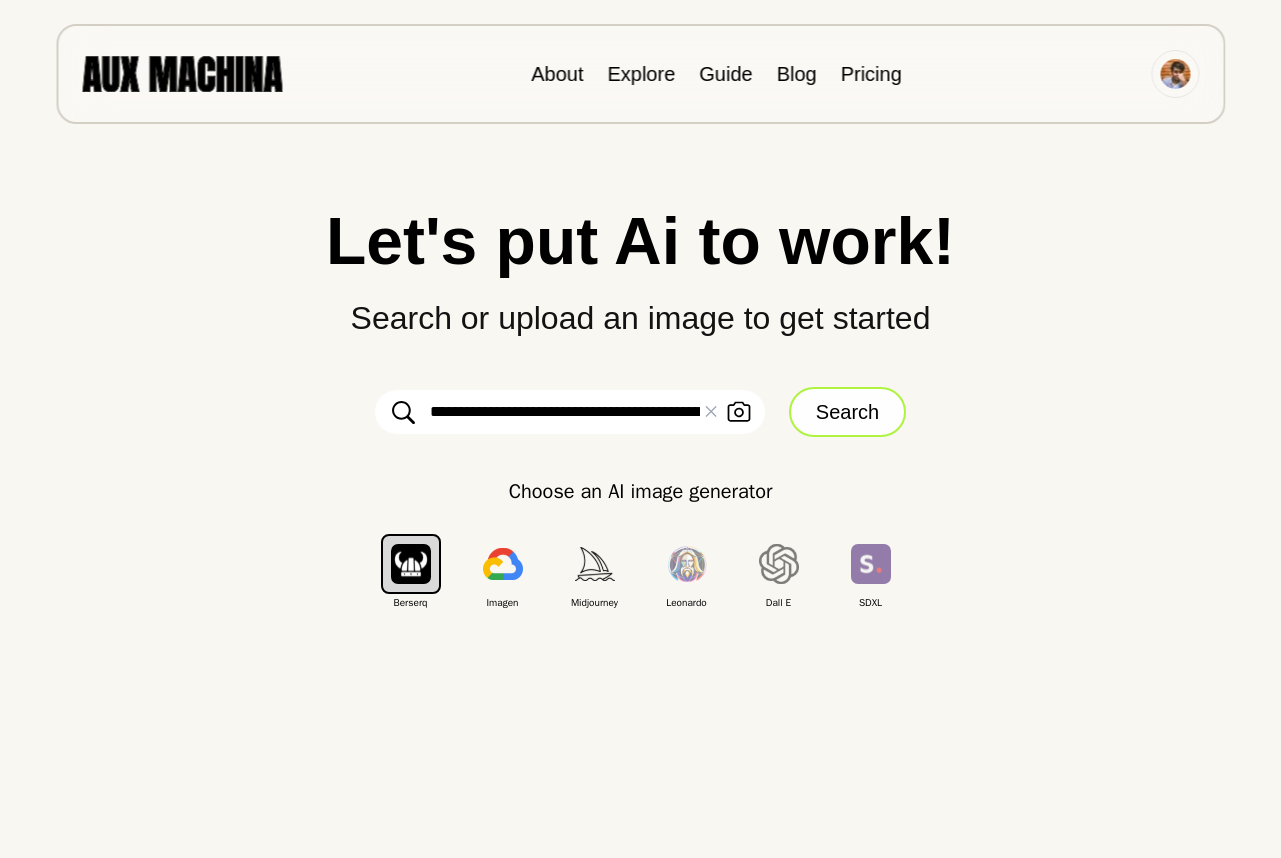 click on "Search" at bounding box center [847, 412] 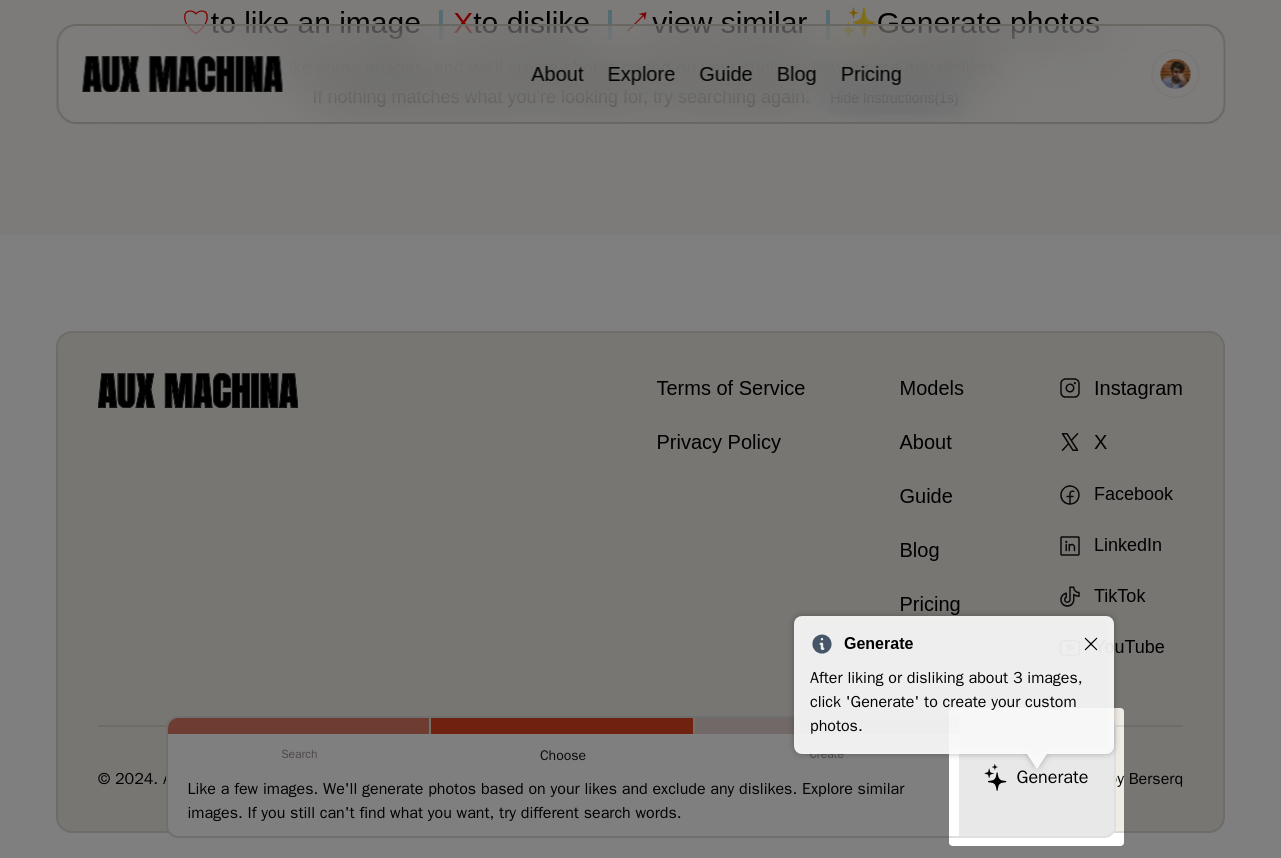 scroll, scrollTop: 337, scrollLeft: 0, axis: vertical 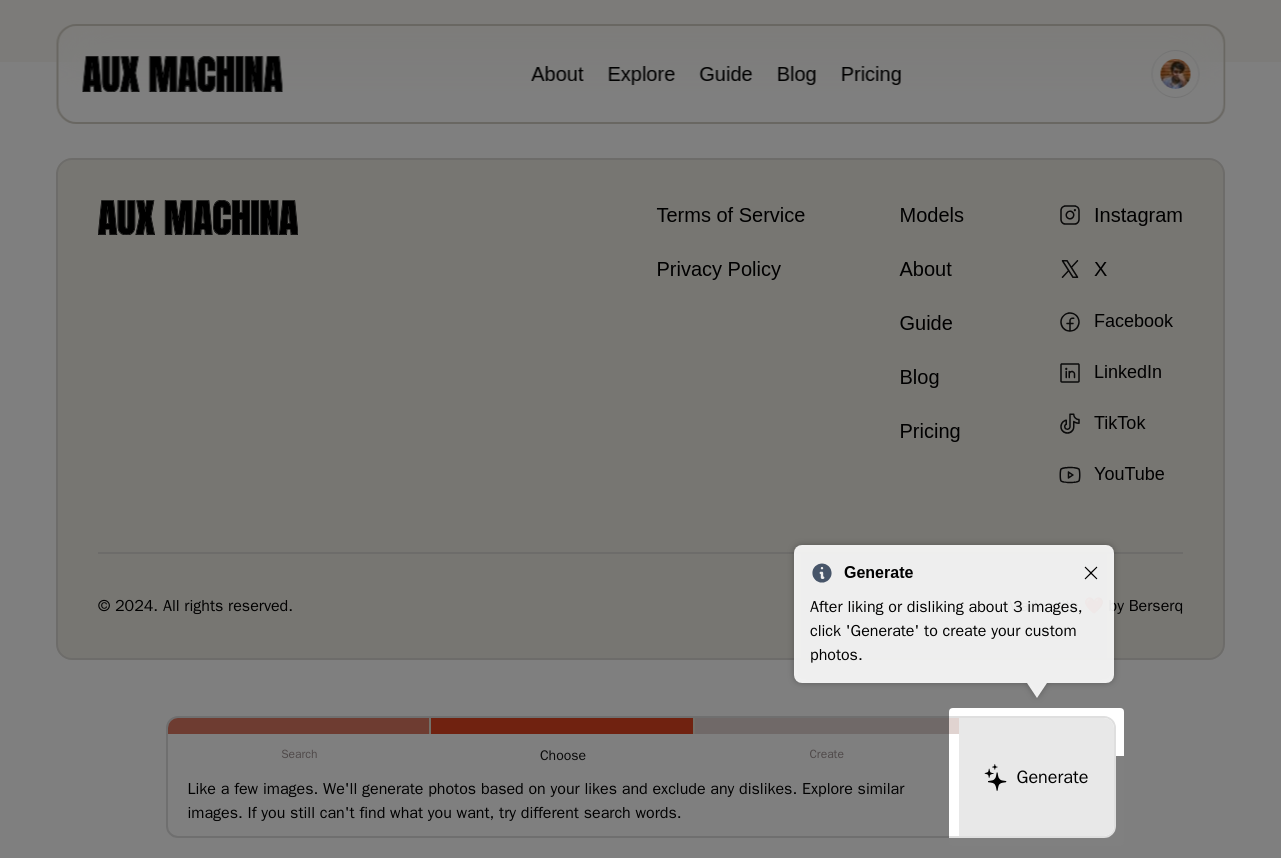 click 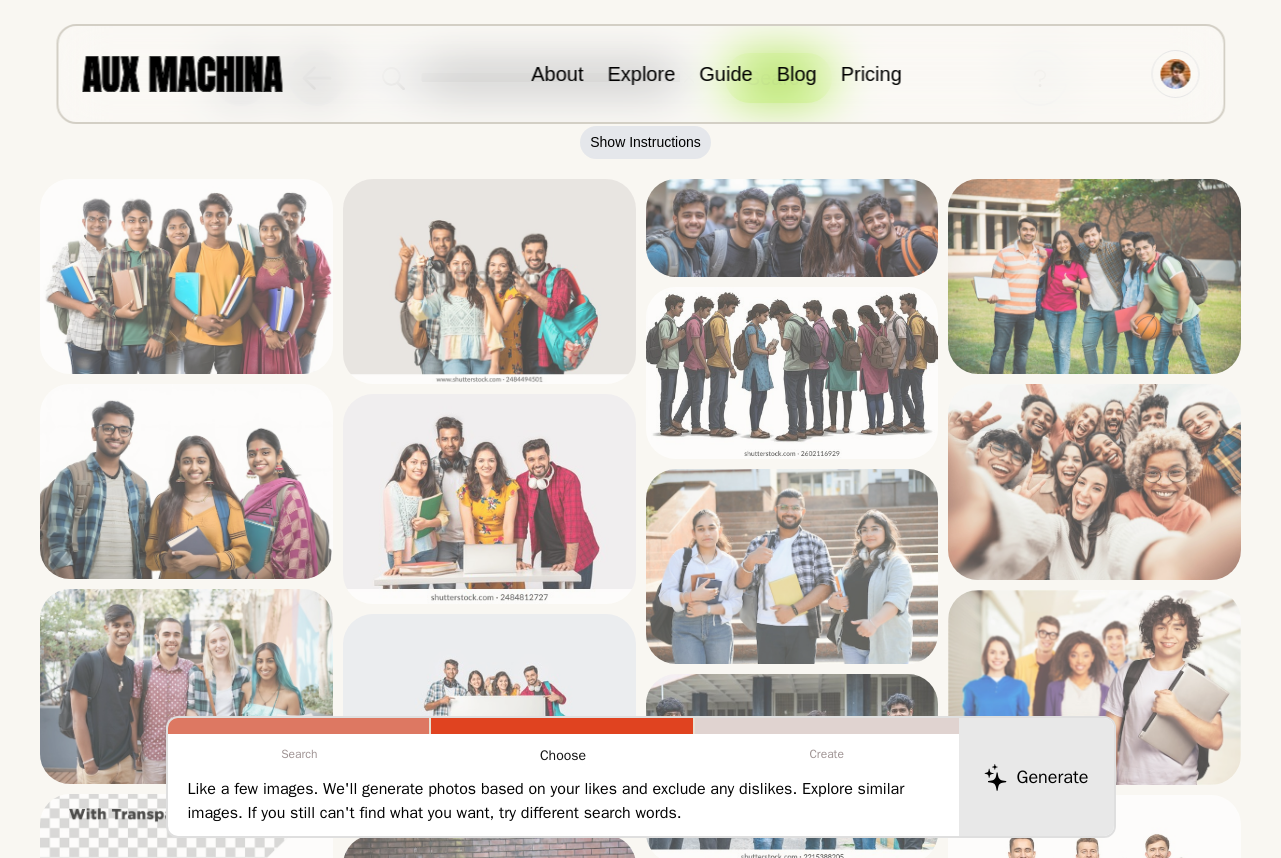 scroll, scrollTop: 0, scrollLeft: 0, axis: both 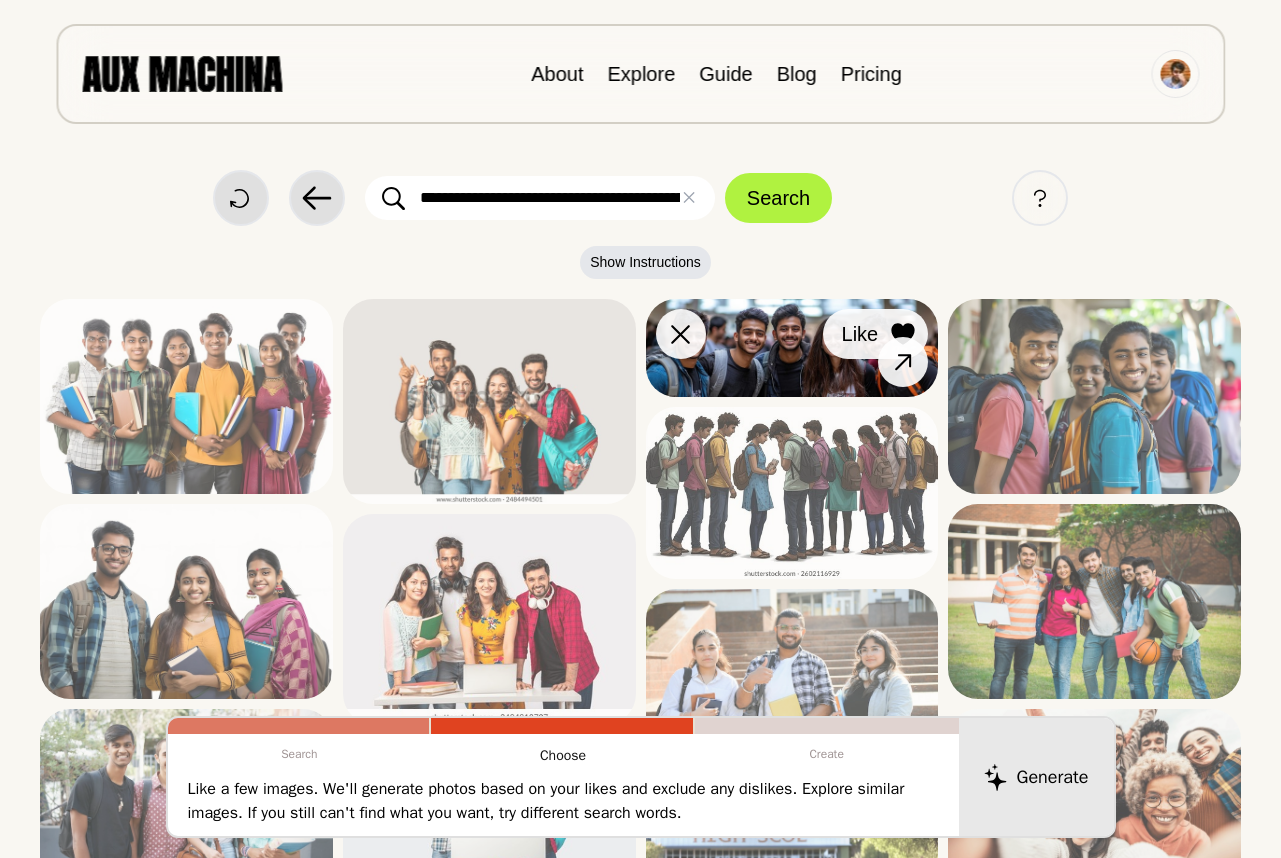 click 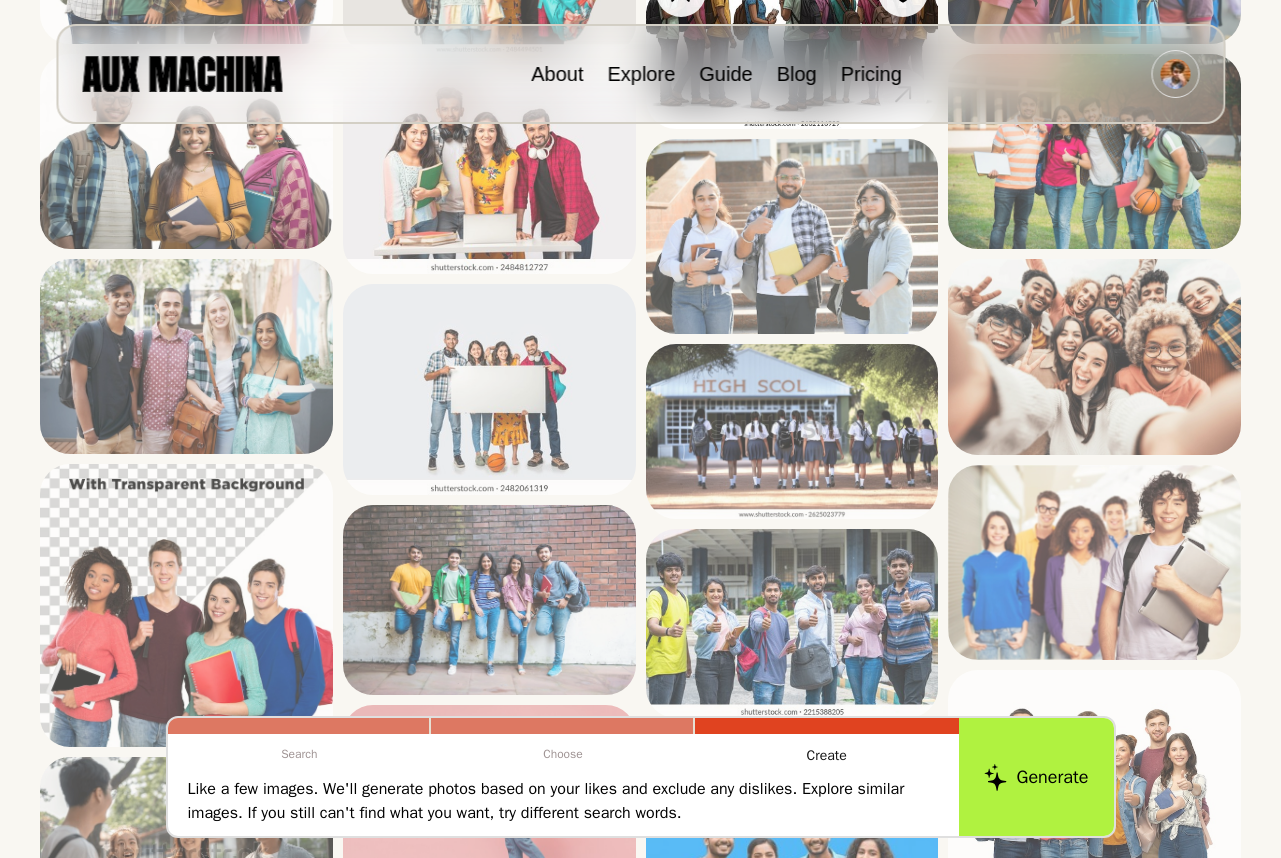 scroll, scrollTop: 452, scrollLeft: 0, axis: vertical 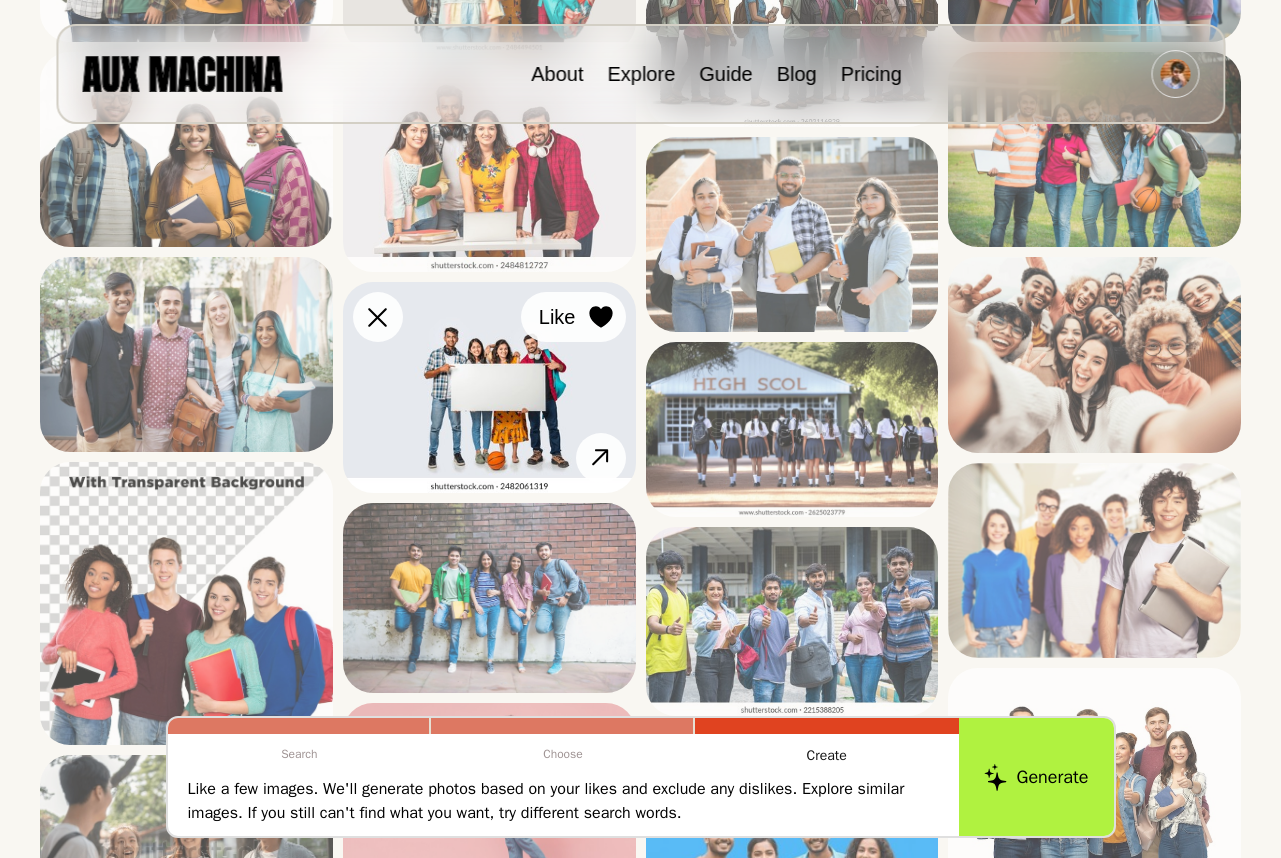 click 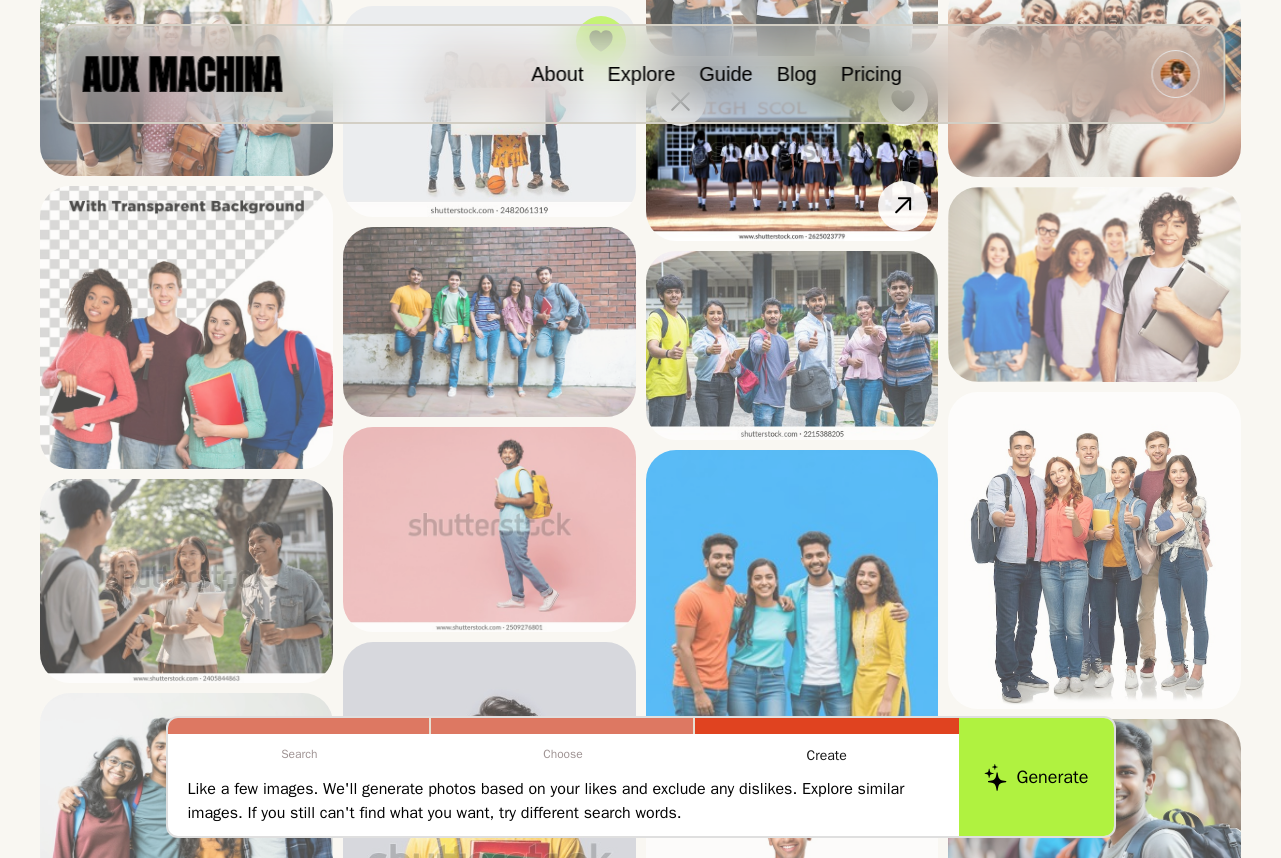 scroll, scrollTop: 729, scrollLeft: 0, axis: vertical 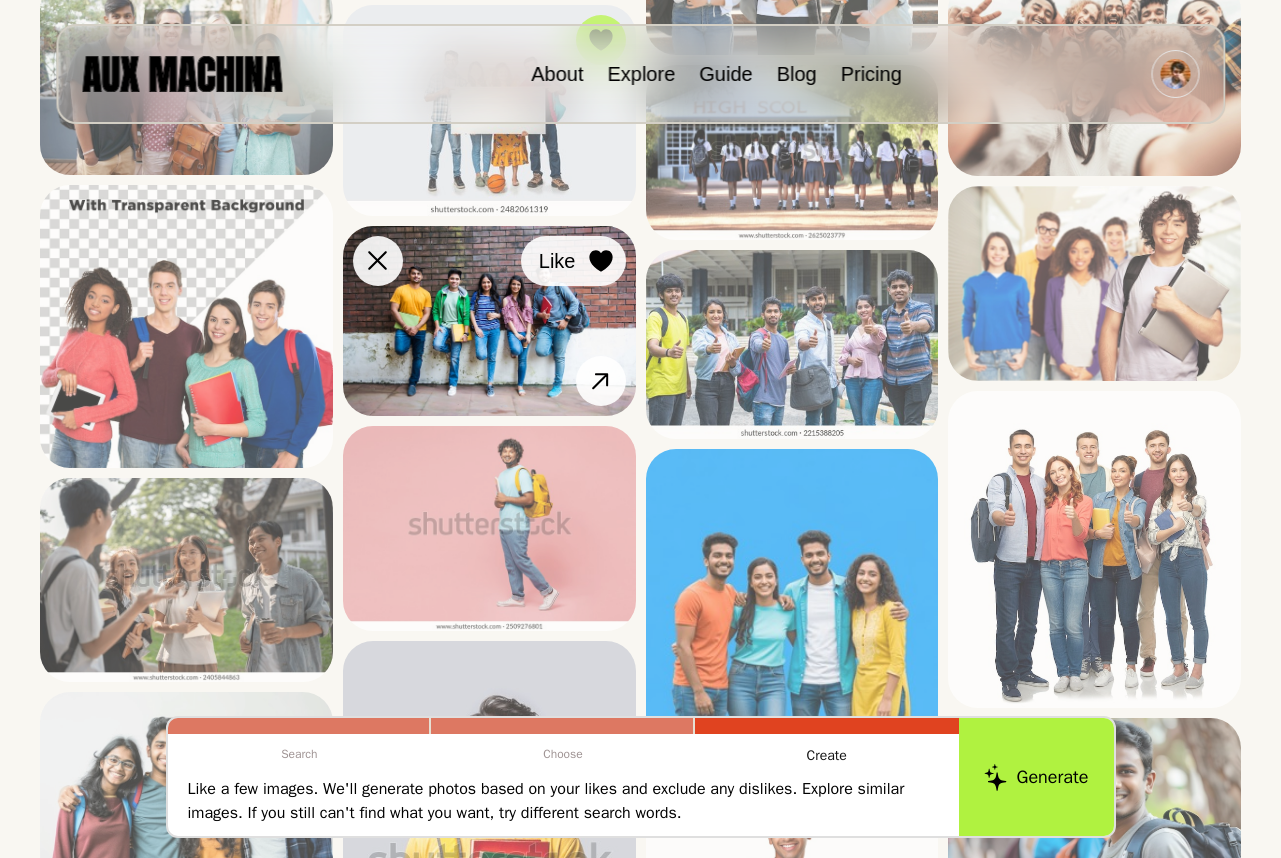 click 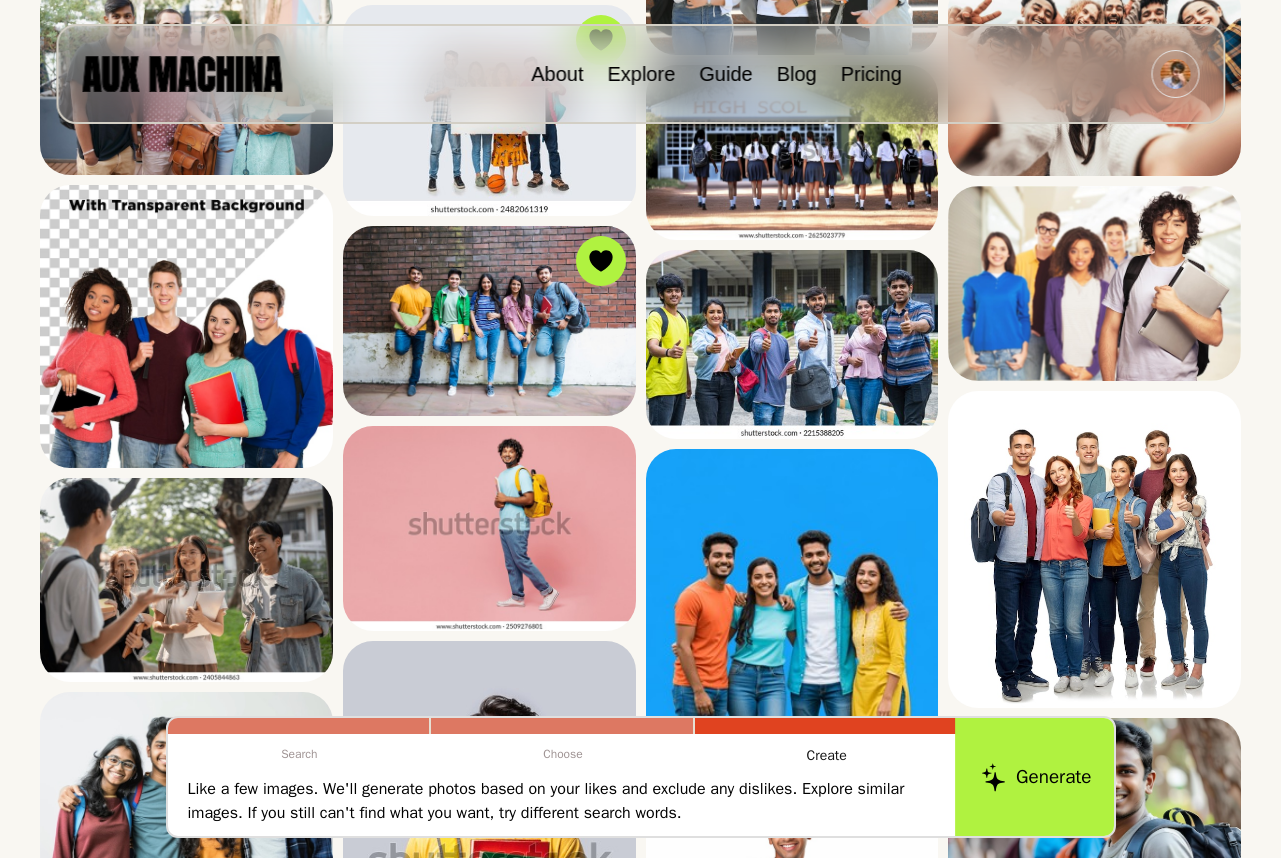 click on "Generate" at bounding box center (1036, 777) 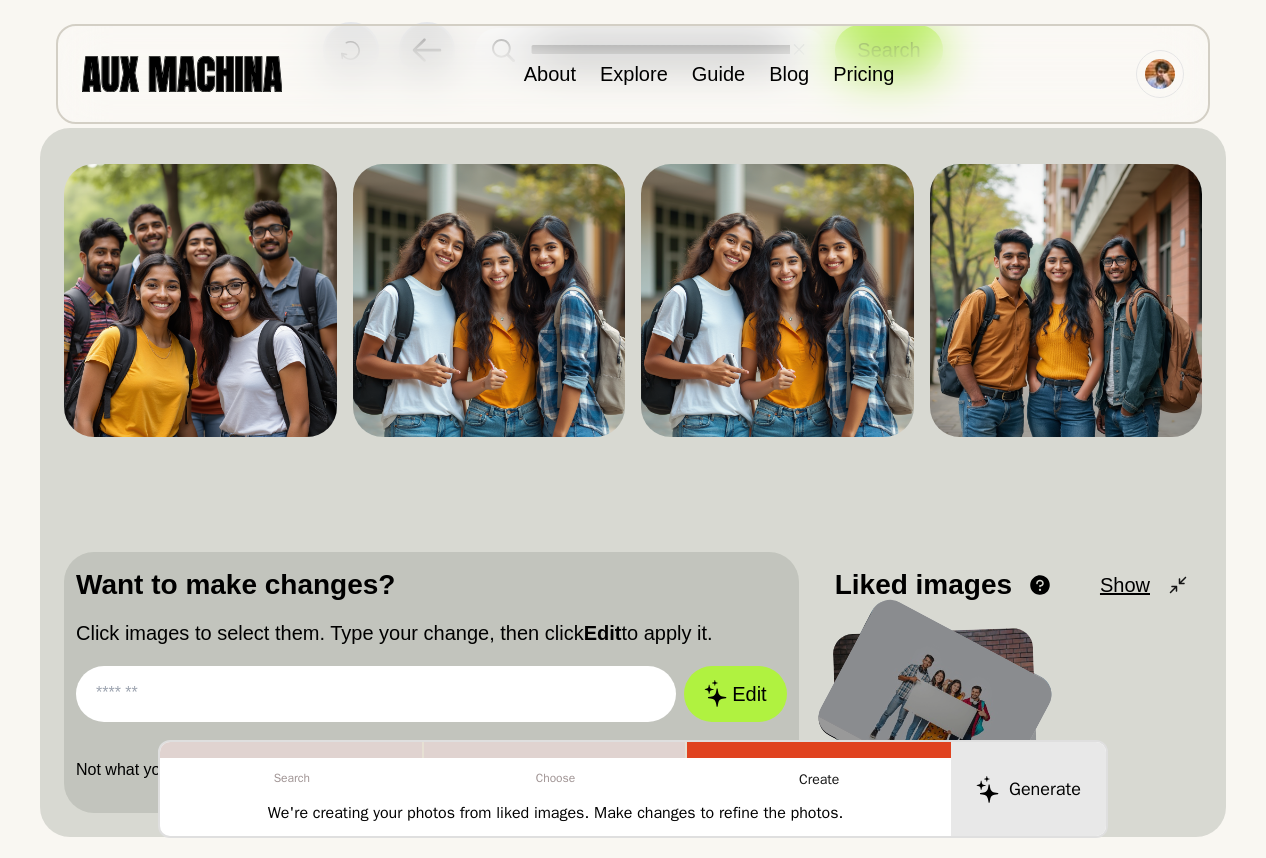 scroll, scrollTop: 147, scrollLeft: 0, axis: vertical 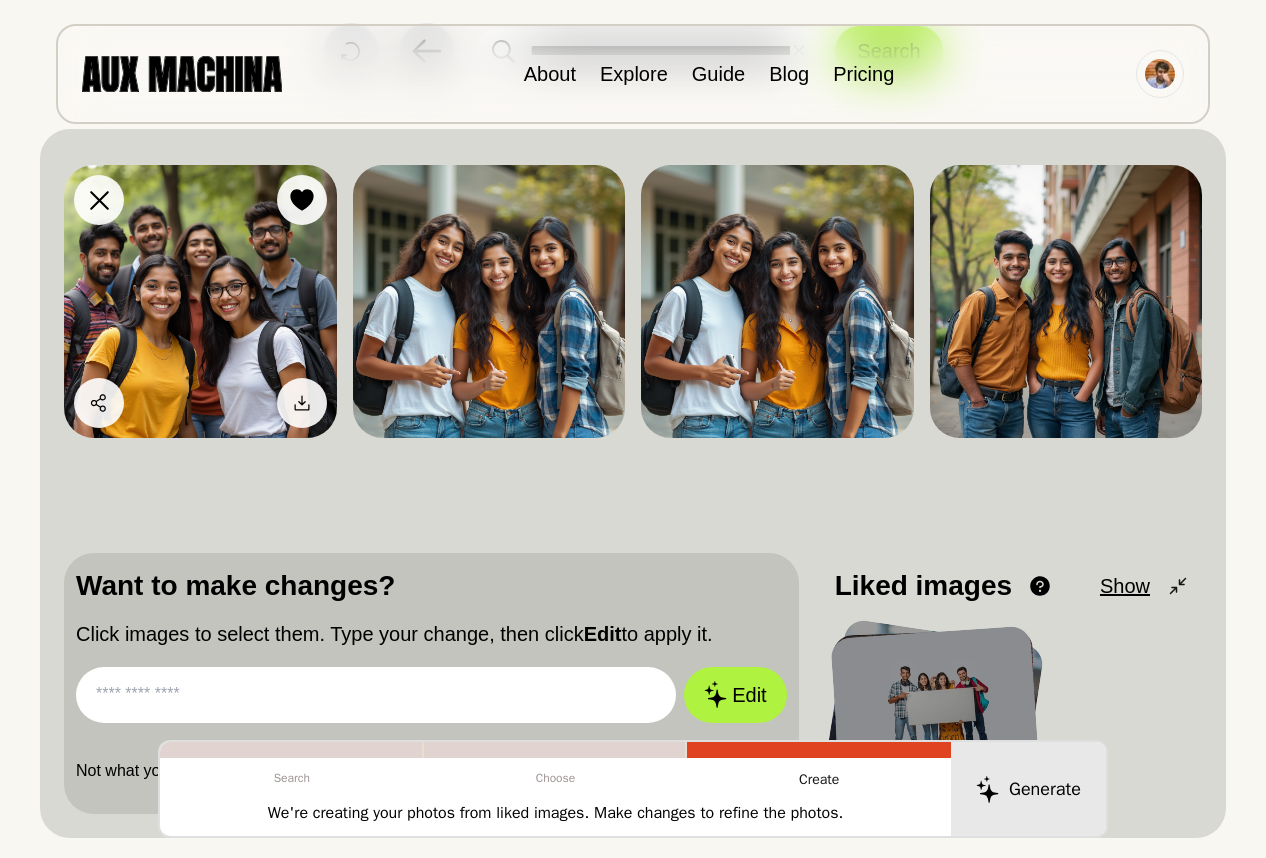 click at bounding box center (200, 301) 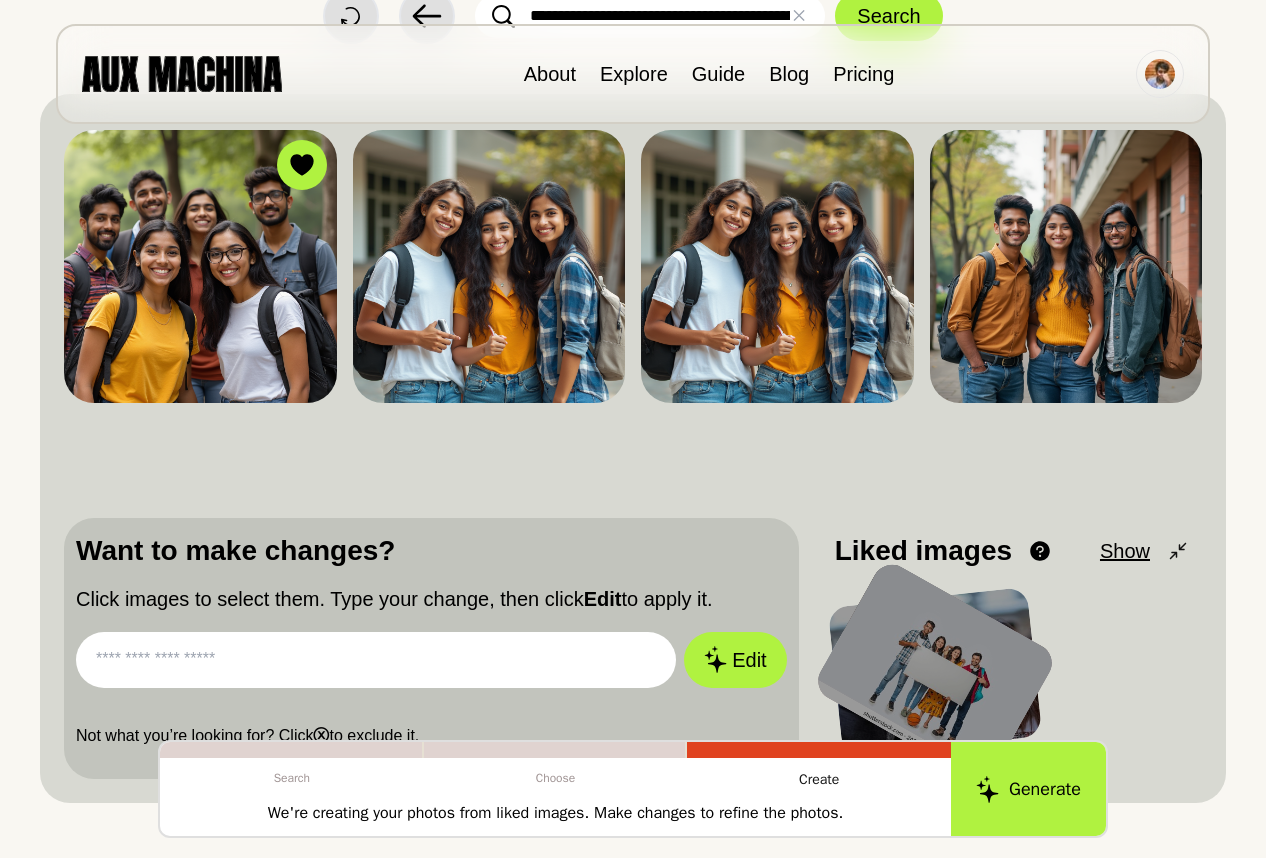 scroll, scrollTop: 184, scrollLeft: 0, axis: vertical 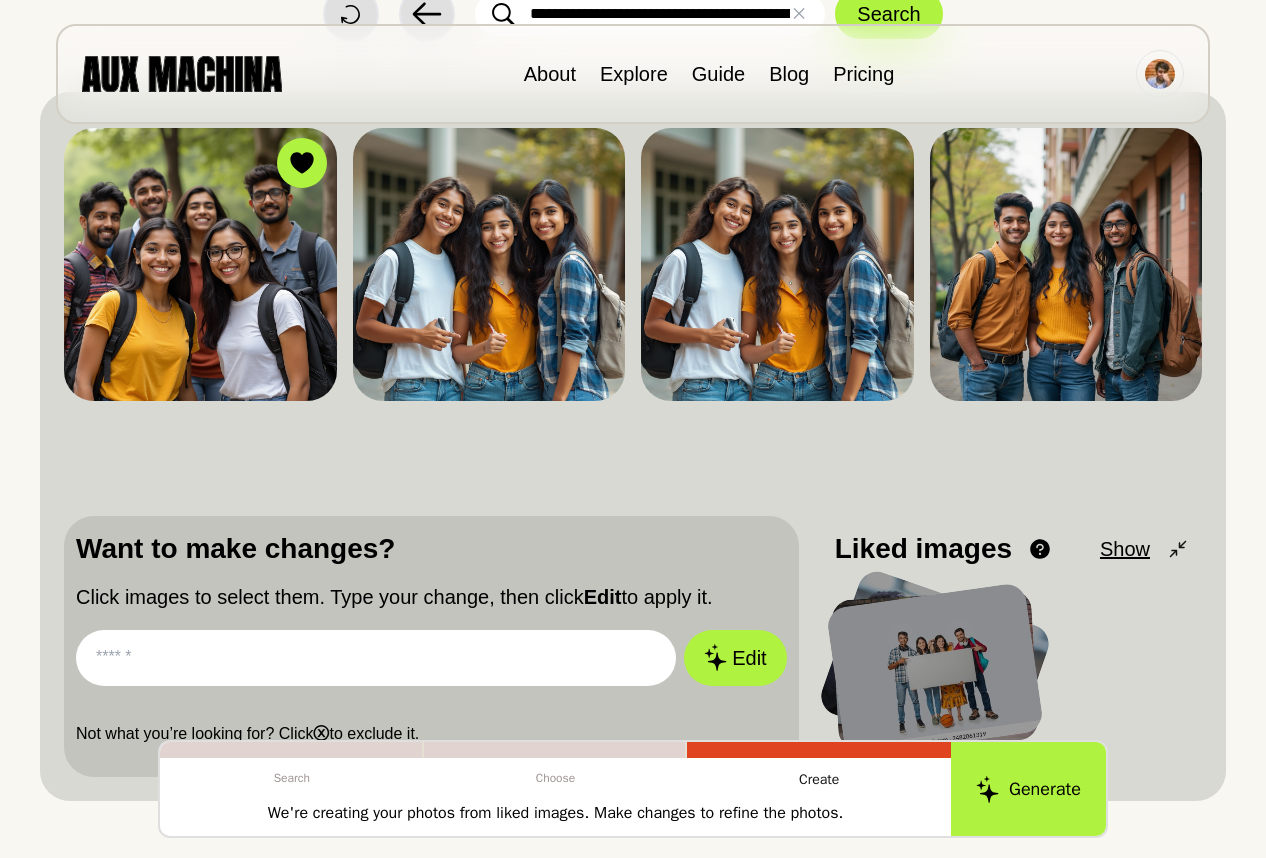 click at bounding box center (376, 658) 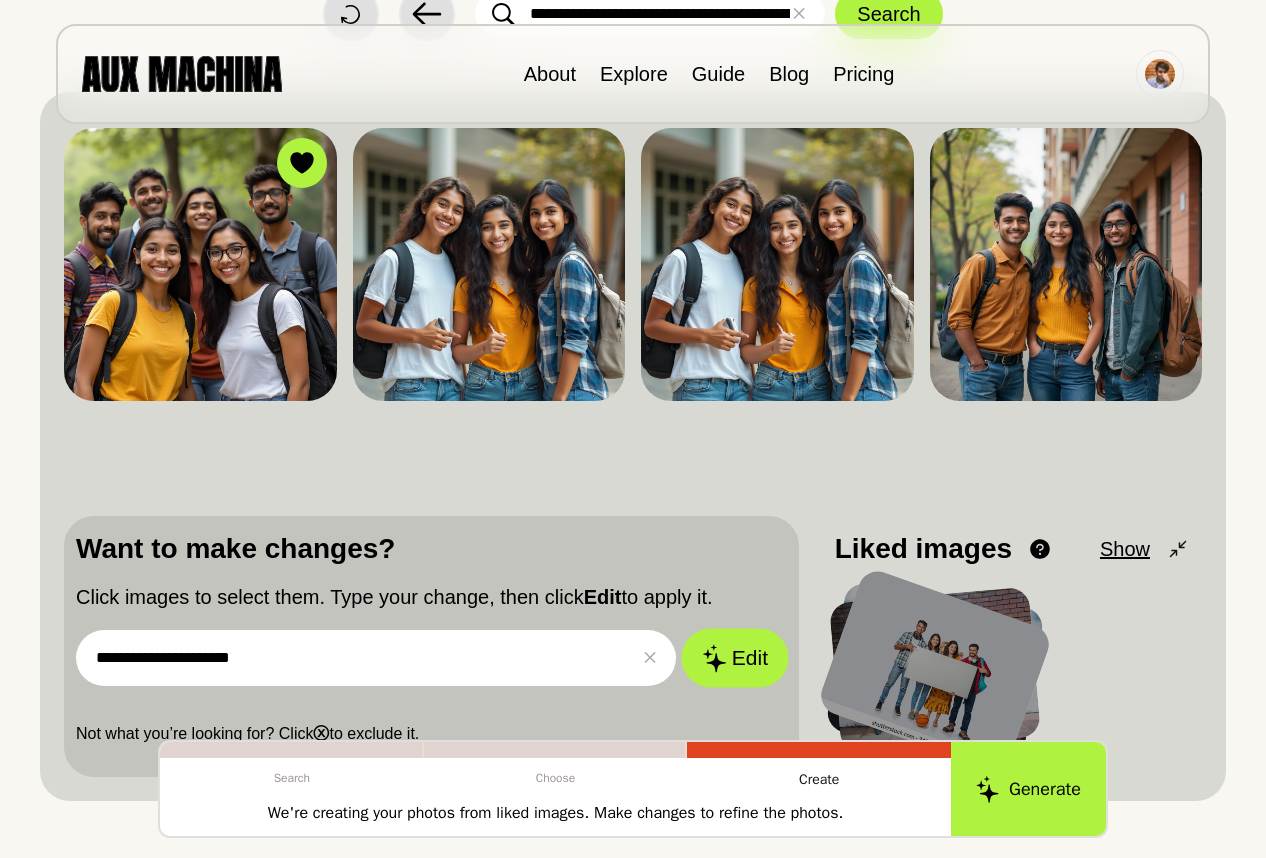 type on "**********" 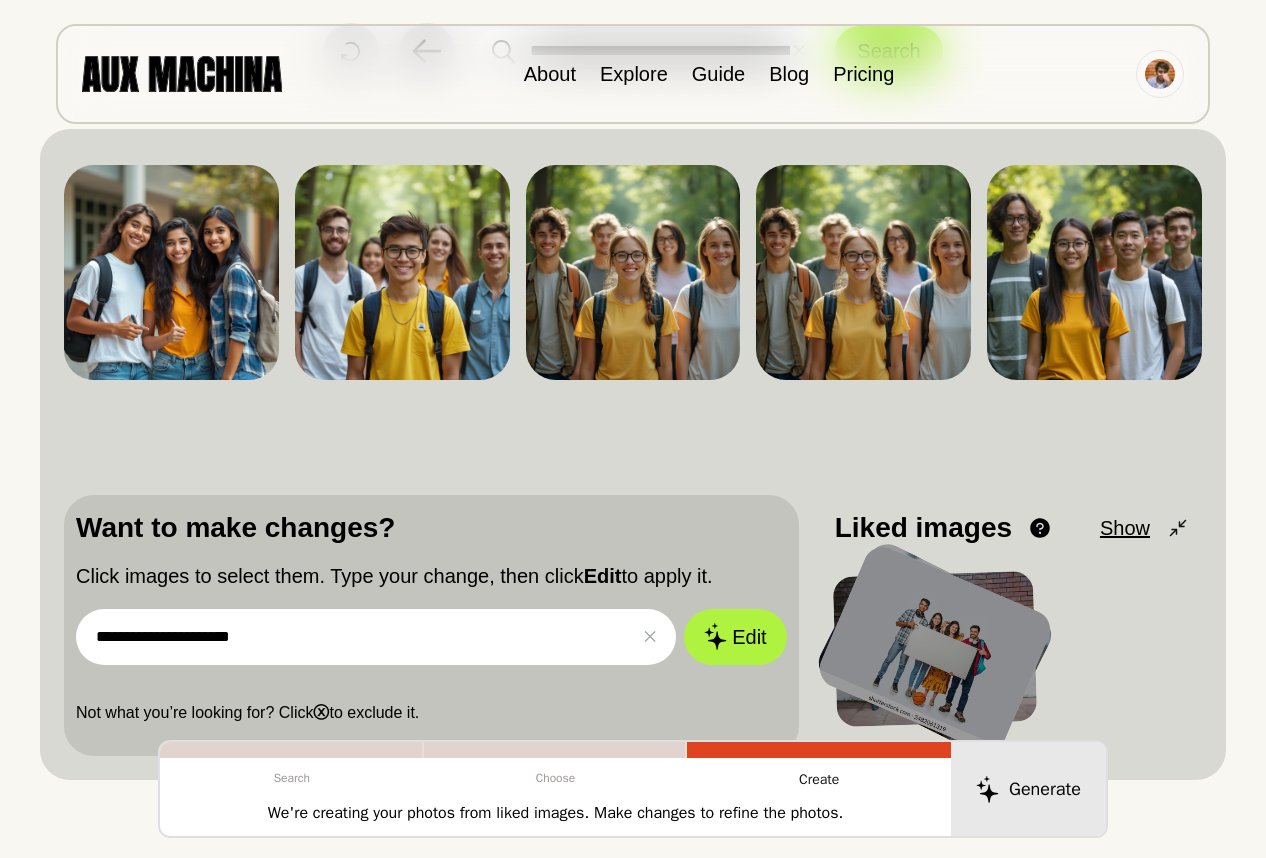 scroll, scrollTop: 146, scrollLeft: 0, axis: vertical 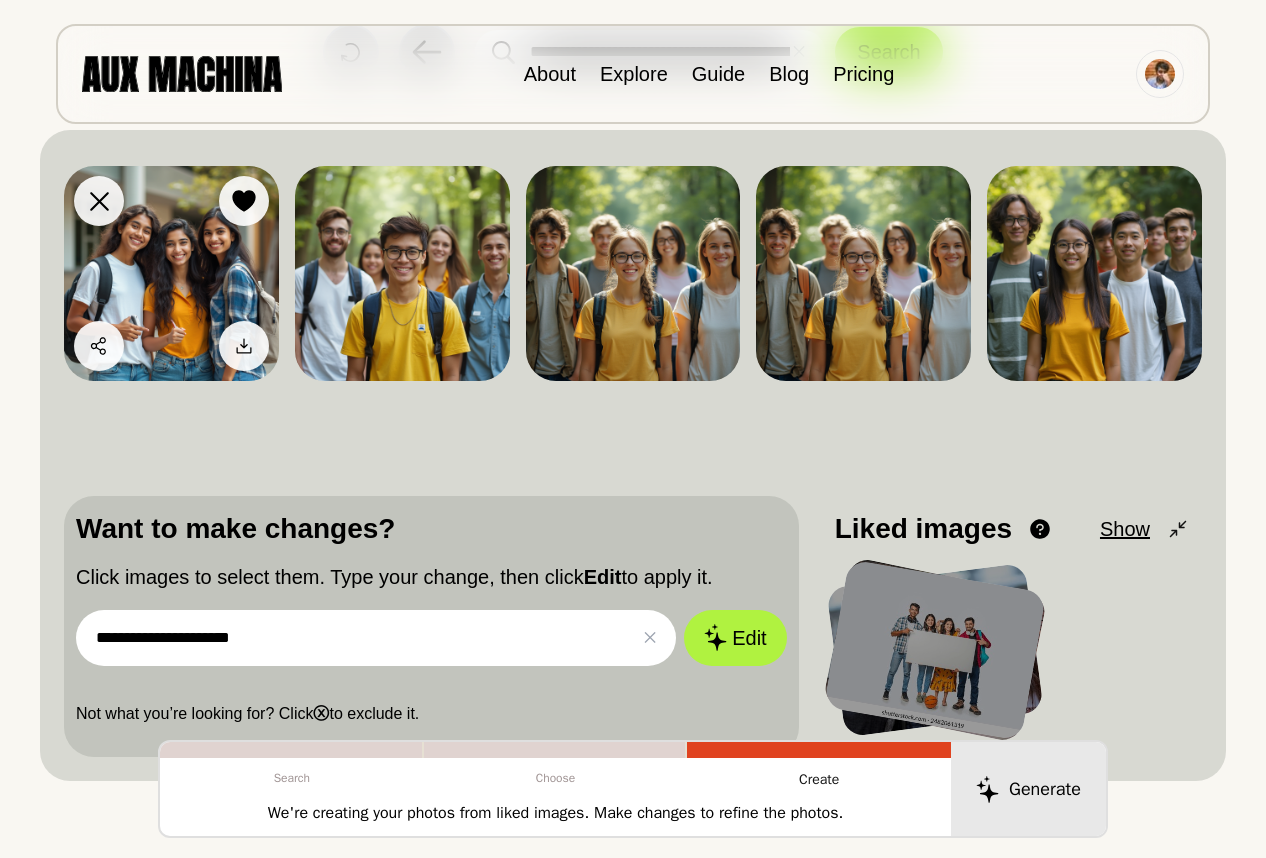 click at bounding box center [171, 273] 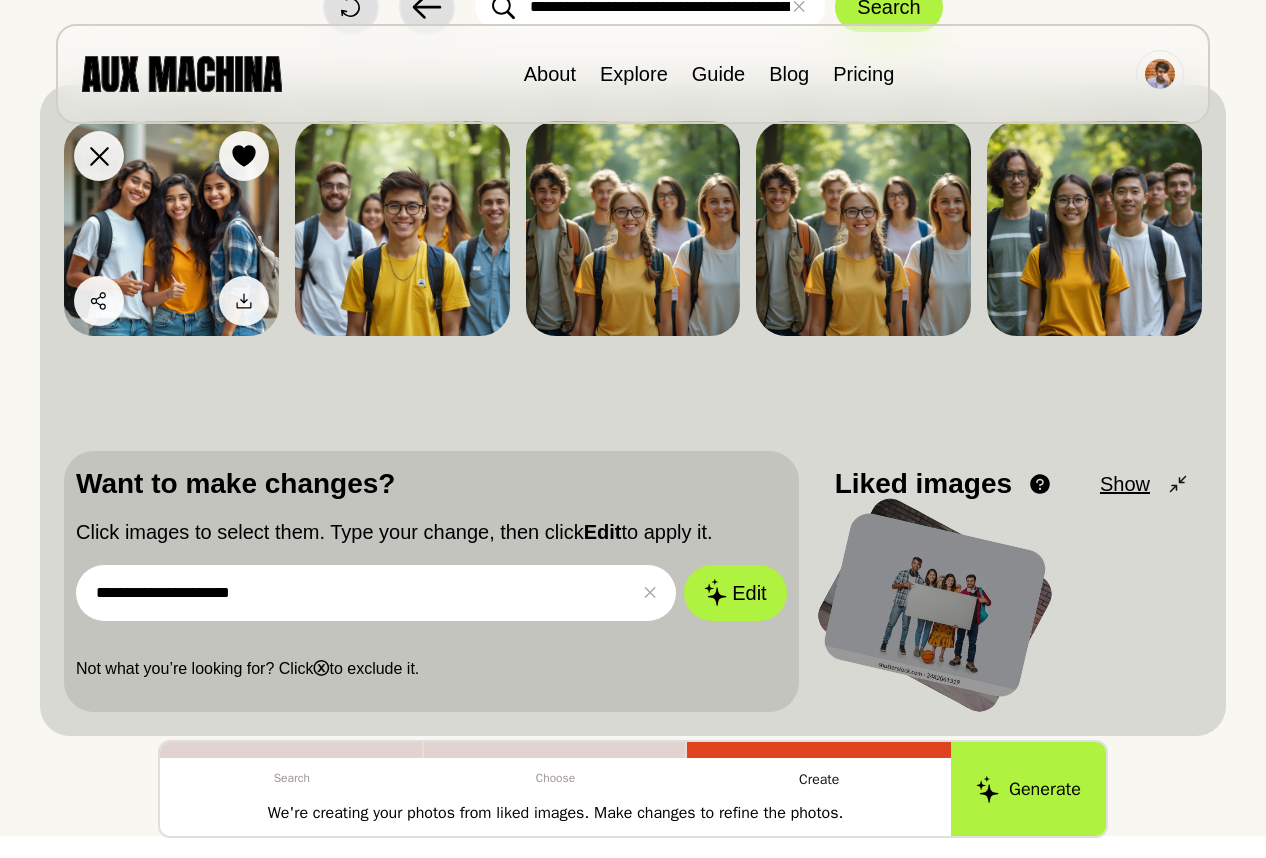 scroll, scrollTop: 174, scrollLeft: 0, axis: vertical 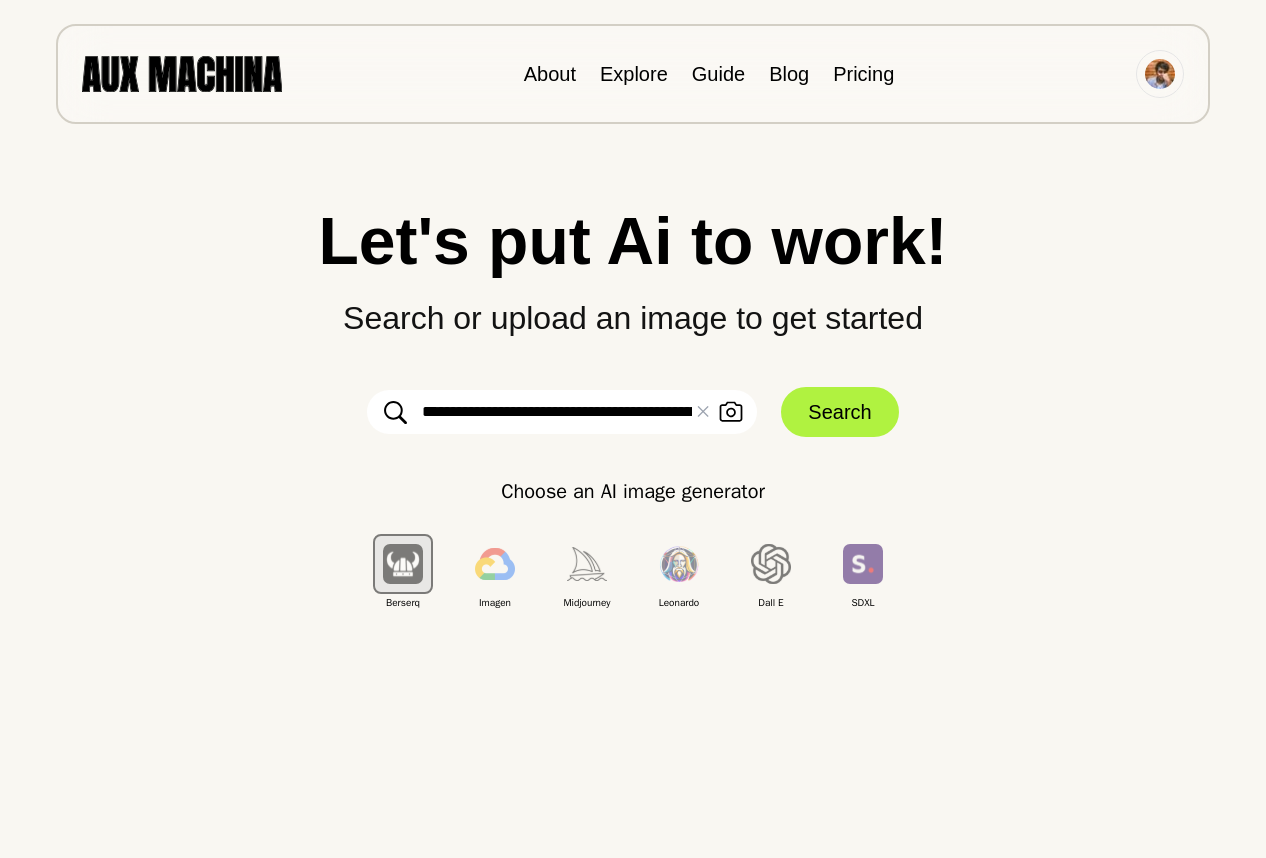 click on "**********" at bounding box center (562, 412) 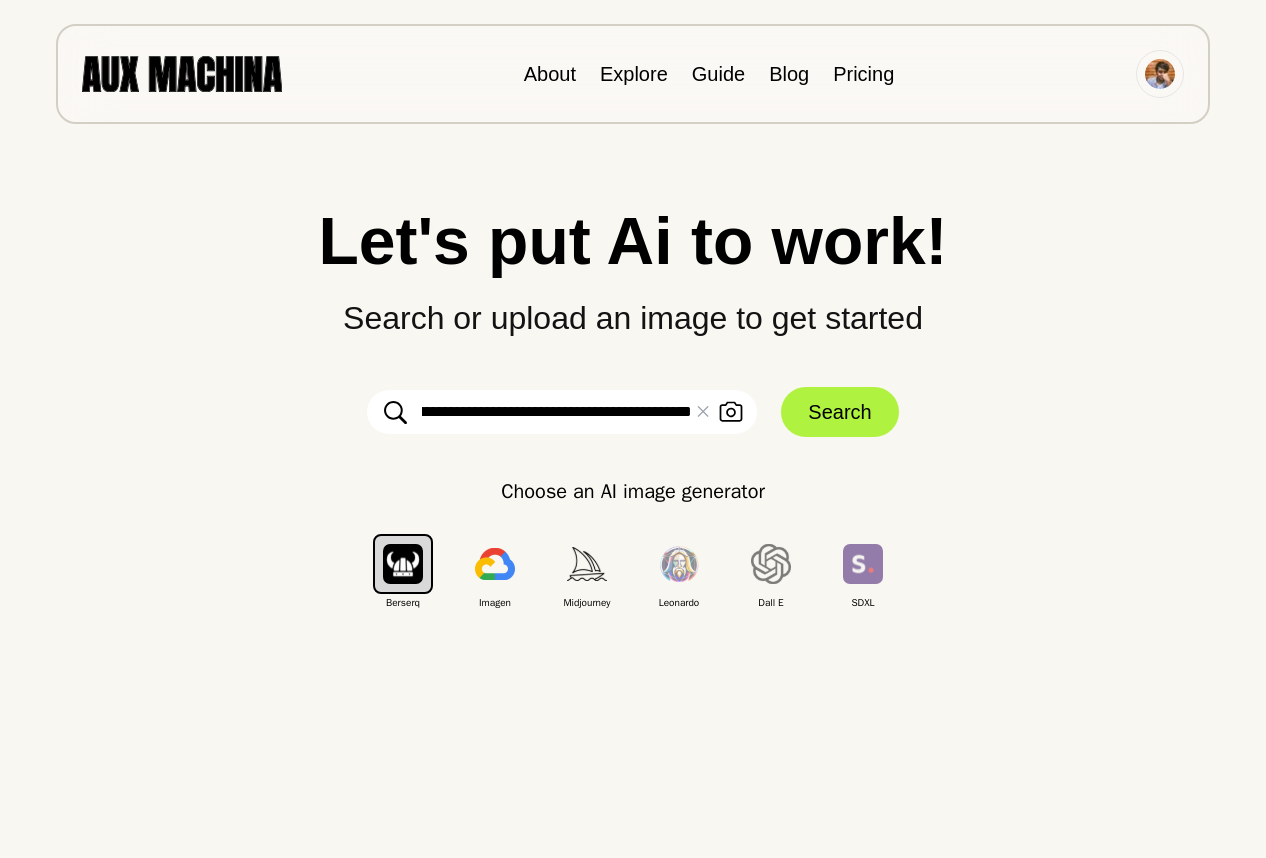 scroll, scrollTop: 0, scrollLeft: 600, axis: horizontal 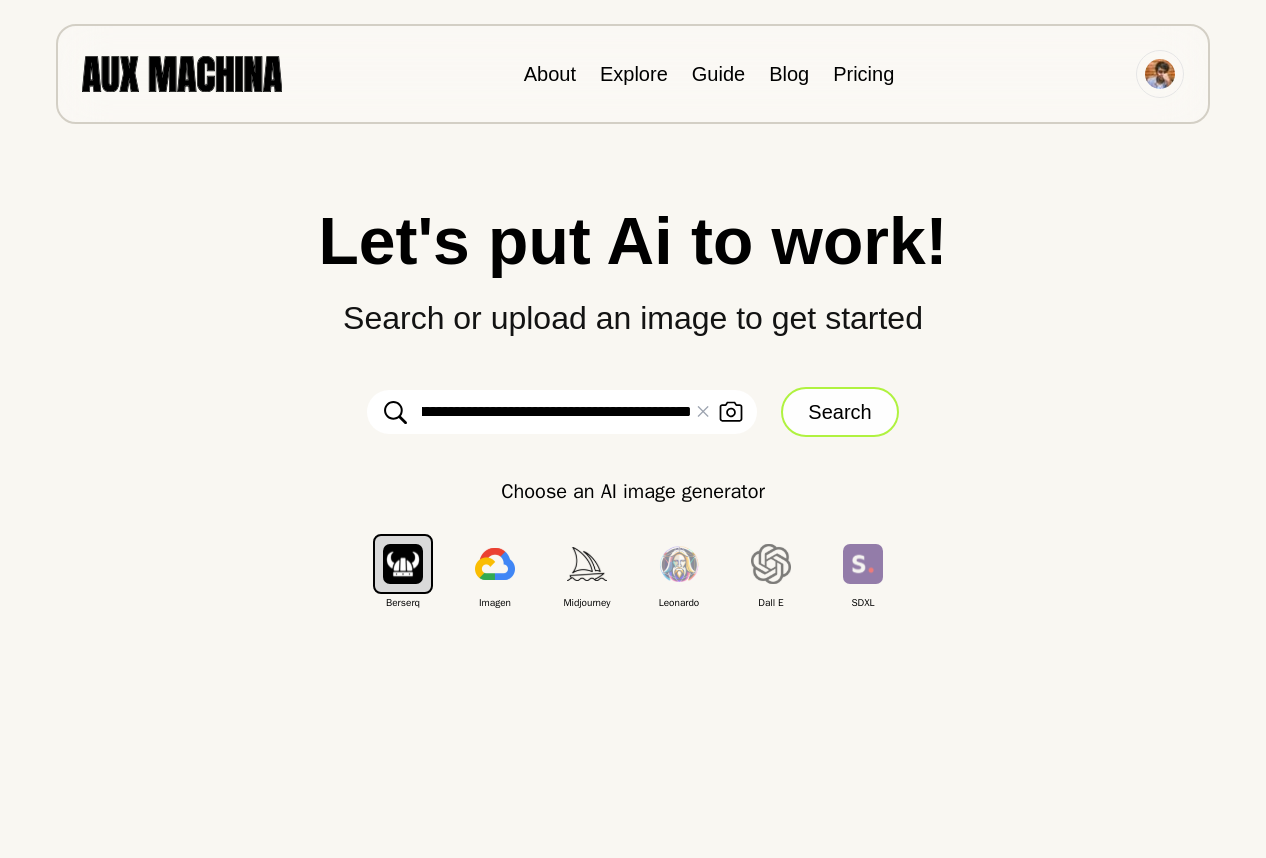 type on "**********" 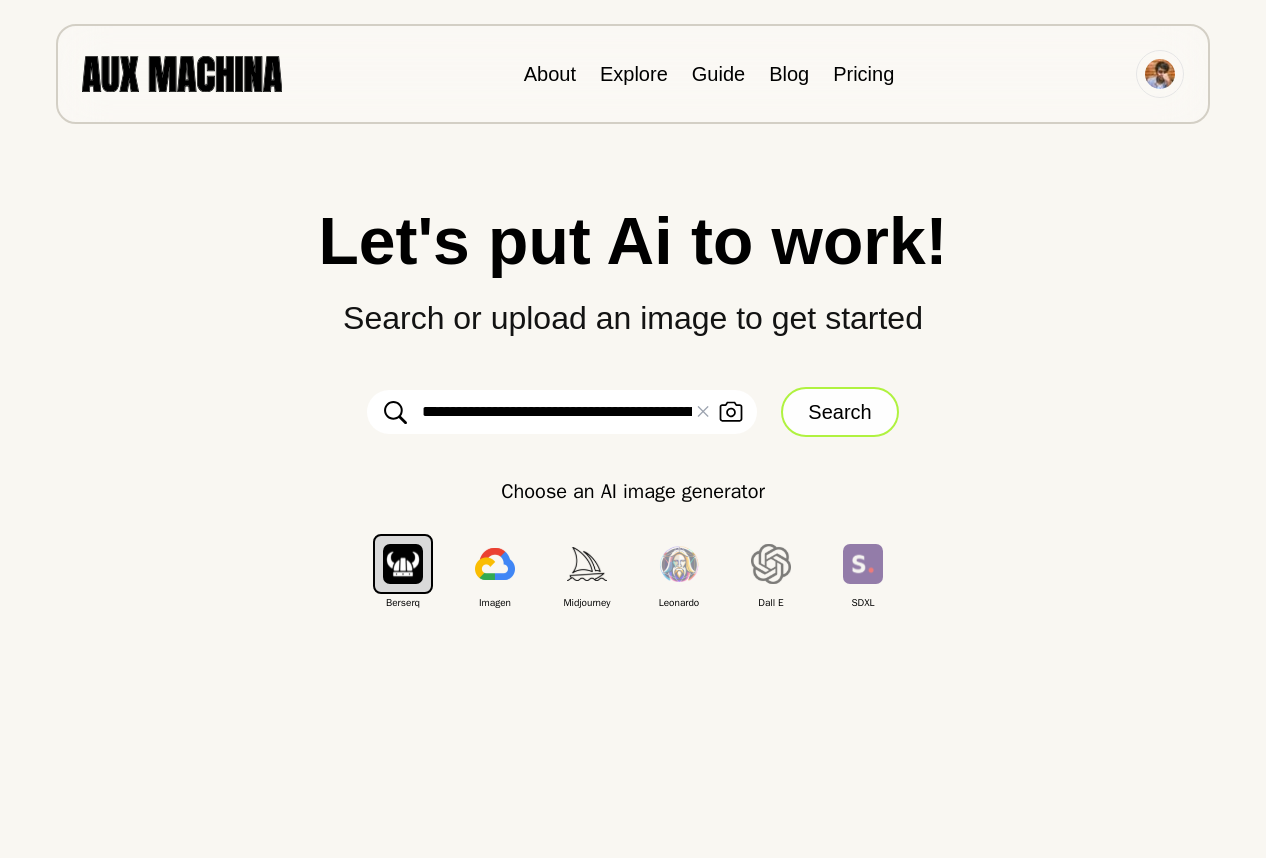 click on "Search" at bounding box center [839, 412] 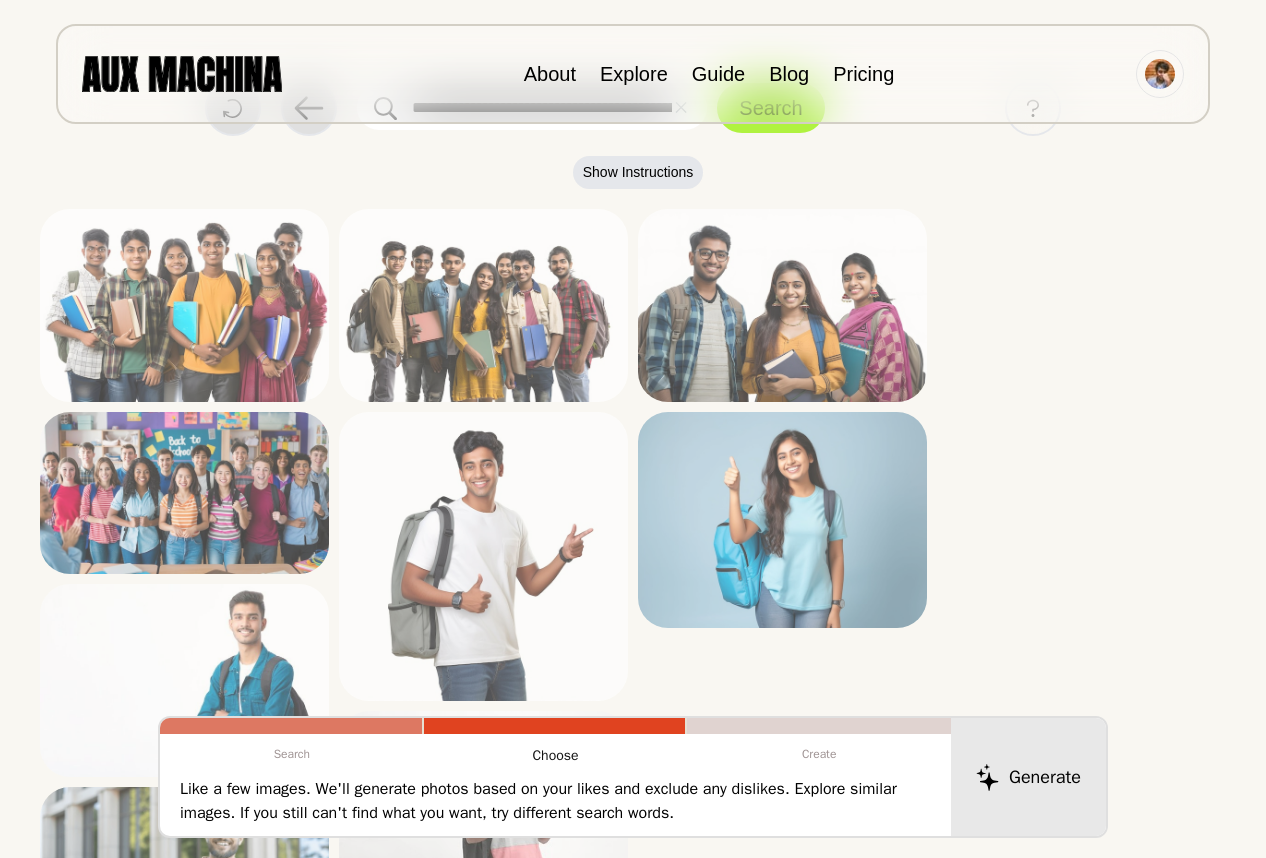 scroll, scrollTop: 86, scrollLeft: 0, axis: vertical 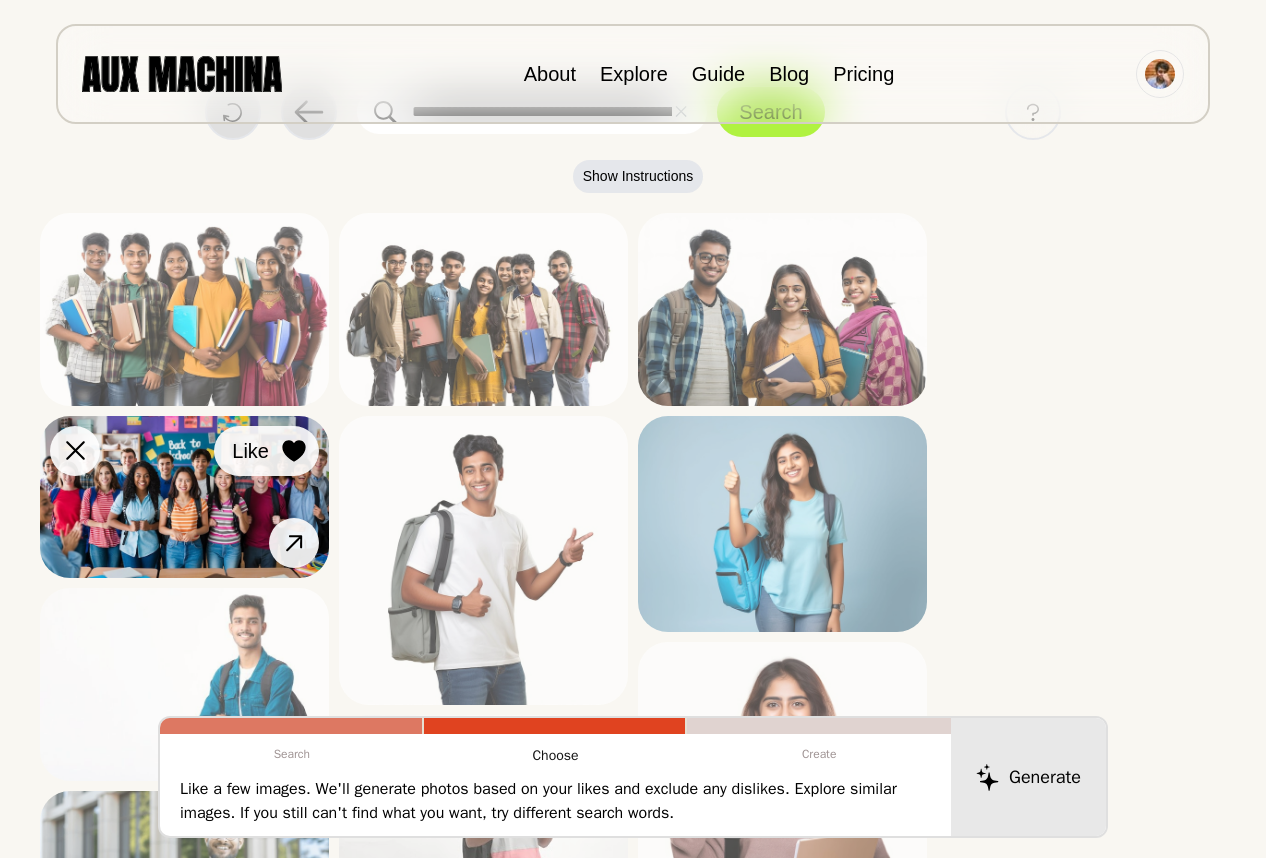 click 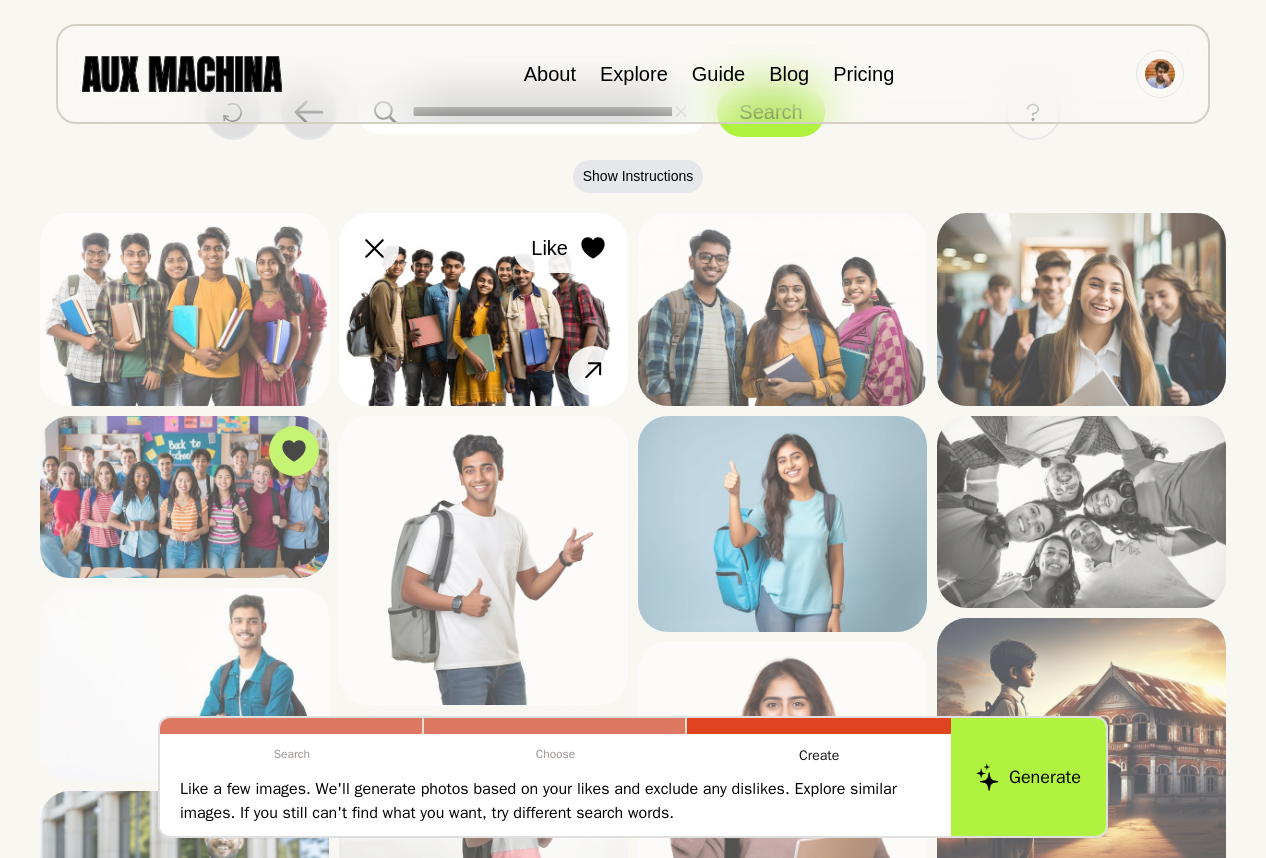 click 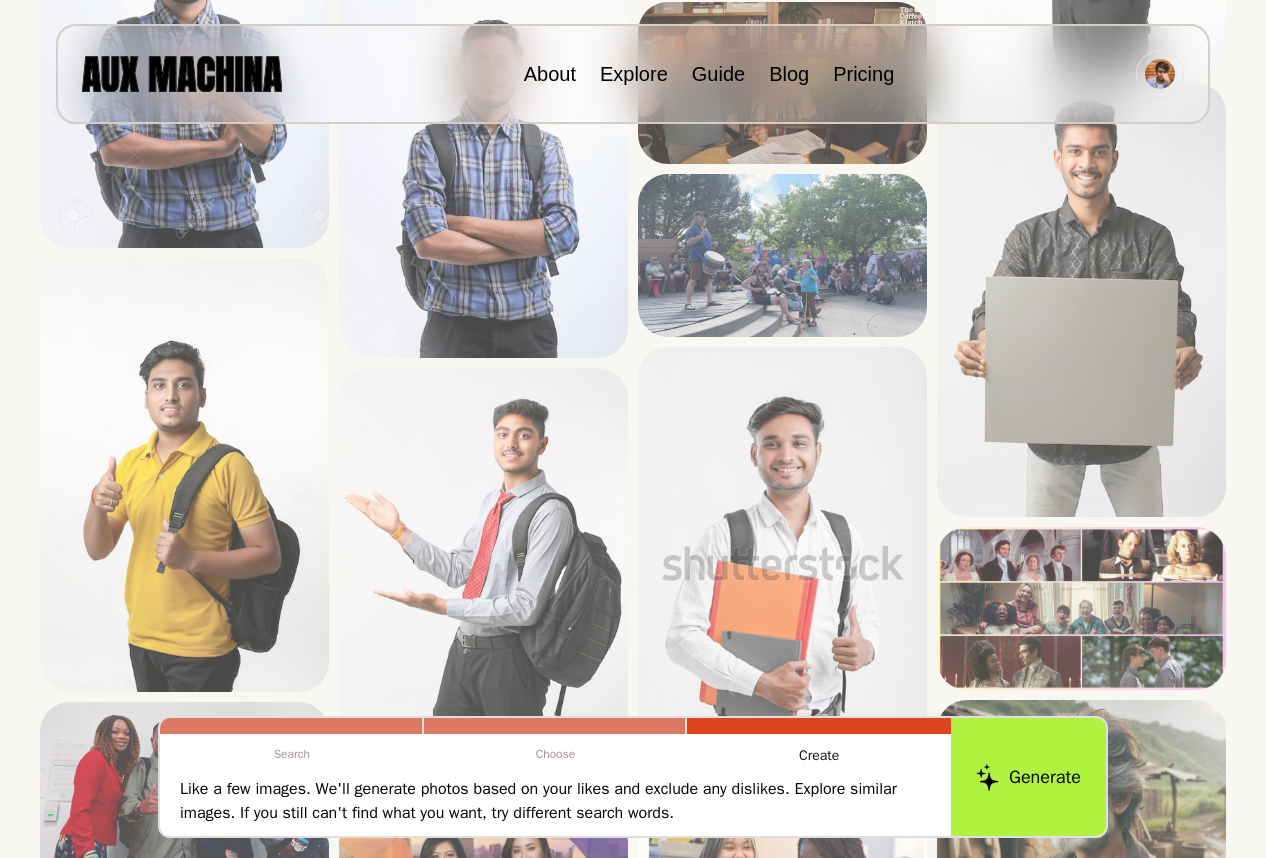 scroll, scrollTop: 2258, scrollLeft: 0, axis: vertical 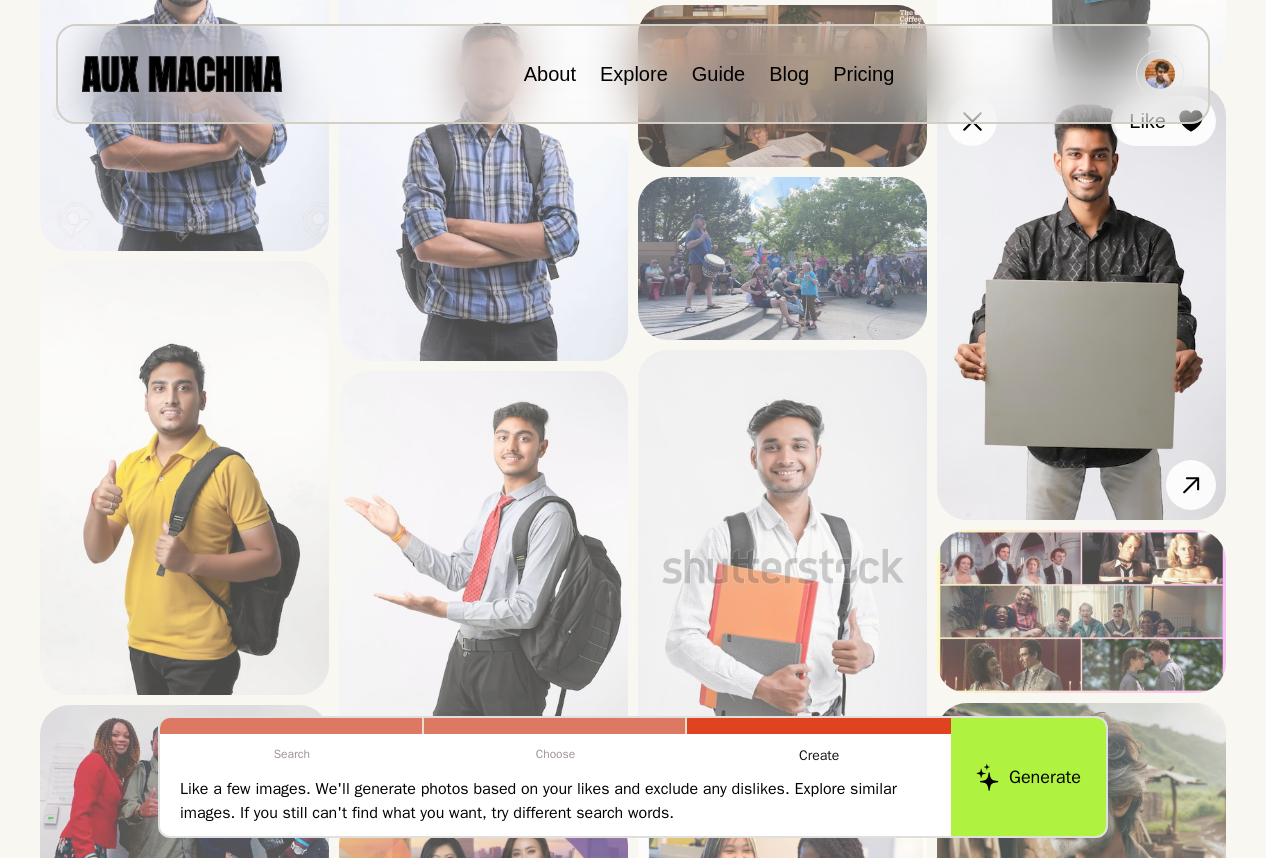 click at bounding box center [1191, 121] 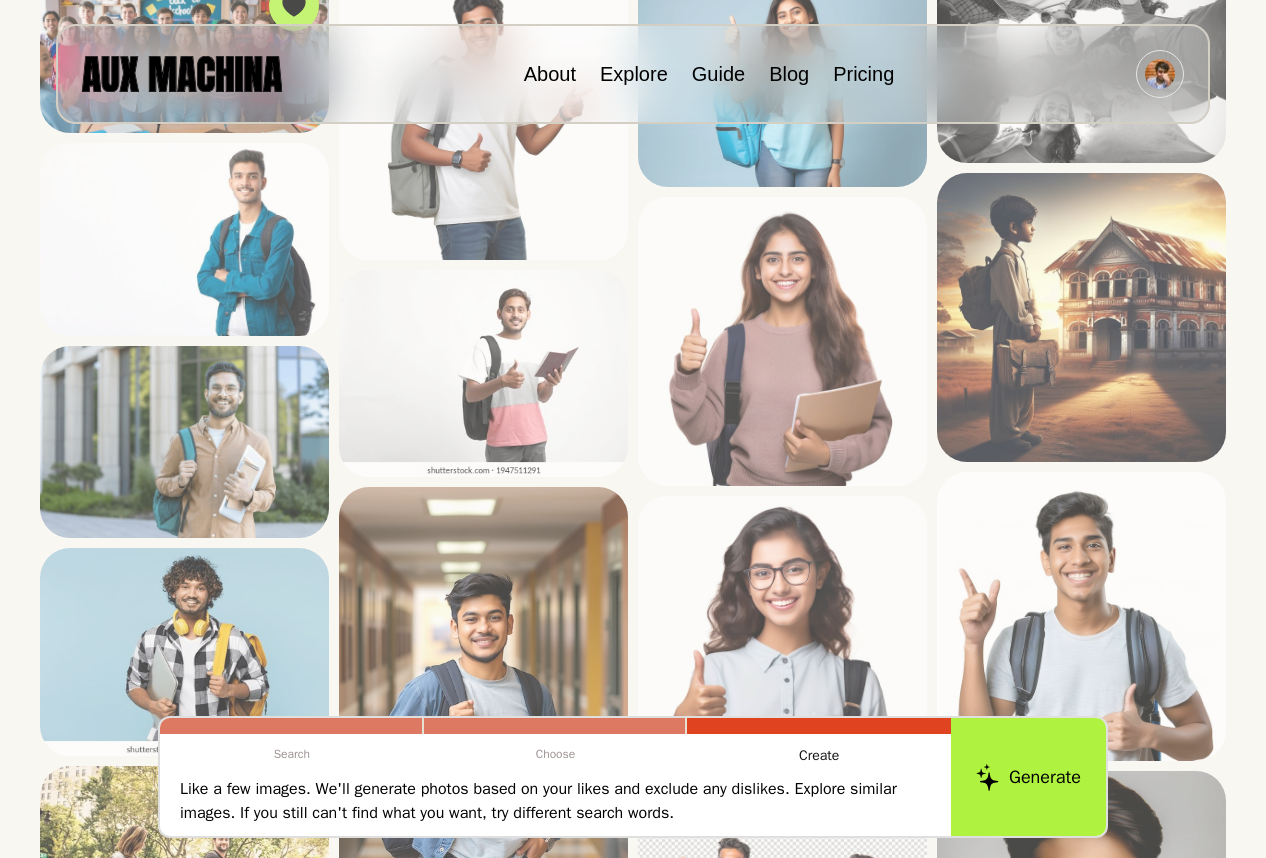 scroll, scrollTop: 0, scrollLeft: 0, axis: both 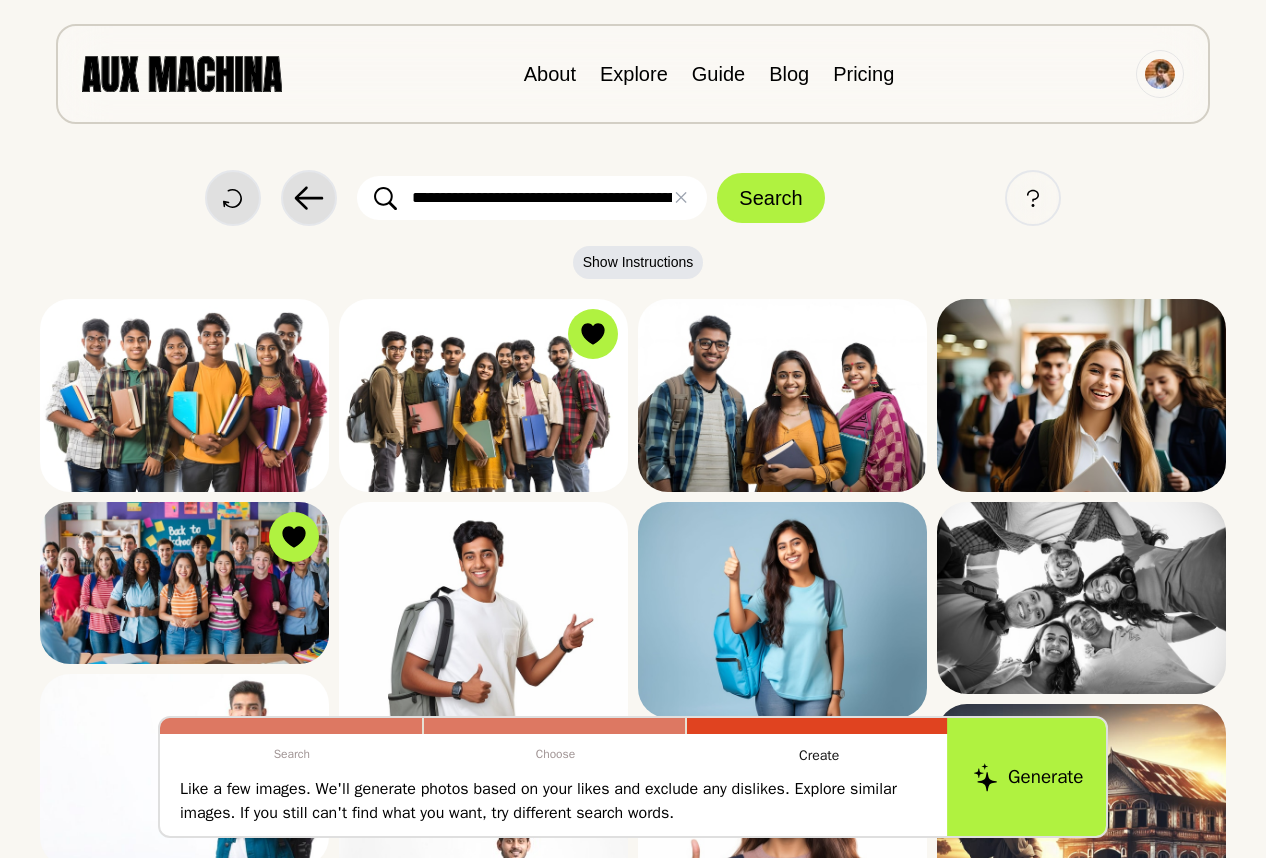 click on "Generate" at bounding box center [1028, 777] 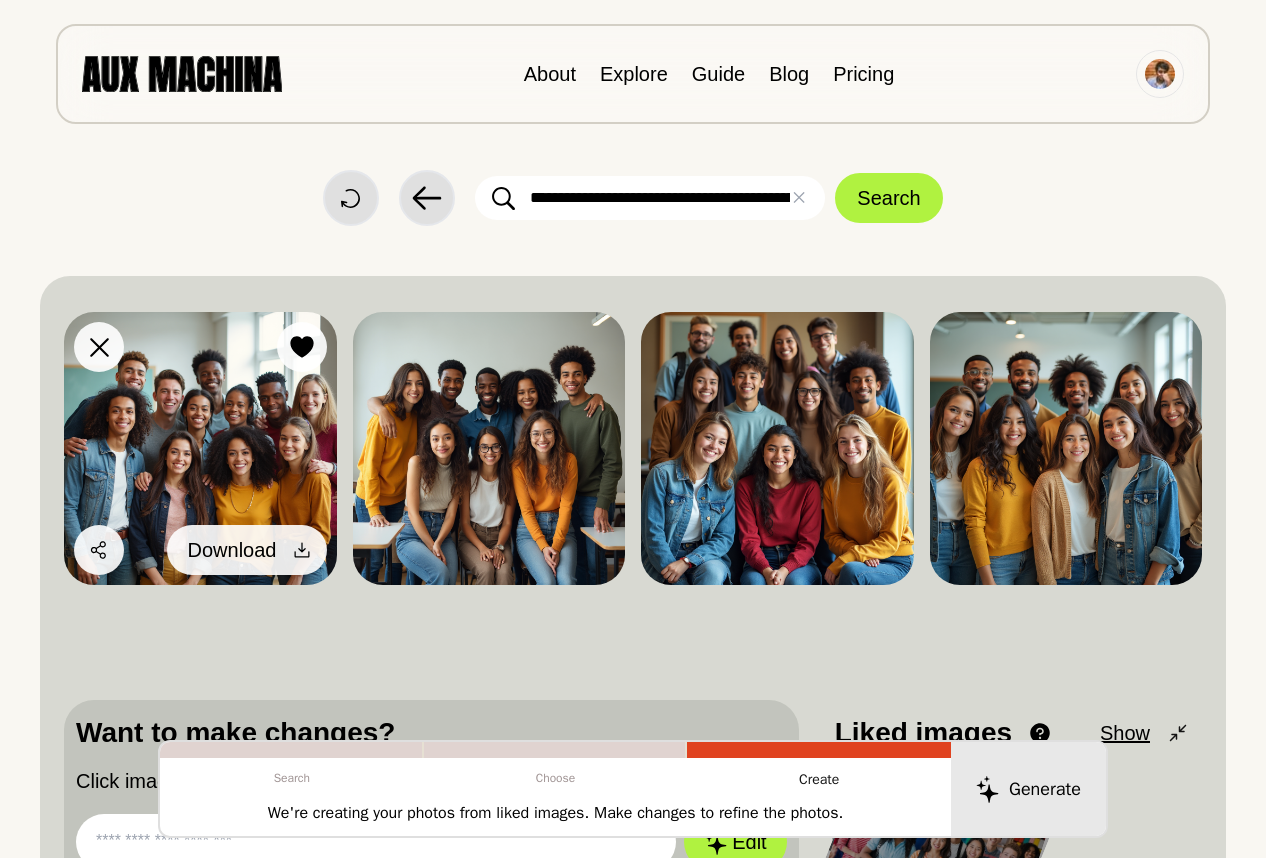 click 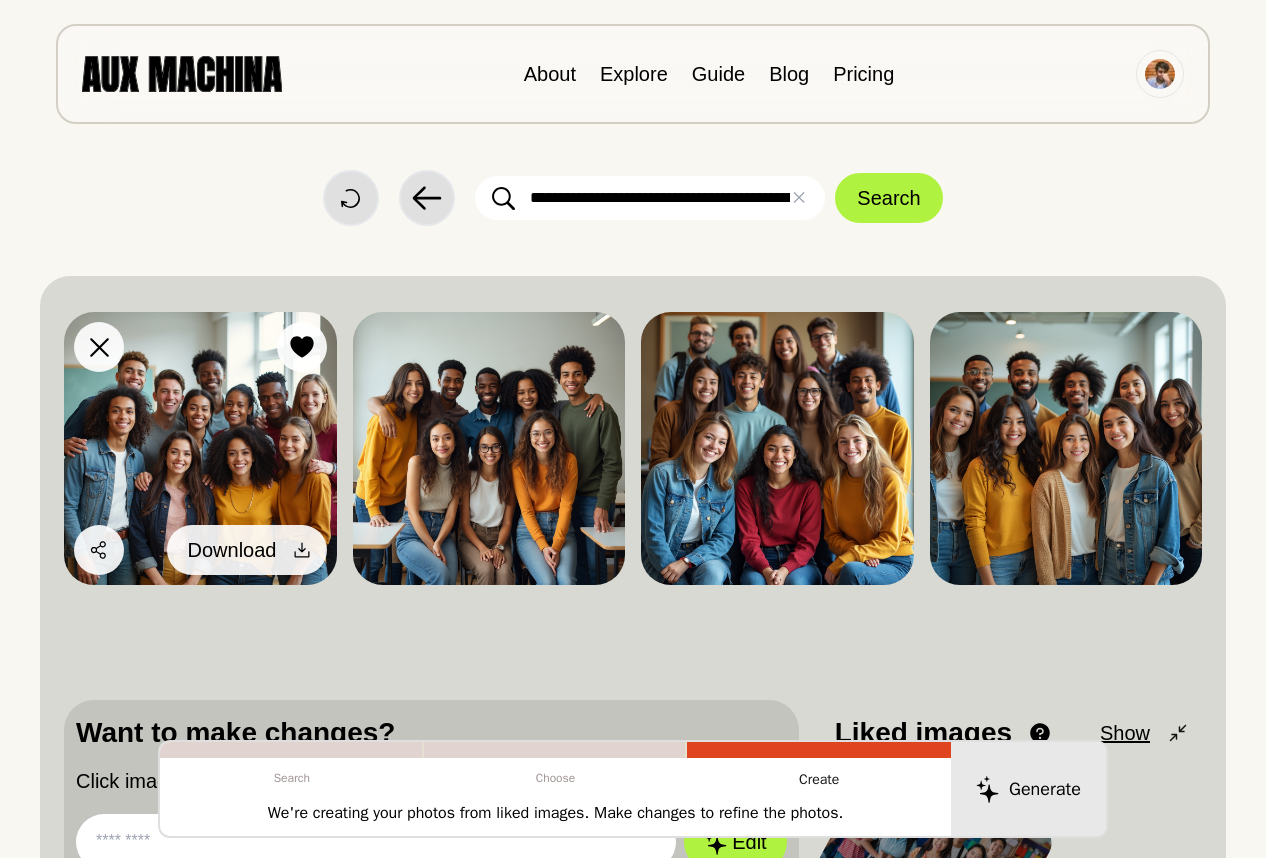 click on "Download" at bounding box center [232, 550] 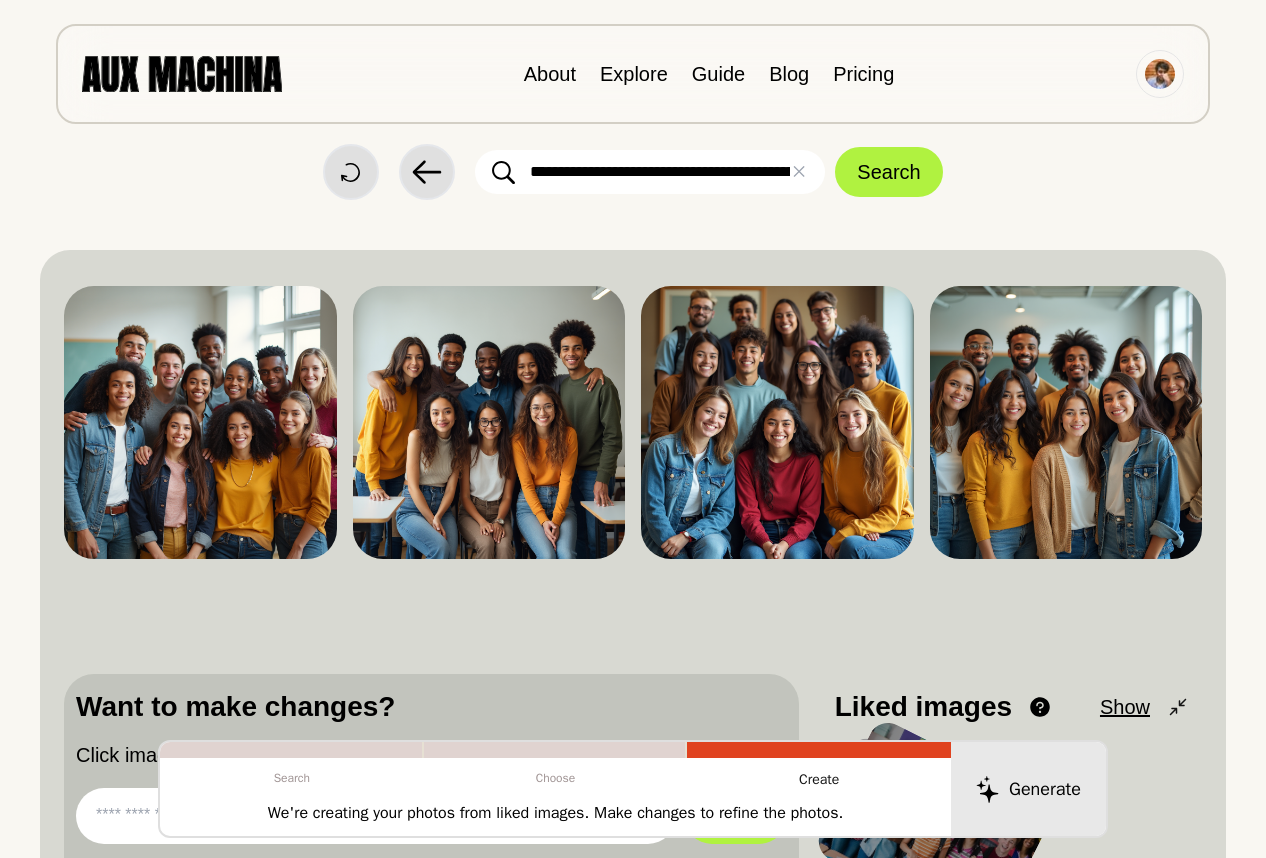 scroll, scrollTop: 41, scrollLeft: 0, axis: vertical 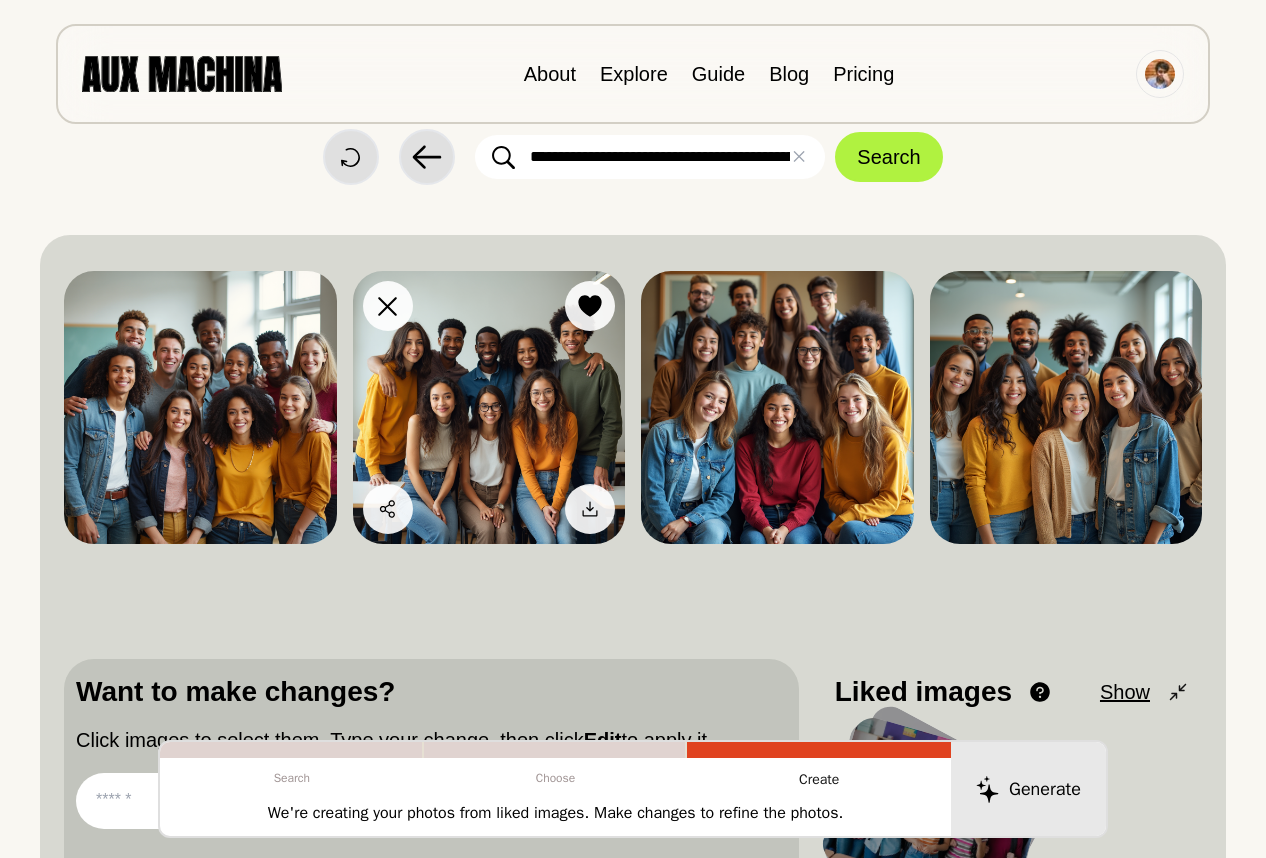 click at bounding box center (489, 407) 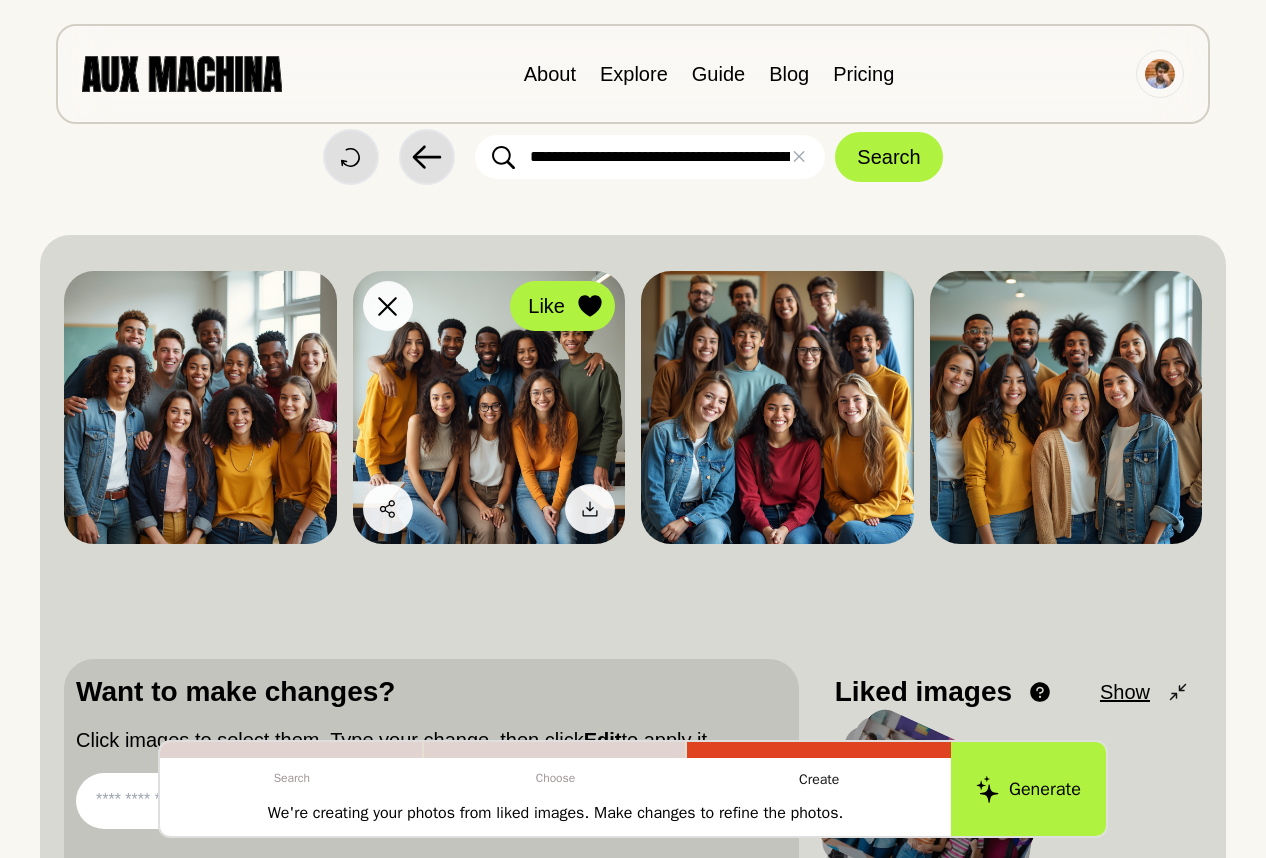 click 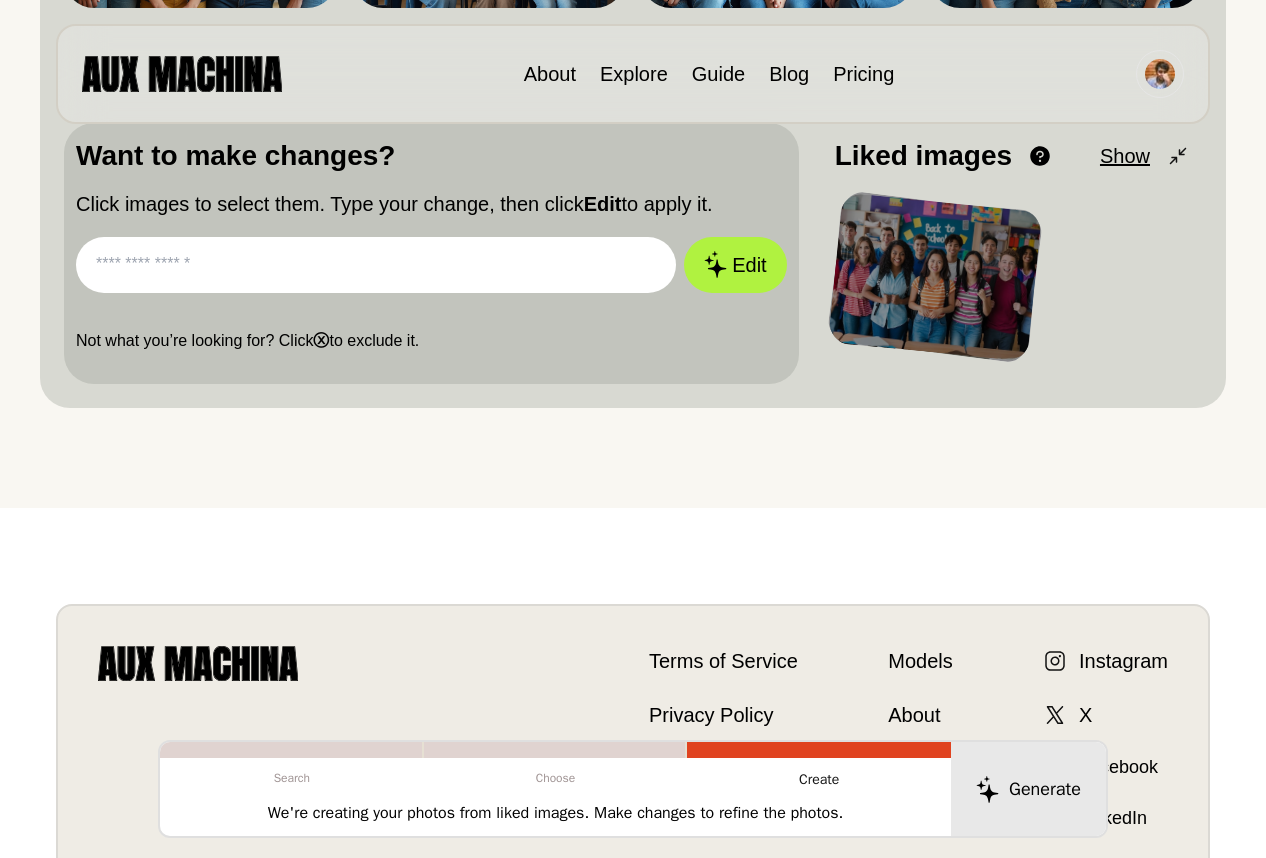 scroll, scrollTop: 571, scrollLeft: 0, axis: vertical 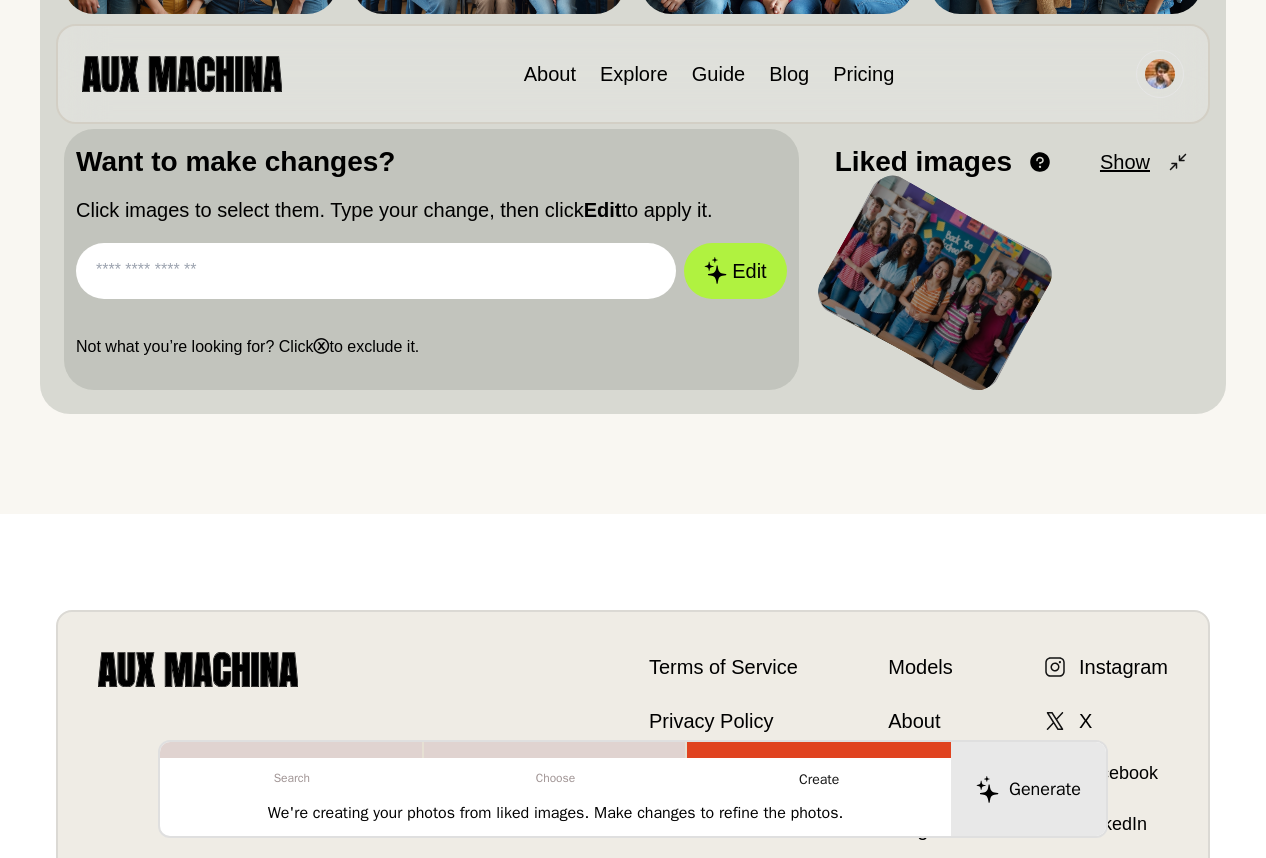 click on "Show" at bounding box center [1125, 162] 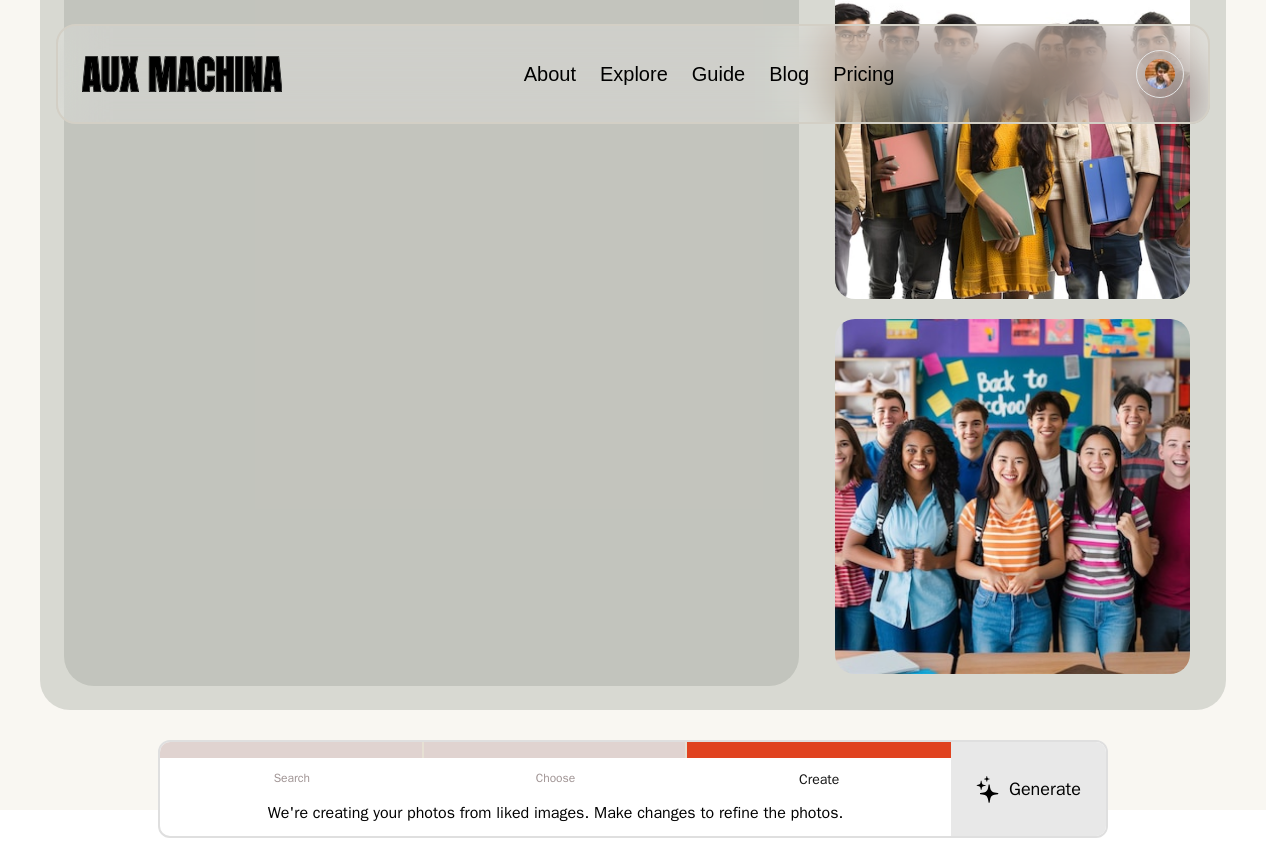 scroll, scrollTop: 1321, scrollLeft: 0, axis: vertical 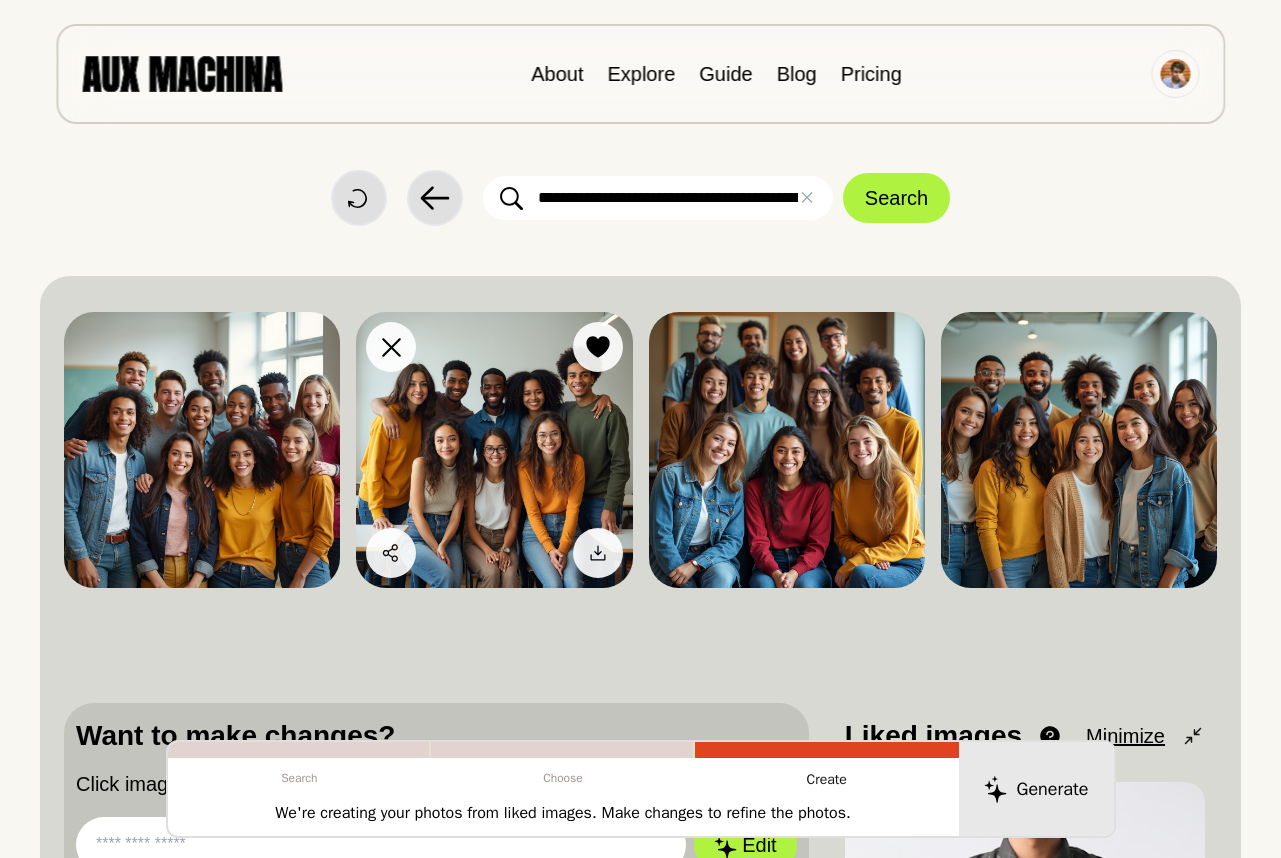 click at bounding box center [494, 450] 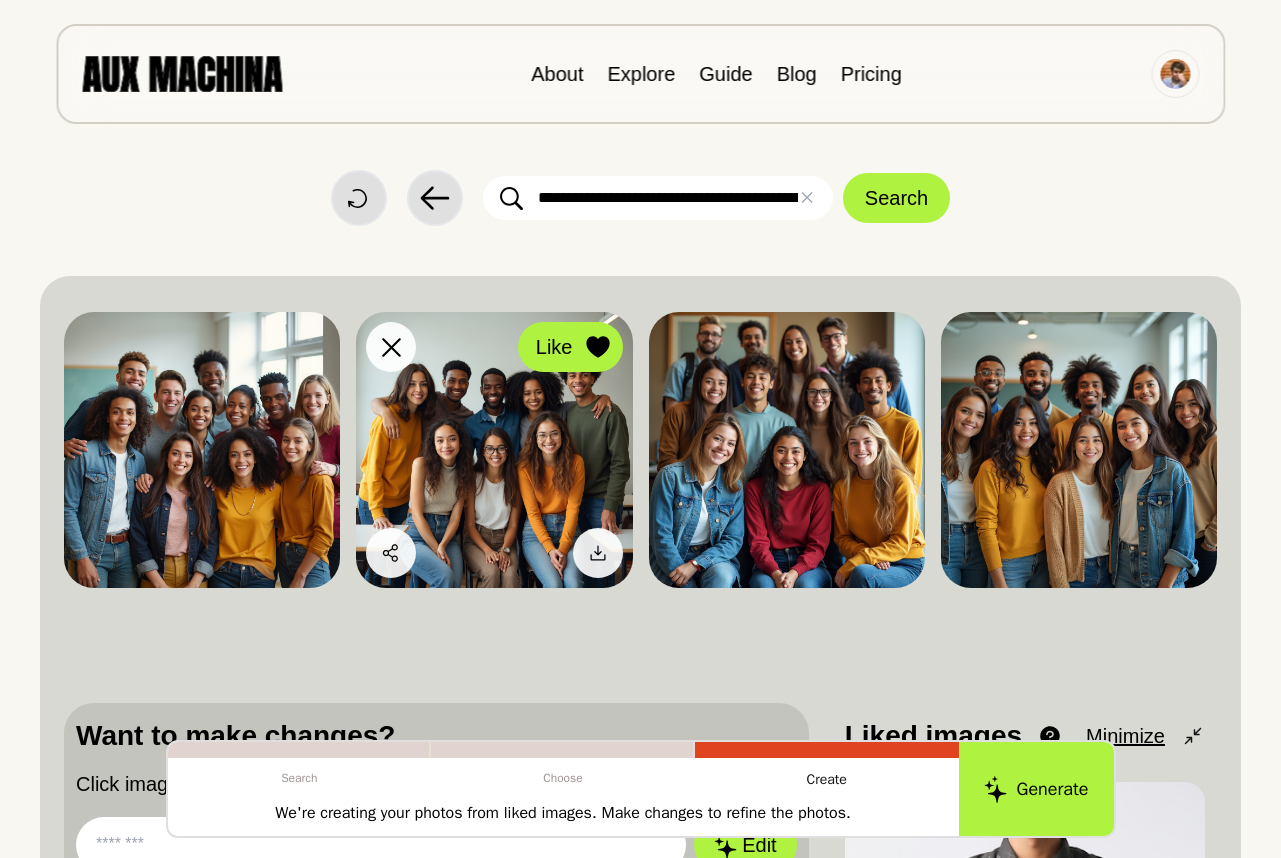 click on "Like" at bounding box center (570, 347) 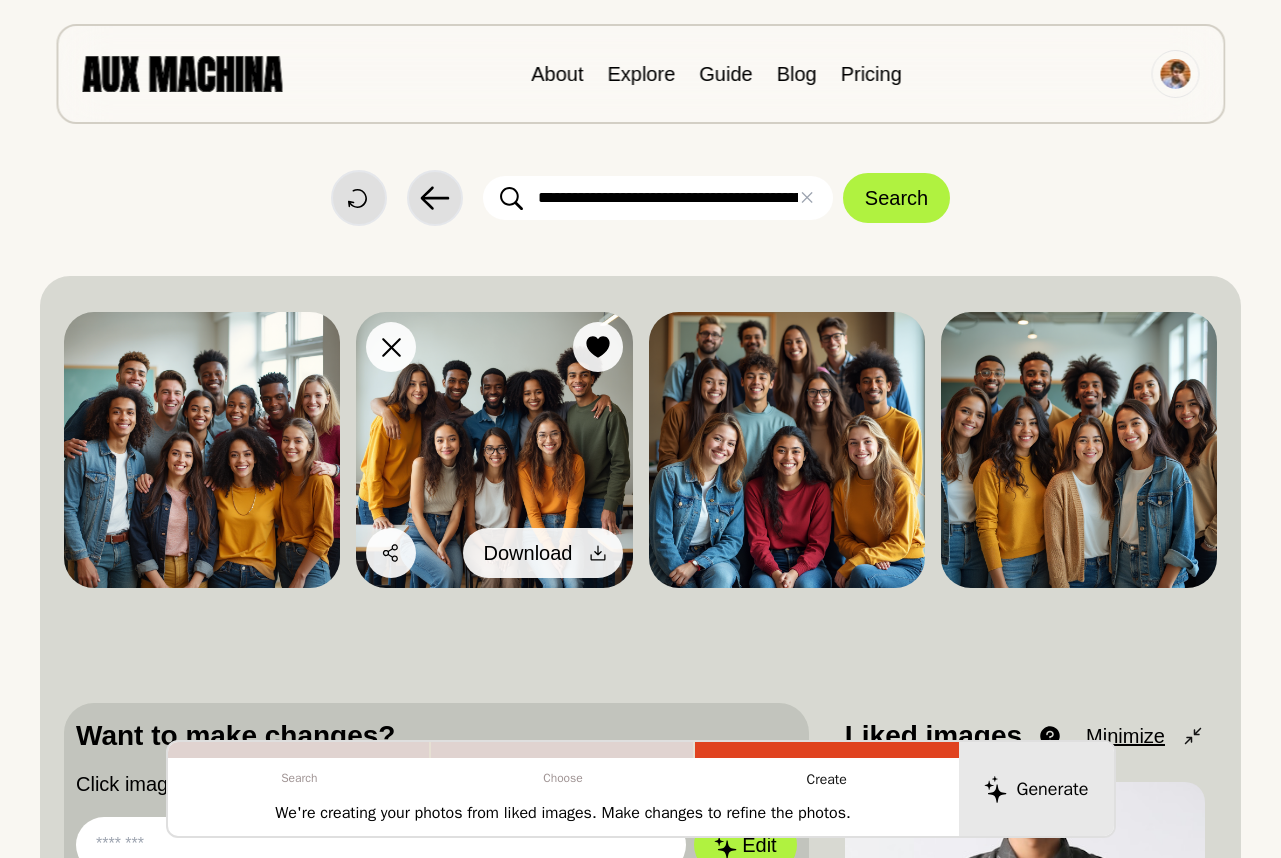 click 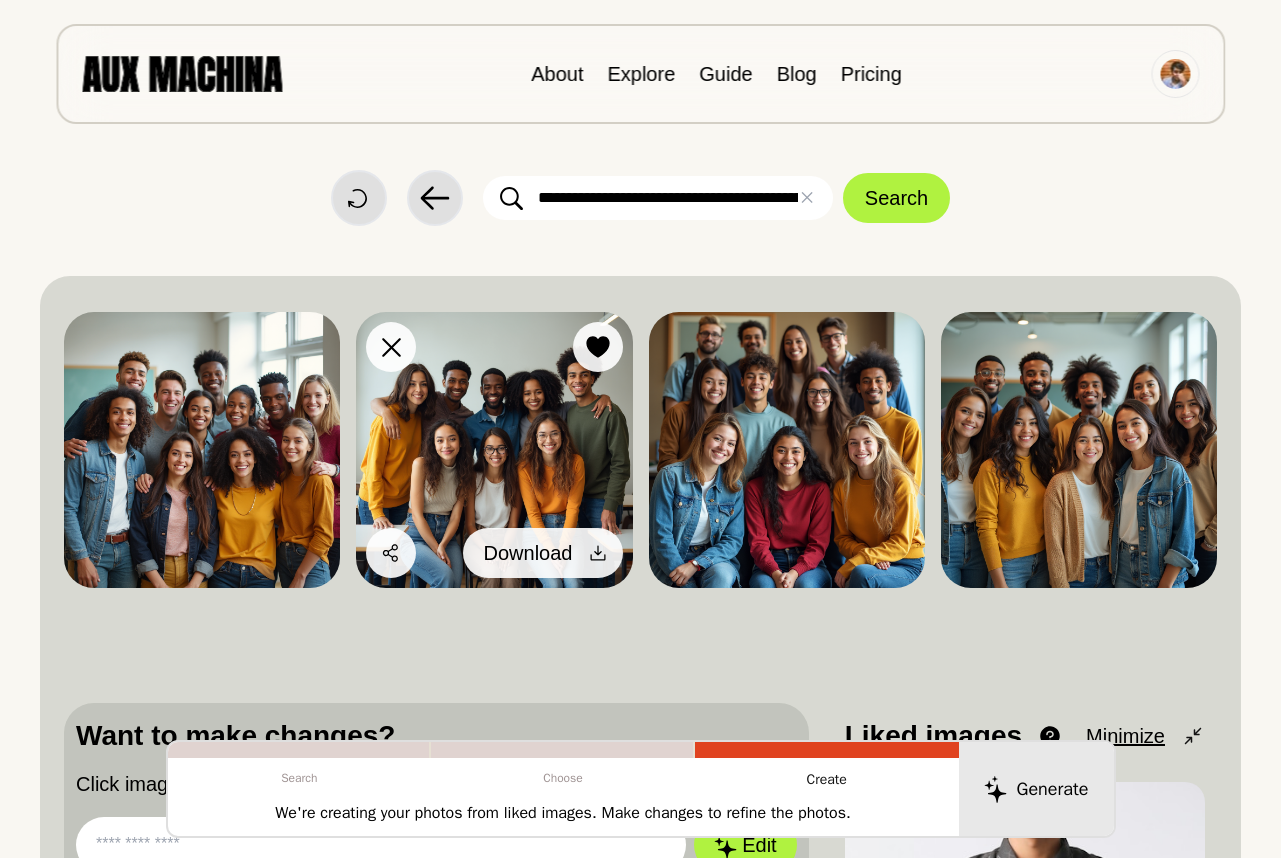 click 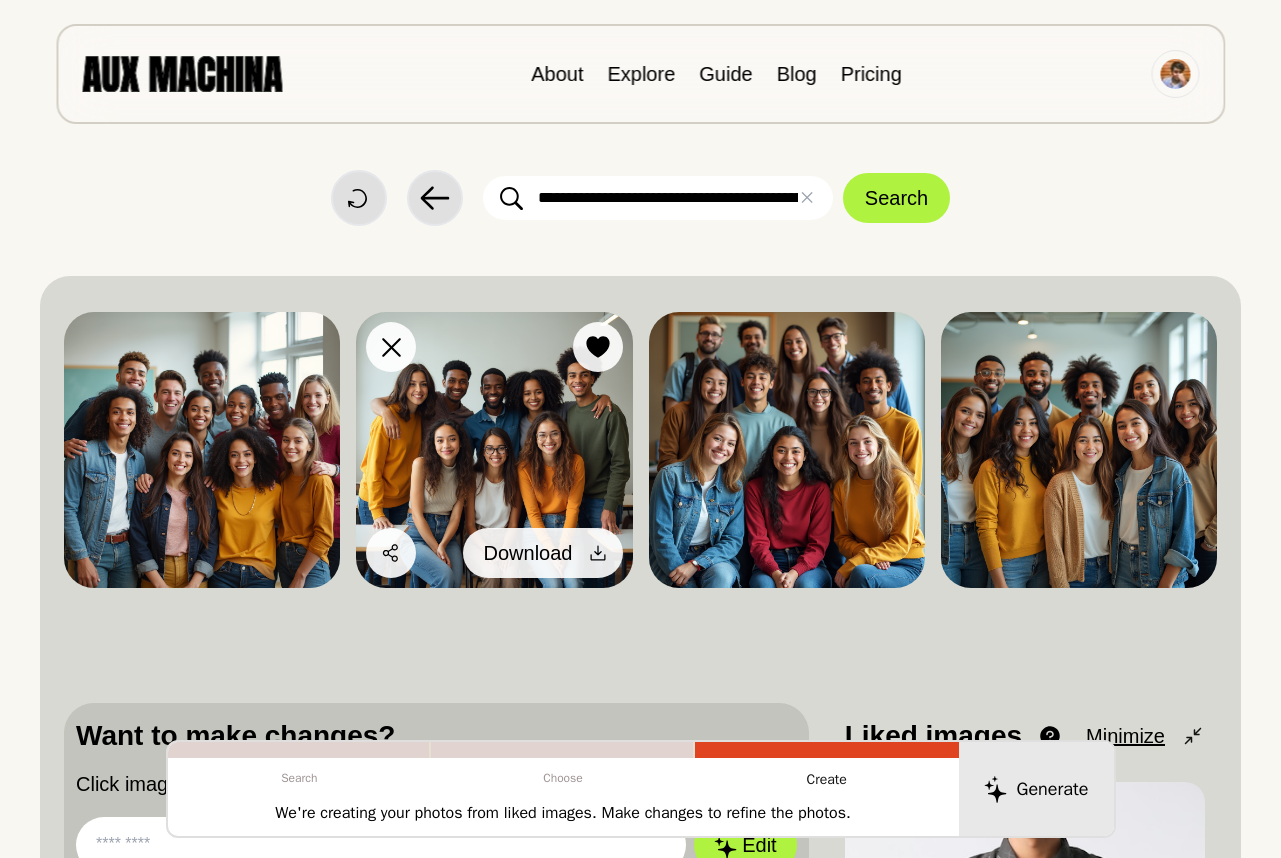 type 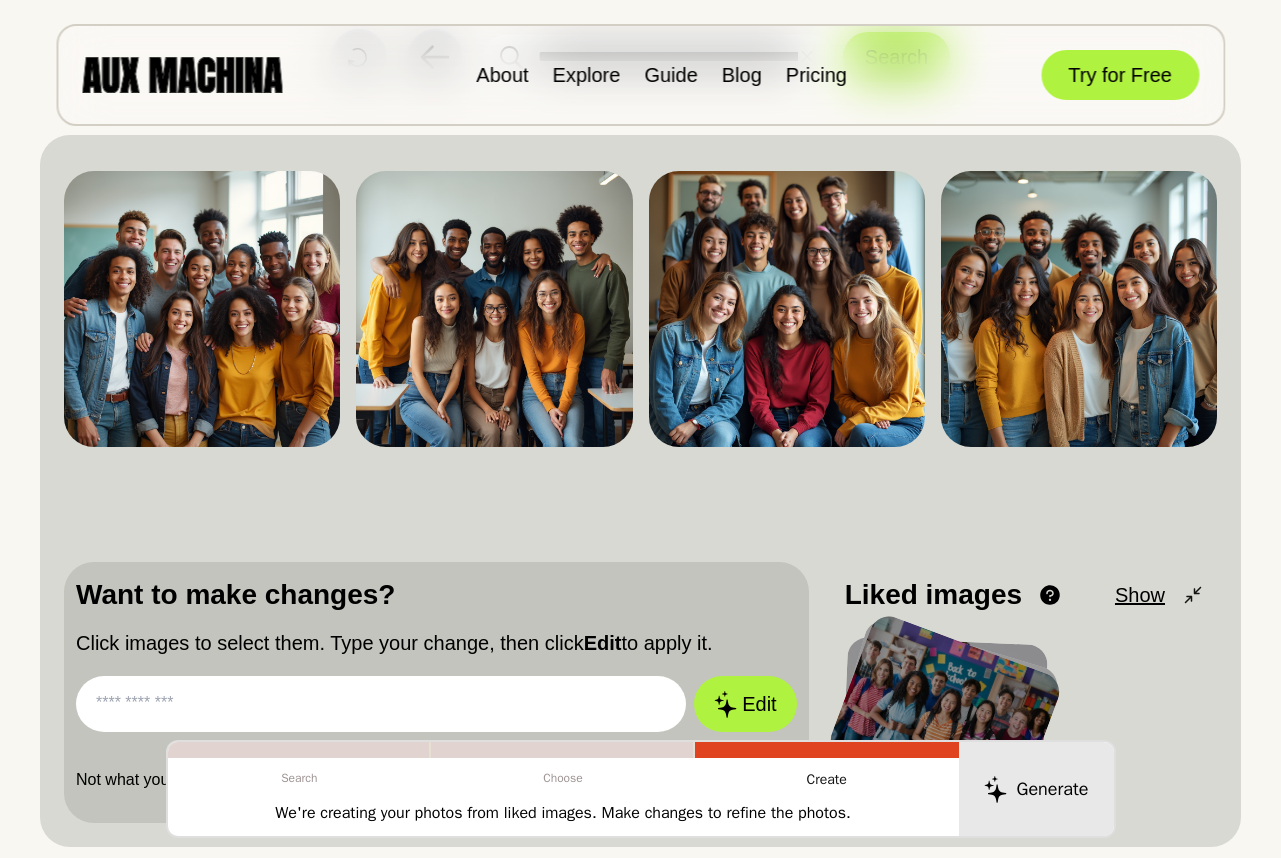 scroll, scrollTop: 59, scrollLeft: 0, axis: vertical 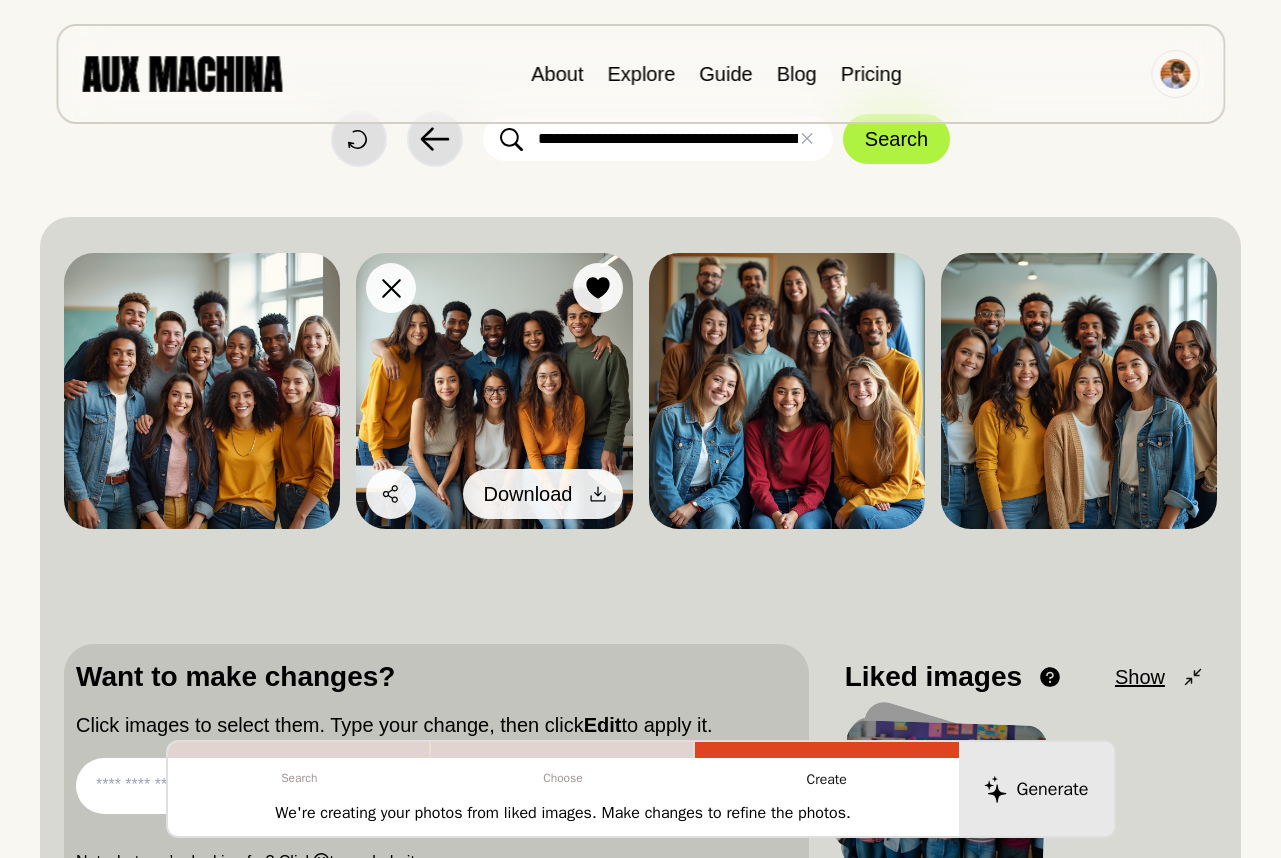 click 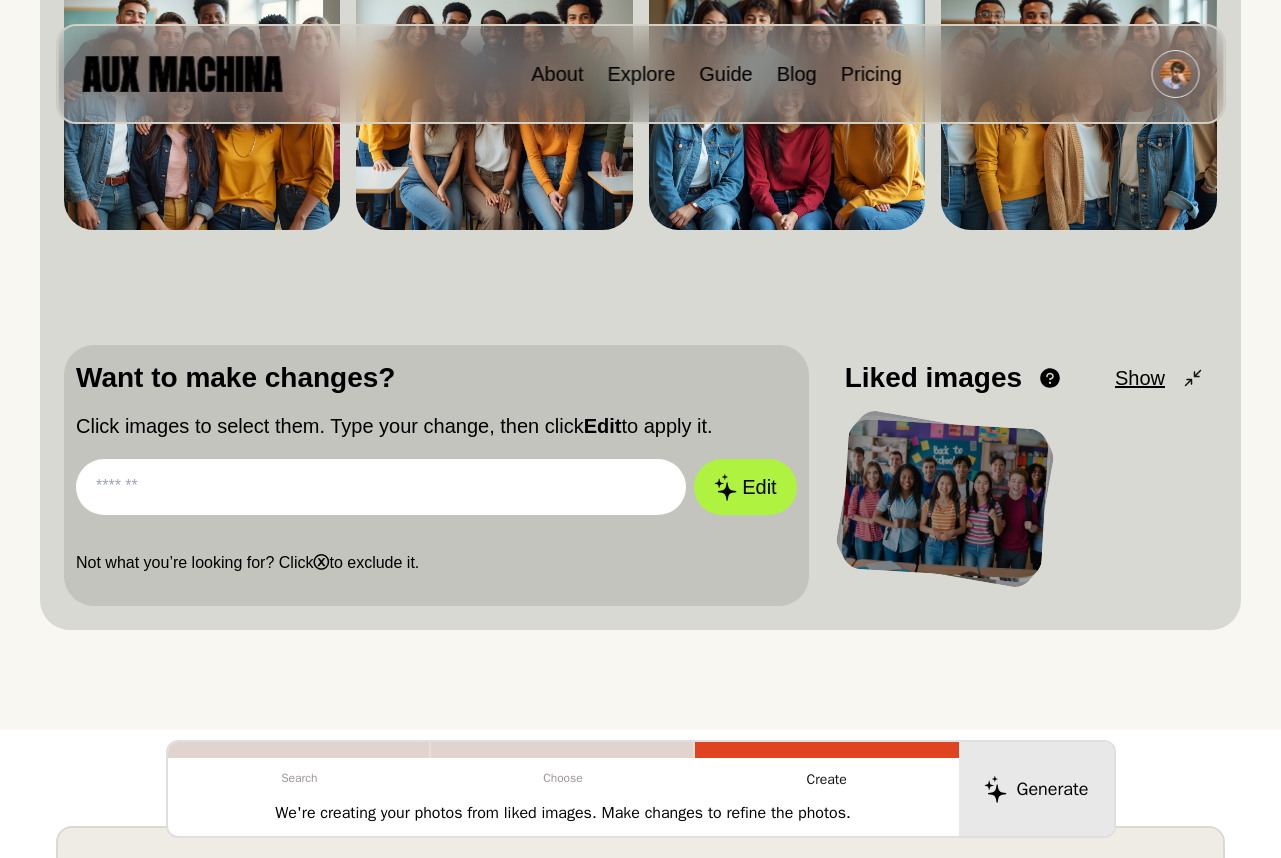 scroll, scrollTop: 400, scrollLeft: 0, axis: vertical 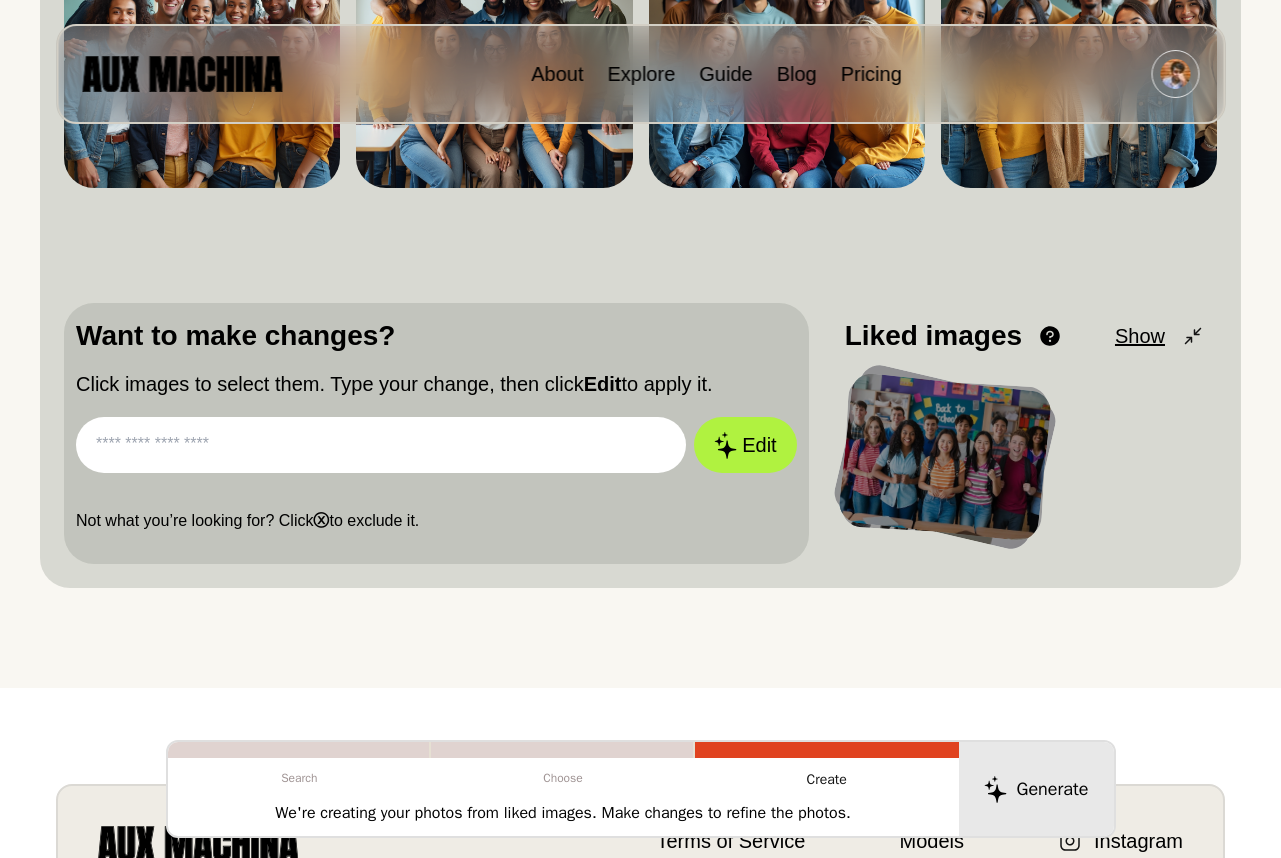 click on "Show" at bounding box center [1140, 336] 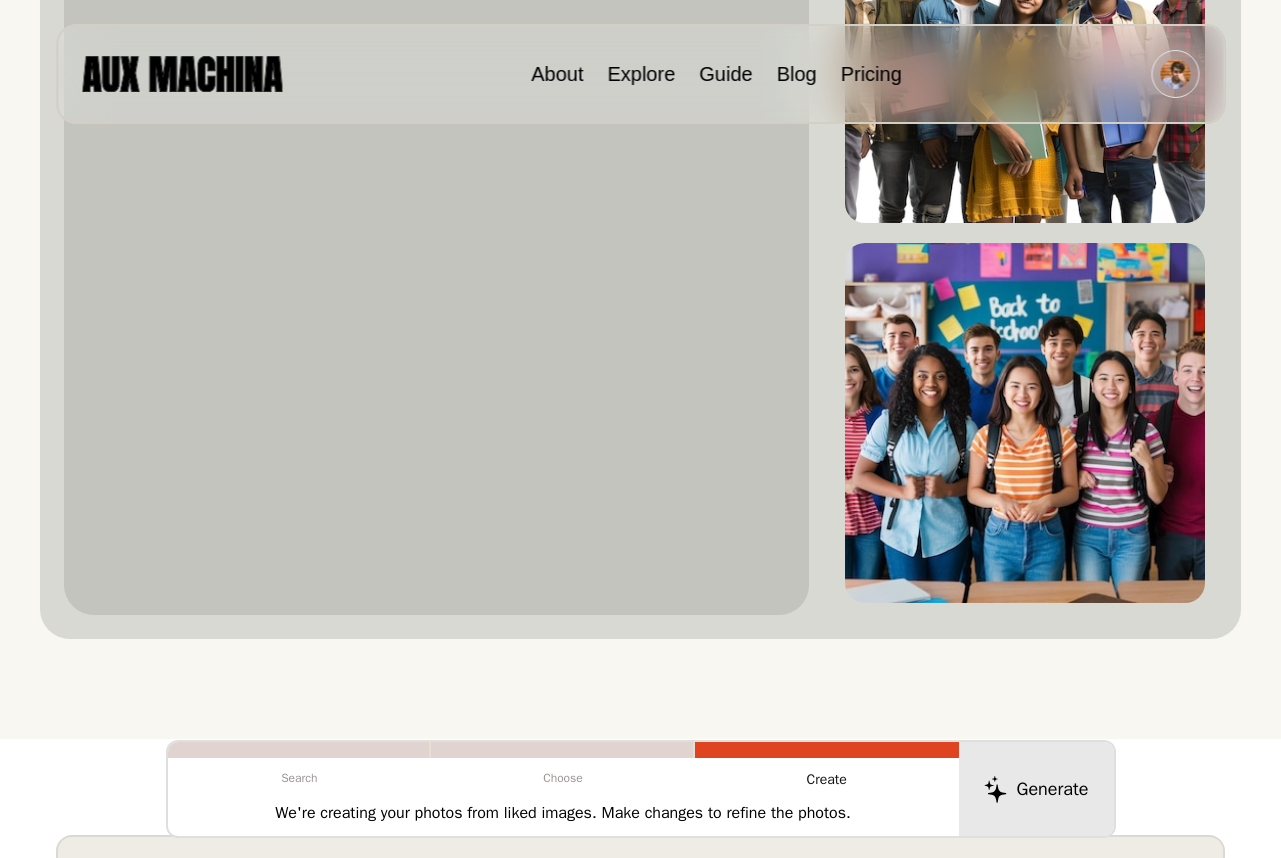 scroll, scrollTop: 1321, scrollLeft: 0, axis: vertical 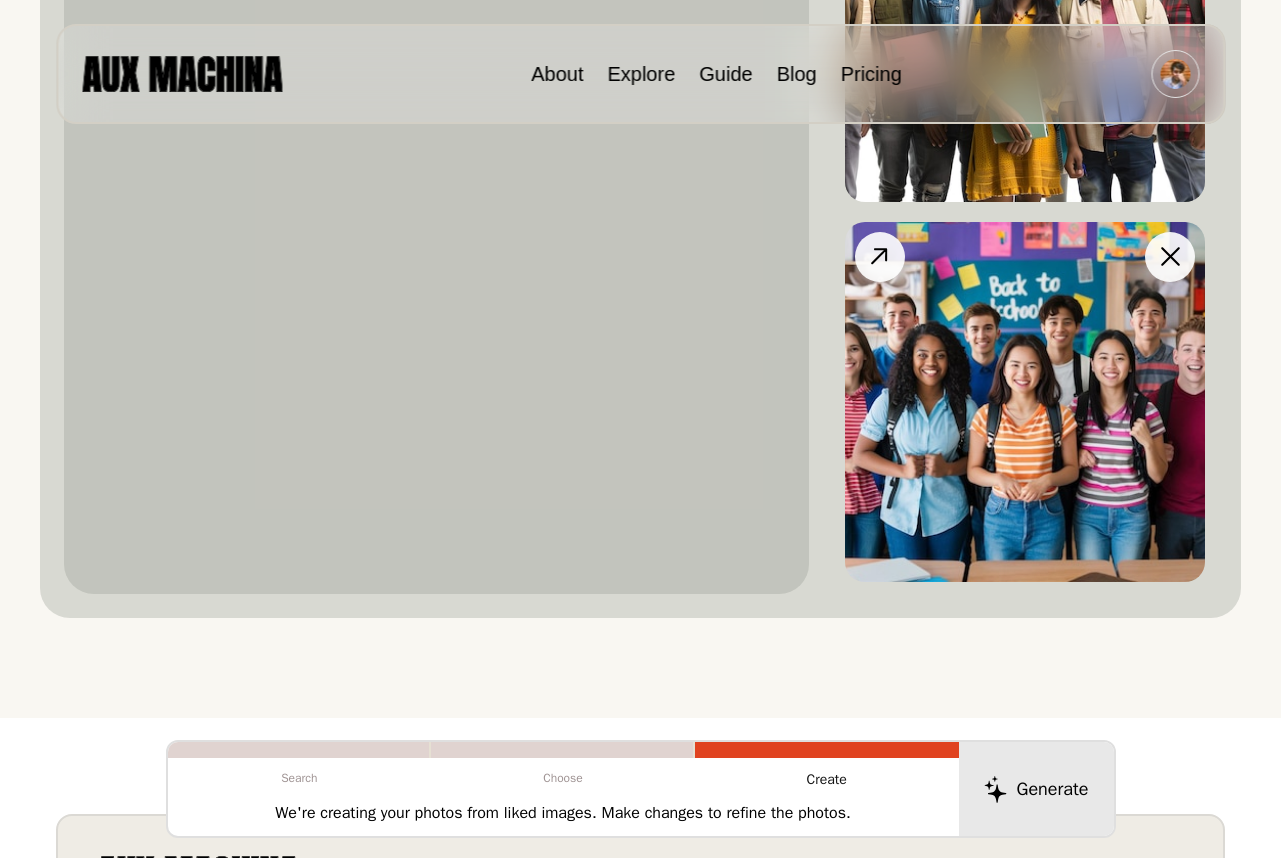 click at bounding box center (1170, 257) 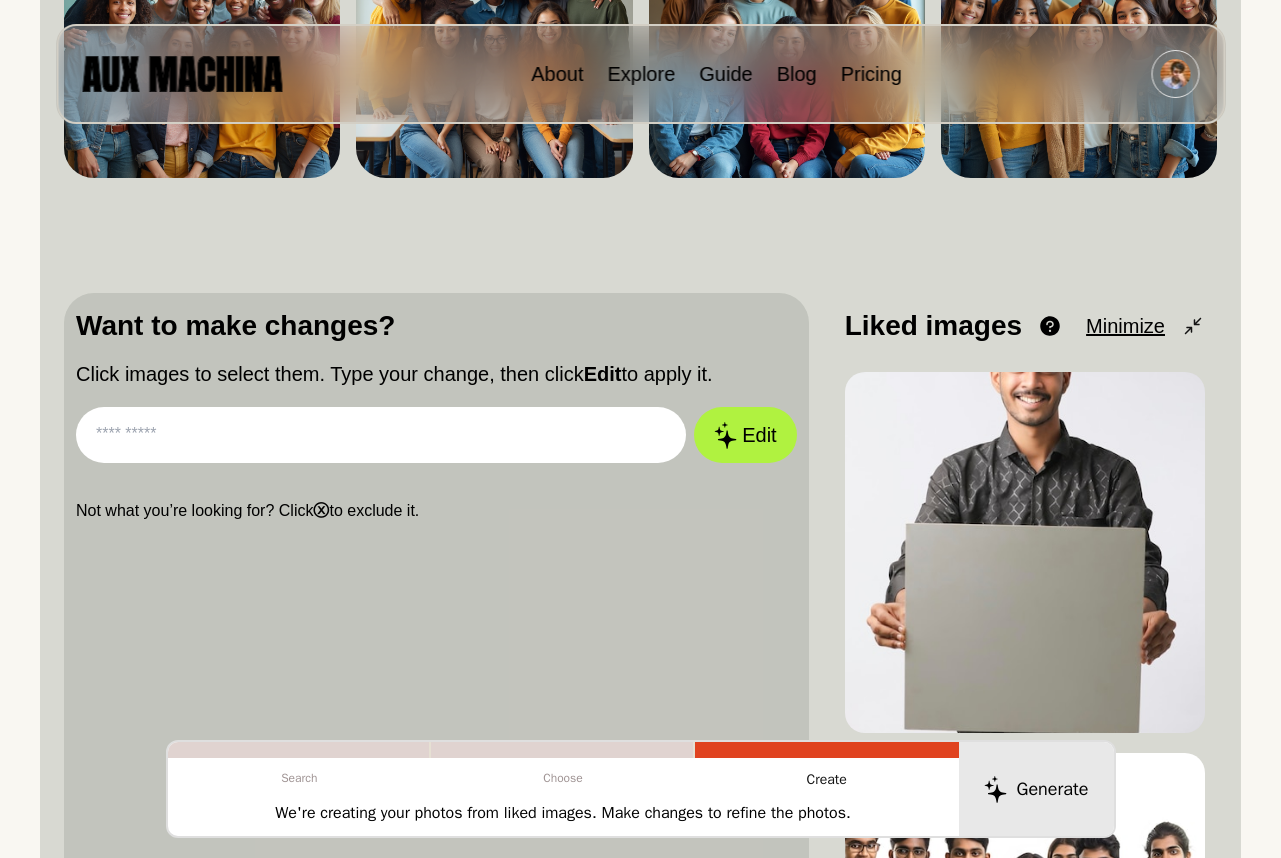 scroll, scrollTop: 402, scrollLeft: 0, axis: vertical 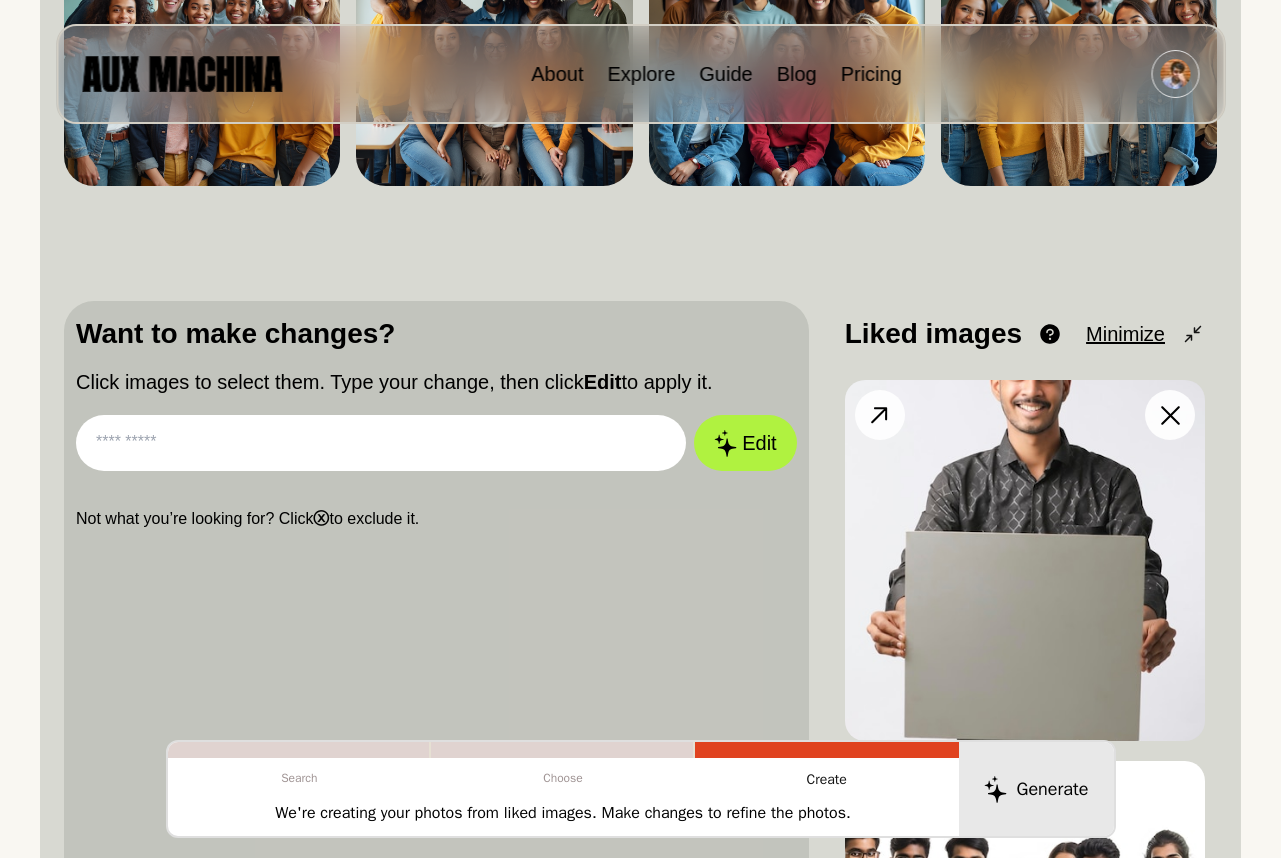 click at bounding box center (1170, 415) 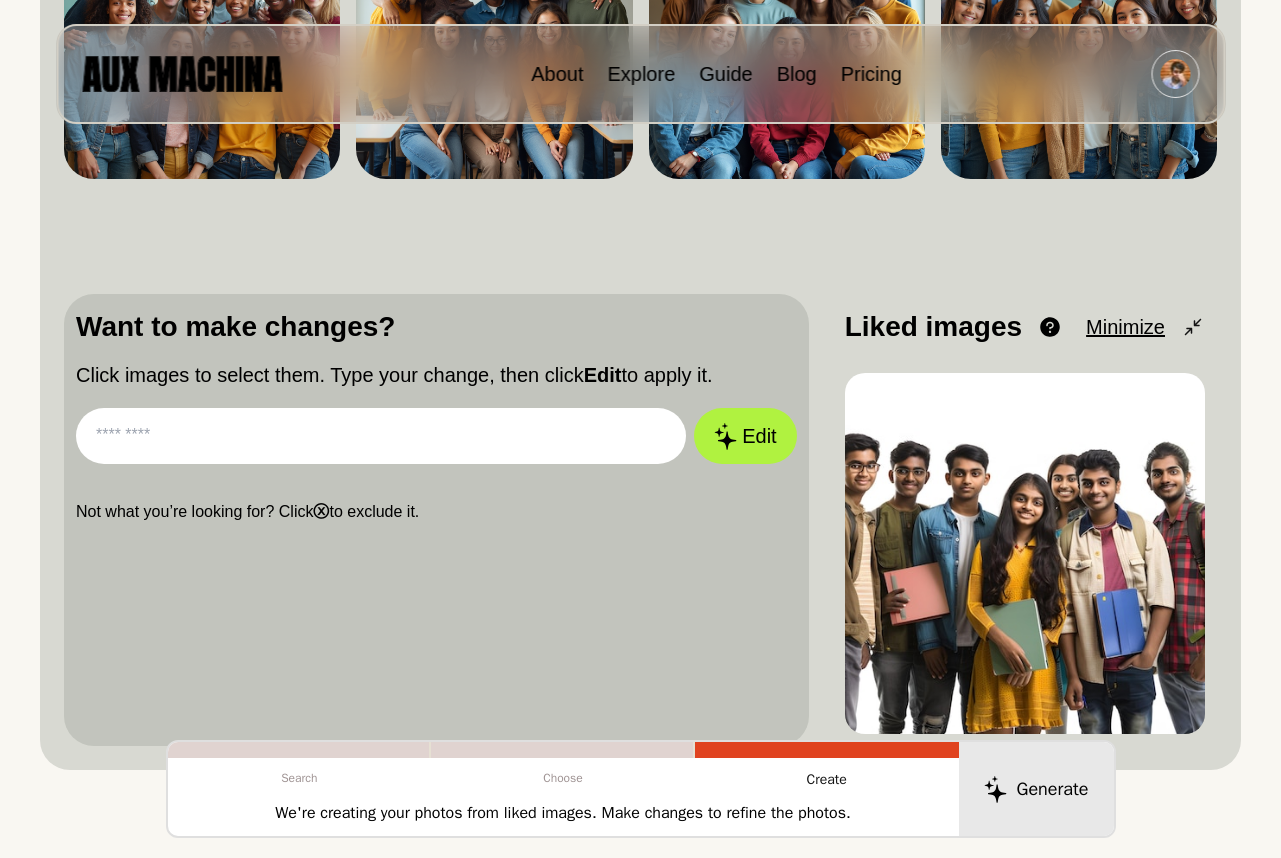 scroll, scrollTop: 248, scrollLeft: 0, axis: vertical 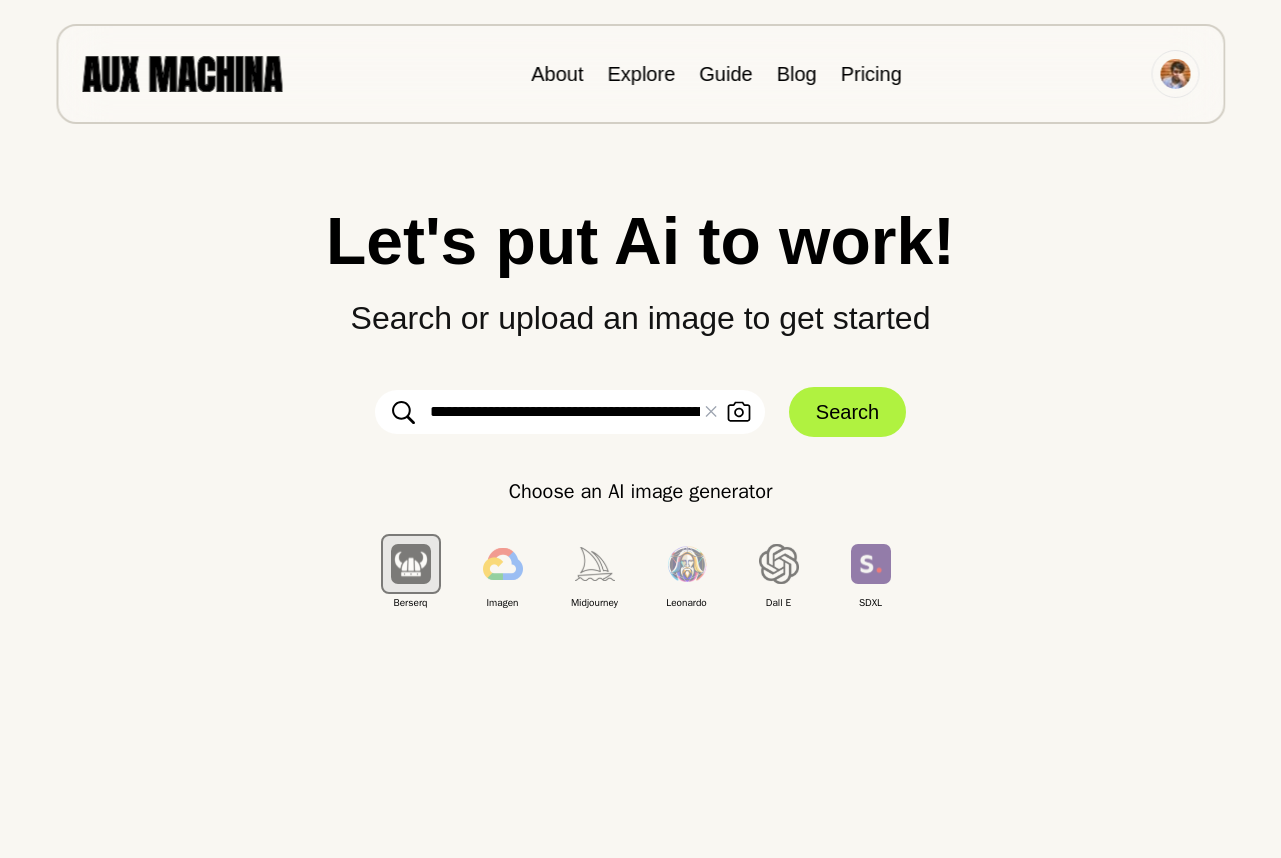 click on "**********" at bounding box center (570, 412) 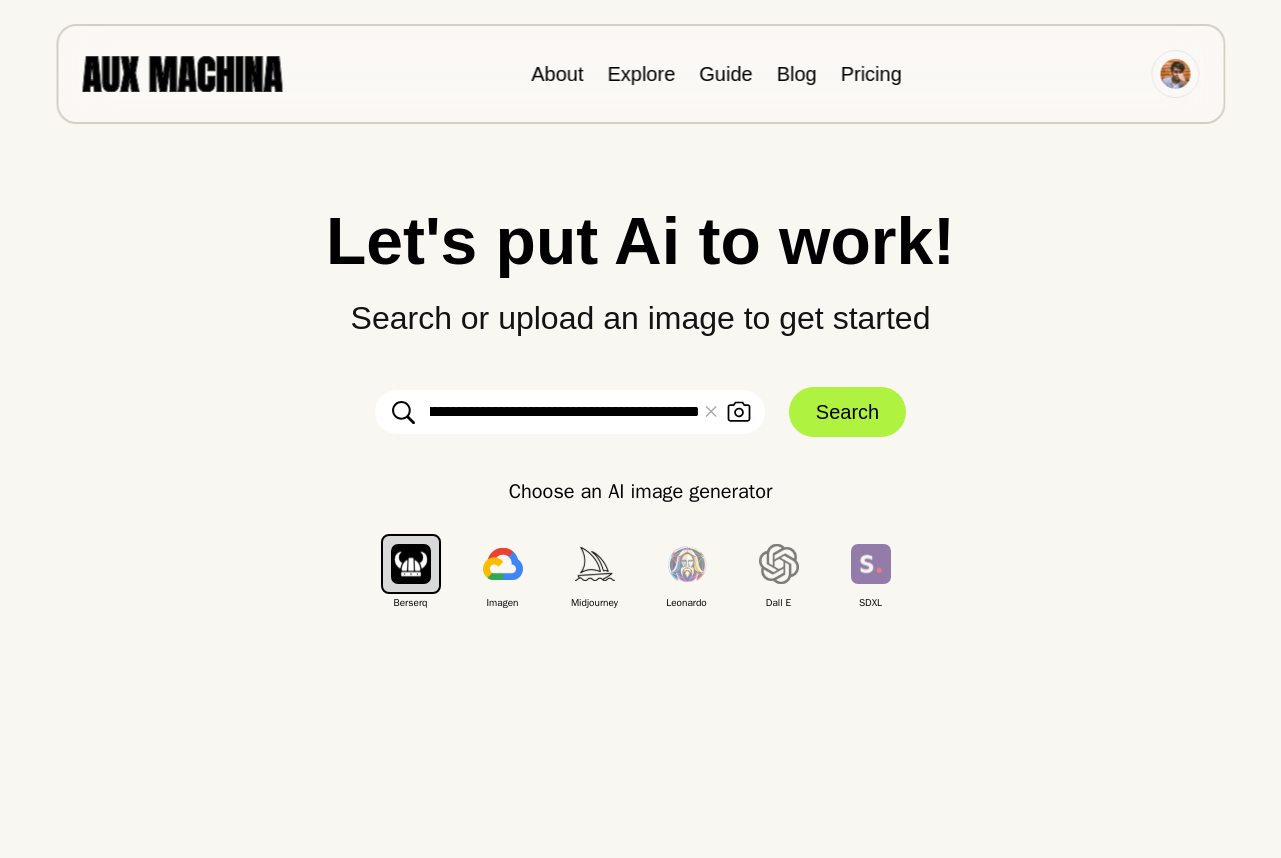 scroll, scrollTop: 0, scrollLeft: 155, axis: horizontal 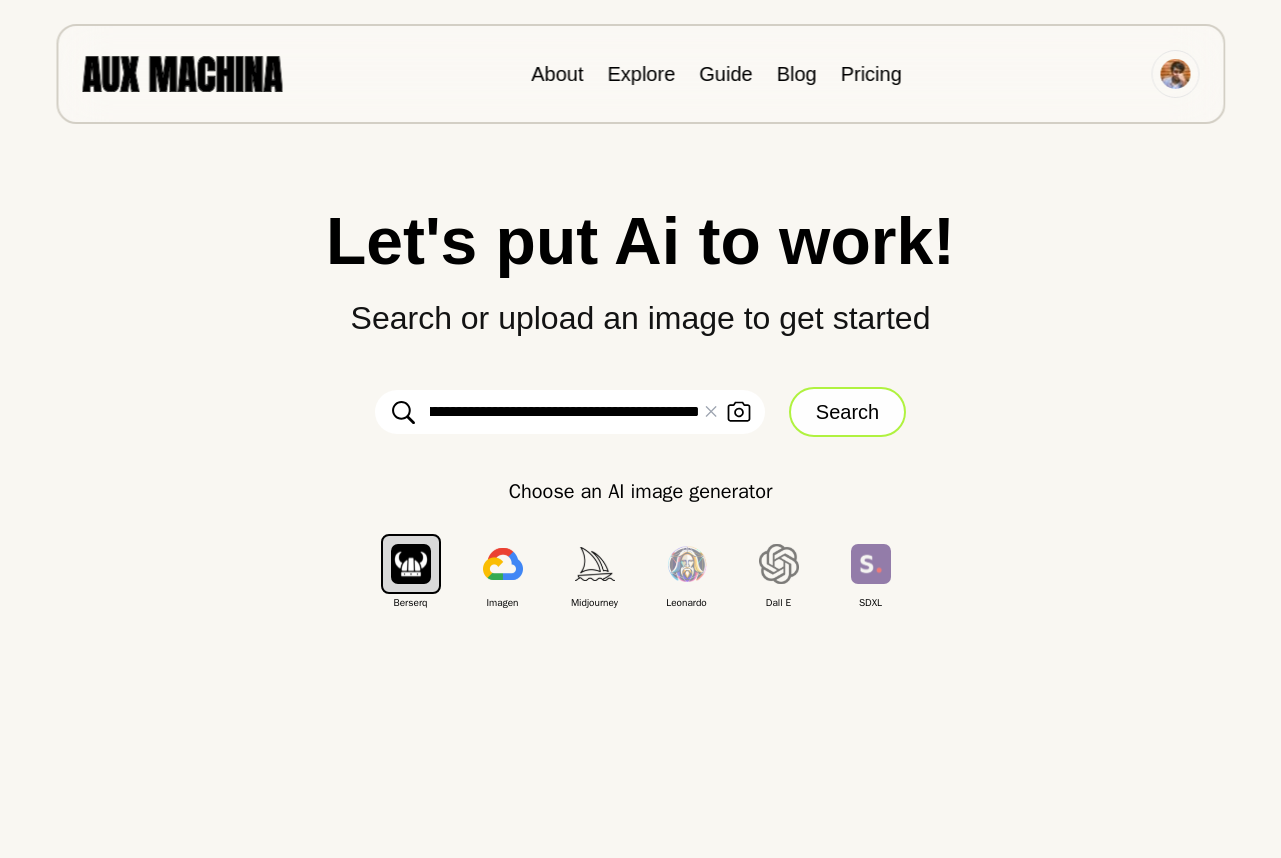 type on "**********" 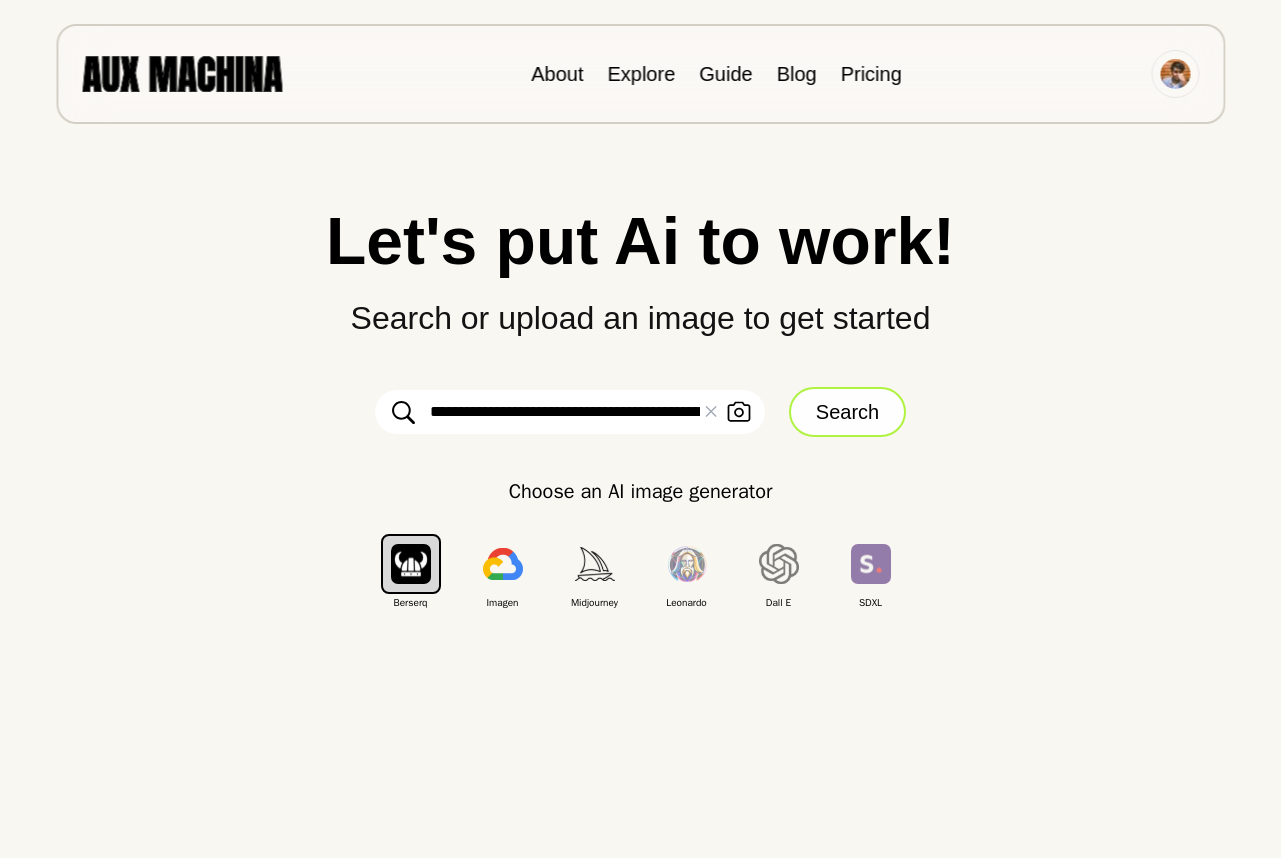 click on "Search" at bounding box center [847, 412] 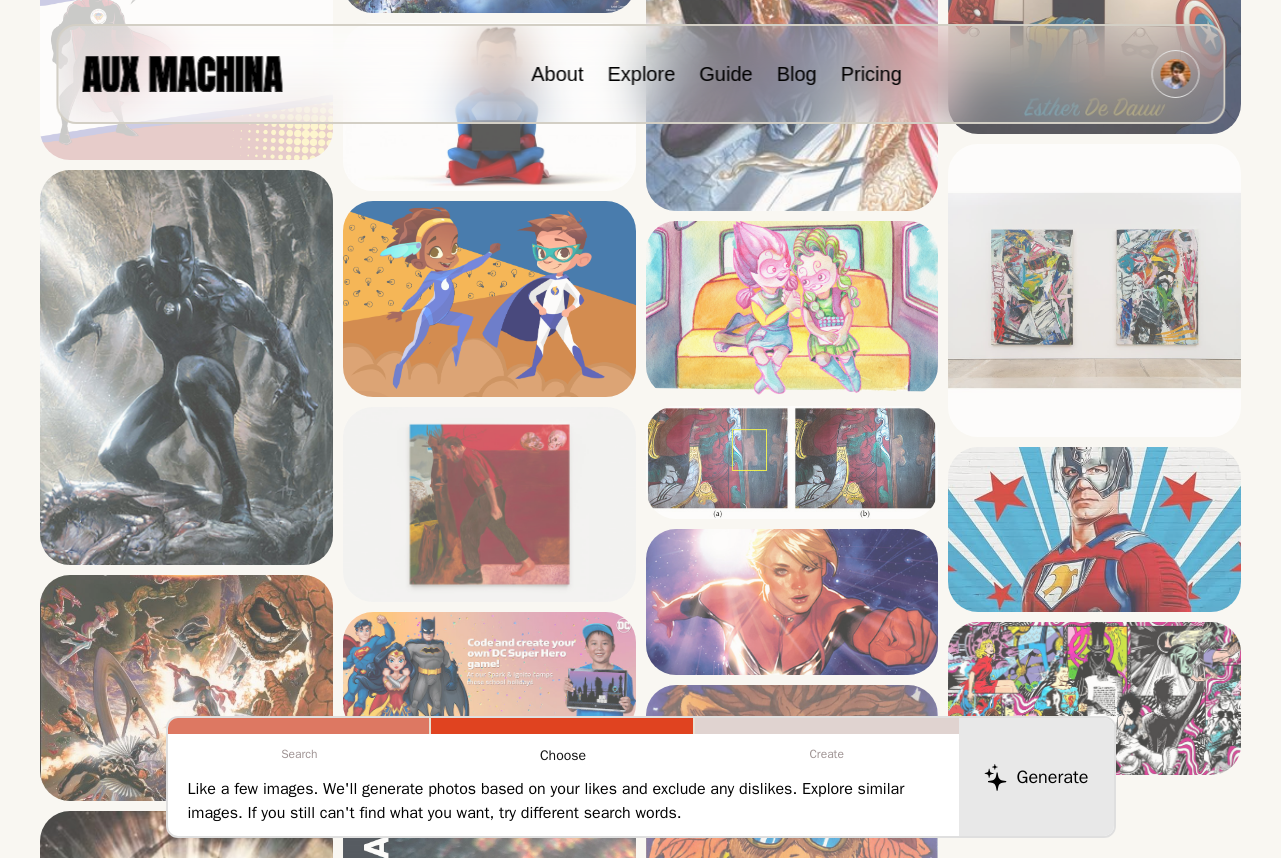scroll, scrollTop: 2880, scrollLeft: 0, axis: vertical 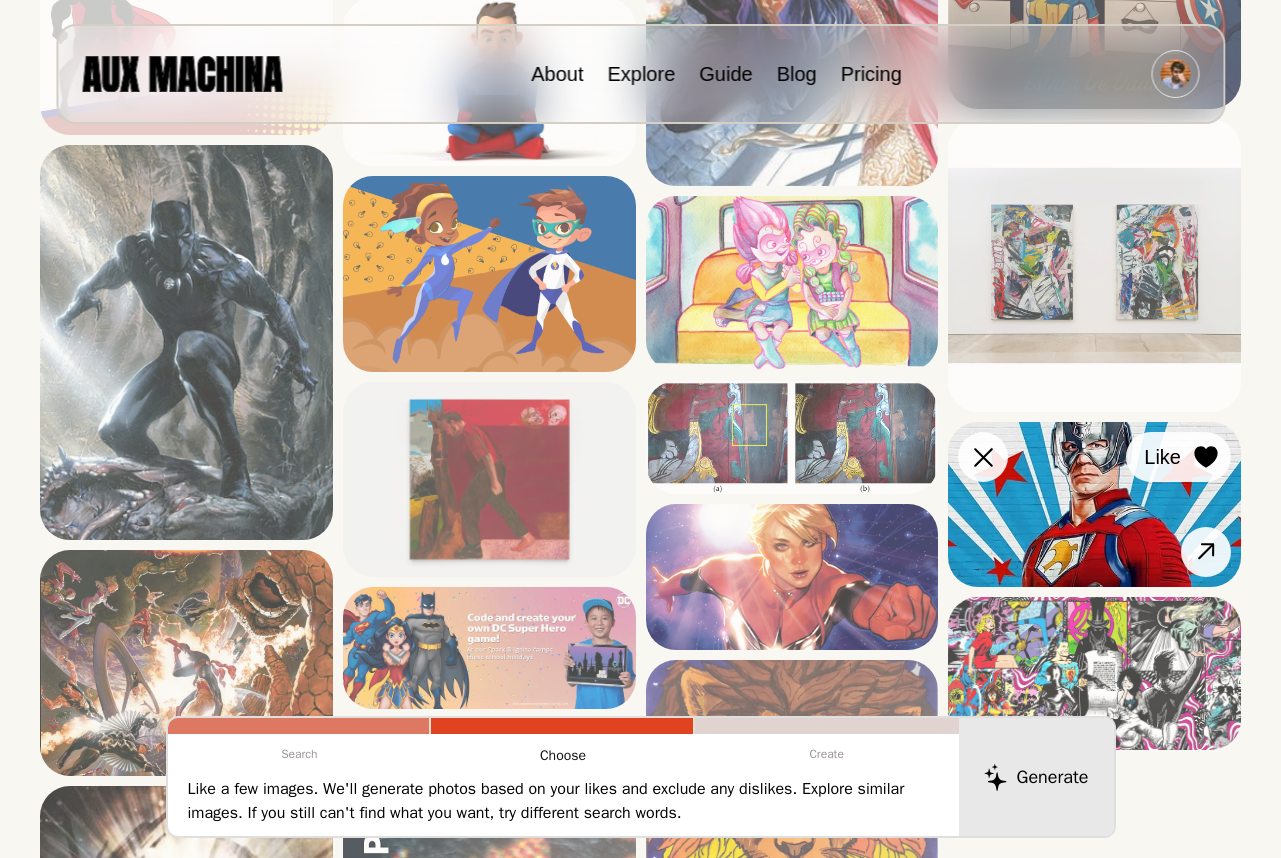 click 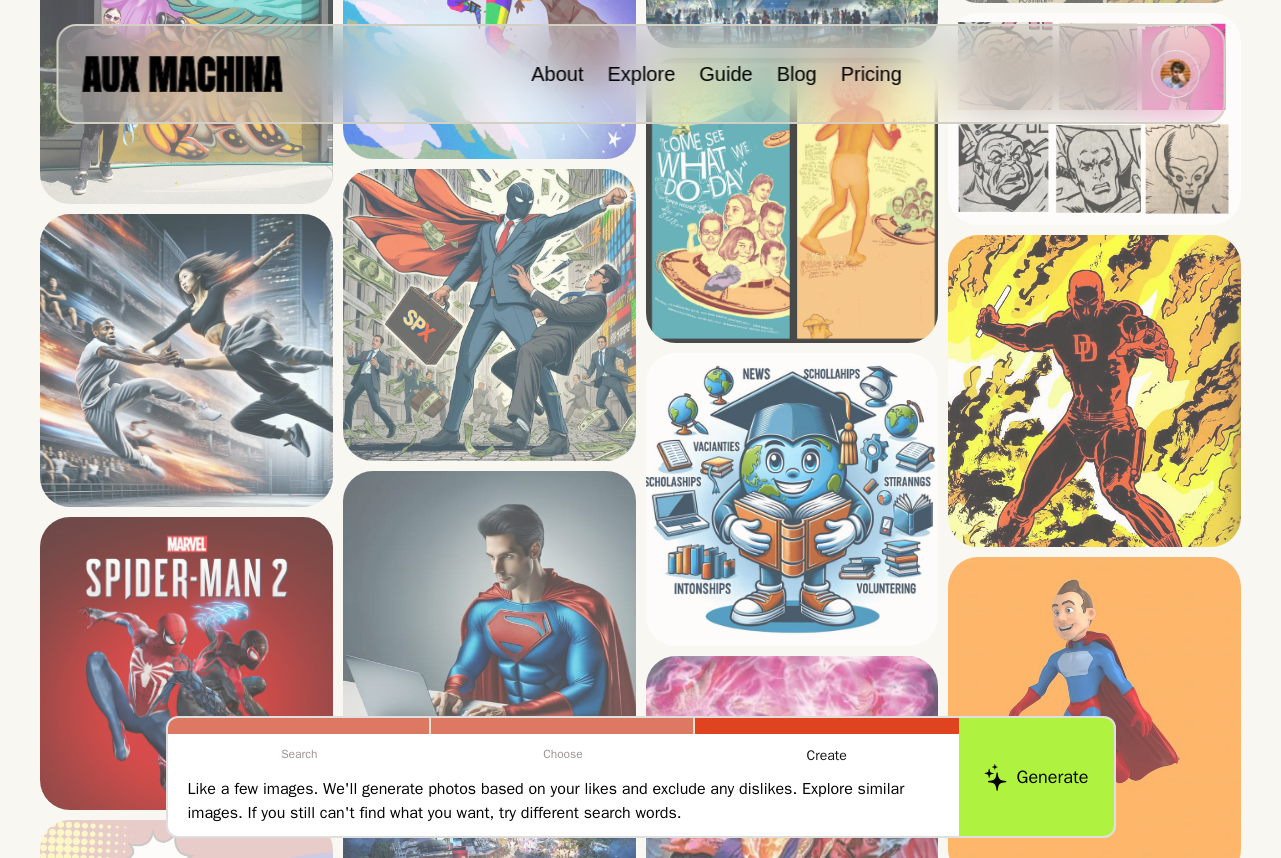 scroll, scrollTop: 1913, scrollLeft: 0, axis: vertical 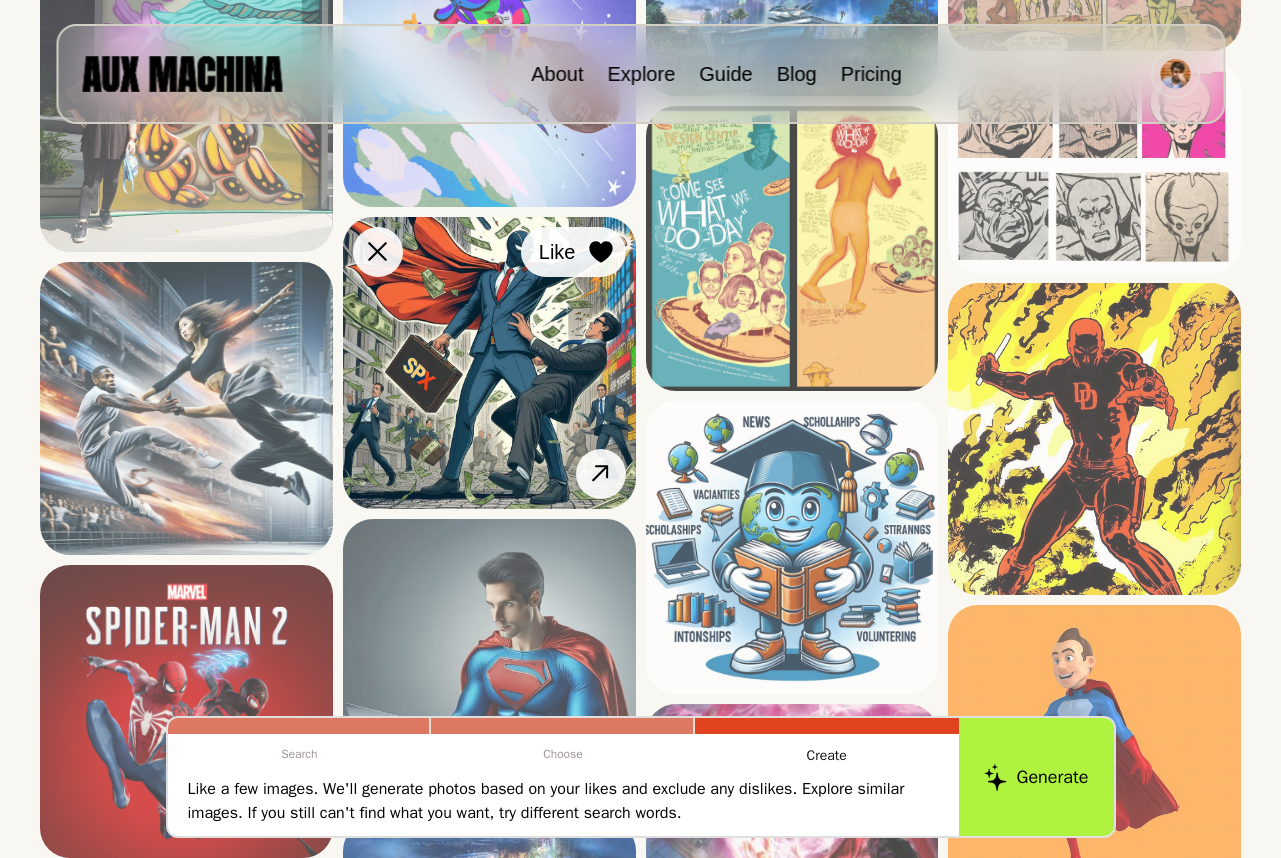 click 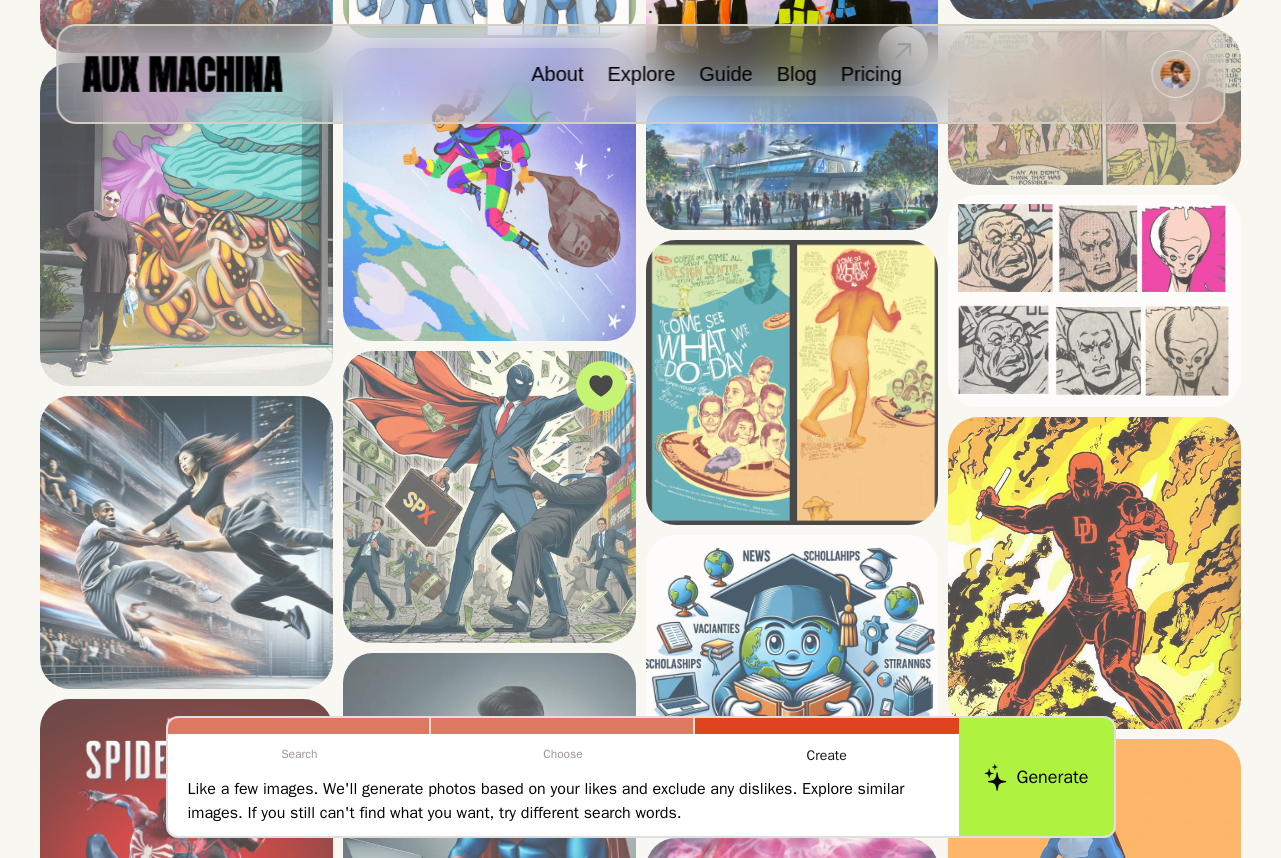 scroll, scrollTop: 1790, scrollLeft: 0, axis: vertical 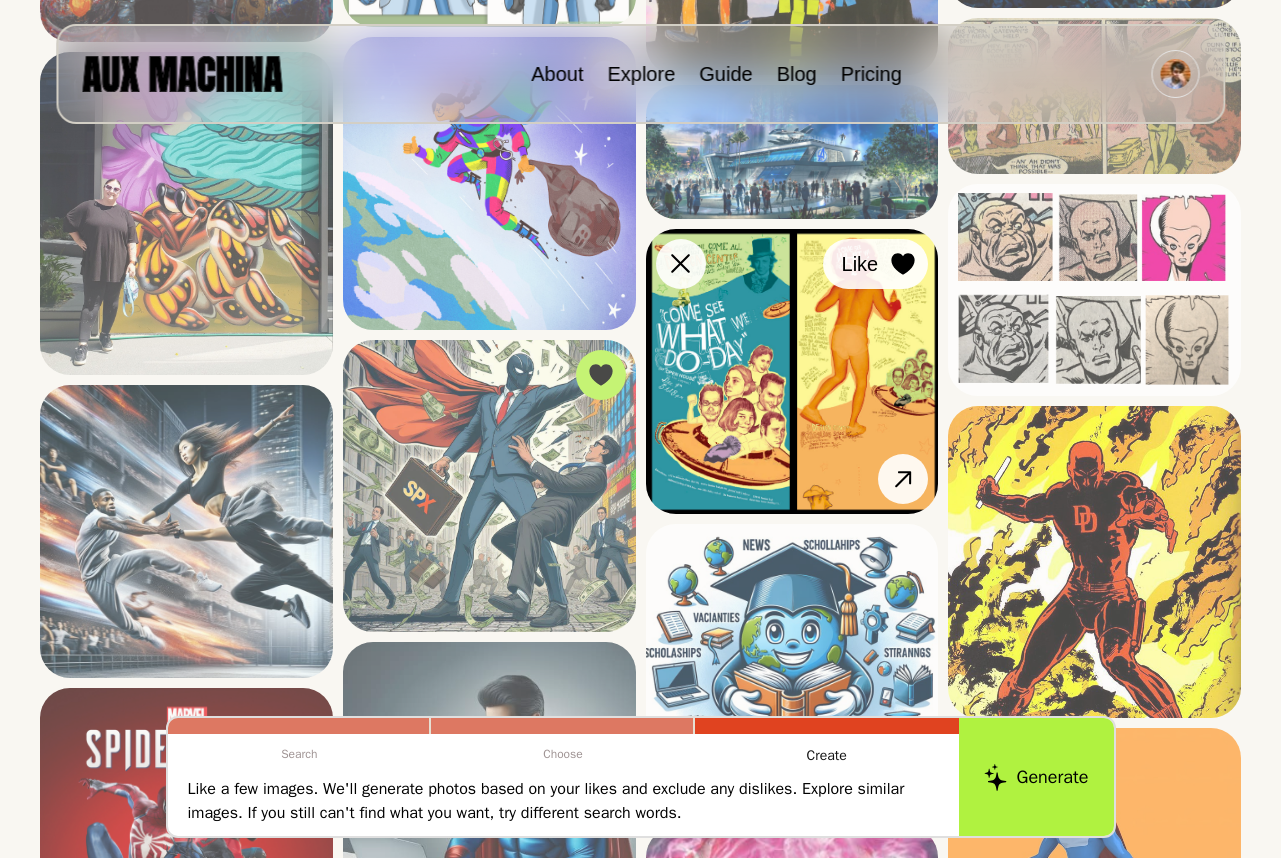 click 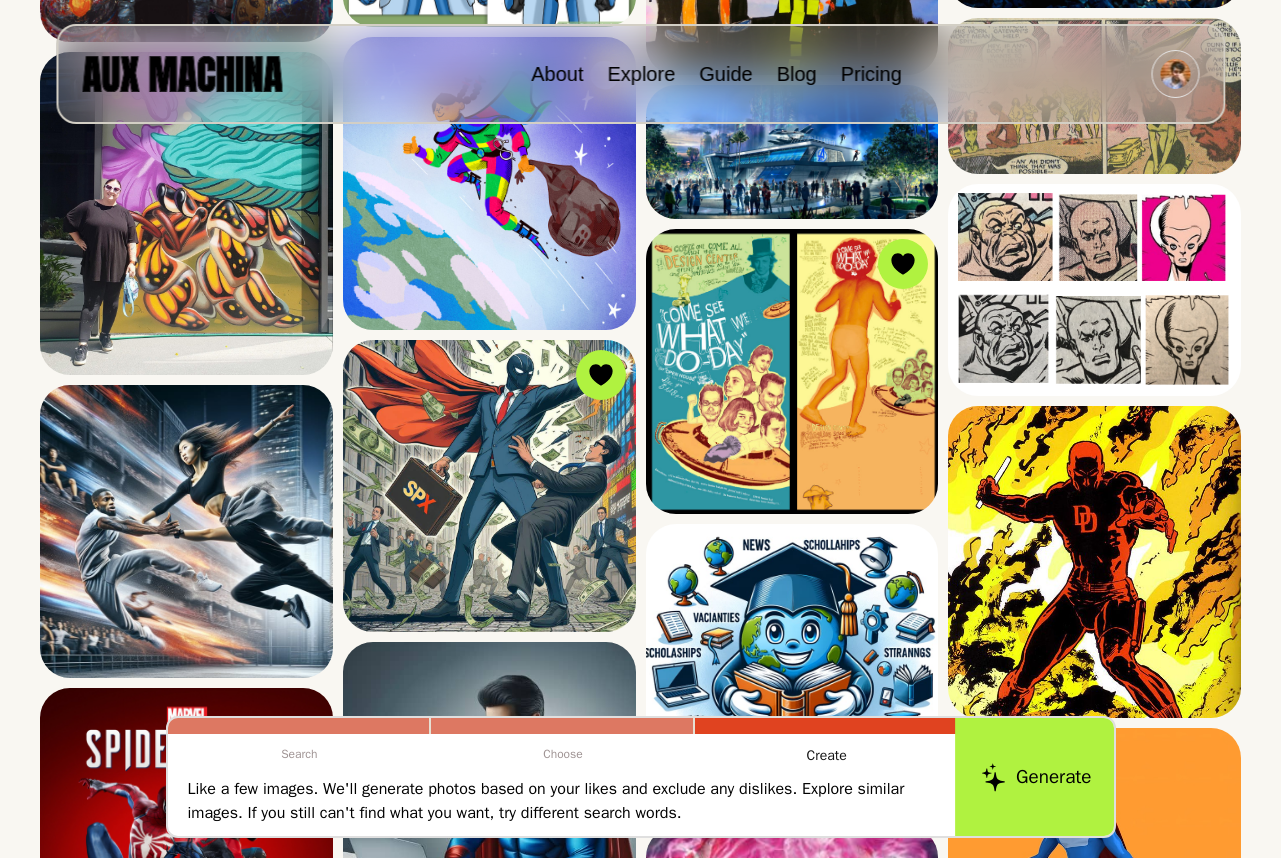 click on "Generate" at bounding box center (1036, 777) 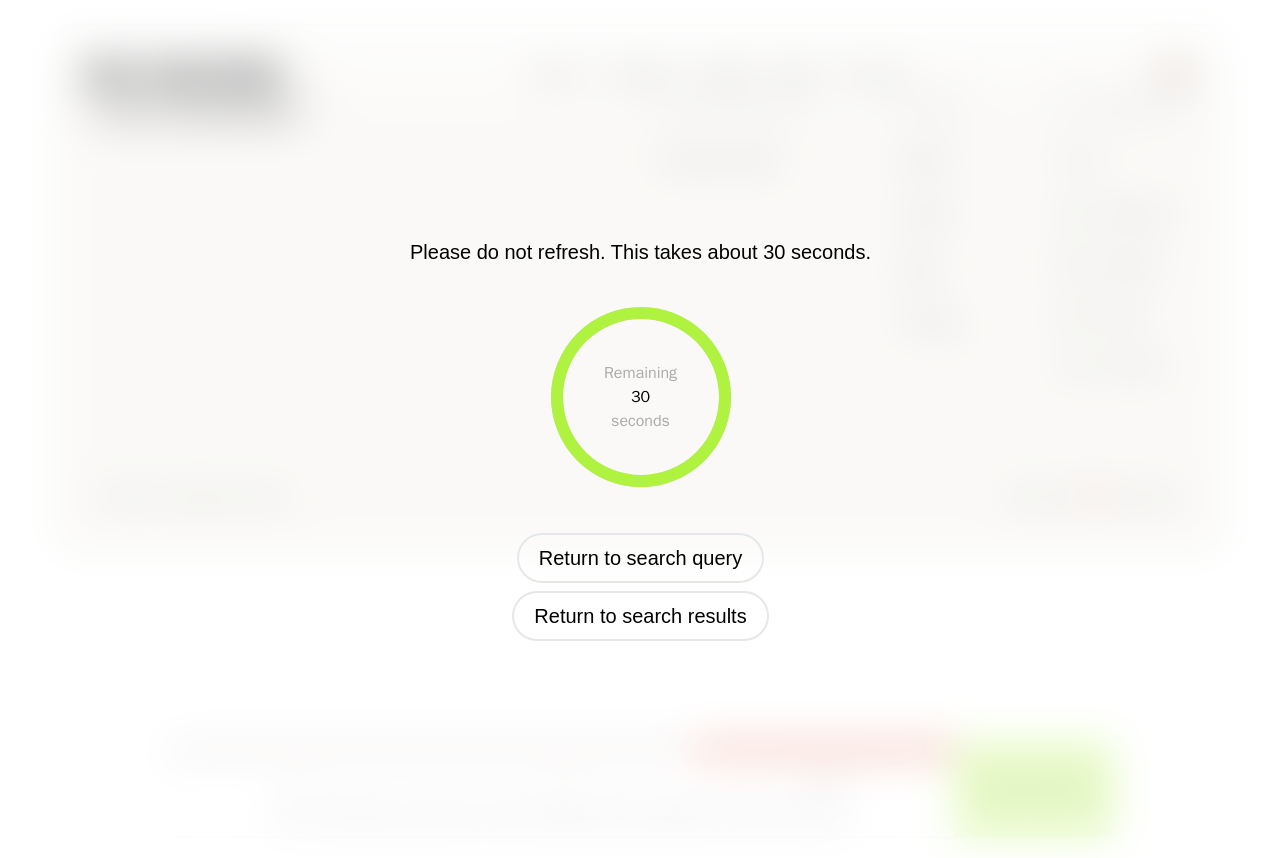 scroll, scrollTop: 648, scrollLeft: 0, axis: vertical 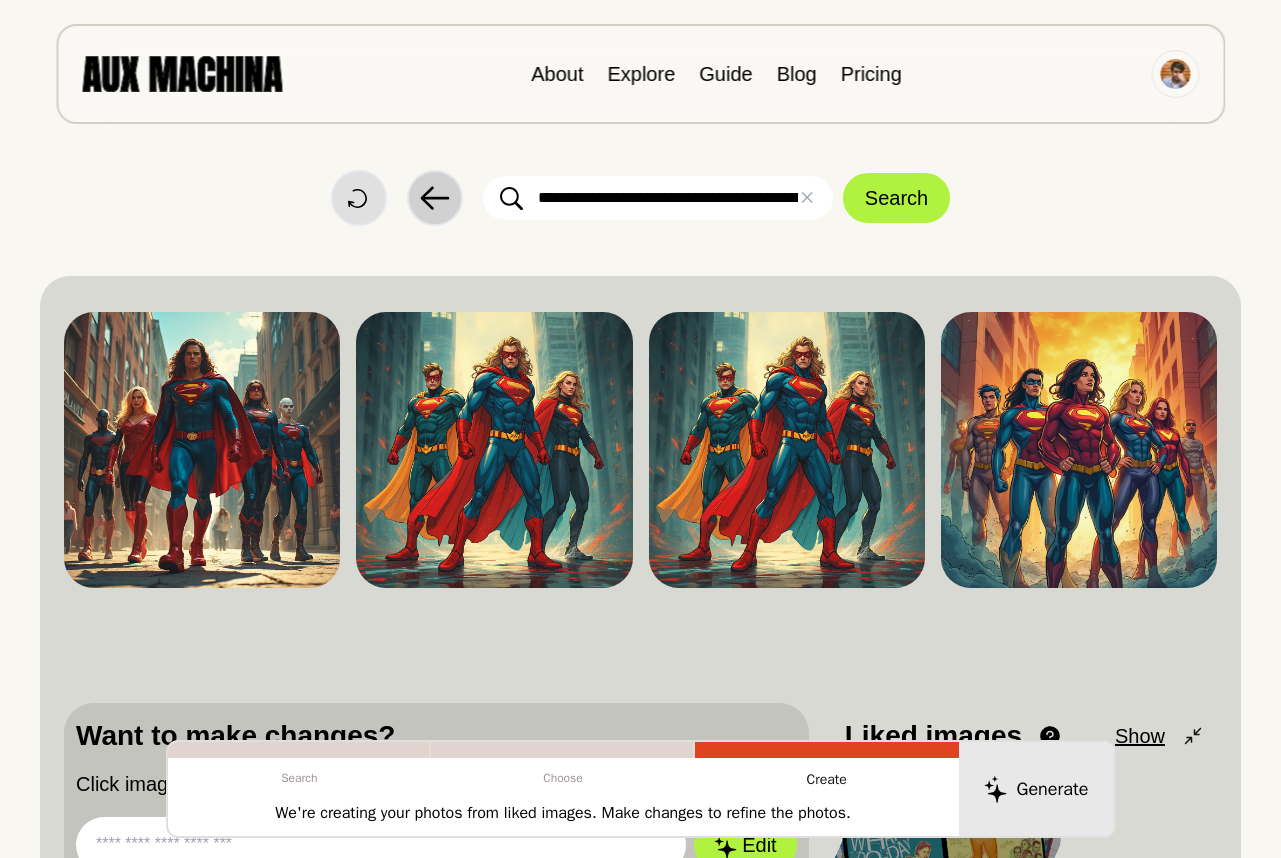 click 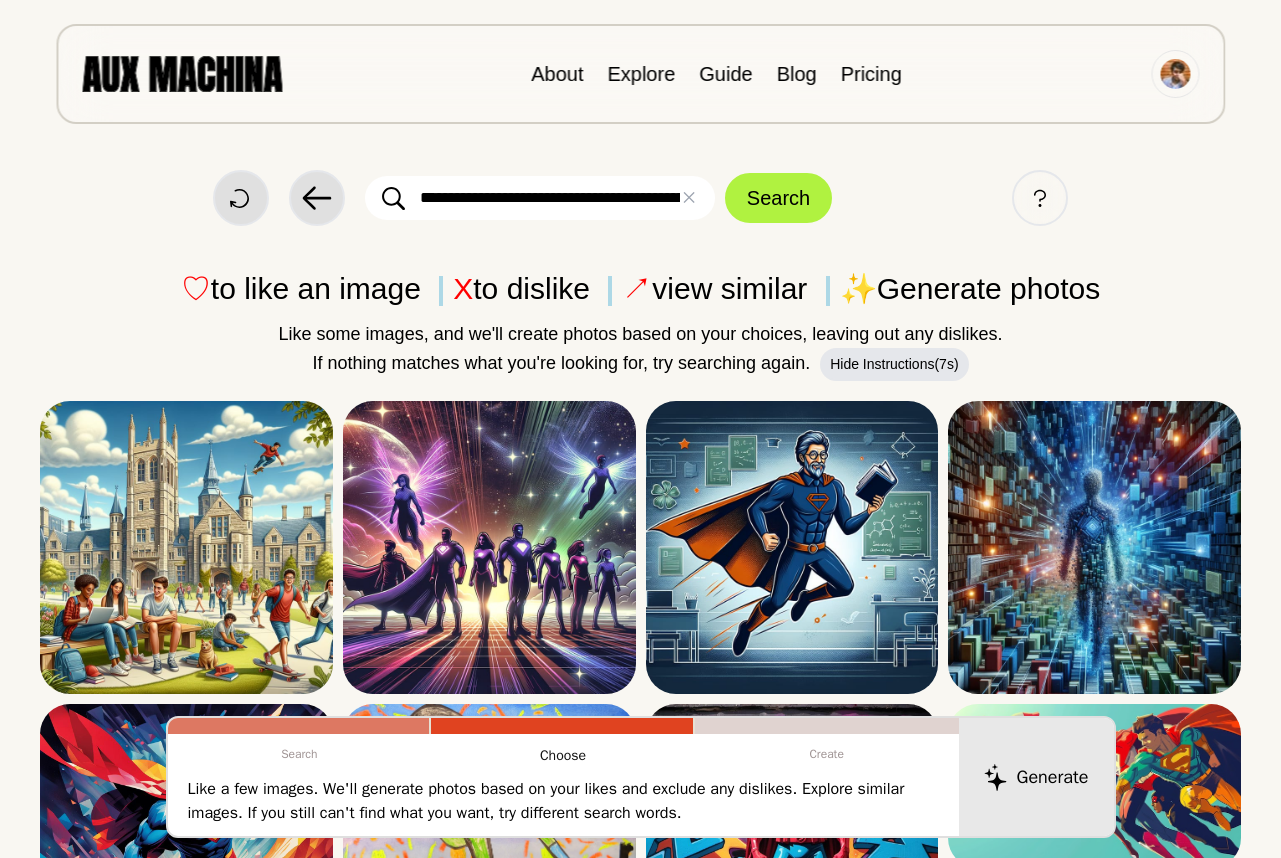 click on "**********" at bounding box center (540, 198) 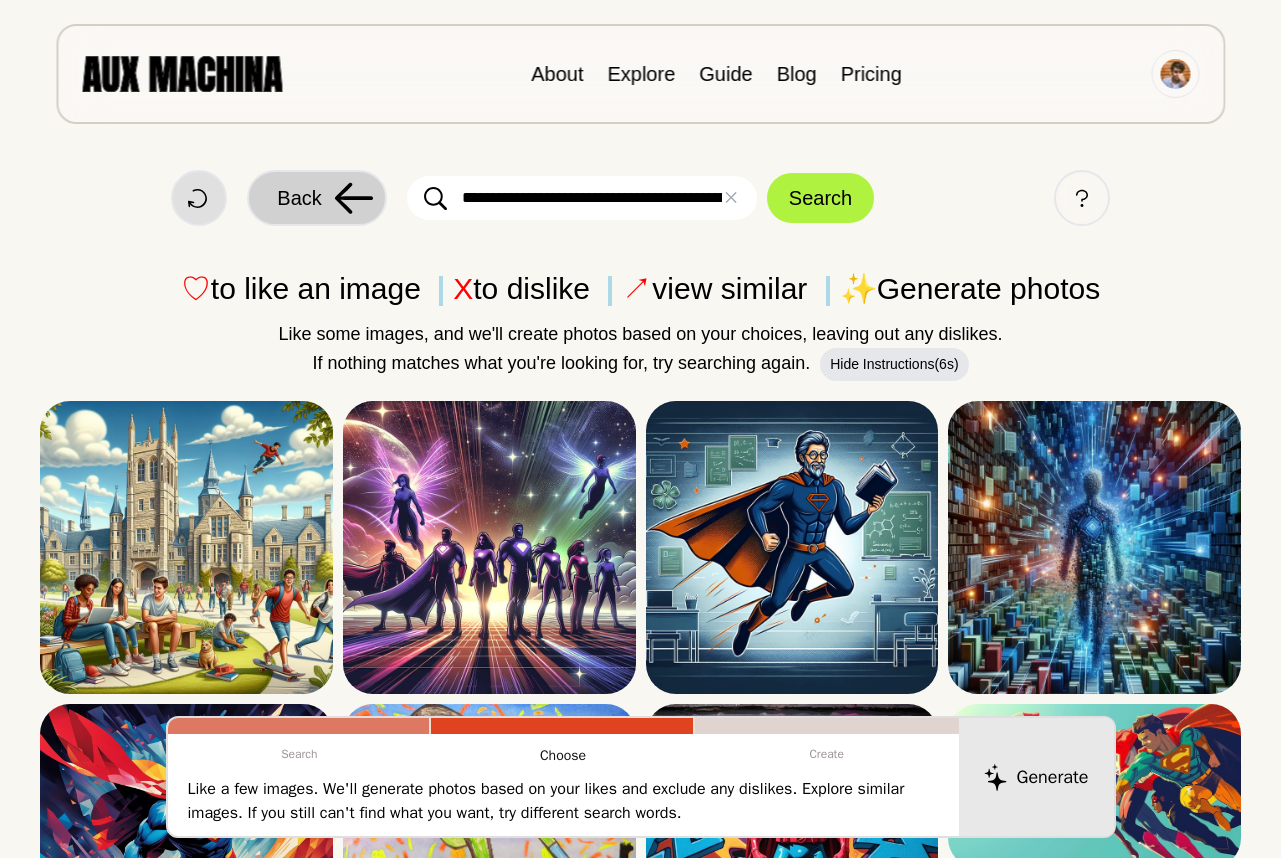 click 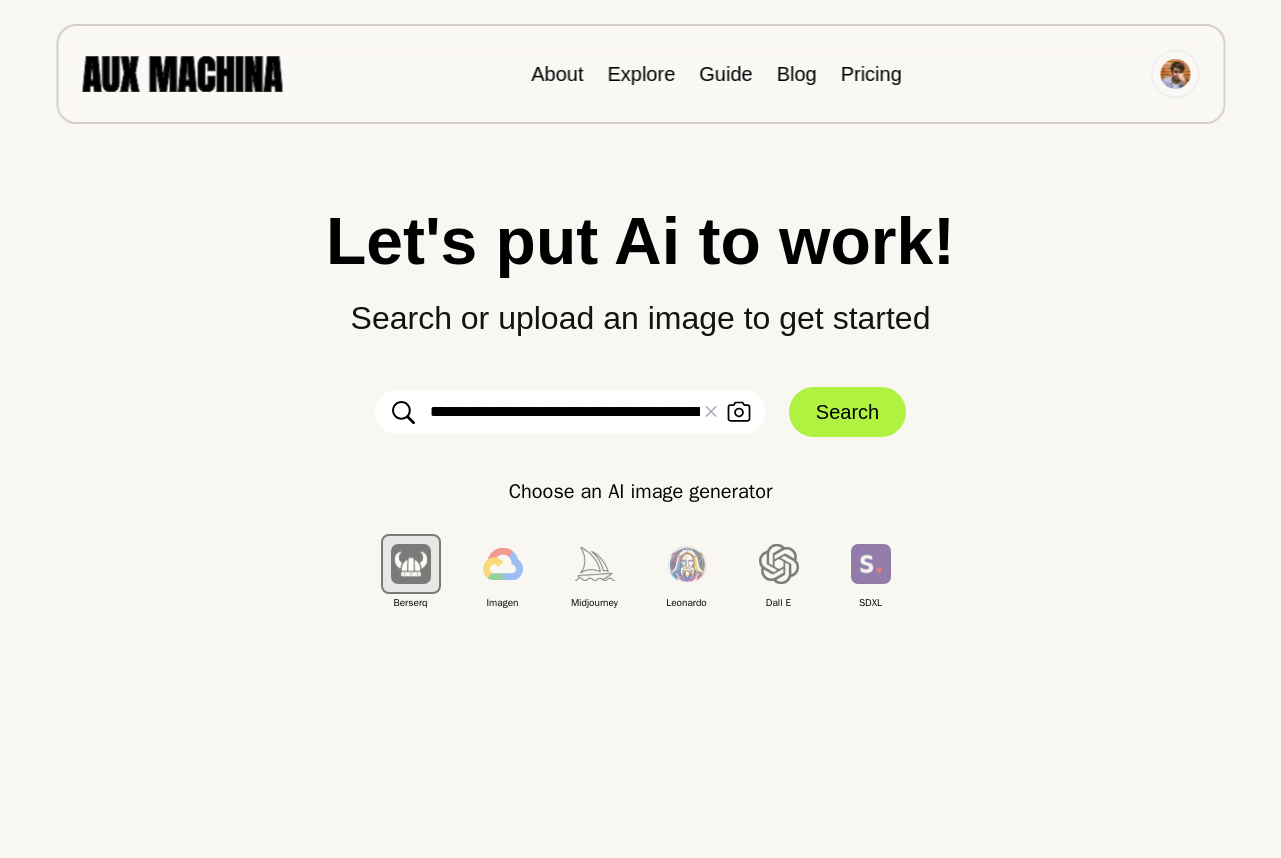 click on "**********" at bounding box center [570, 412] 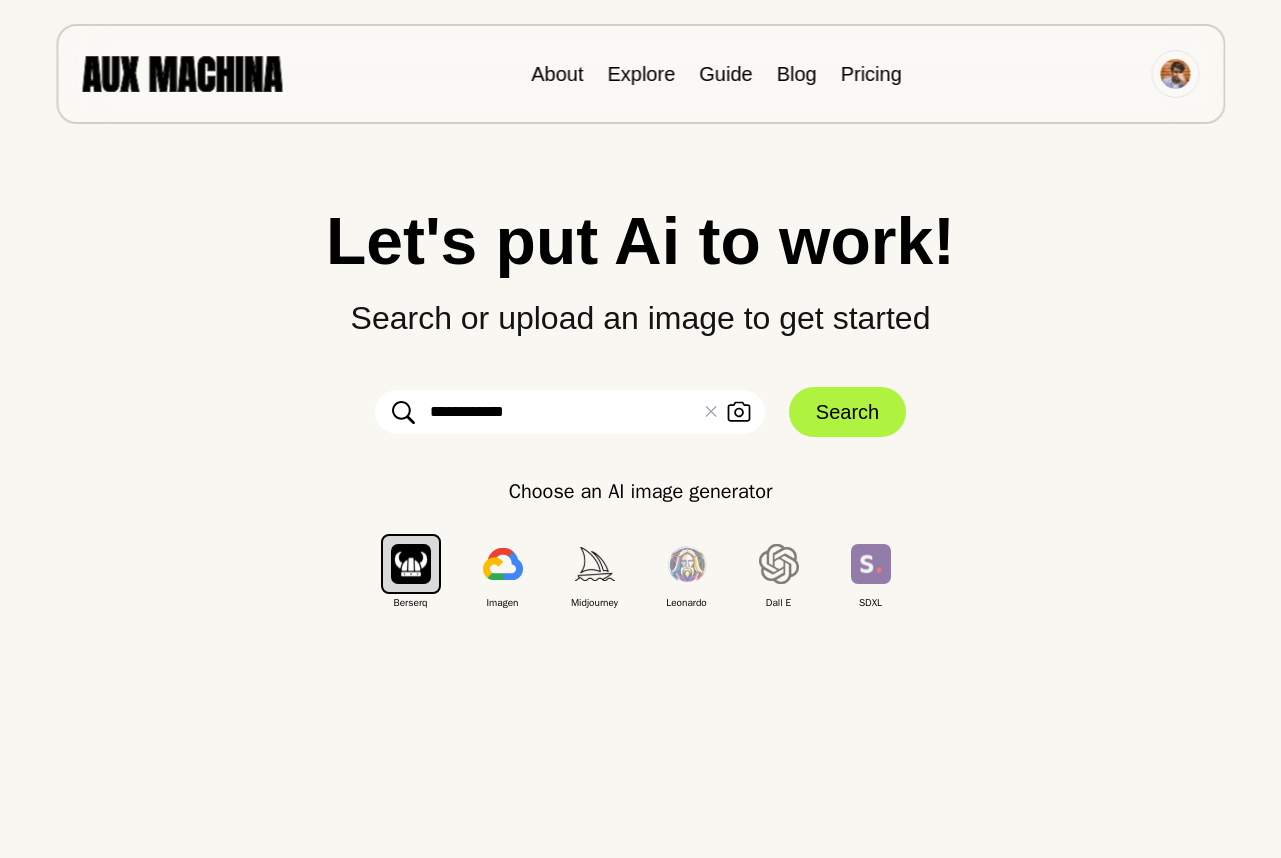 type on "**********" 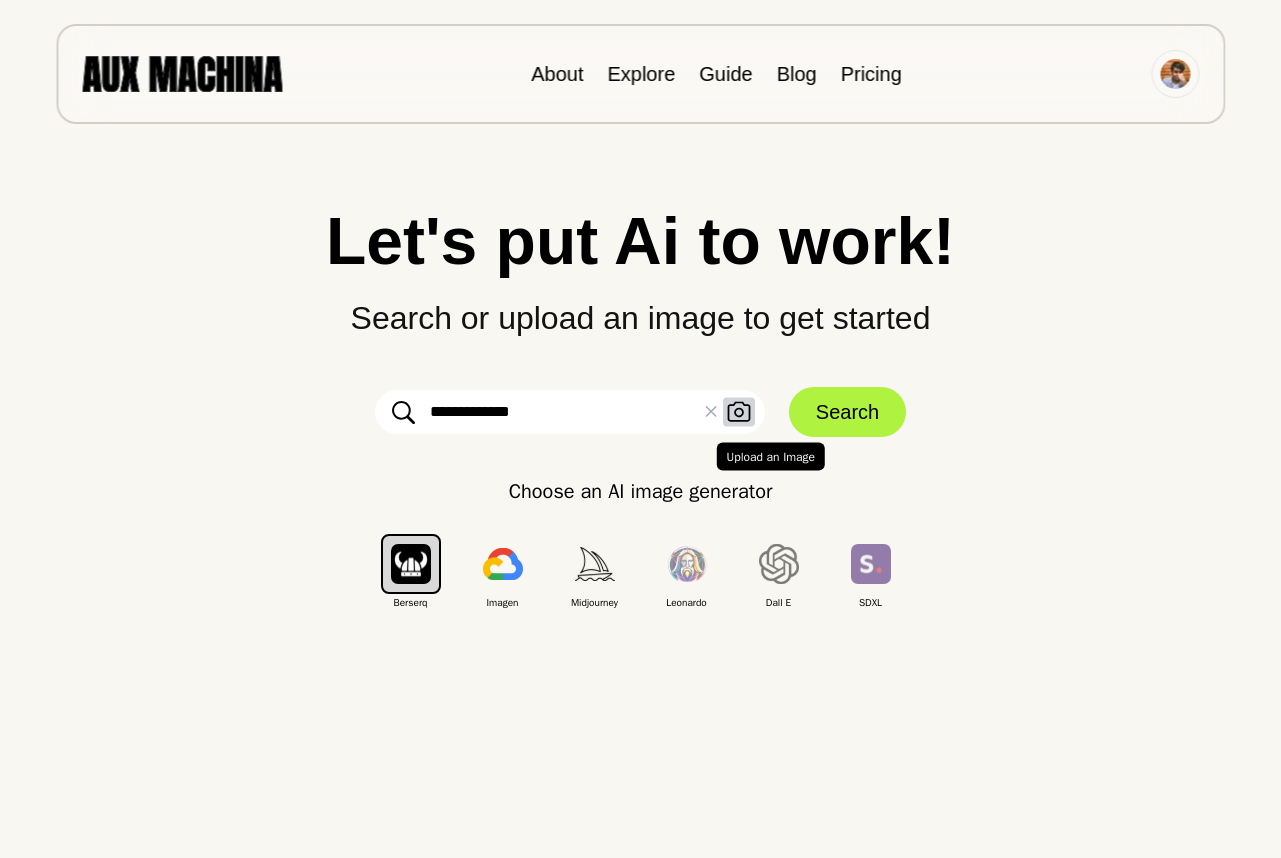 click 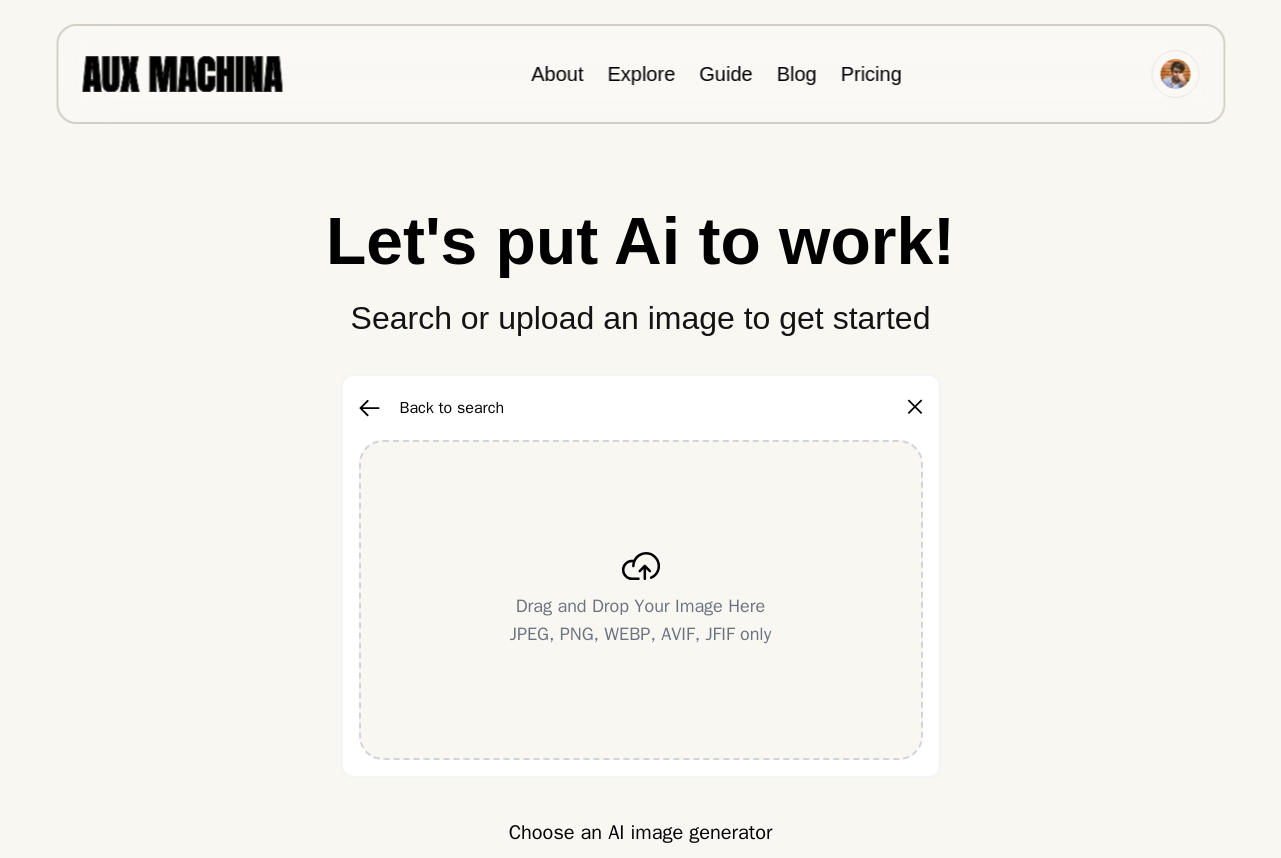 click on "Drag and Drop Your Image Here JPEG, PNG, WEBP, AVIF, JFIF only" at bounding box center [641, 600] 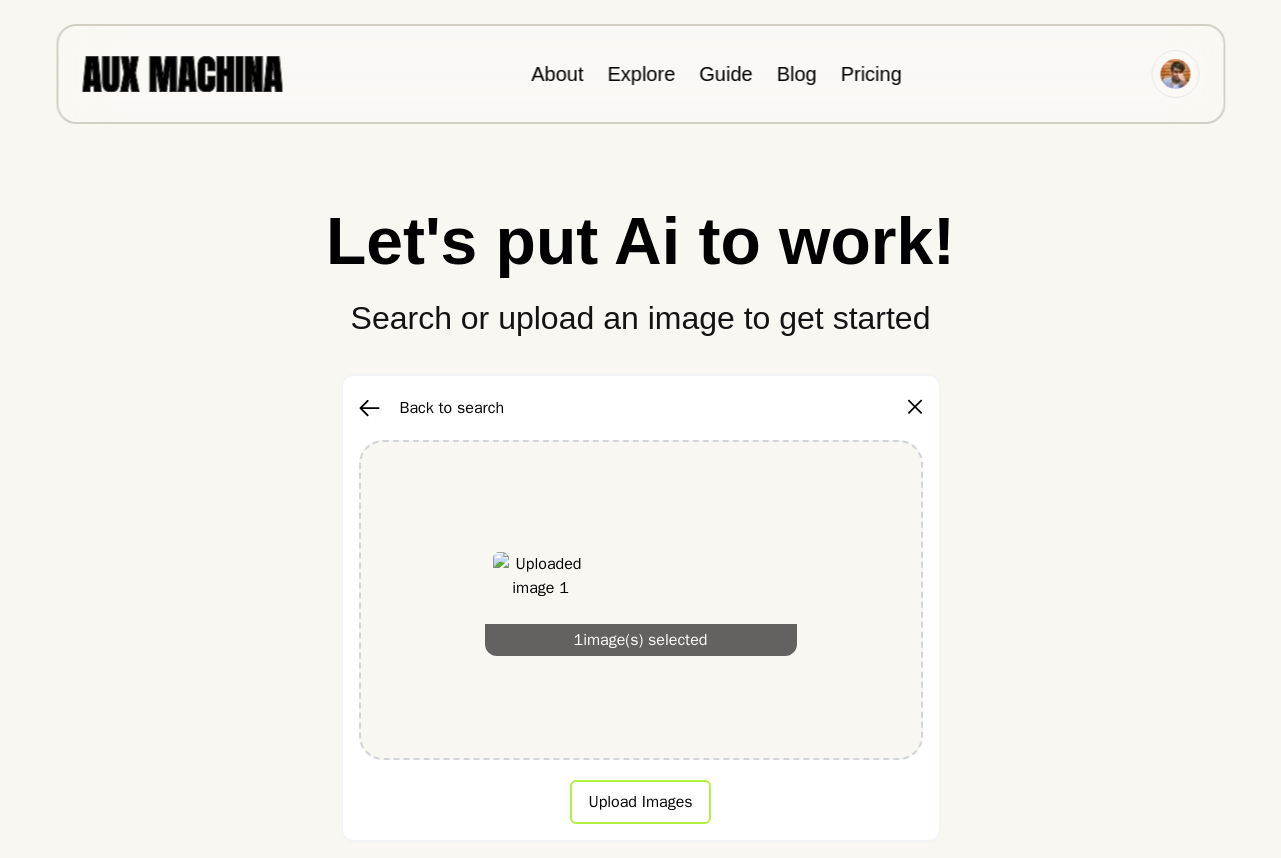 click on "Upload Images" at bounding box center [640, 802] 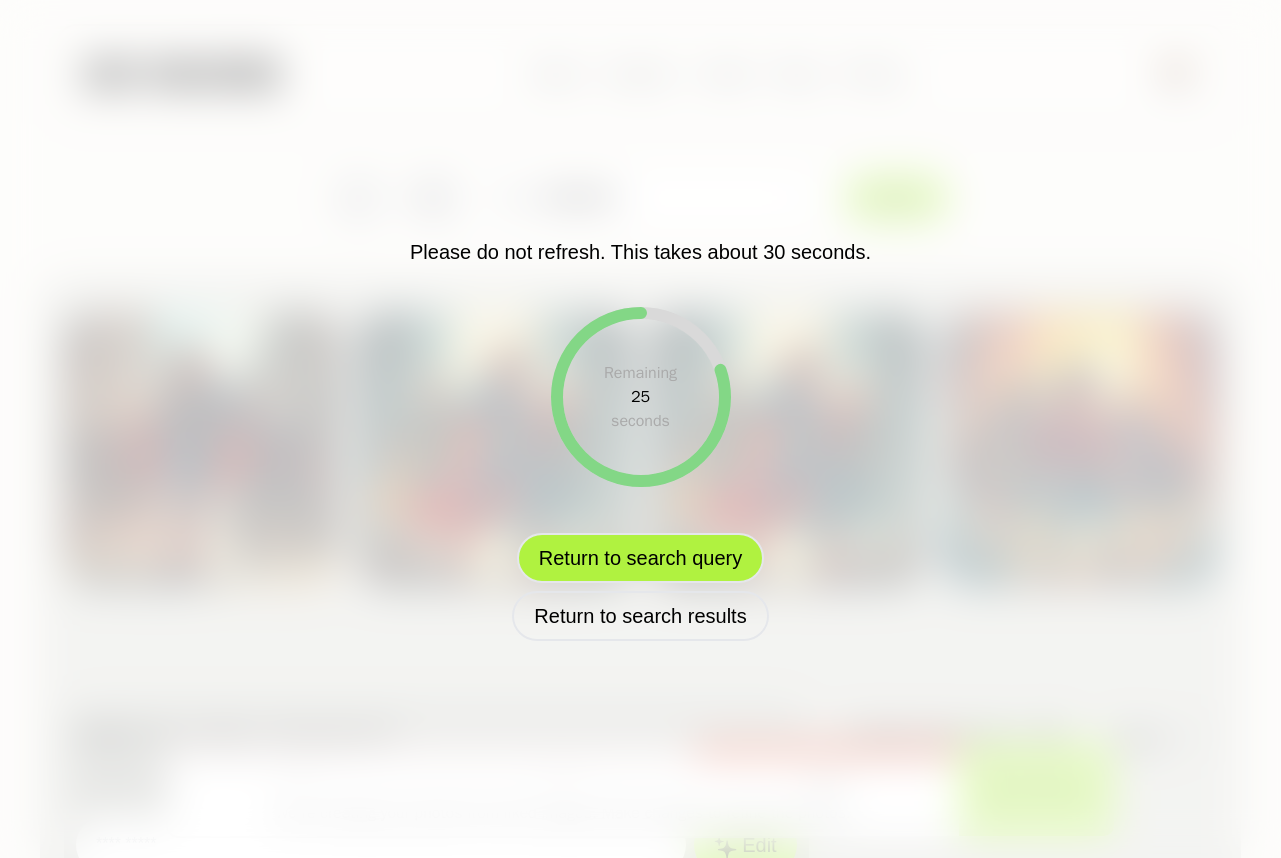 click on "Return to search query" at bounding box center [640, 558] 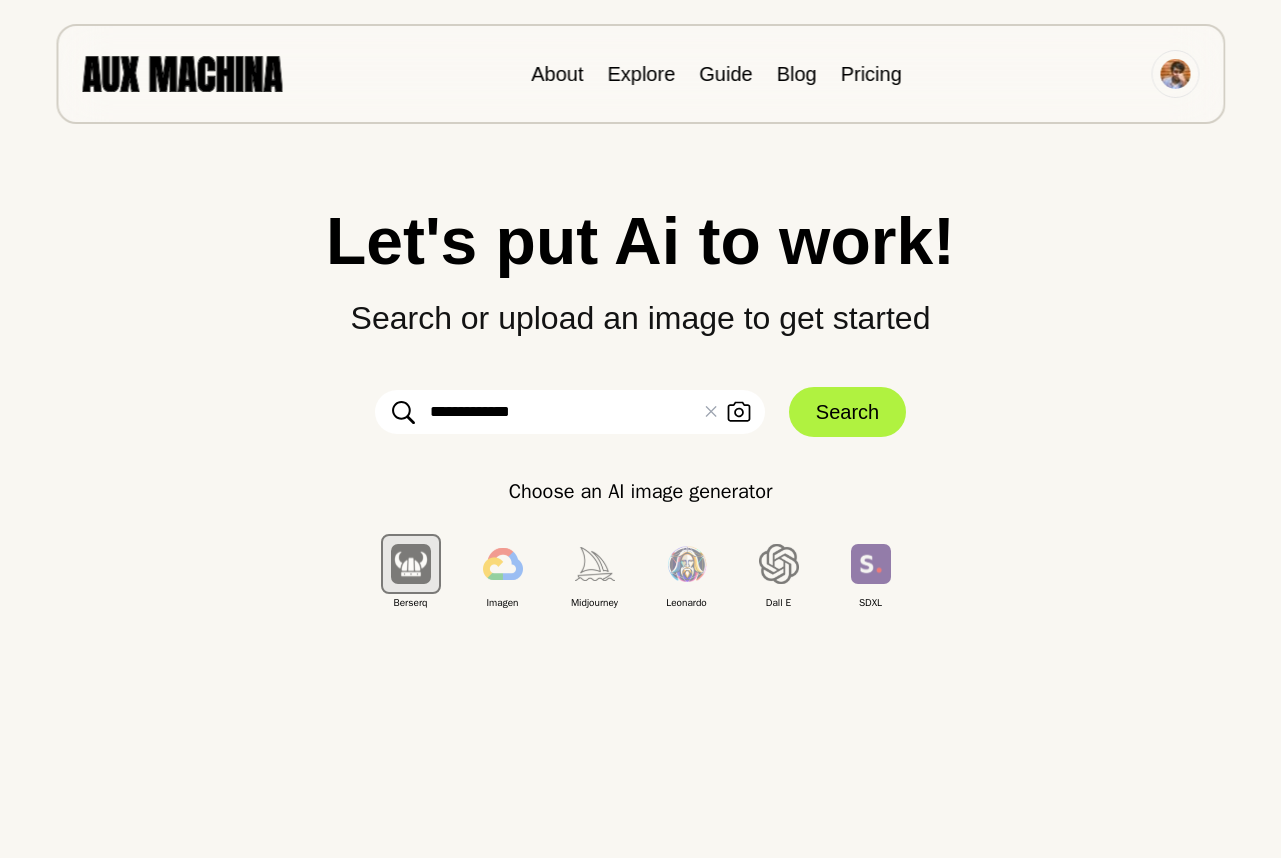 click on "**********" at bounding box center [570, 412] 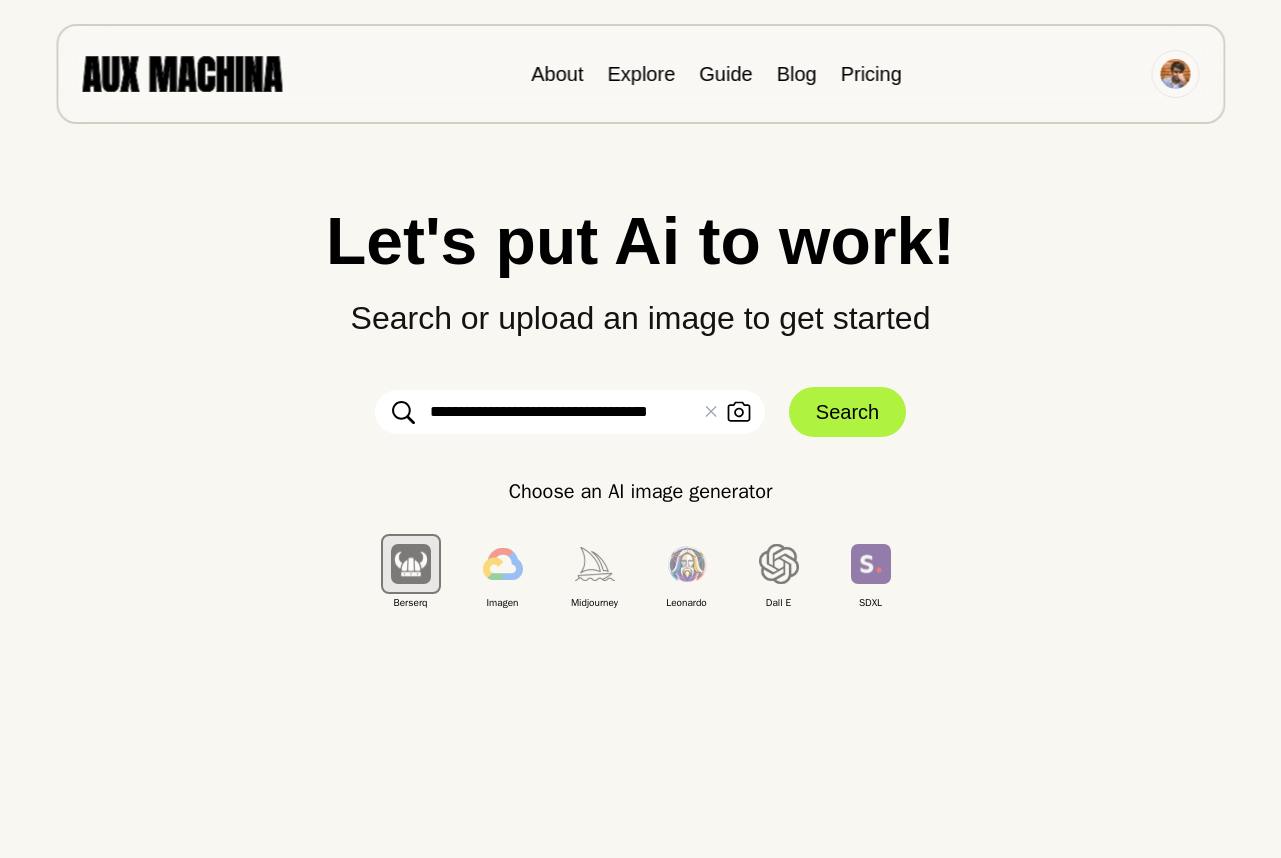 scroll, scrollTop: 0, scrollLeft: 0, axis: both 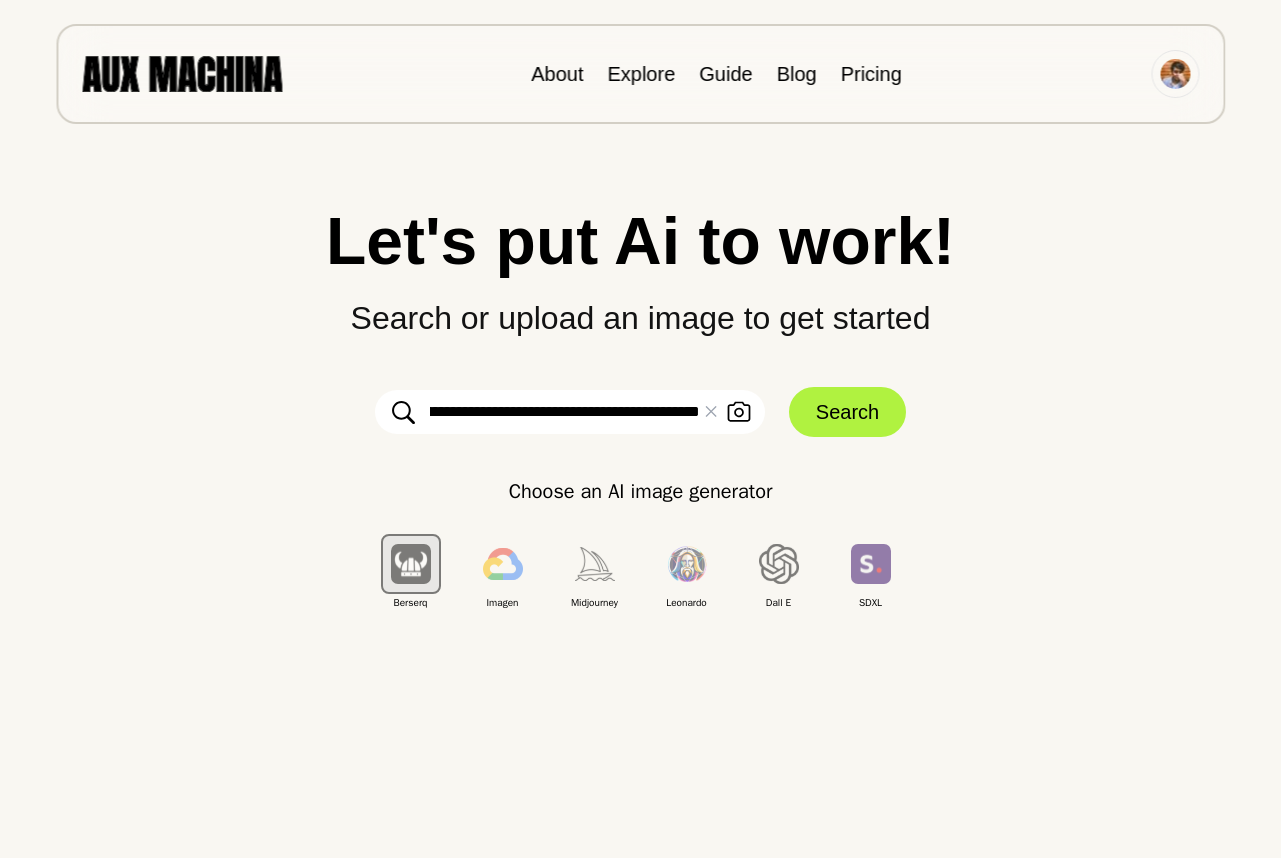 type on "**********" 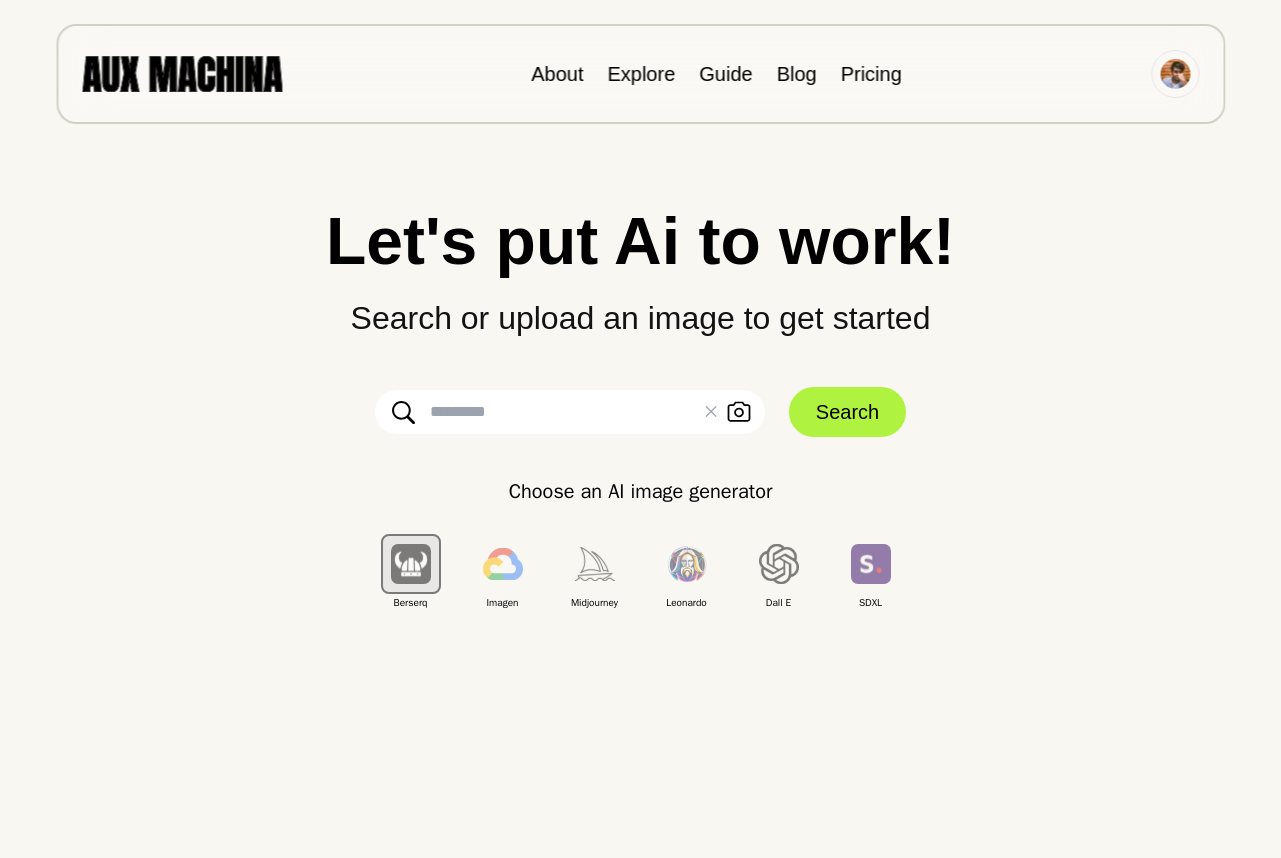 scroll, scrollTop: 0, scrollLeft: 0, axis: both 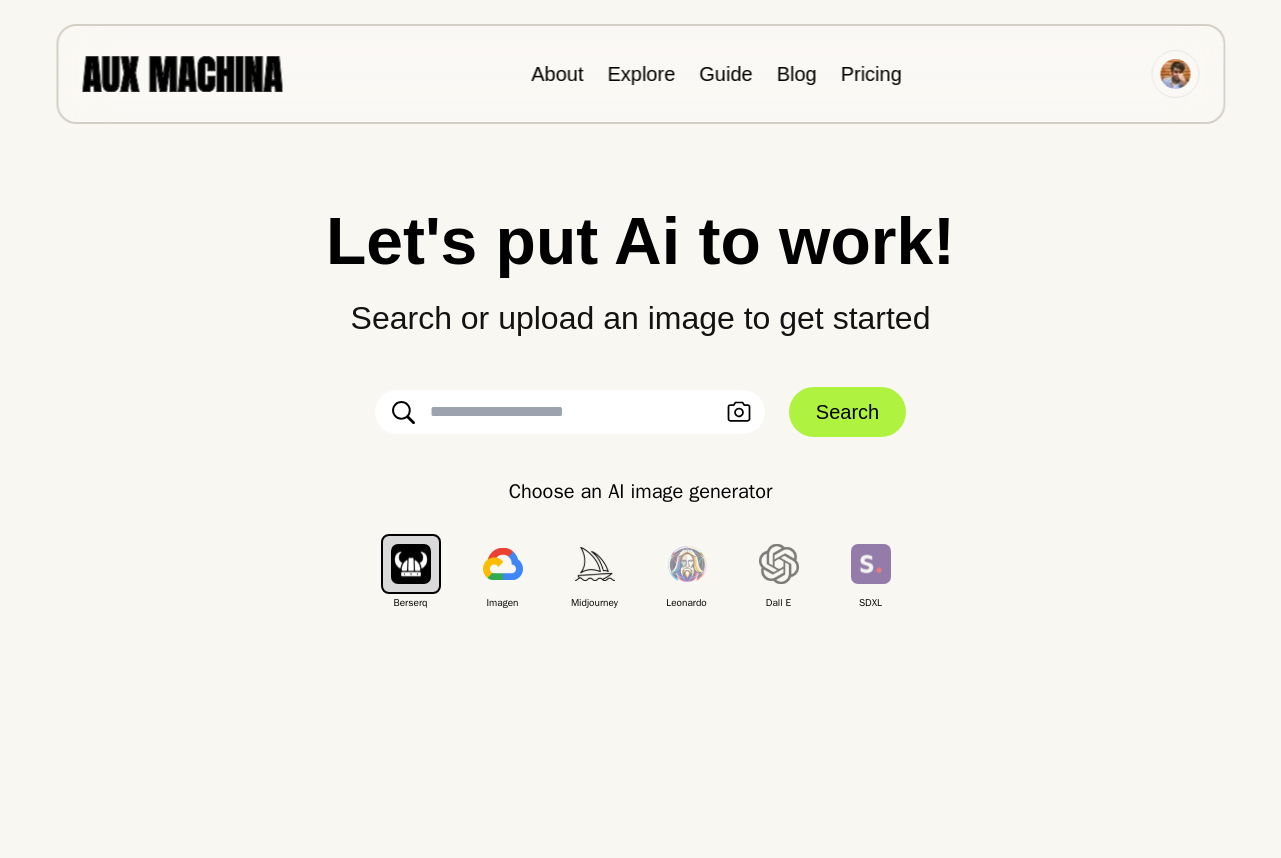 paste on "**********" 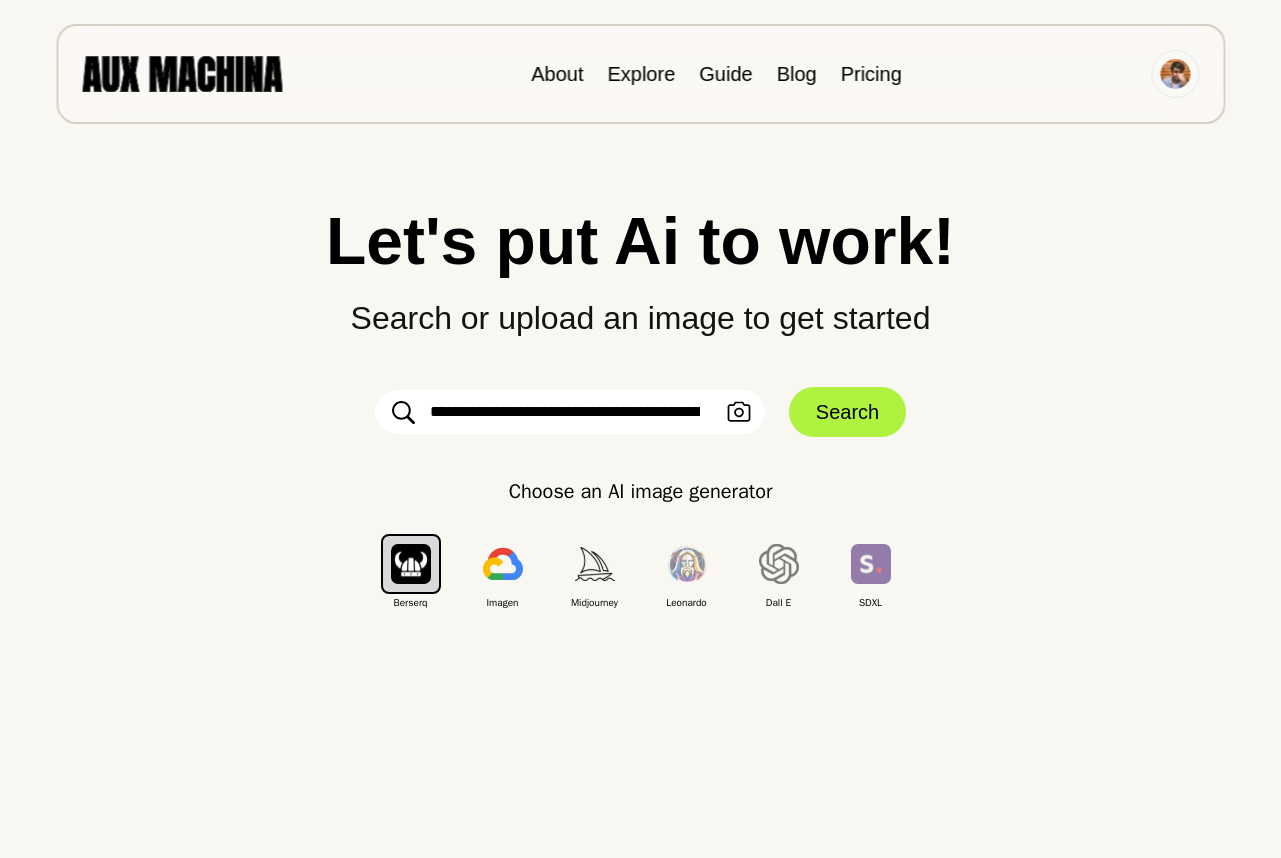 scroll, scrollTop: 0, scrollLeft: 242, axis: horizontal 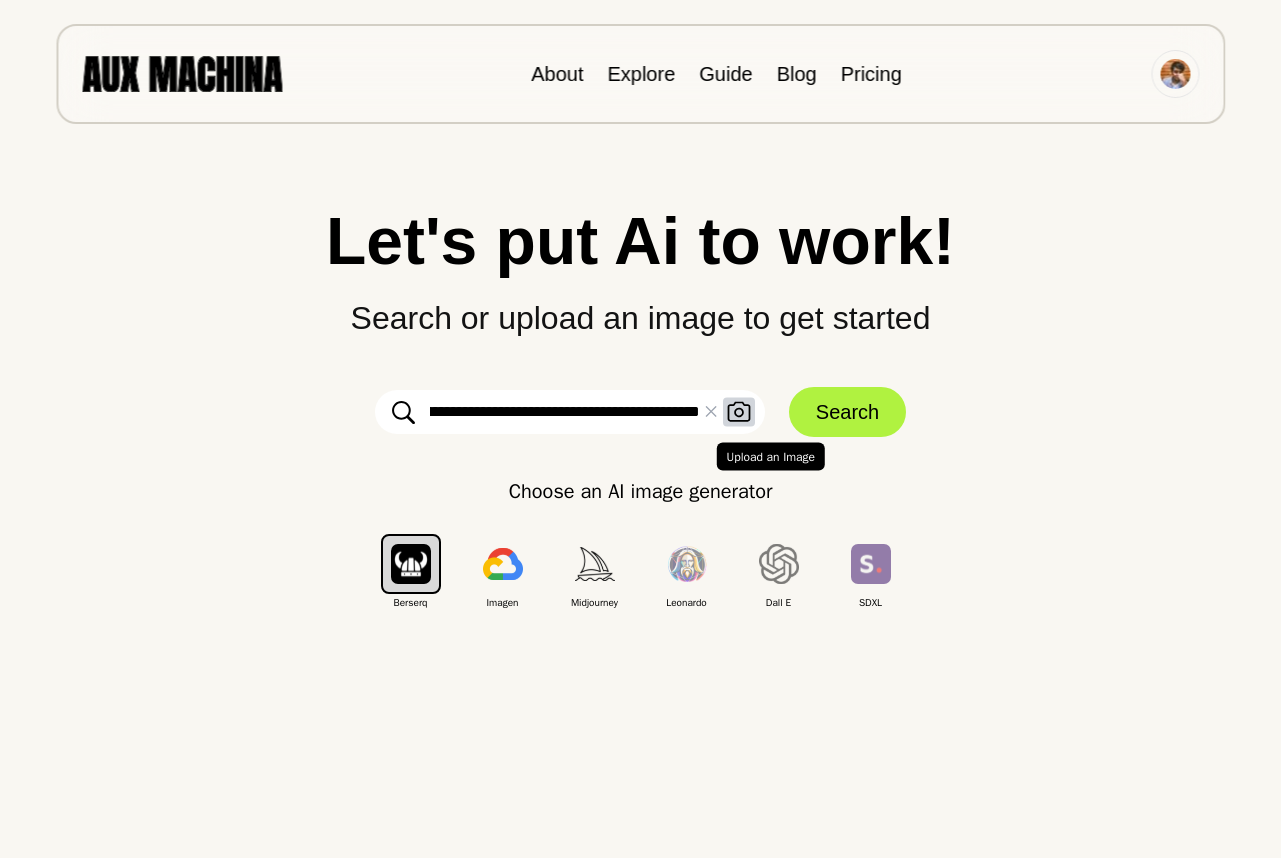 type on "**********" 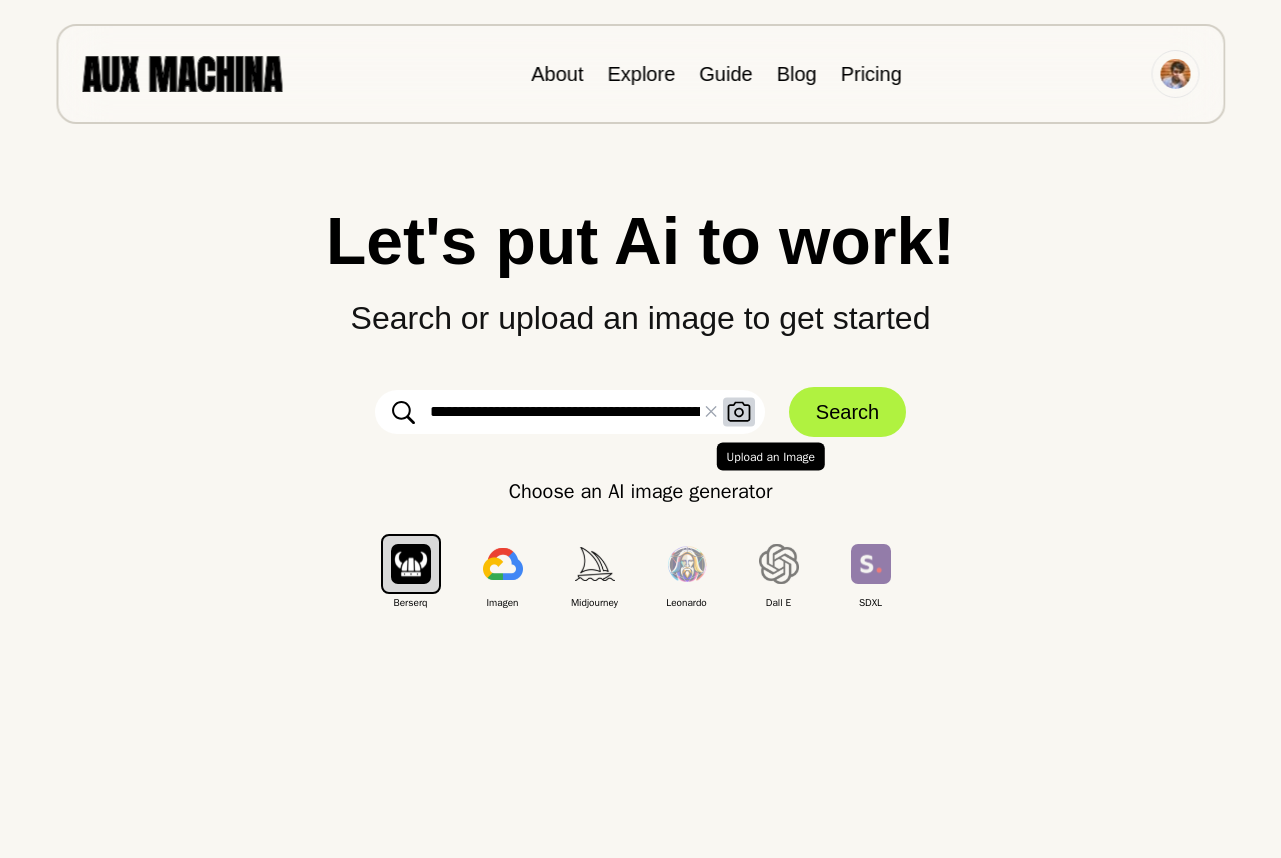 click 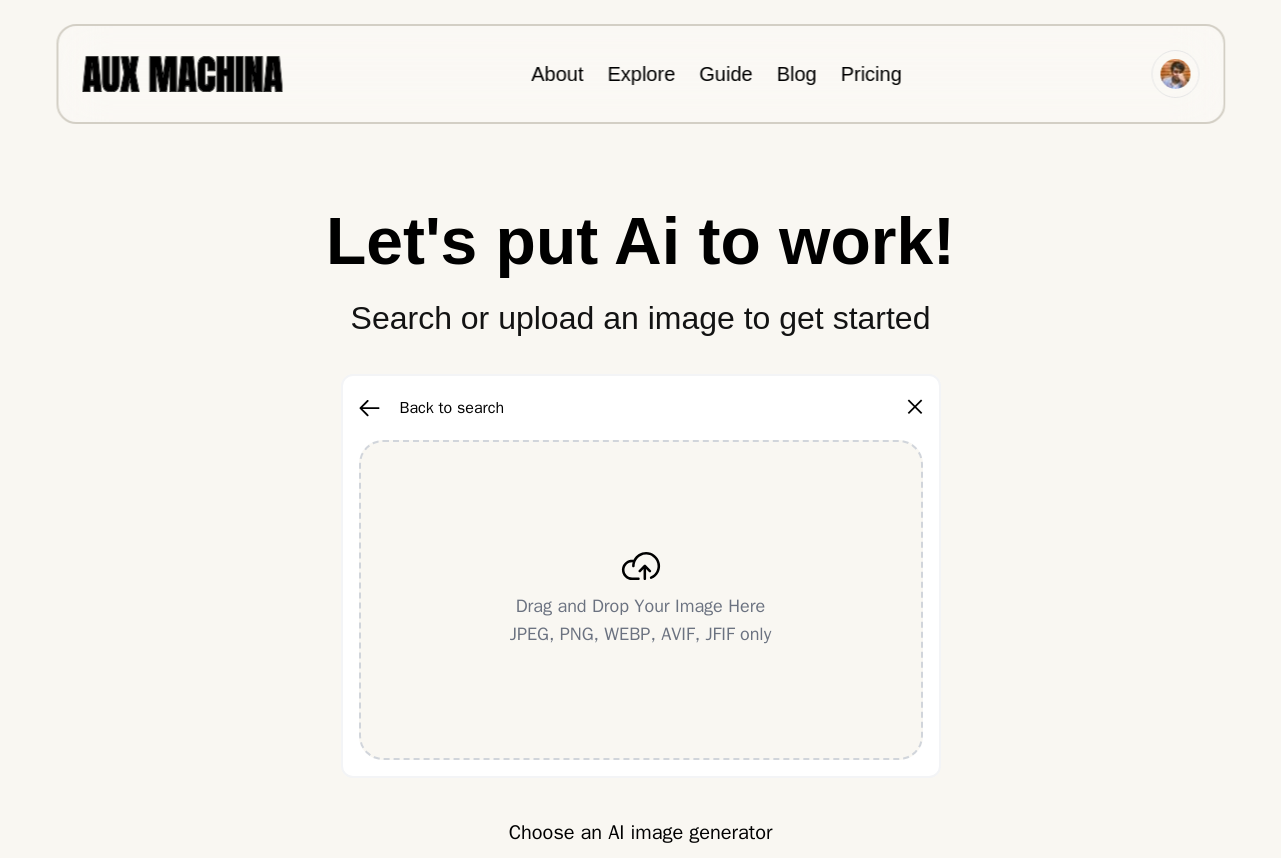 click on "Drag and Drop Your Image Here JPEG, PNG, WEBP, AVIF, JFIF only" at bounding box center (641, 600) 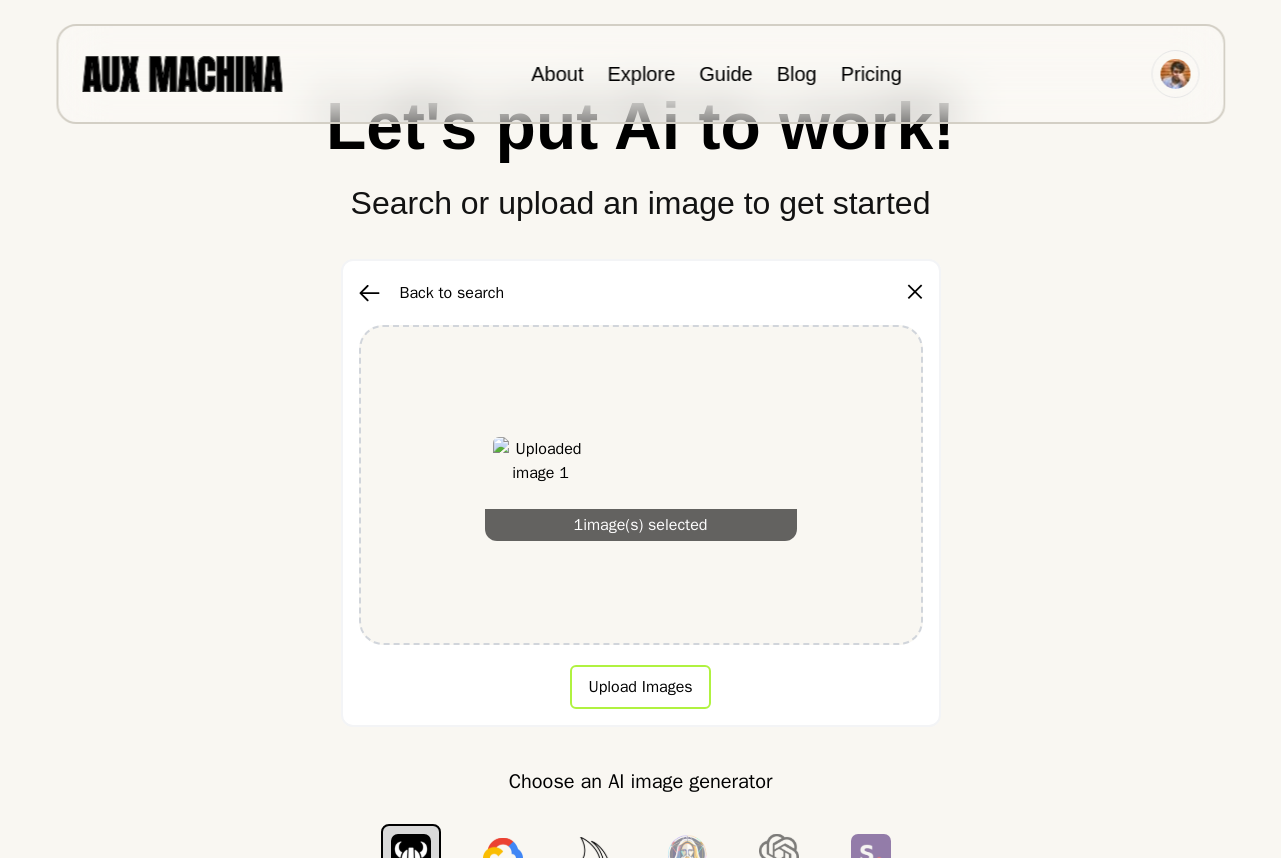scroll, scrollTop: 168, scrollLeft: 0, axis: vertical 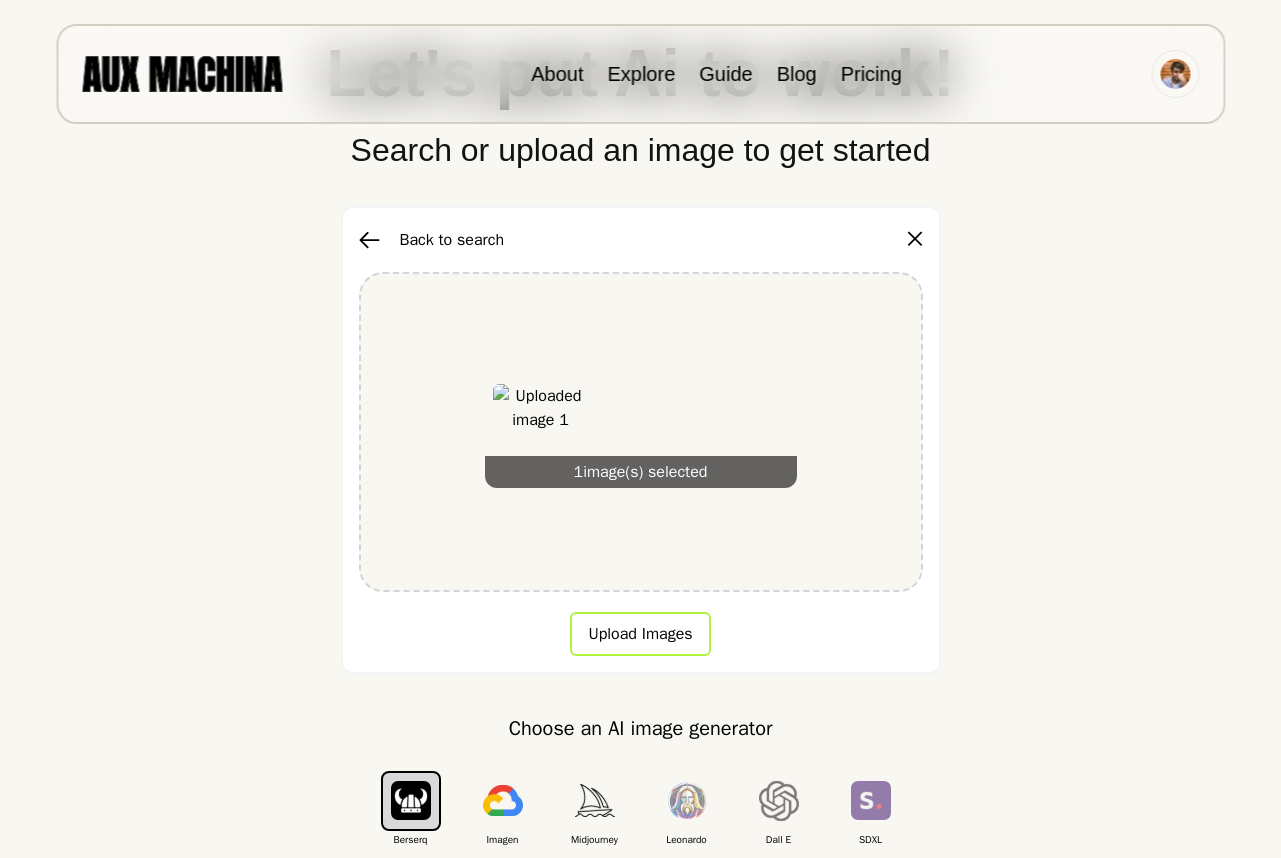 click on "Upload Images" at bounding box center (640, 634) 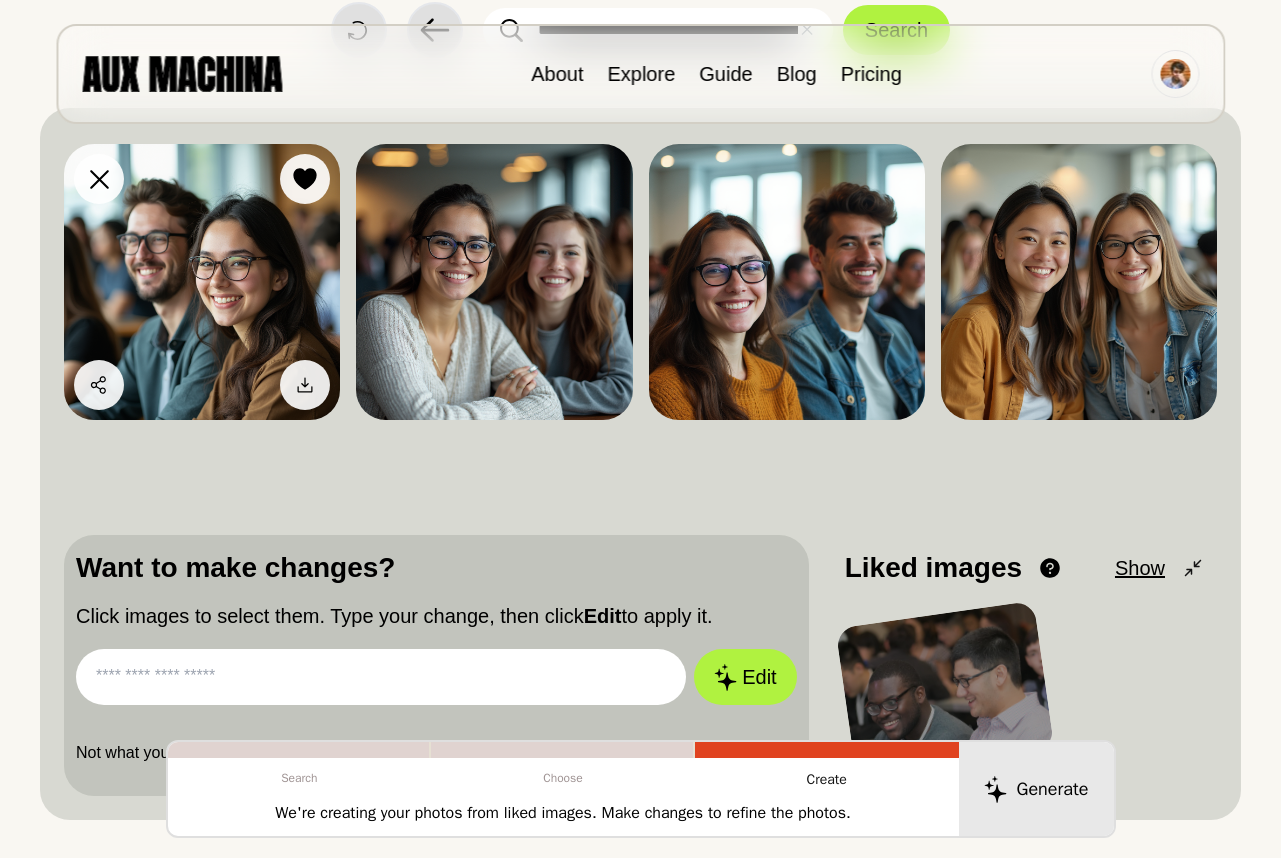 click at bounding box center [202, 282] 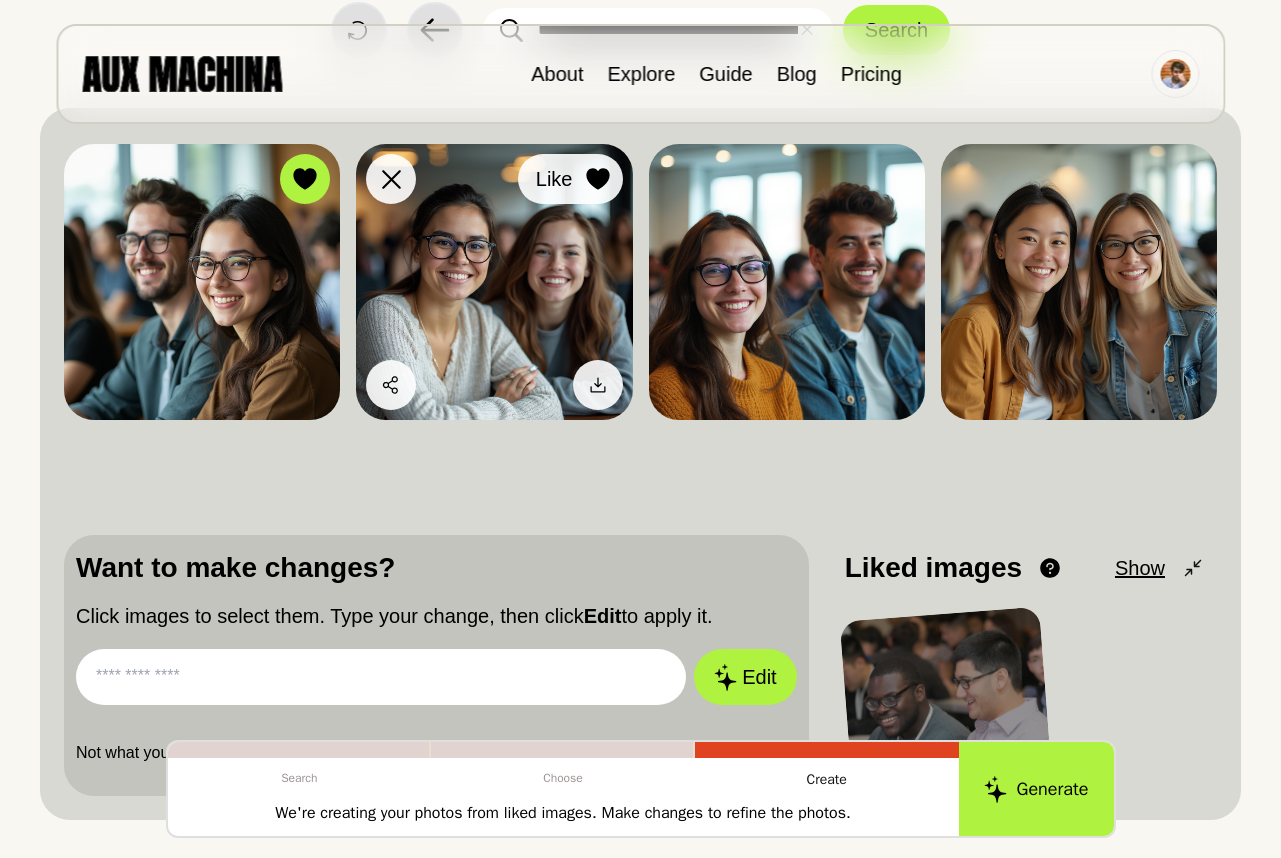 click 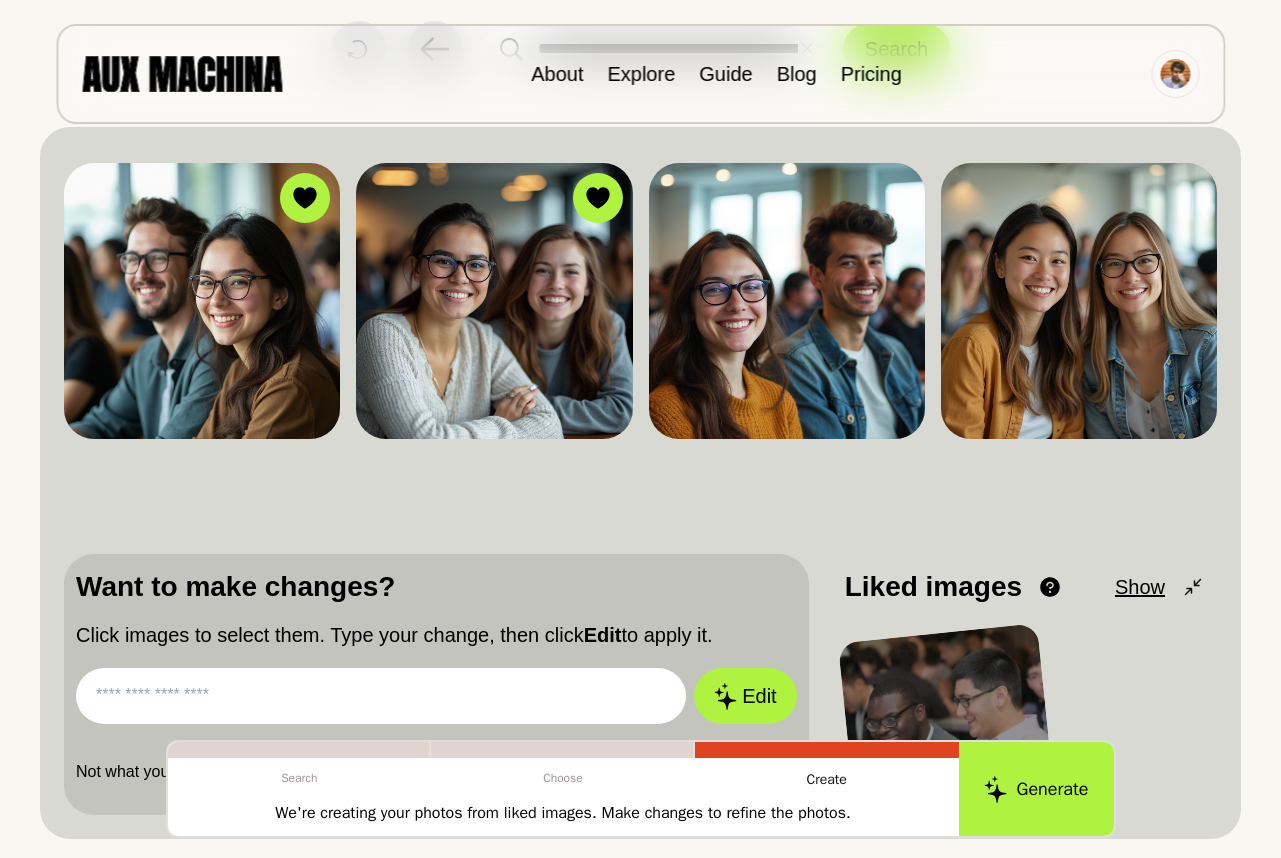 scroll, scrollTop: 142, scrollLeft: 0, axis: vertical 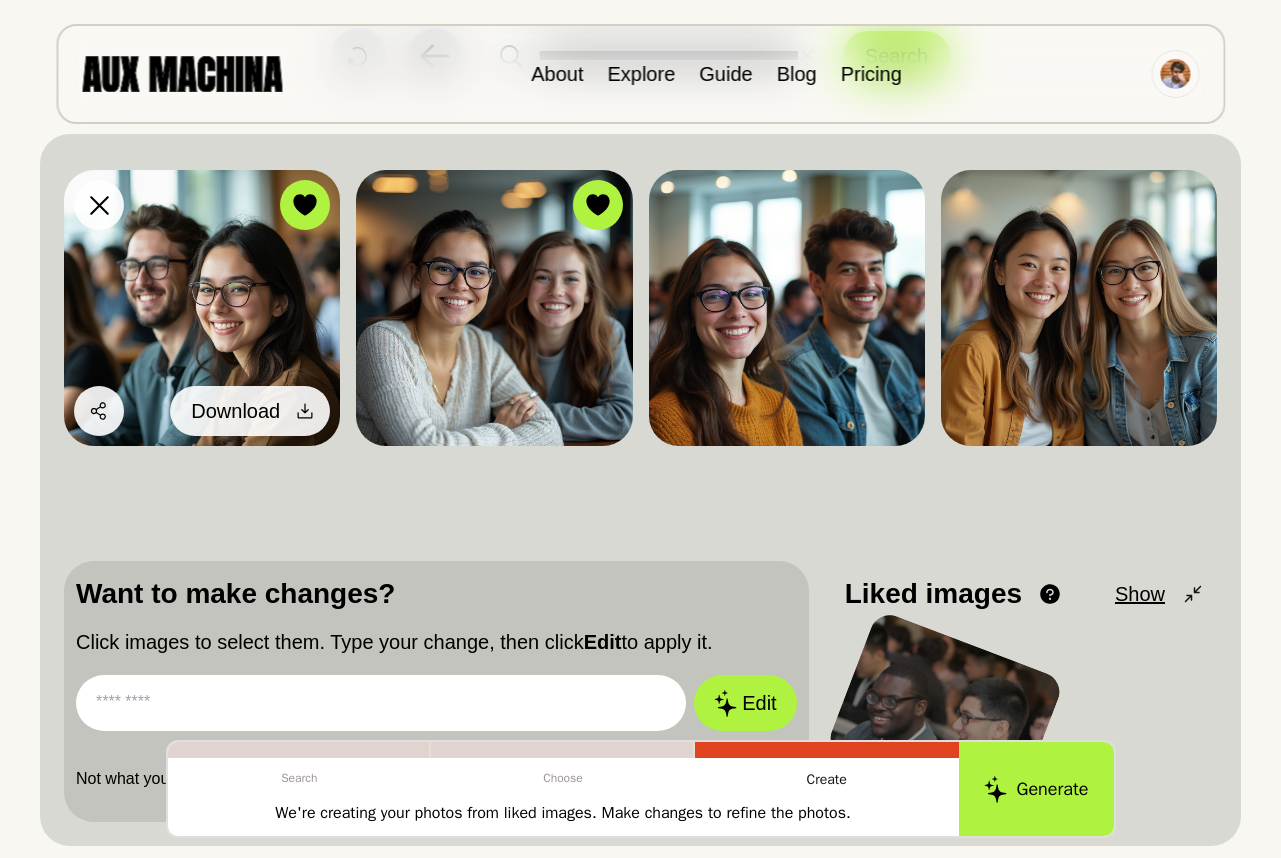 click 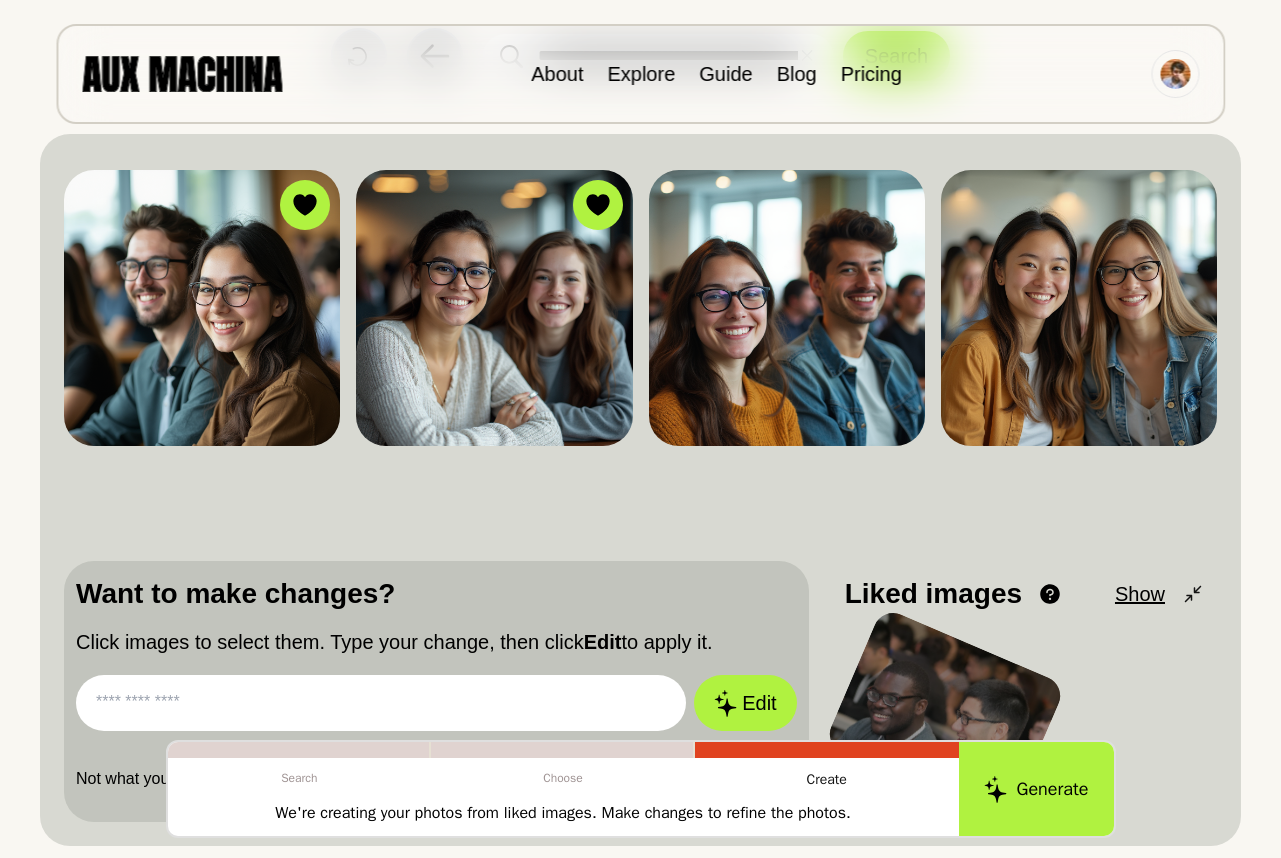 click at bounding box center [381, 703] 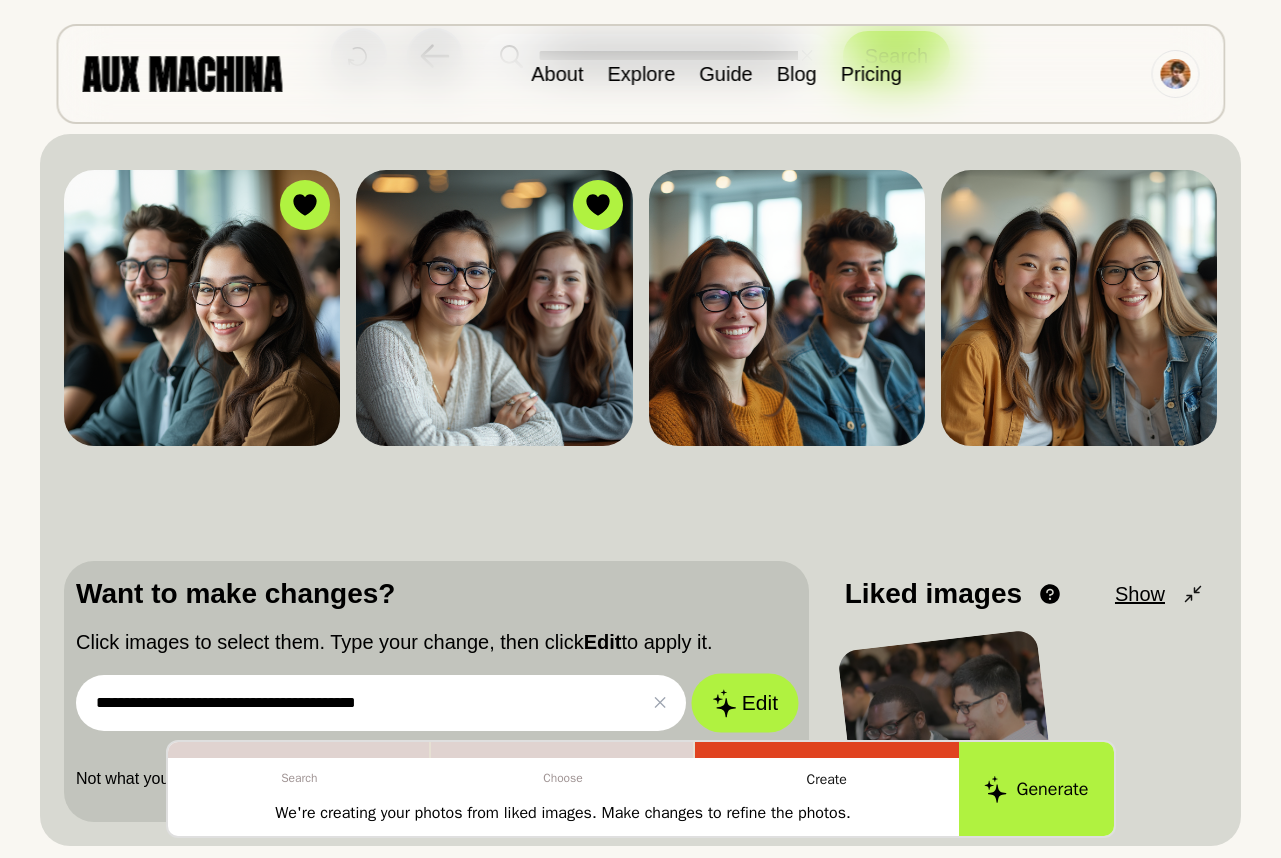 type on "**********" 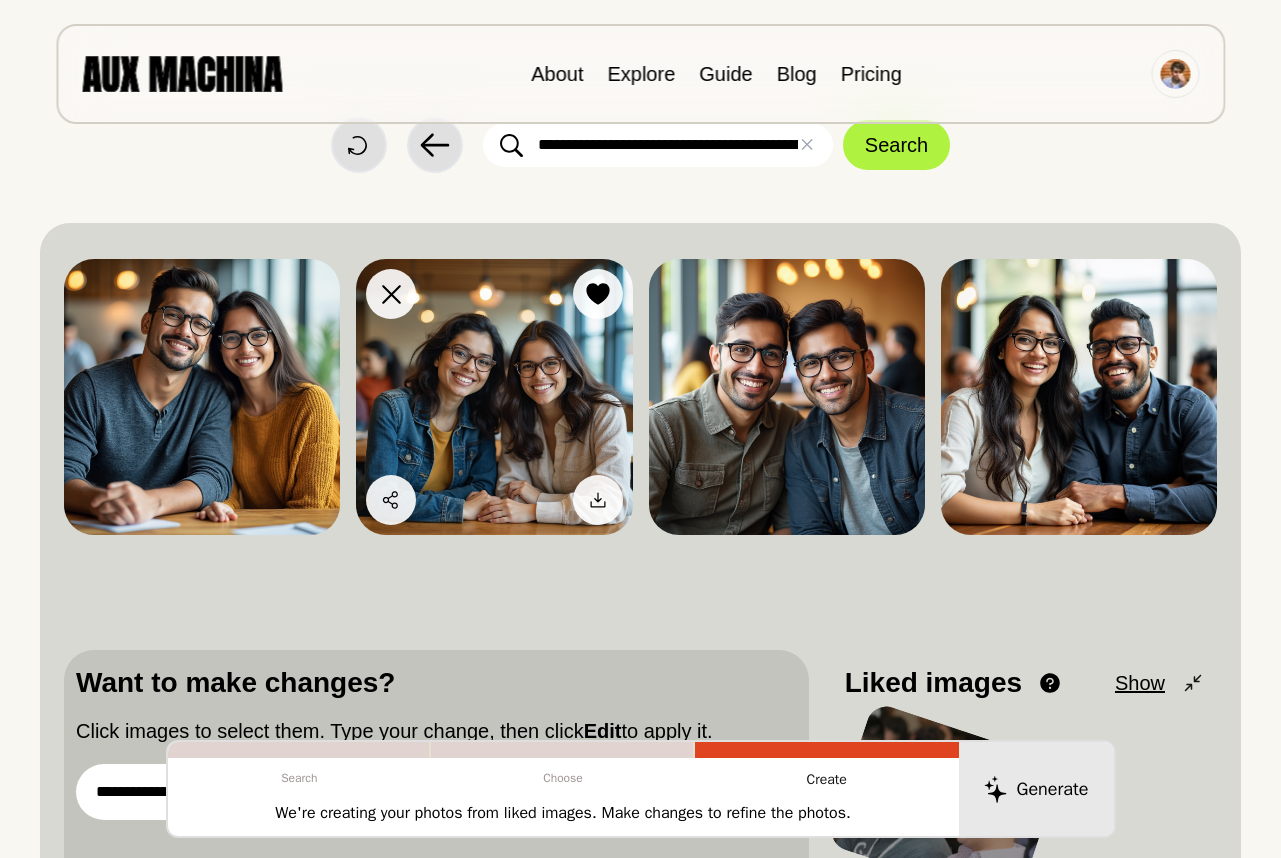 scroll, scrollTop: 2, scrollLeft: 0, axis: vertical 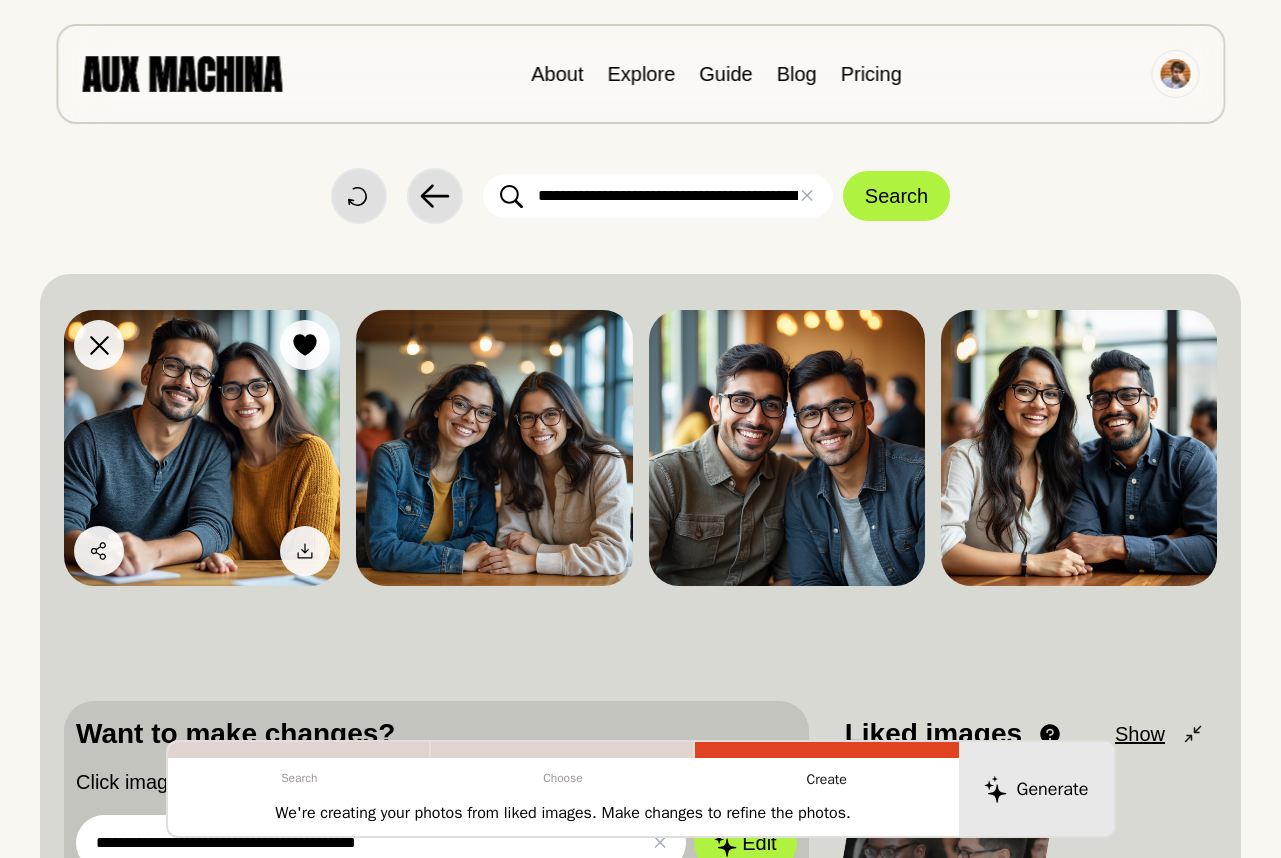 click at bounding box center (202, 448) 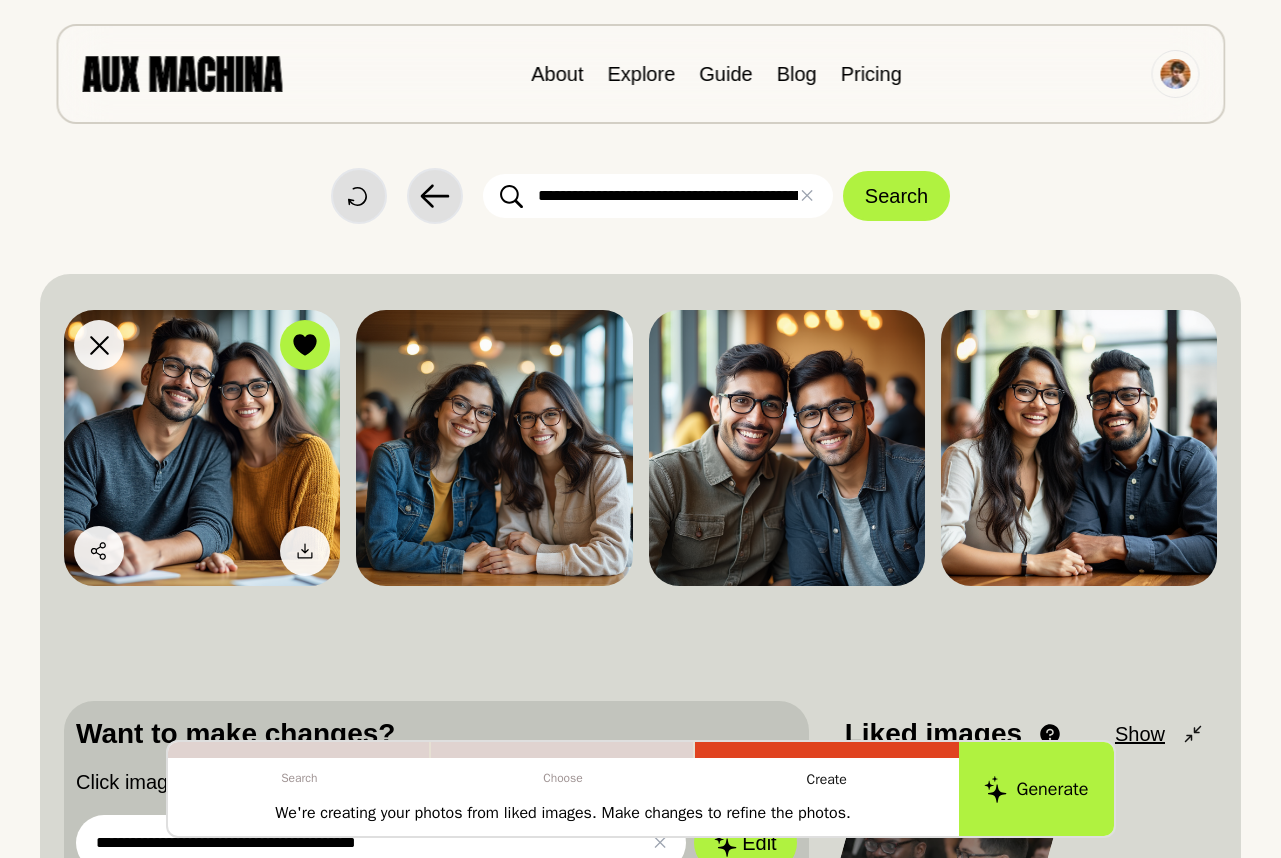 click at bounding box center [202, 448] 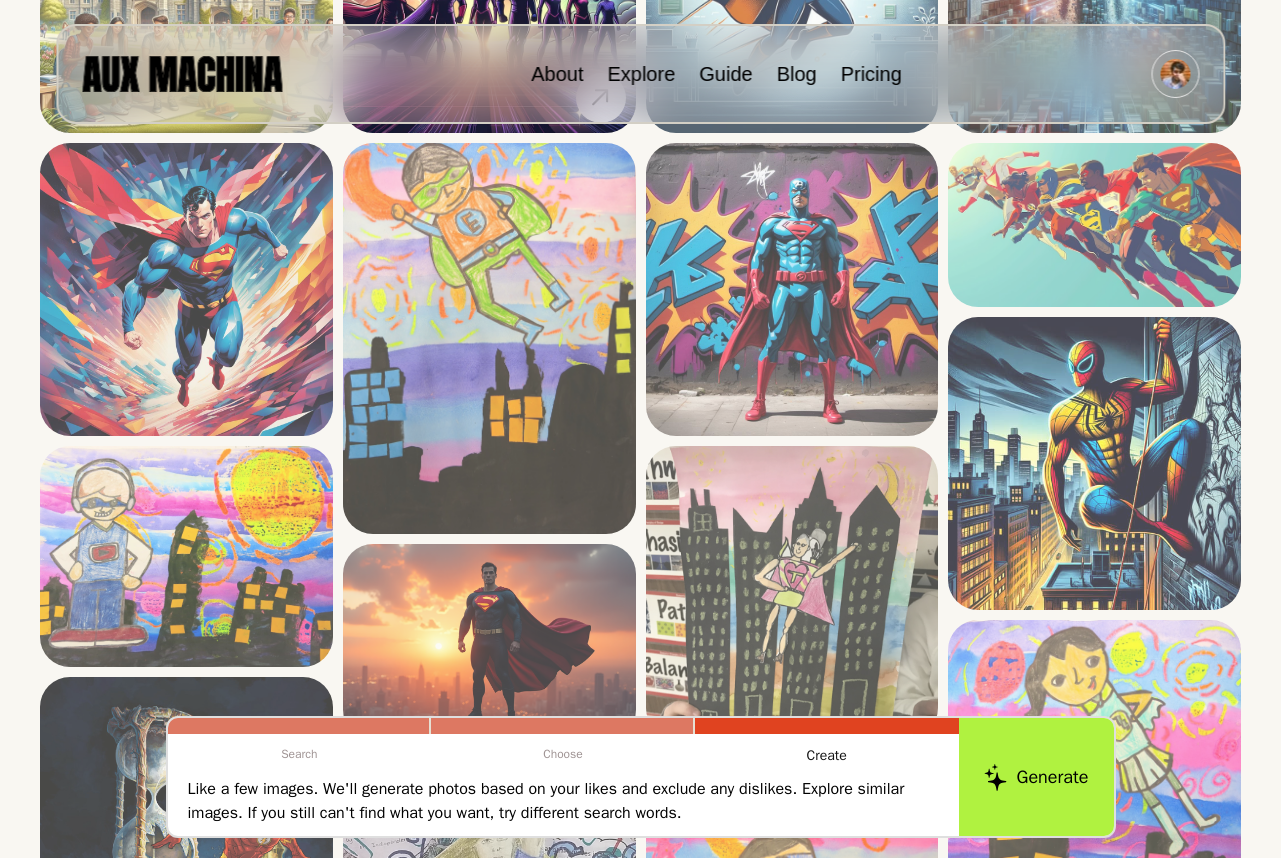 scroll, scrollTop: 0, scrollLeft: 0, axis: both 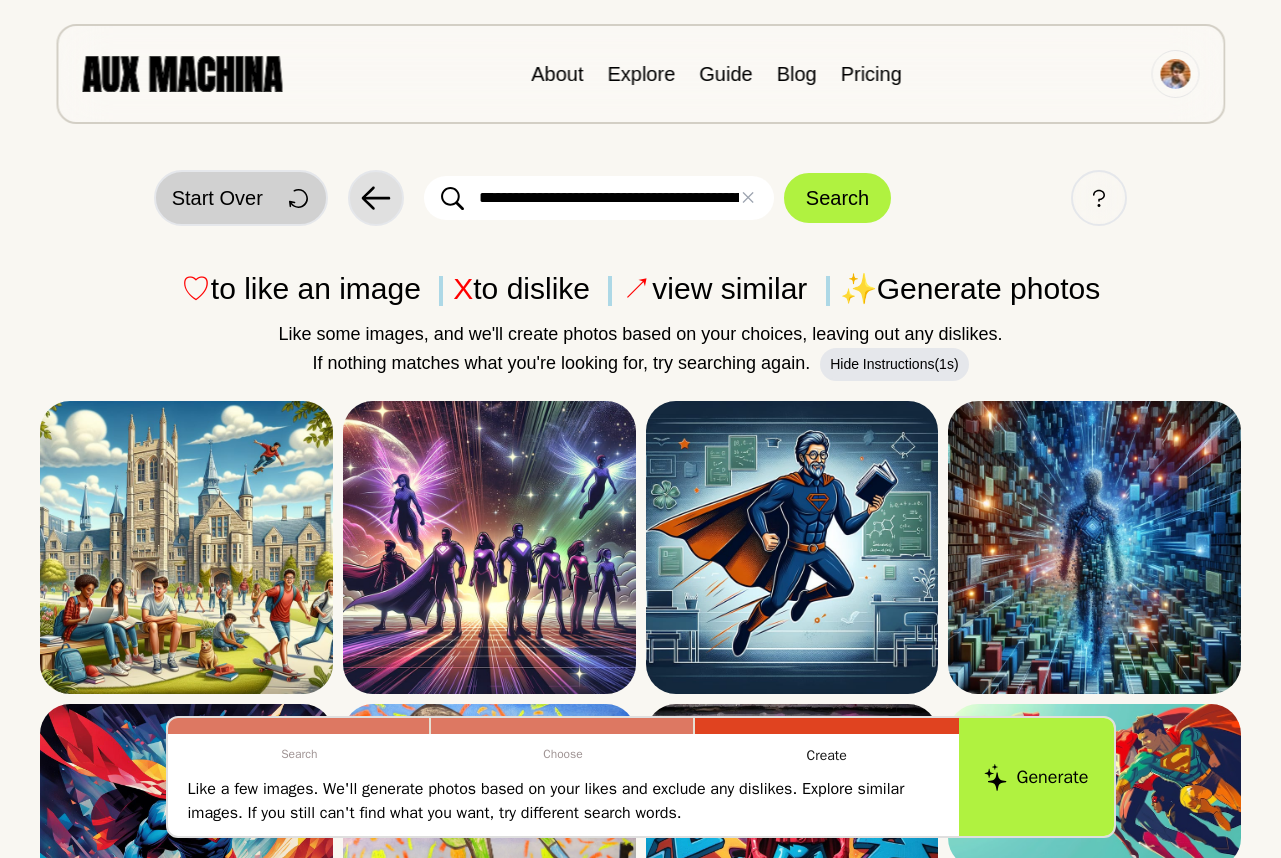 click on "Start Over" at bounding box center [241, 198] 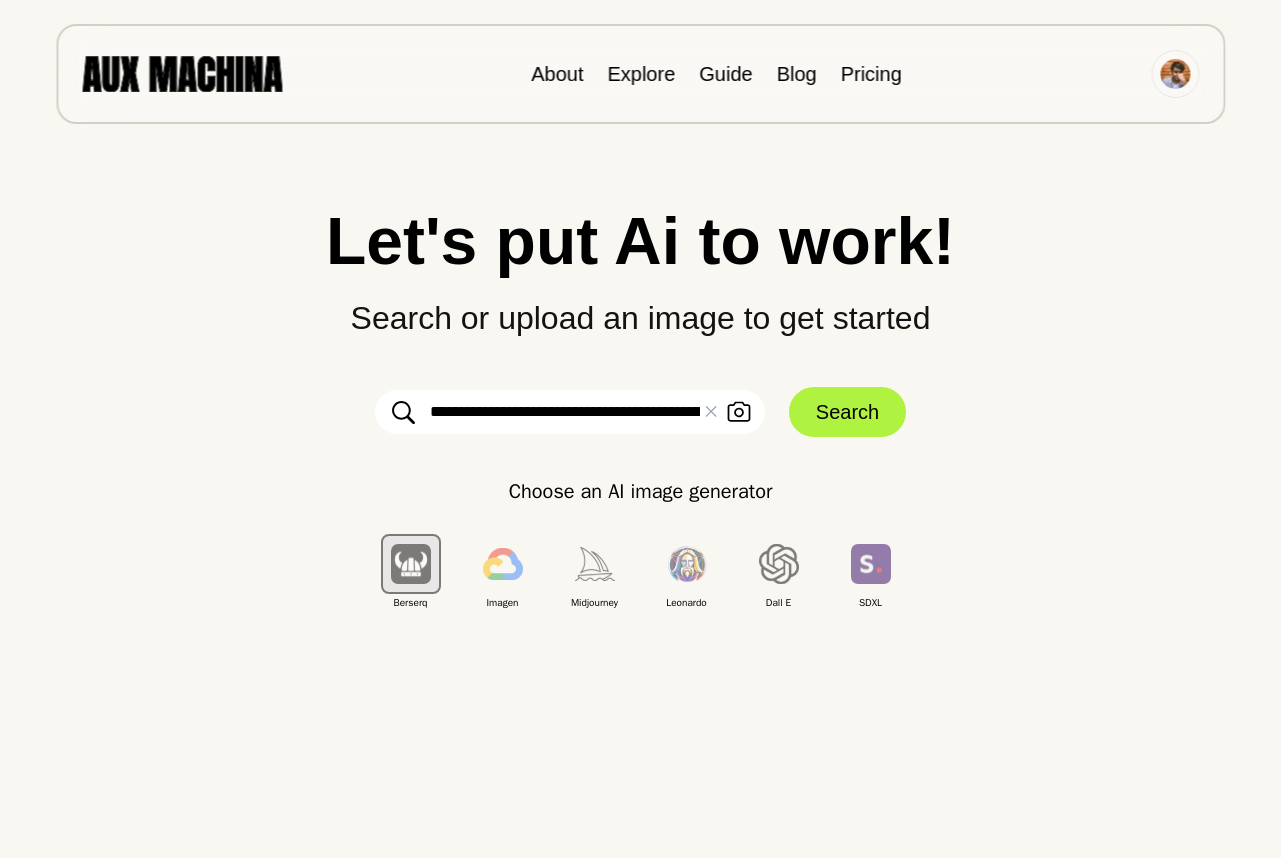 click on "**********" at bounding box center [570, 412] 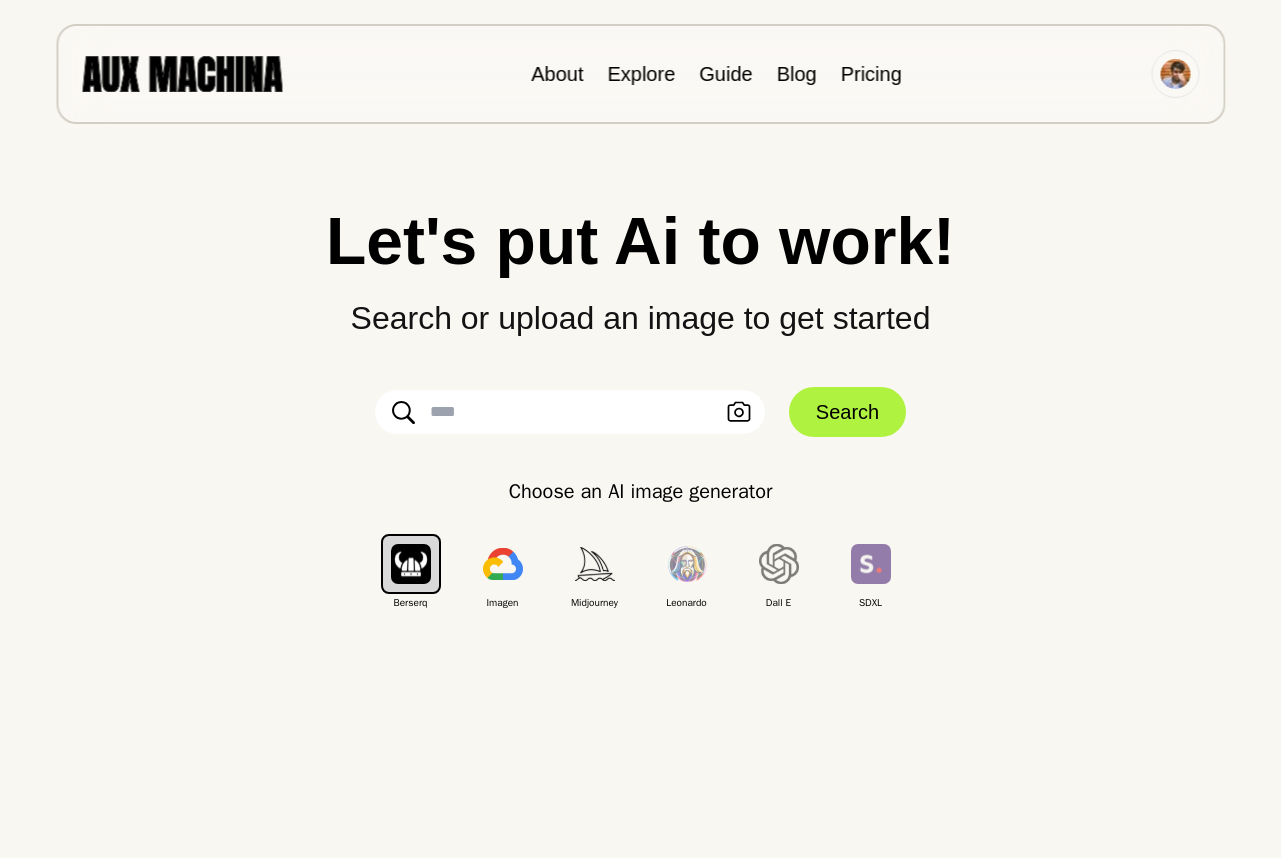 type 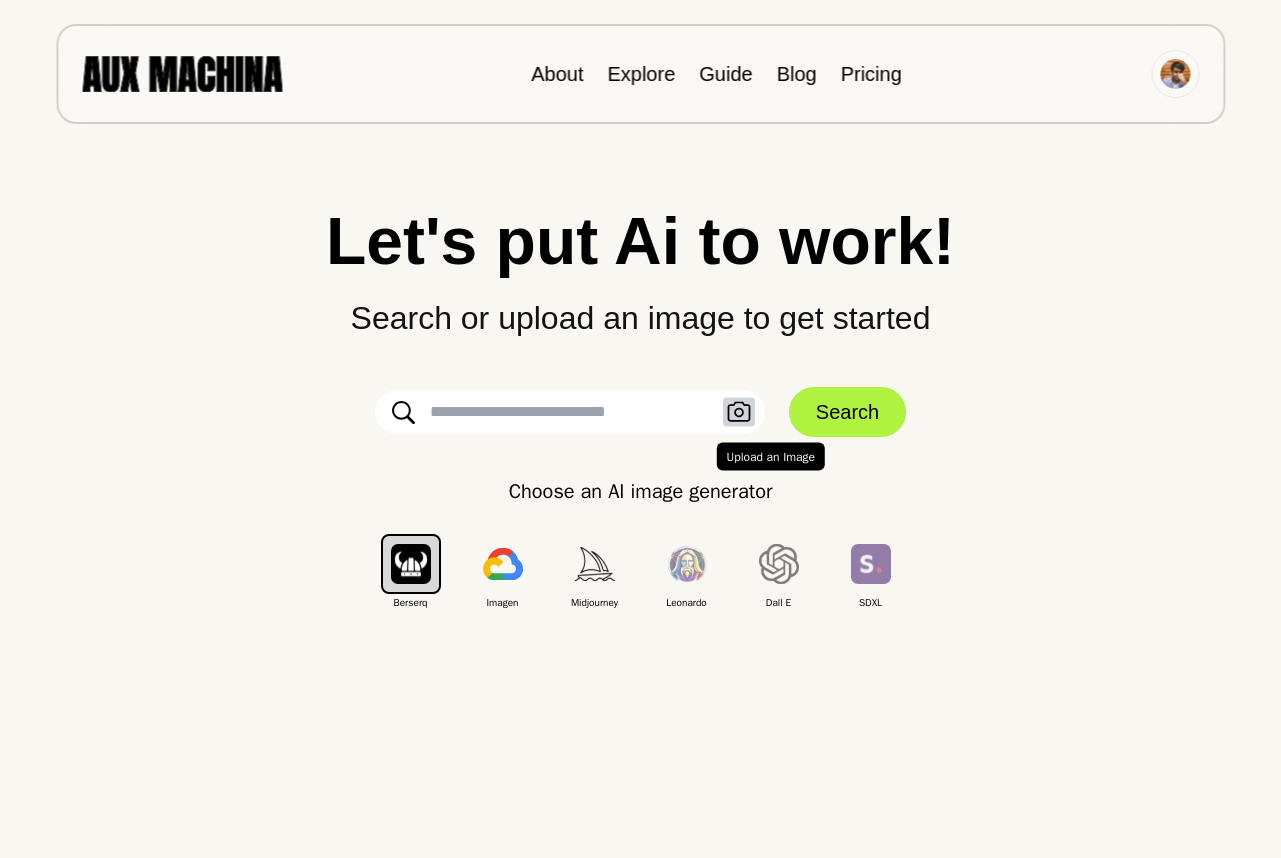 click 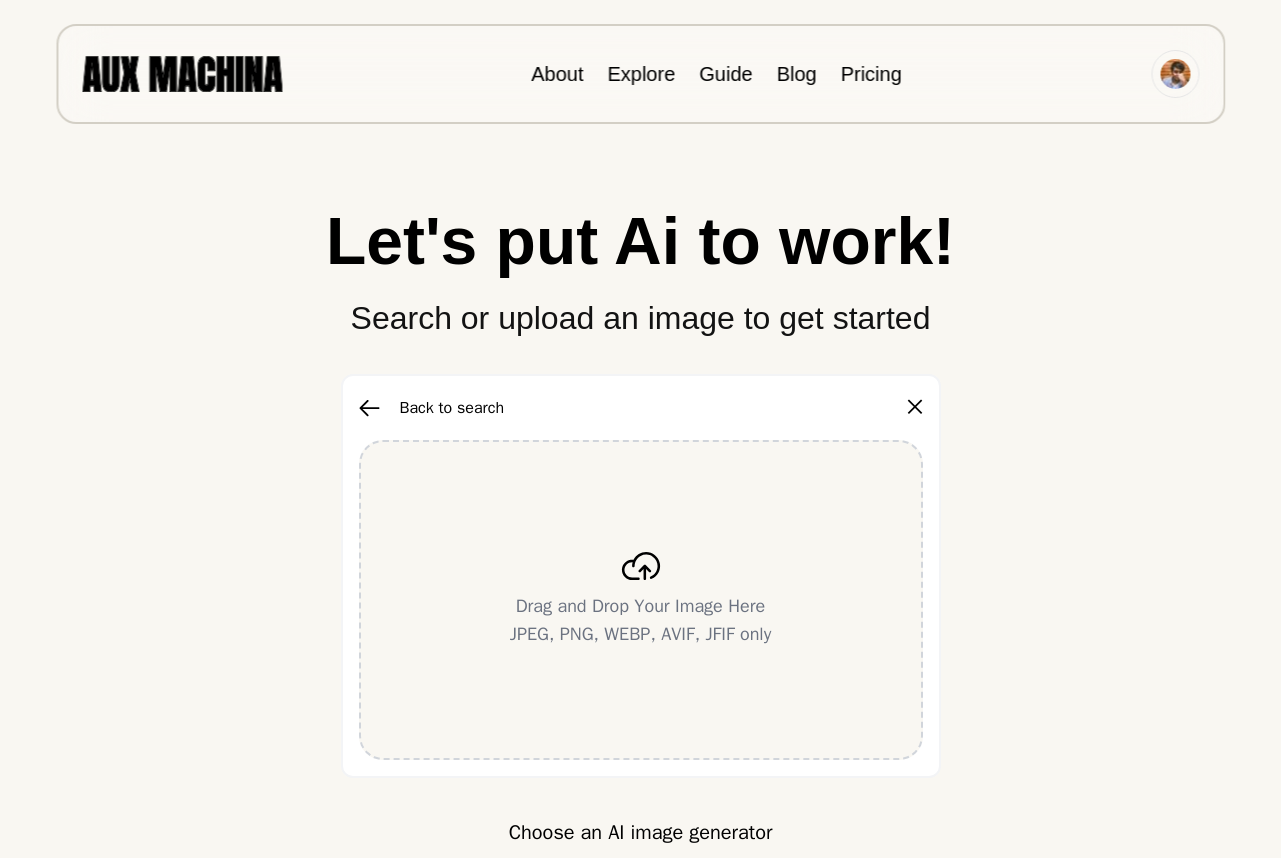 click 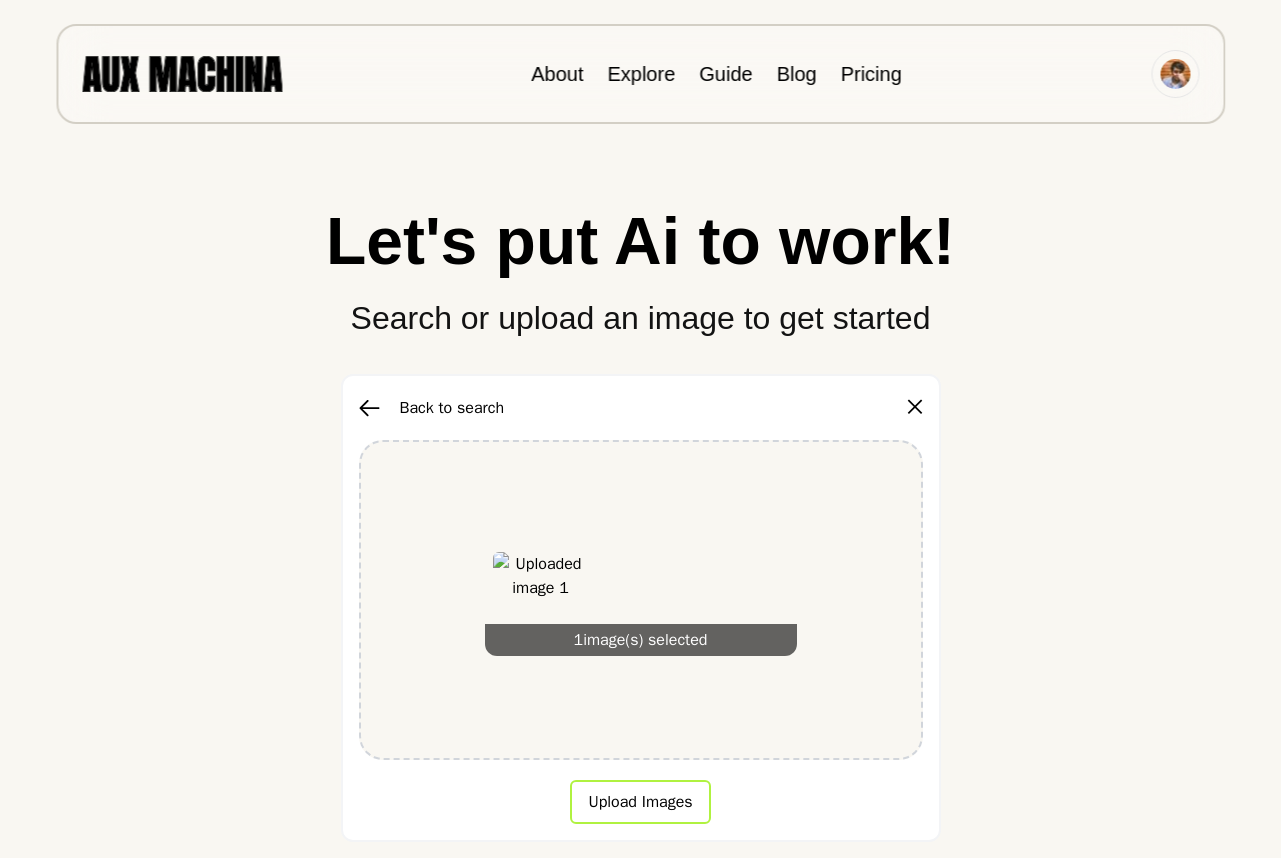 click on "Upload Images" at bounding box center (640, 802) 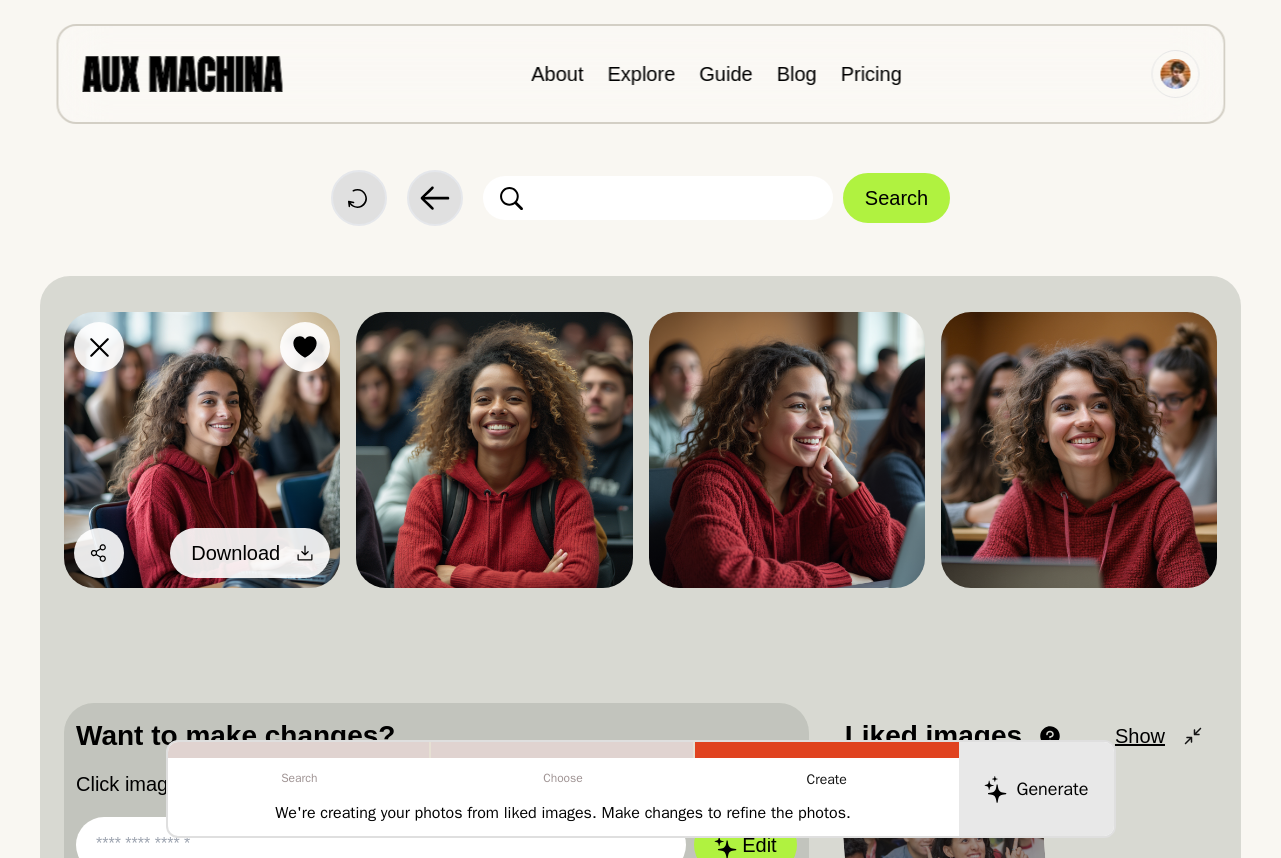 click 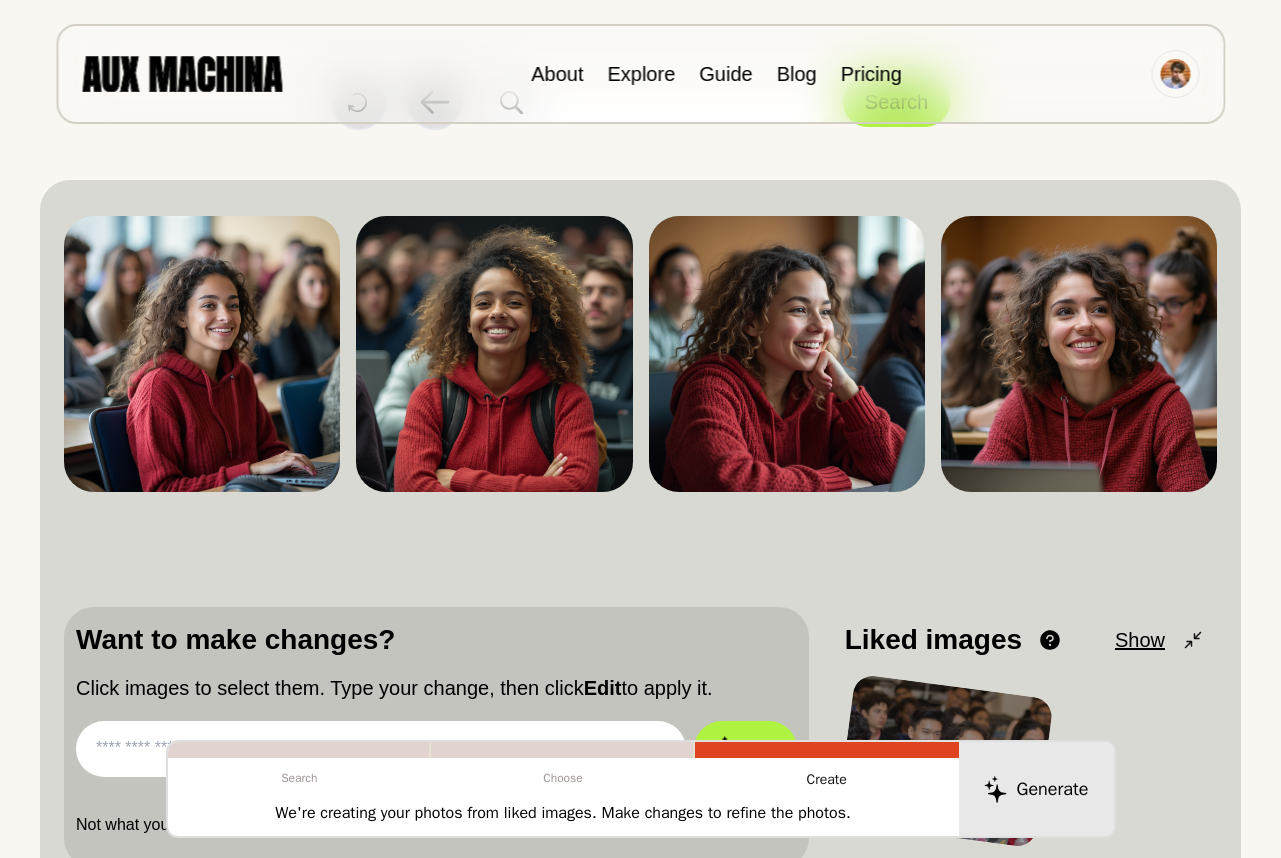 scroll, scrollTop: 125, scrollLeft: 0, axis: vertical 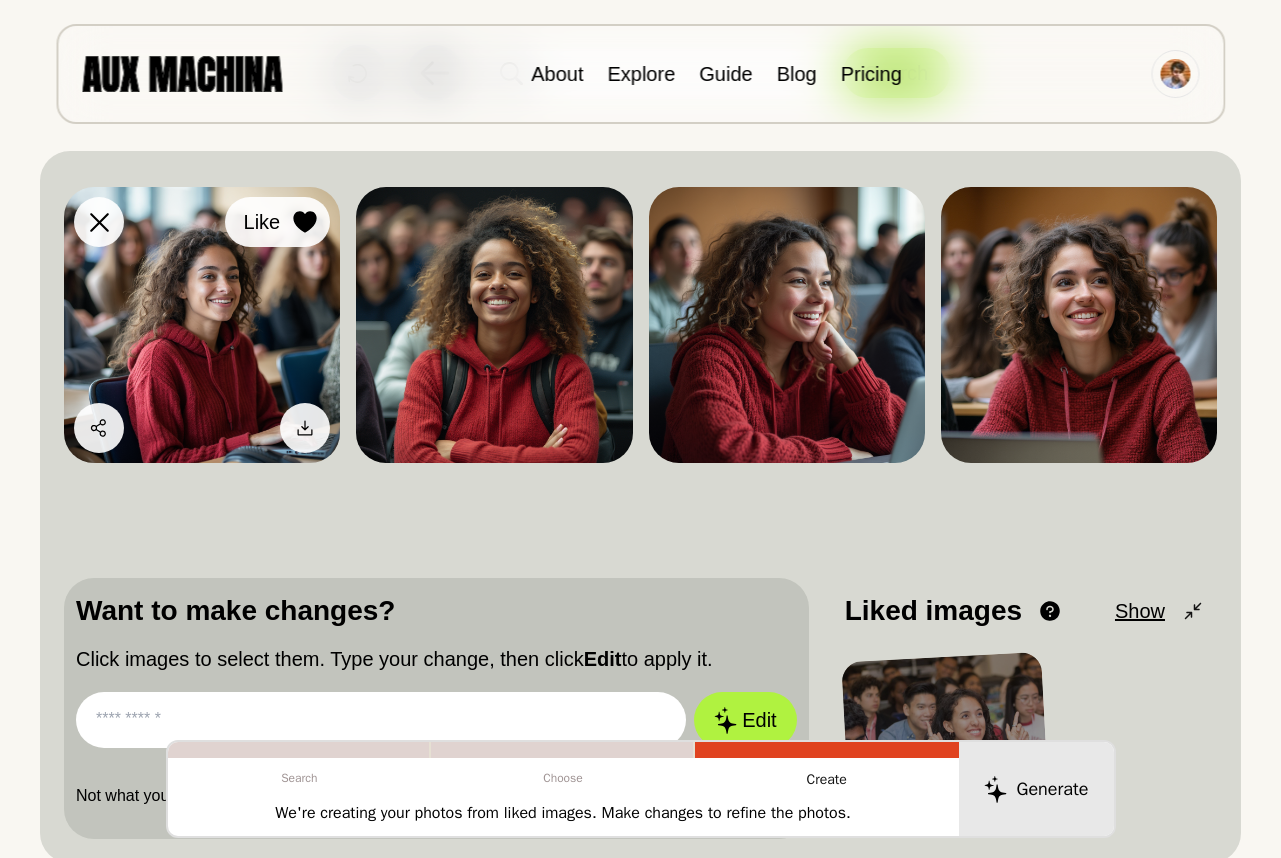 click 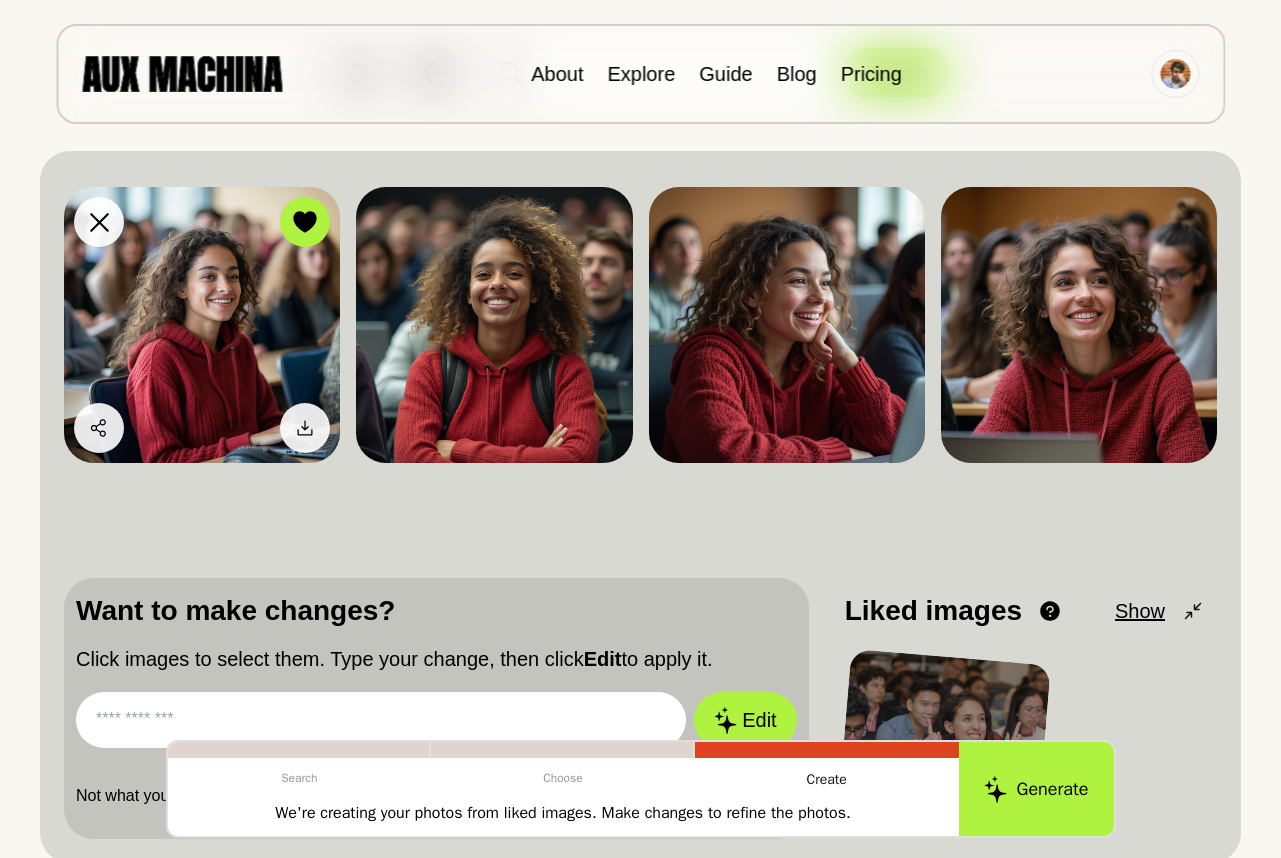 click 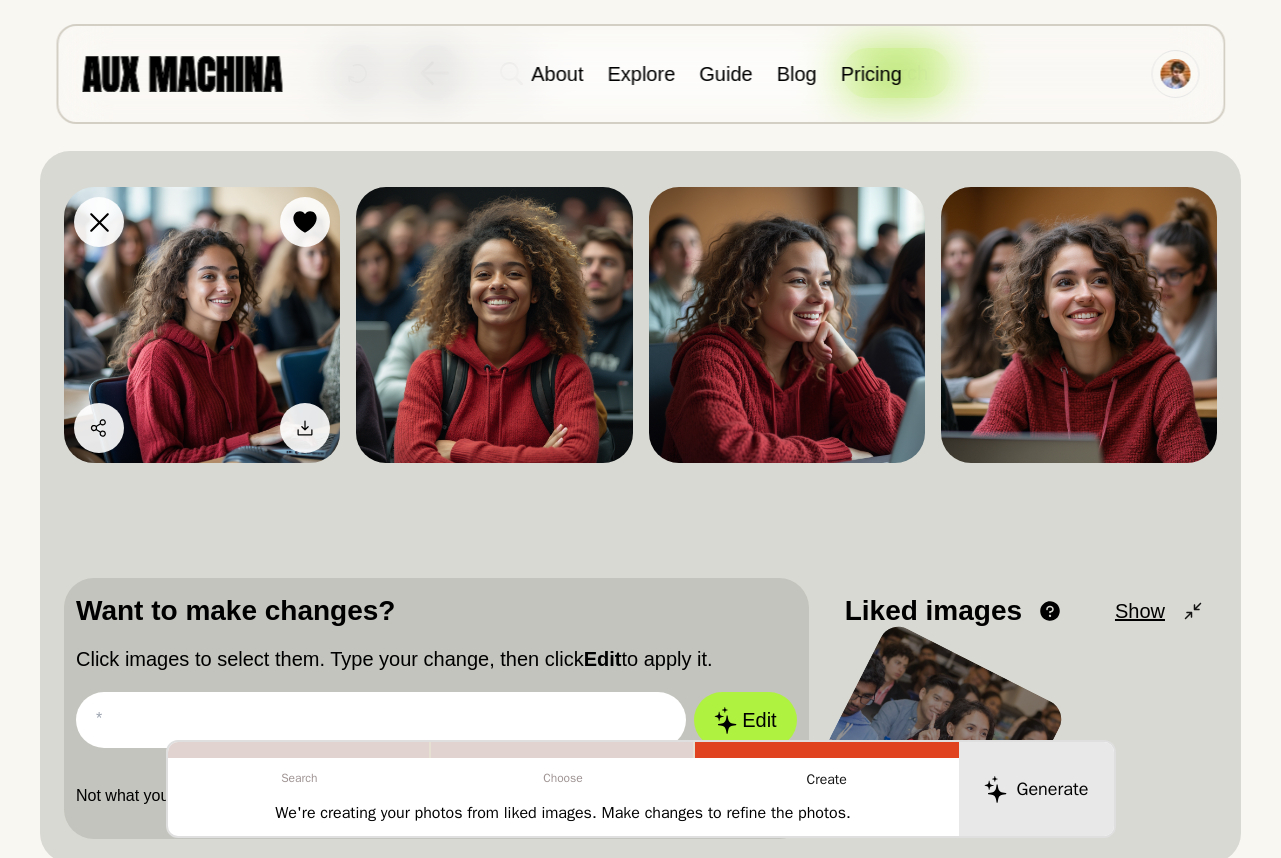 click at bounding box center [202, 325] 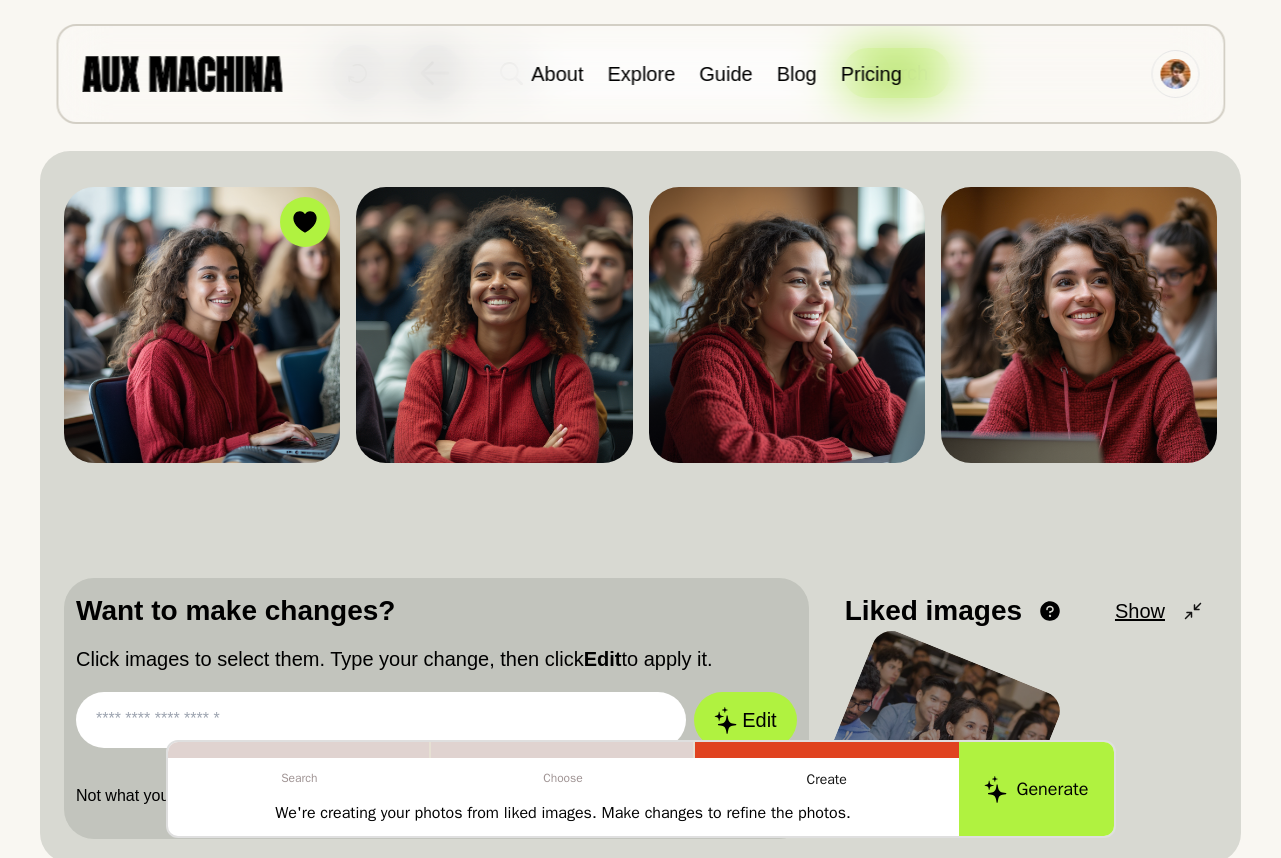 click at bounding box center [381, 720] 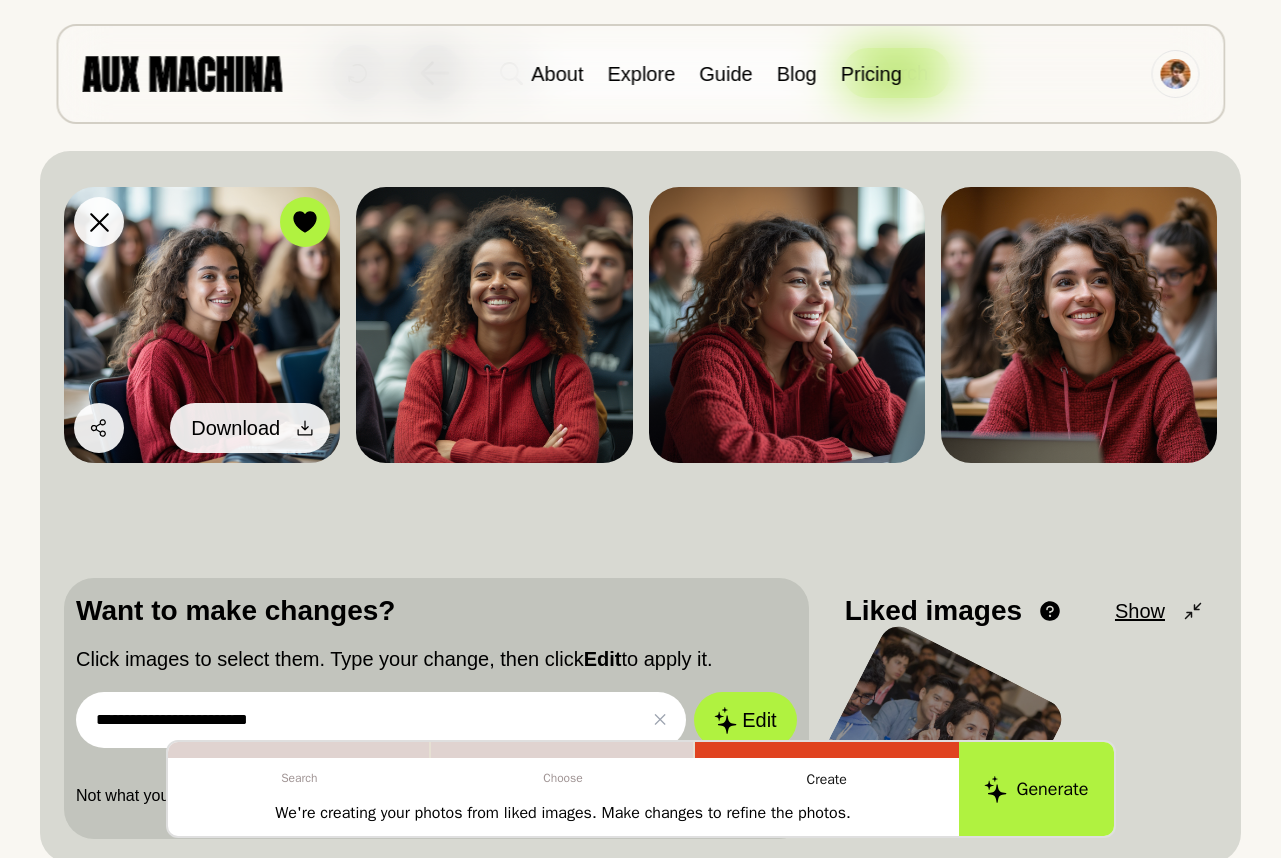 click 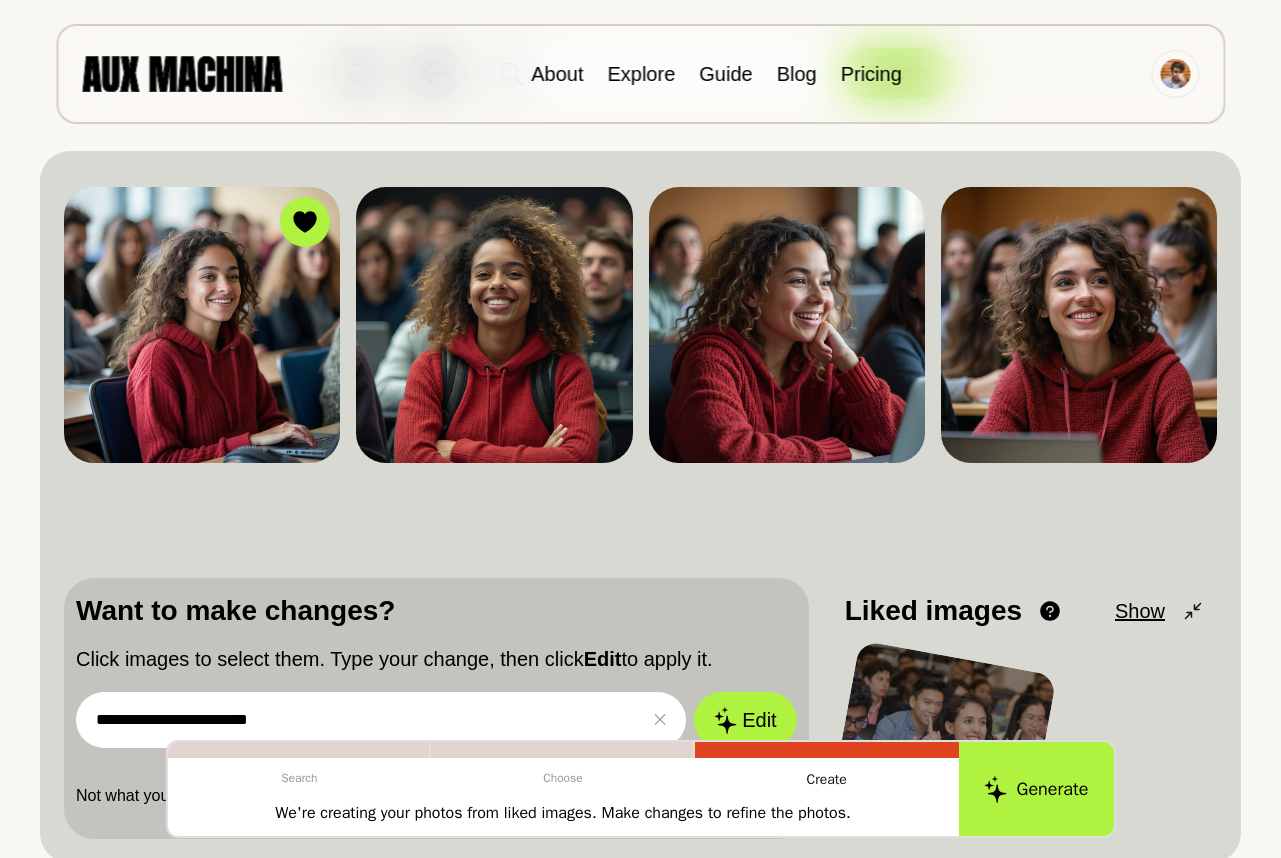click on "**********" at bounding box center [381, 720] 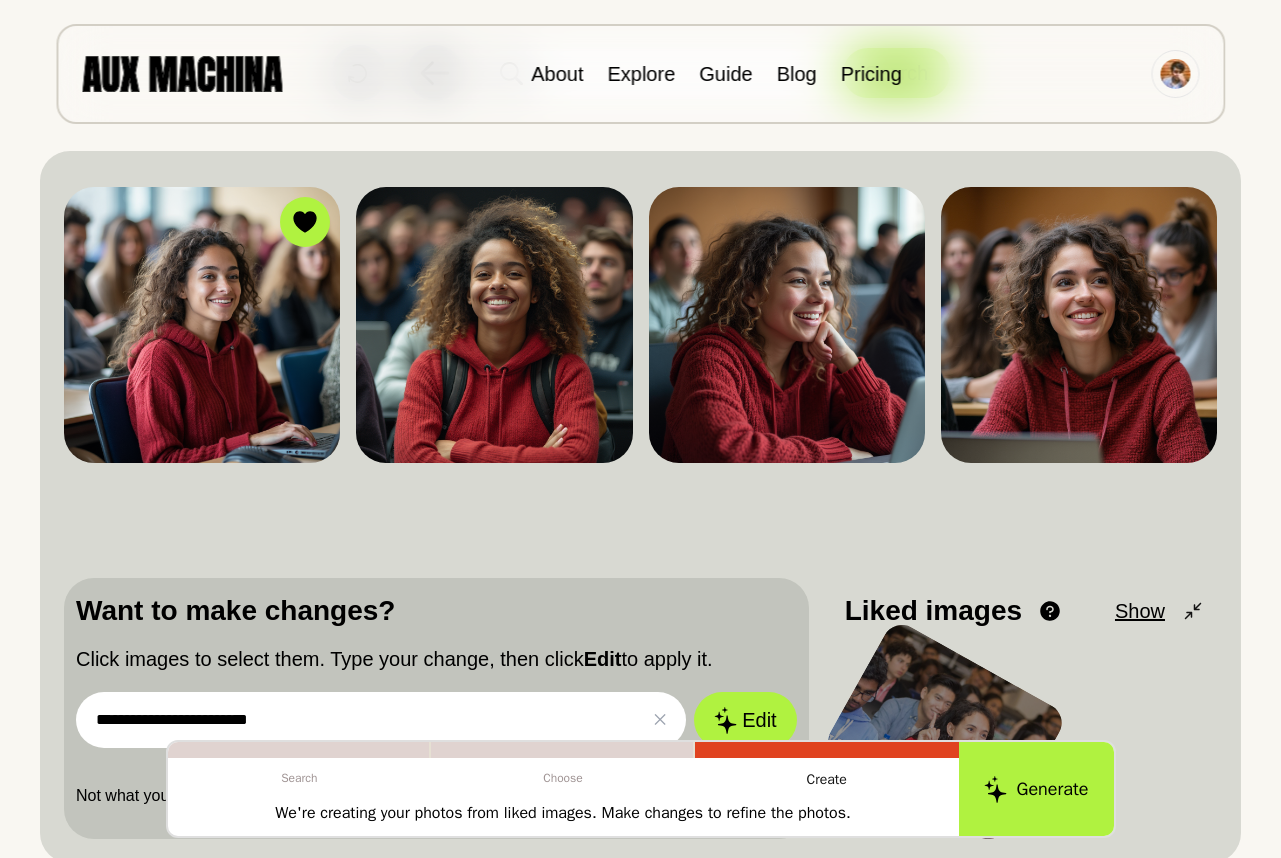 click on "**********" at bounding box center [381, 720] 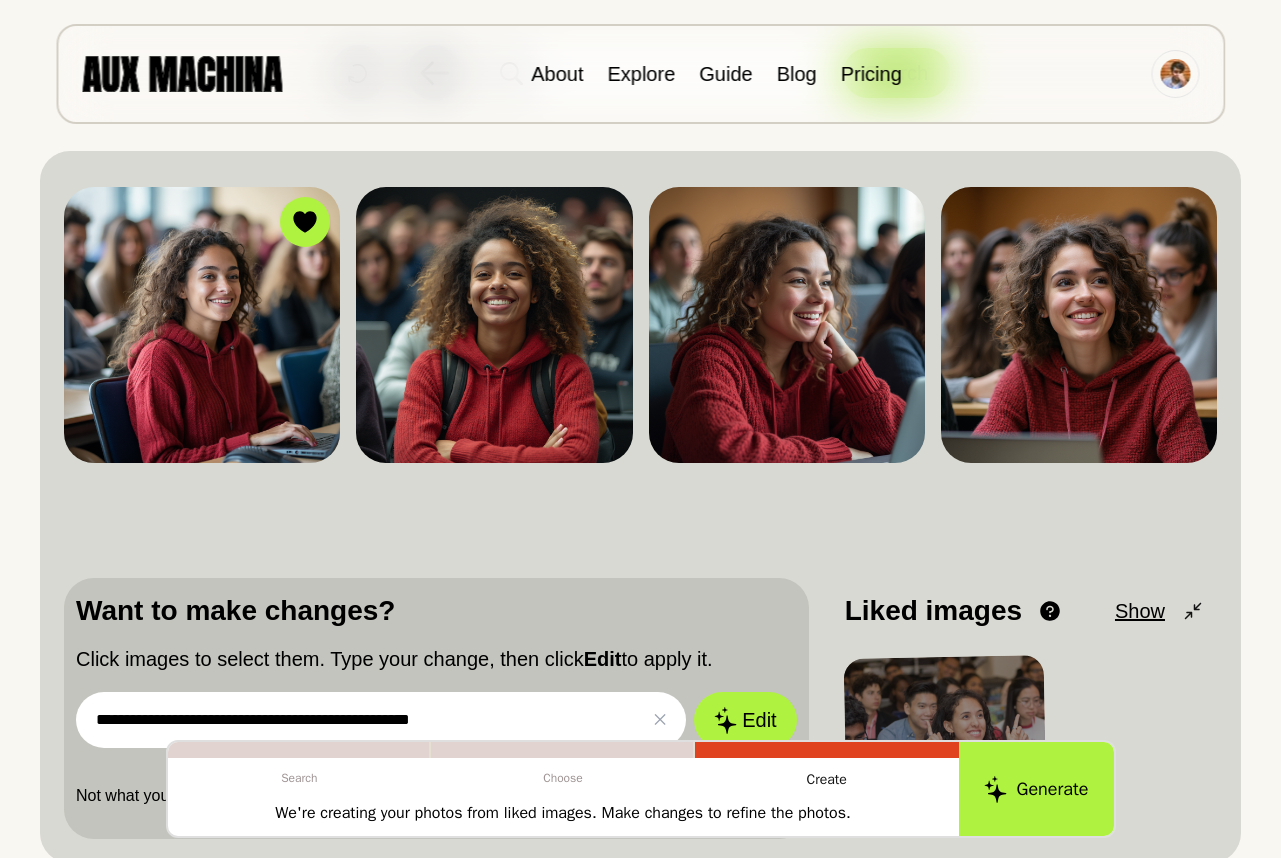 type on "**********" 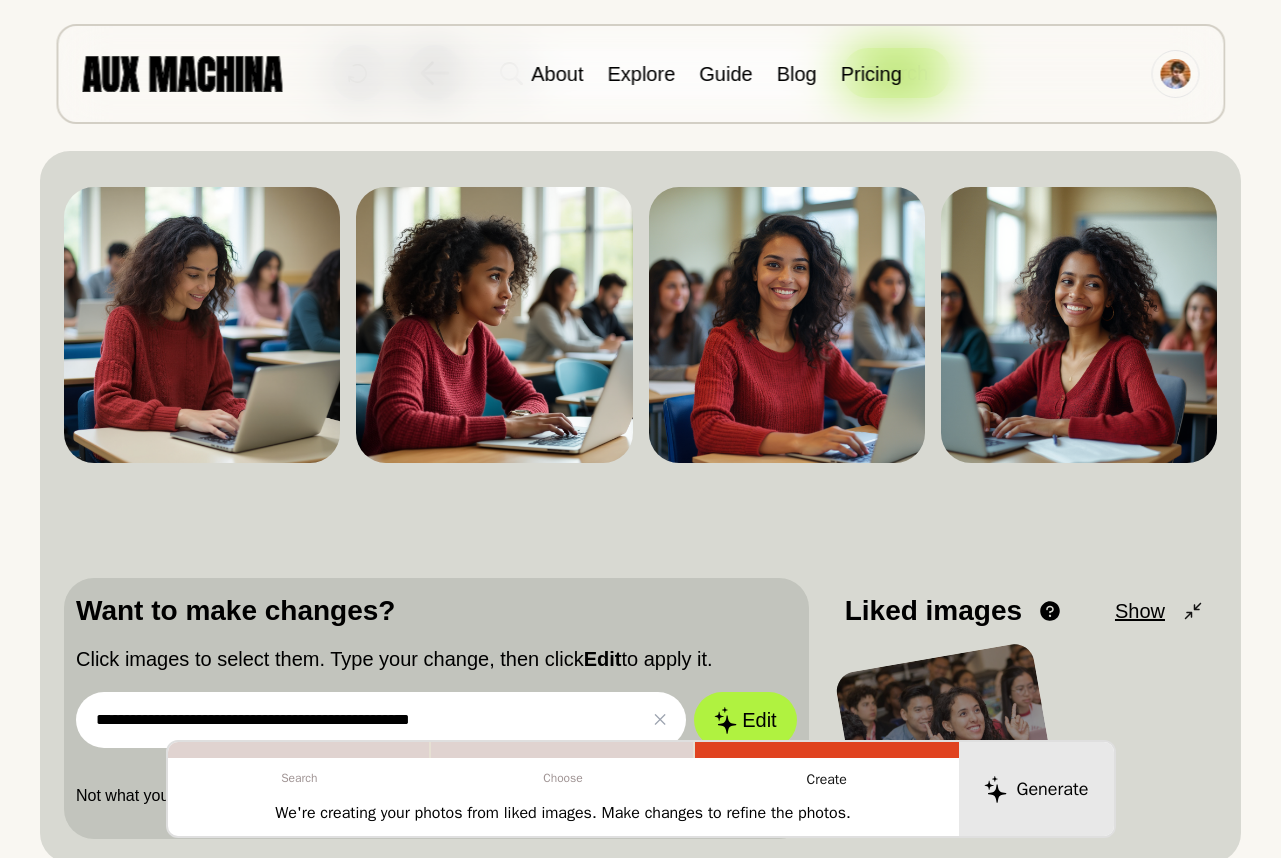 scroll, scrollTop: 147, scrollLeft: 0, axis: vertical 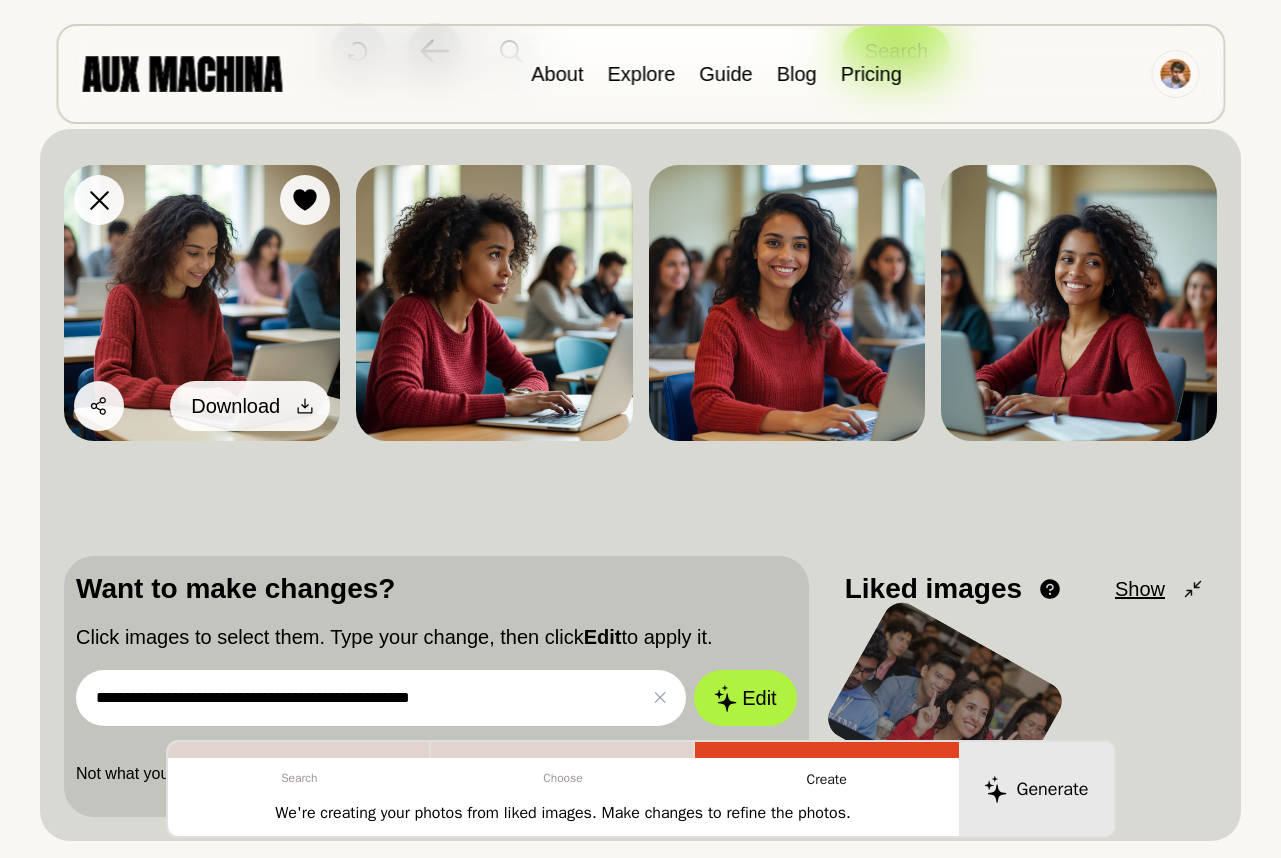 click 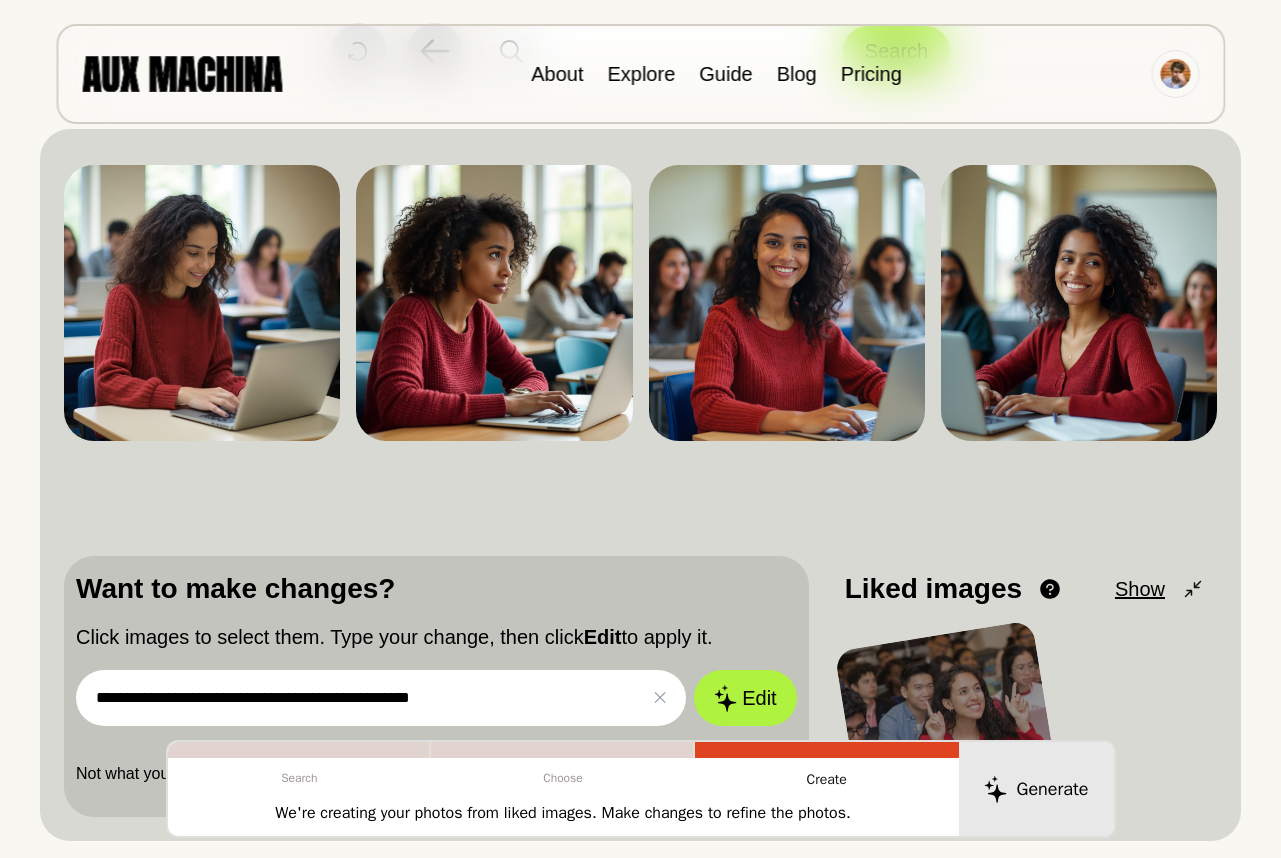 drag, startPoint x: 514, startPoint y: 700, endPoint x: 84, endPoint y: 687, distance: 430.19647 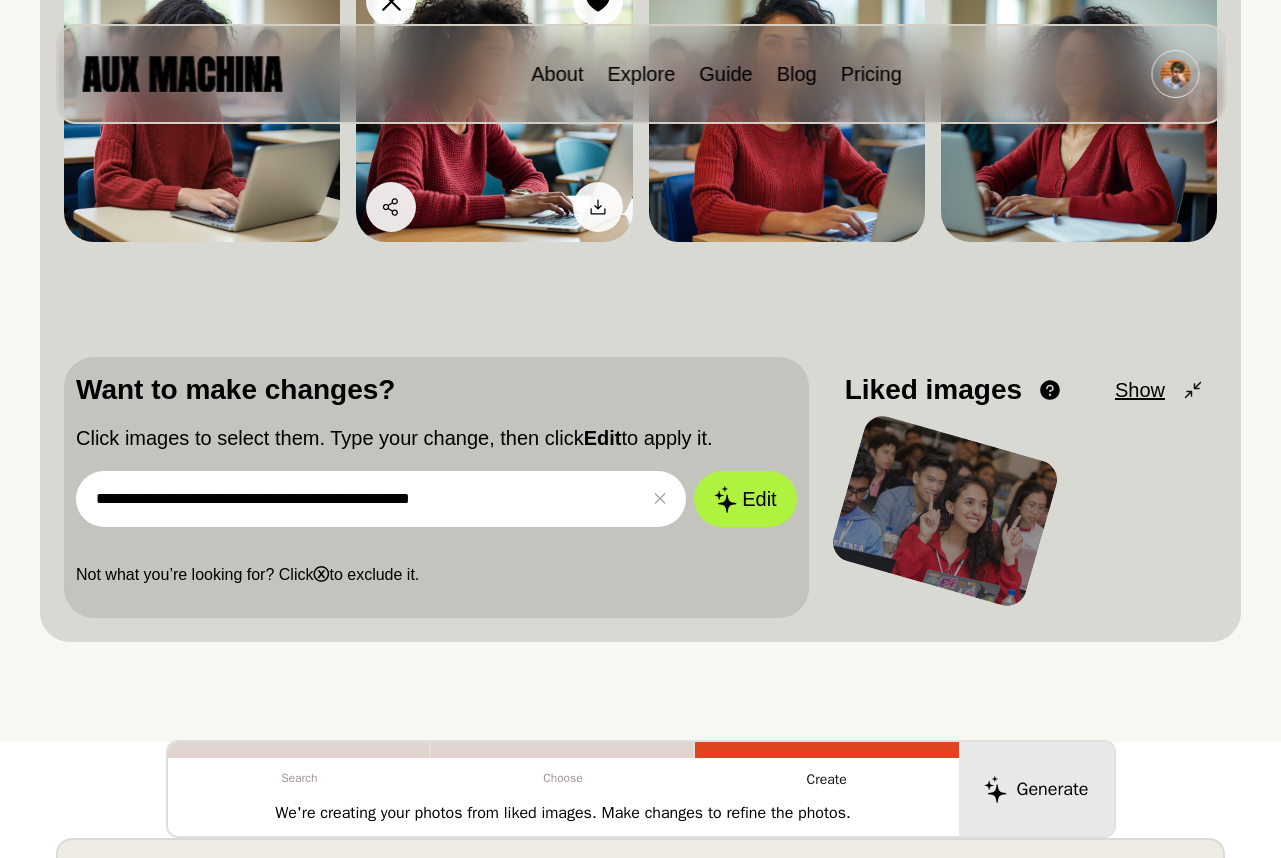 scroll, scrollTop: 0, scrollLeft: 0, axis: both 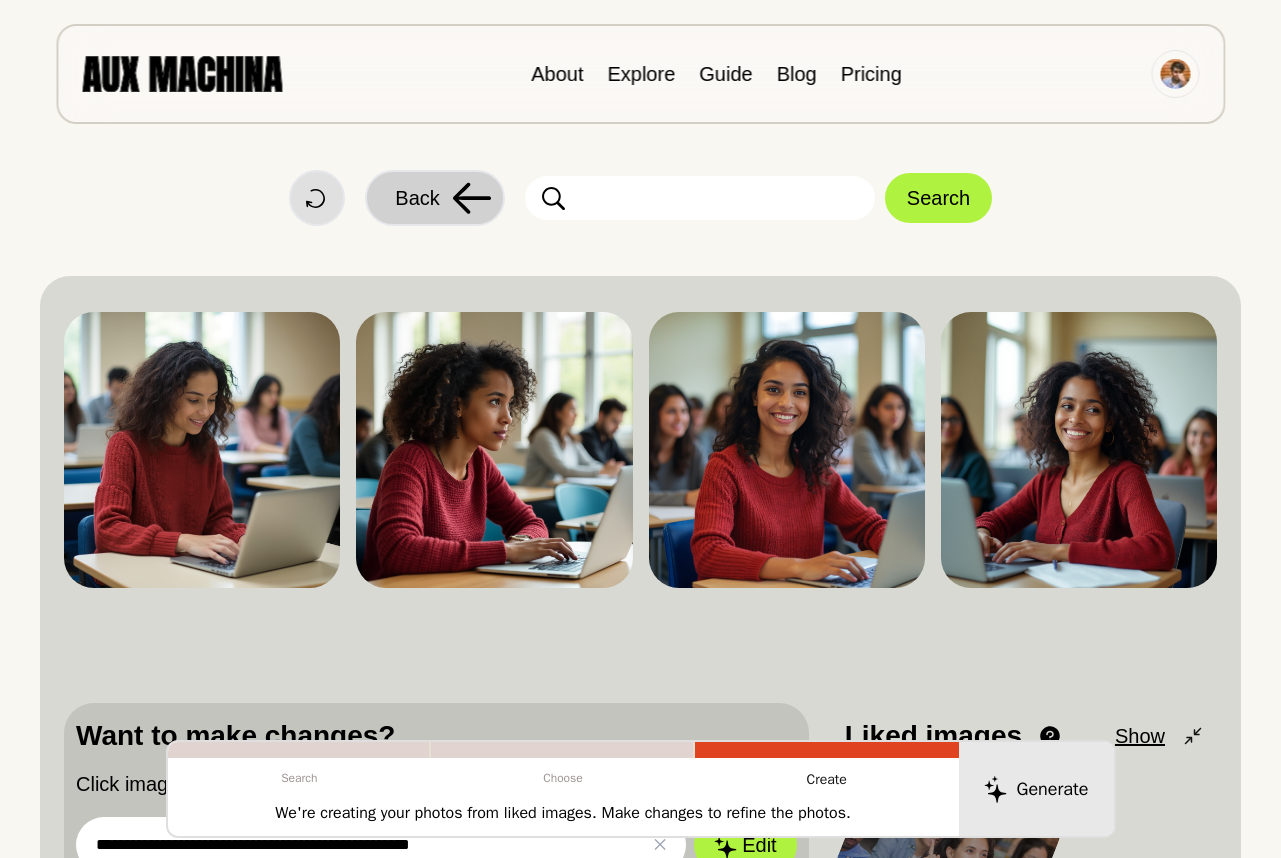 click on "Back" at bounding box center [417, 198] 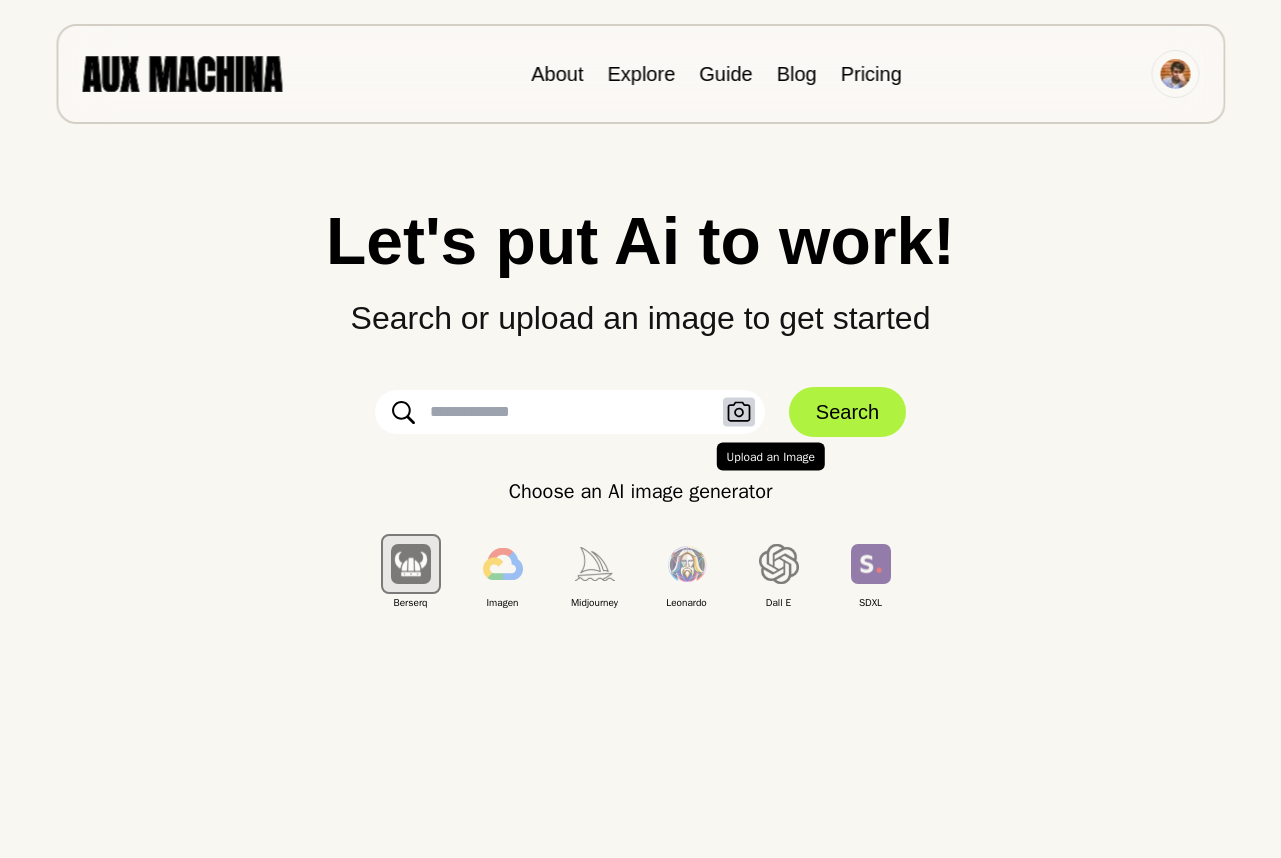 click 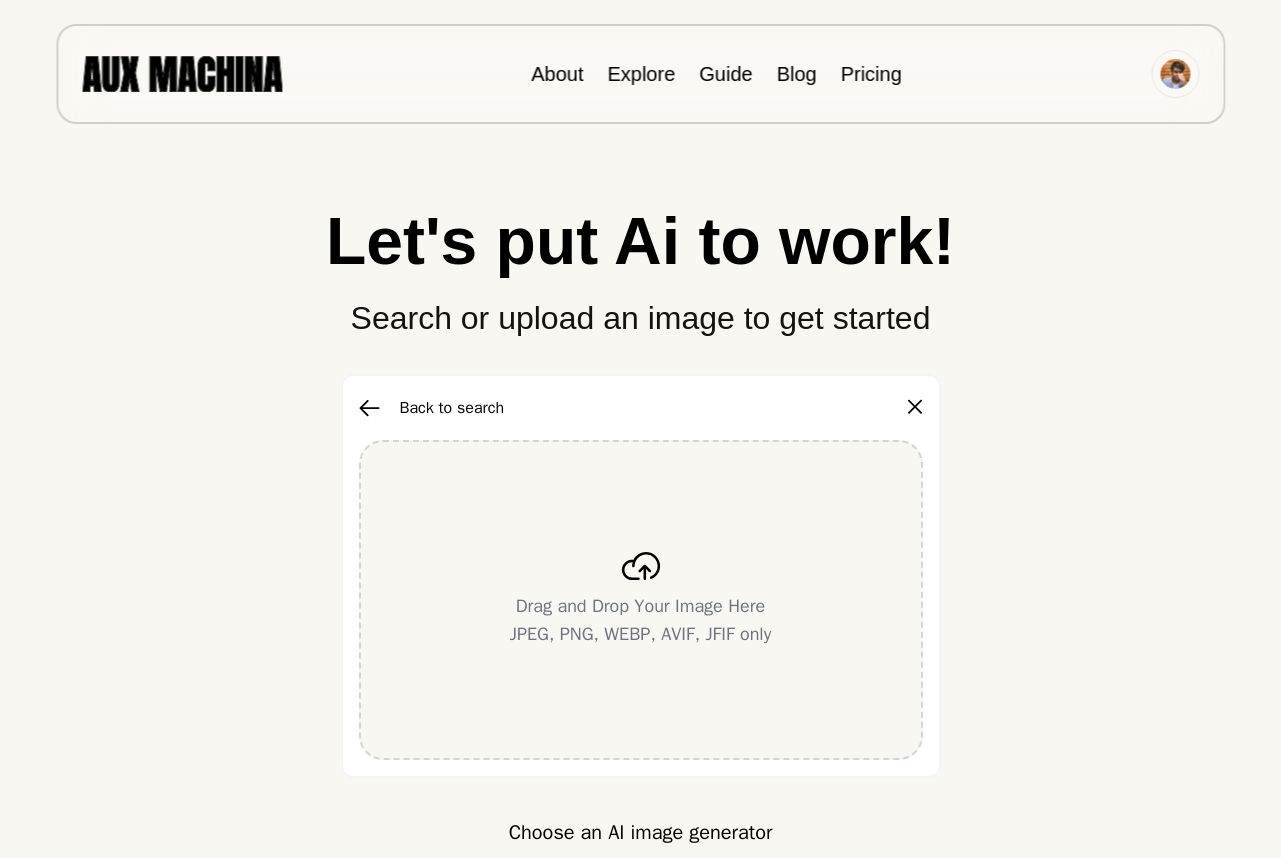 click on "Drag and Drop Your Image Here JPEG, PNG, WEBP, AVIF, JFIF only" at bounding box center (641, 600) 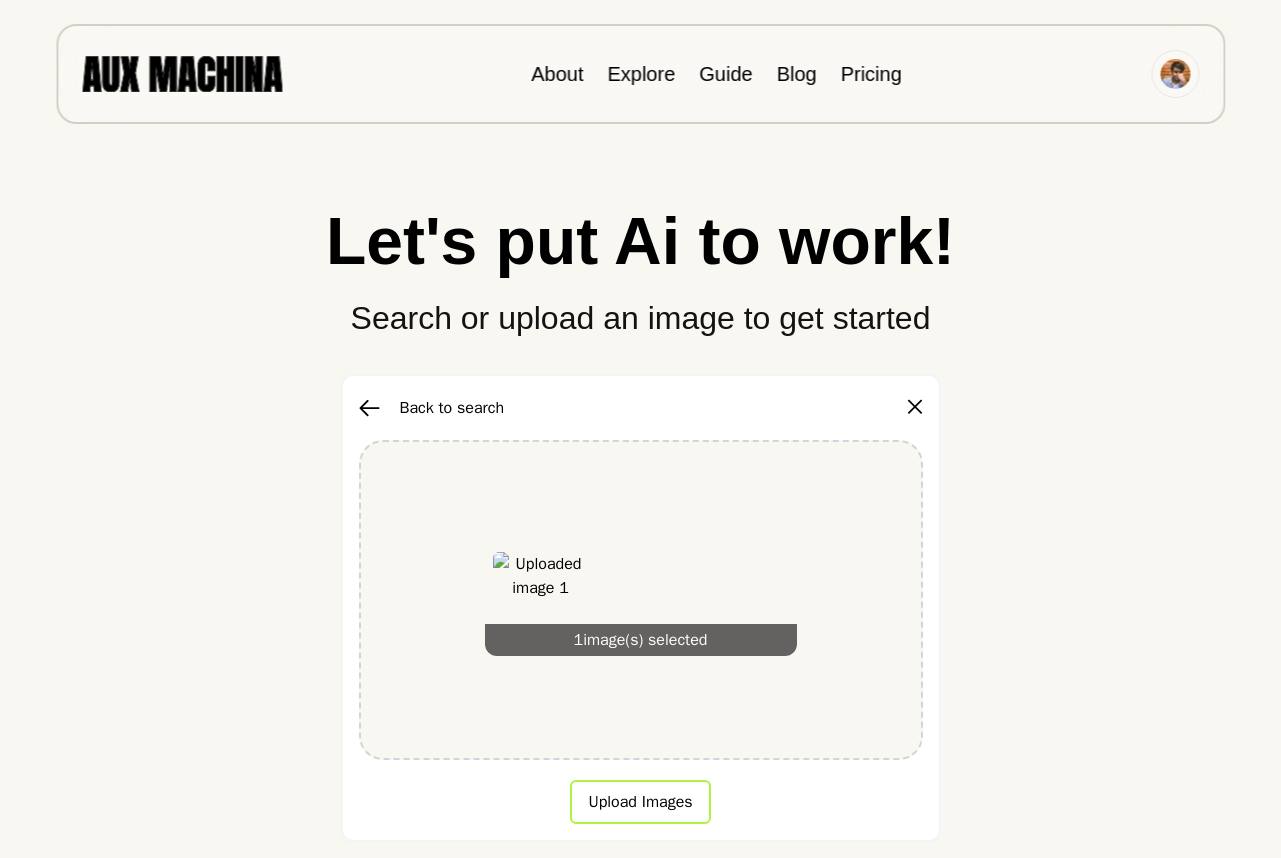 click on "Upload Images" at bounding box center [640, 802] 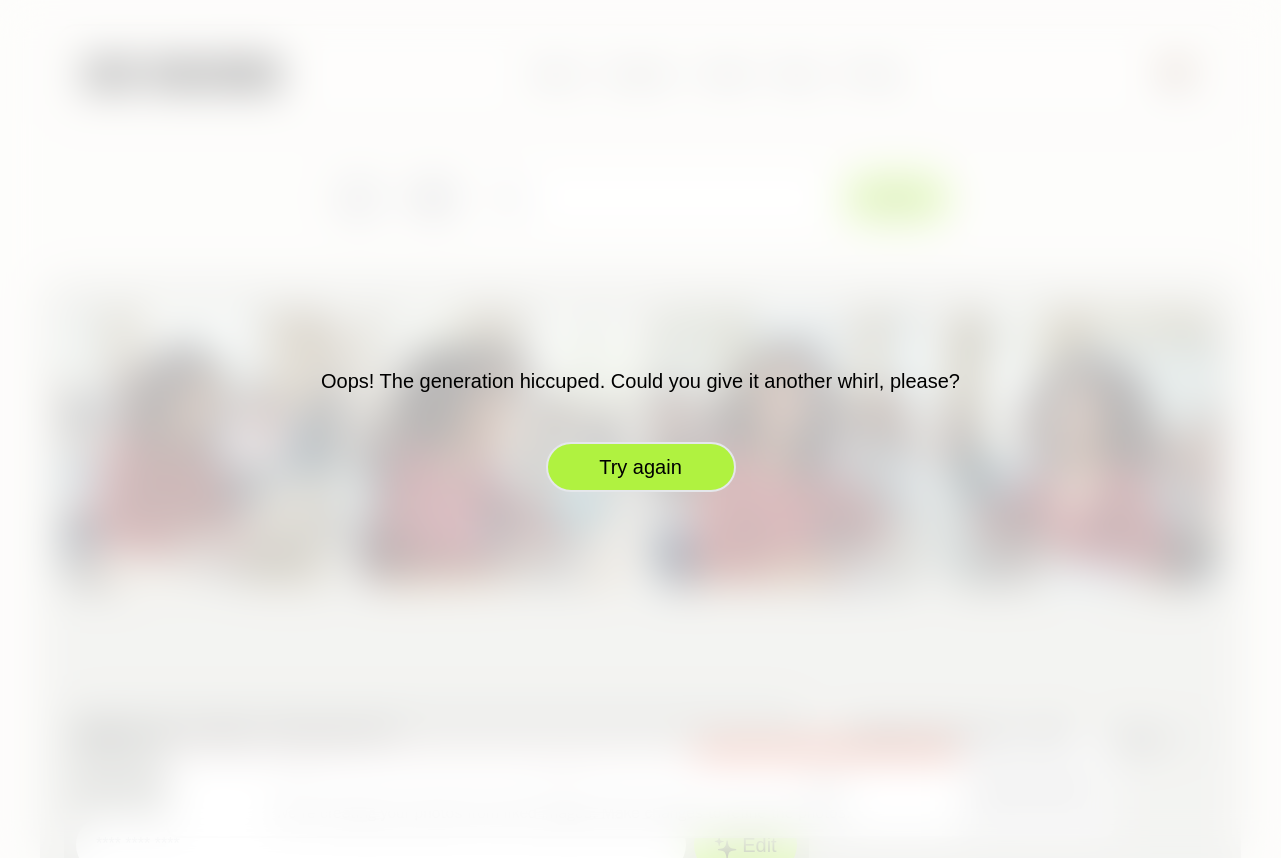 click on "Try again" at bounding box center [641, 467] 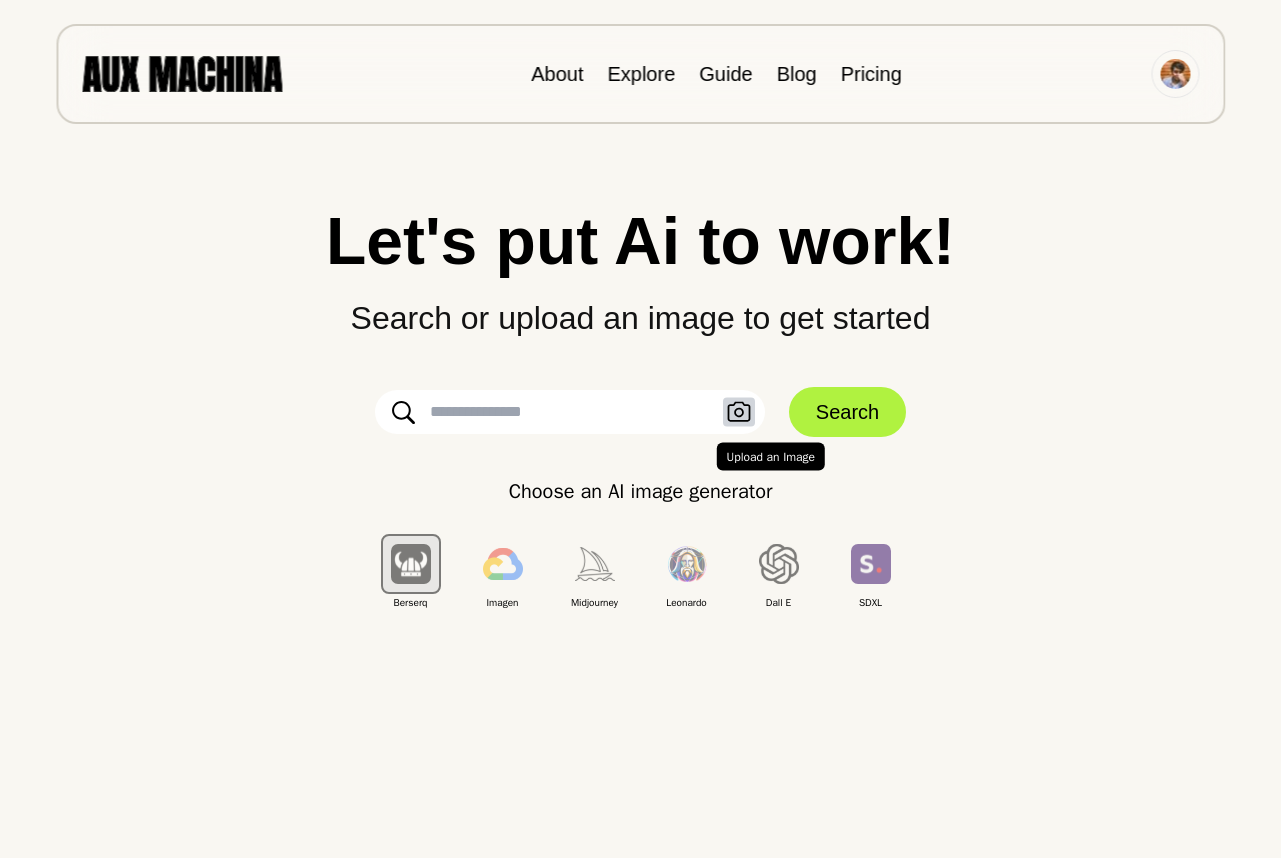 click 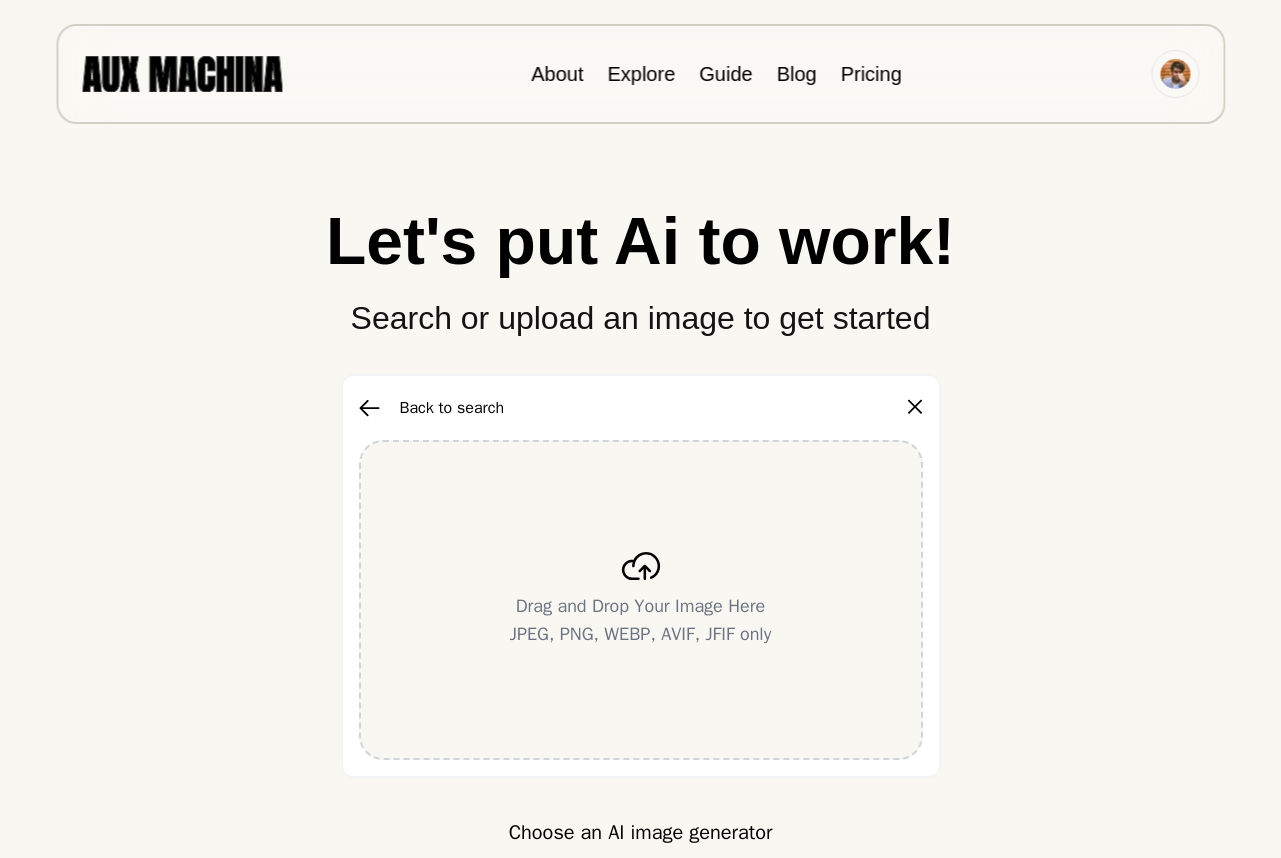 click 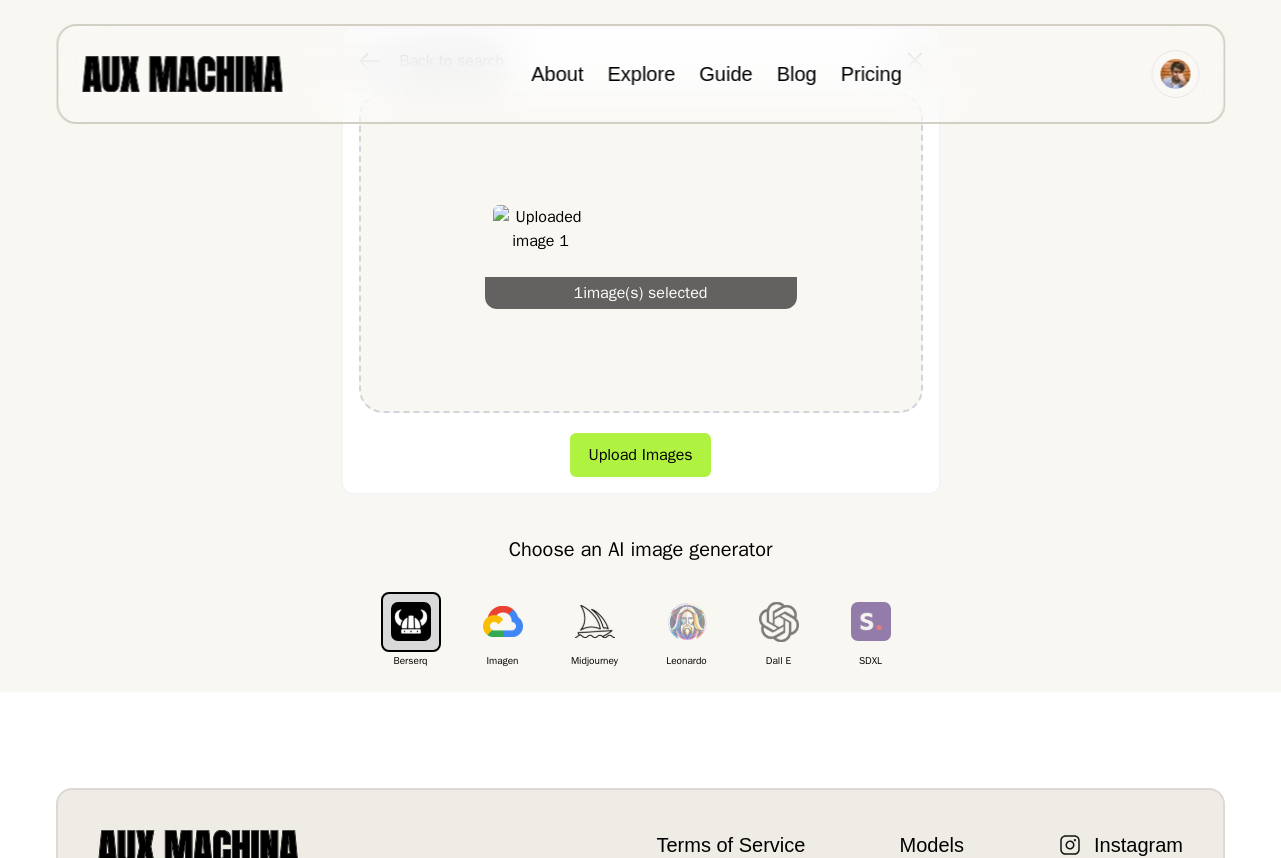 scroll, scrollTop: 367, scrollLeft: 0, axis: vertical 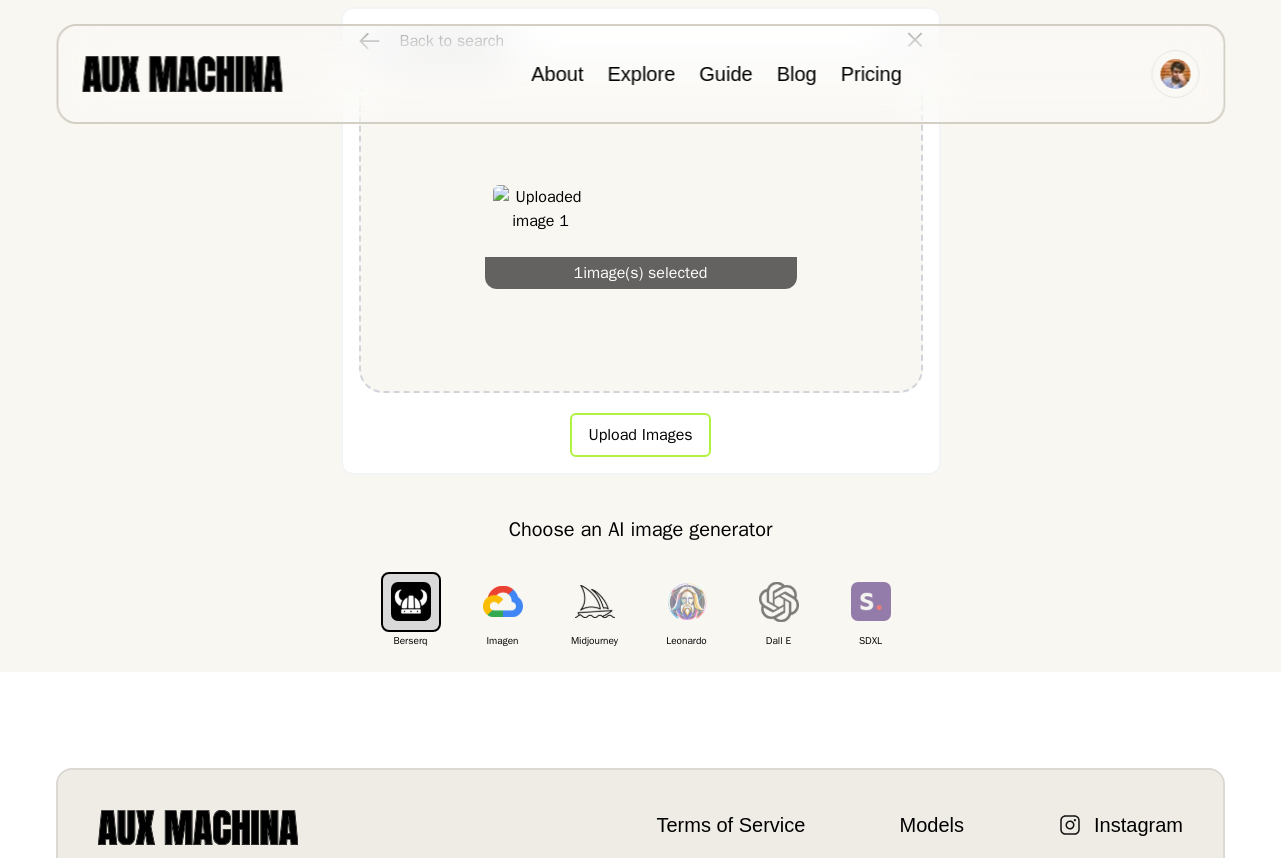 click on "Upload Images" at bounding box center [640, 435] 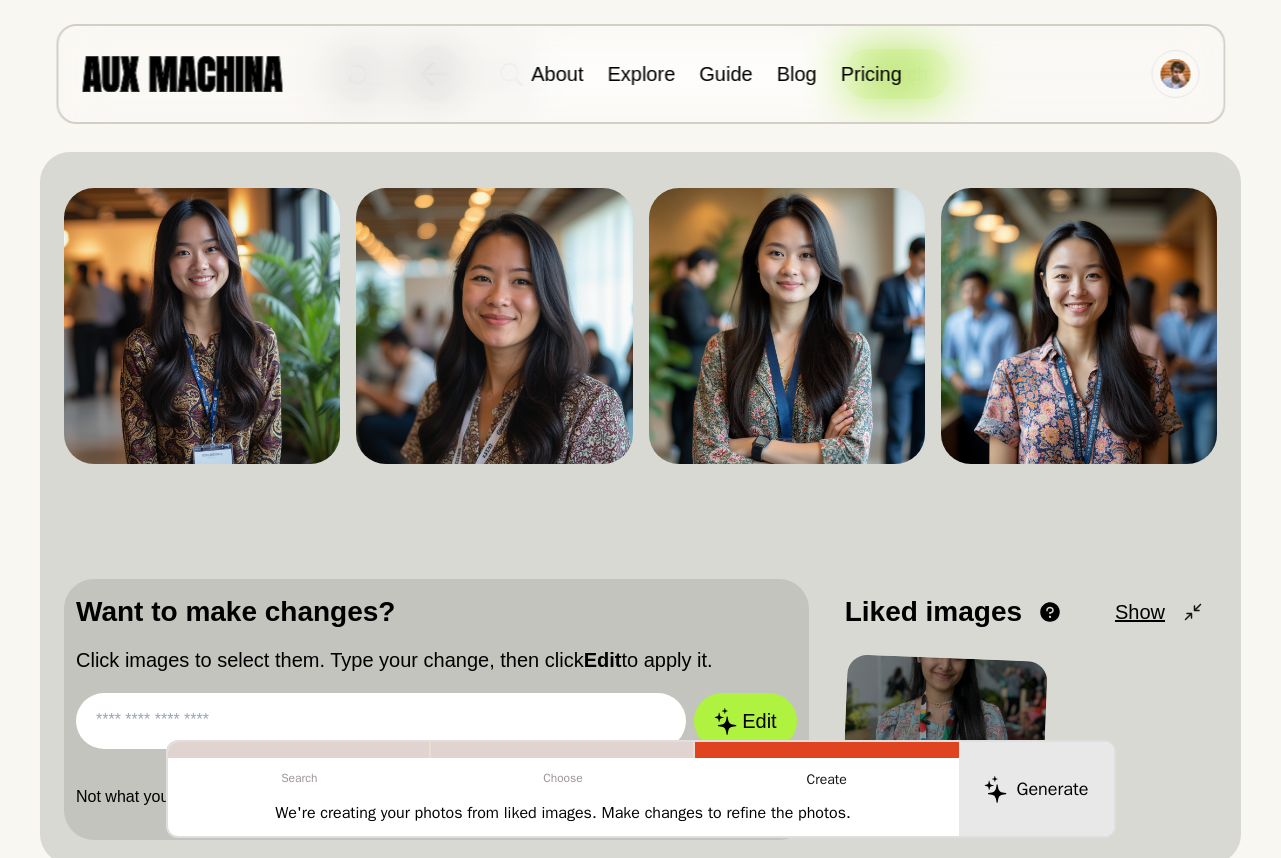 scroll, scrollTop: 91, scrollLeft: 0, axis: vertical 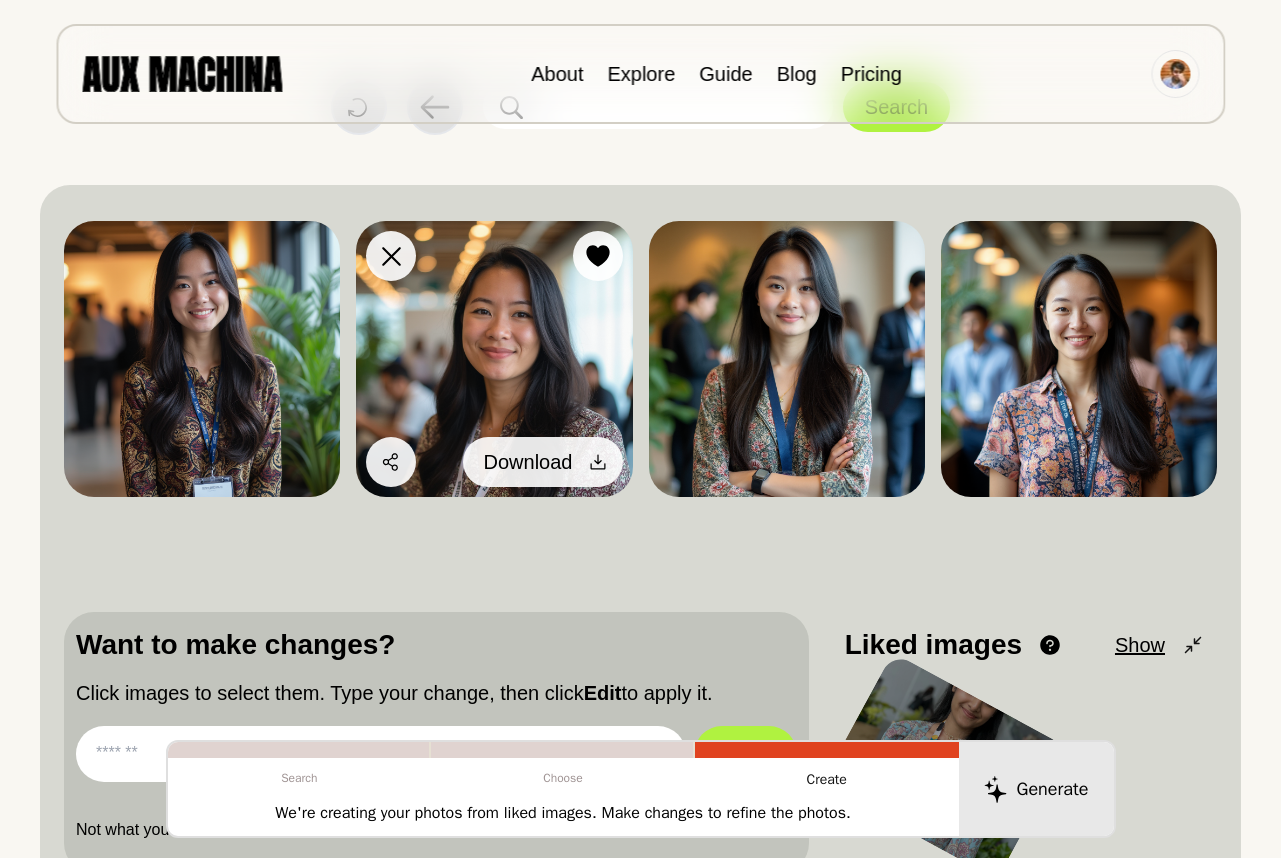 click 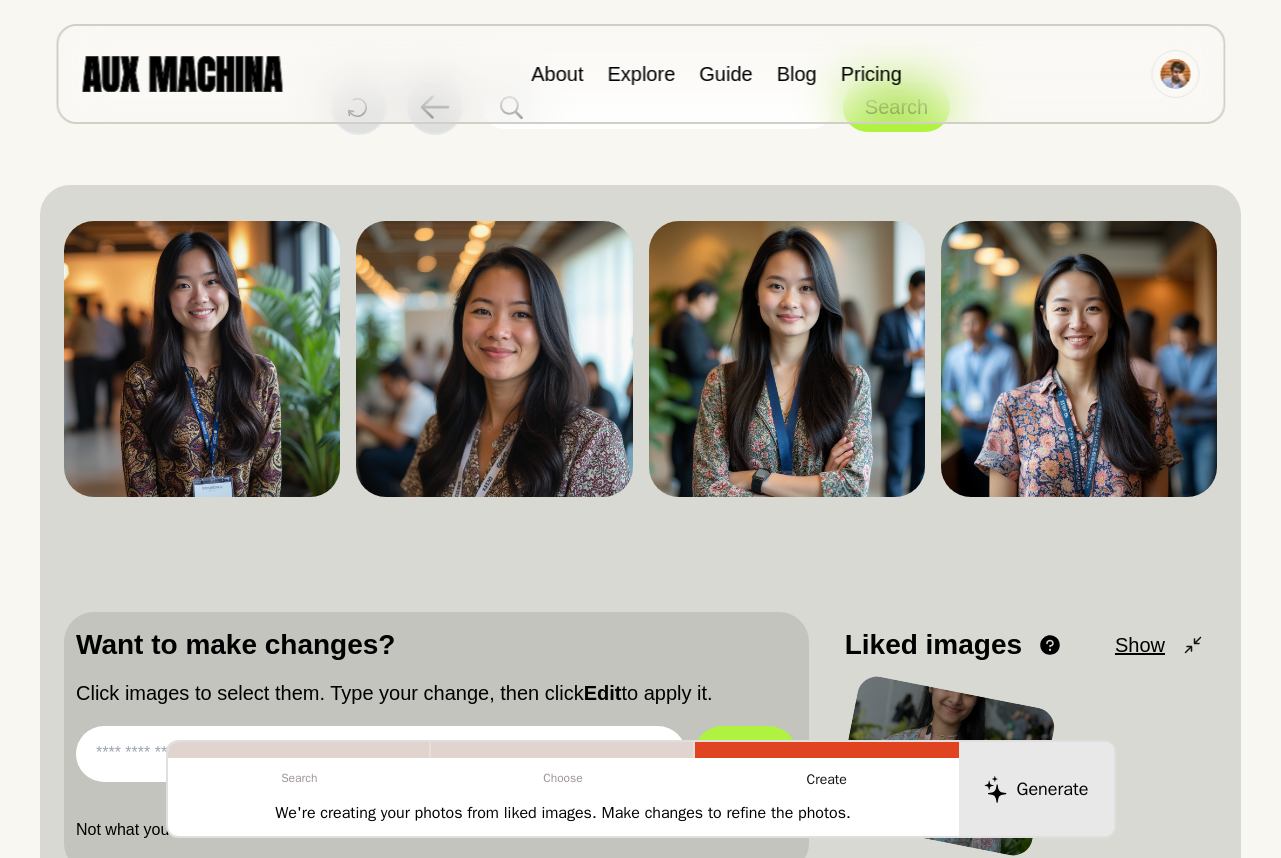 scroll, scrollTop: 0, scrollLeft: 0, axis: both 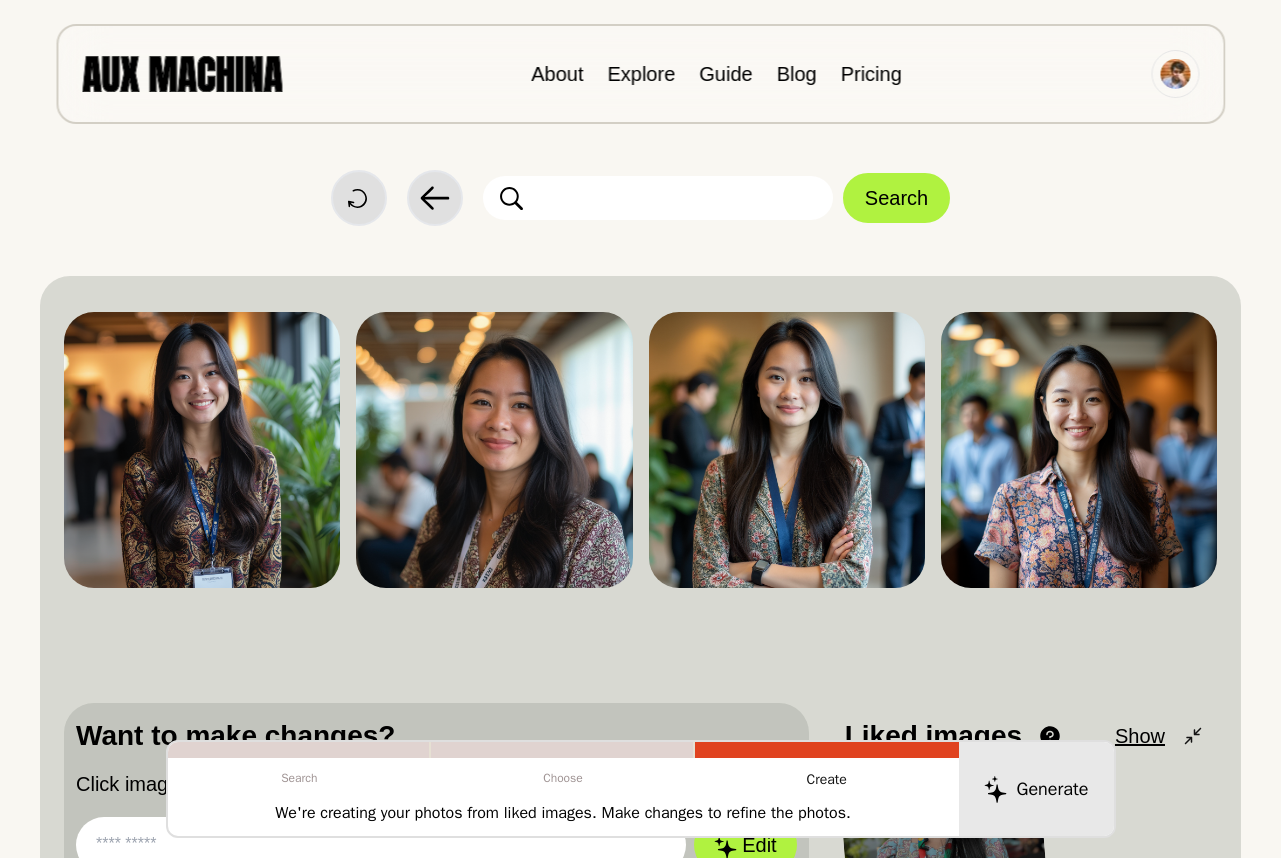 click at bounding box center (658, 198) 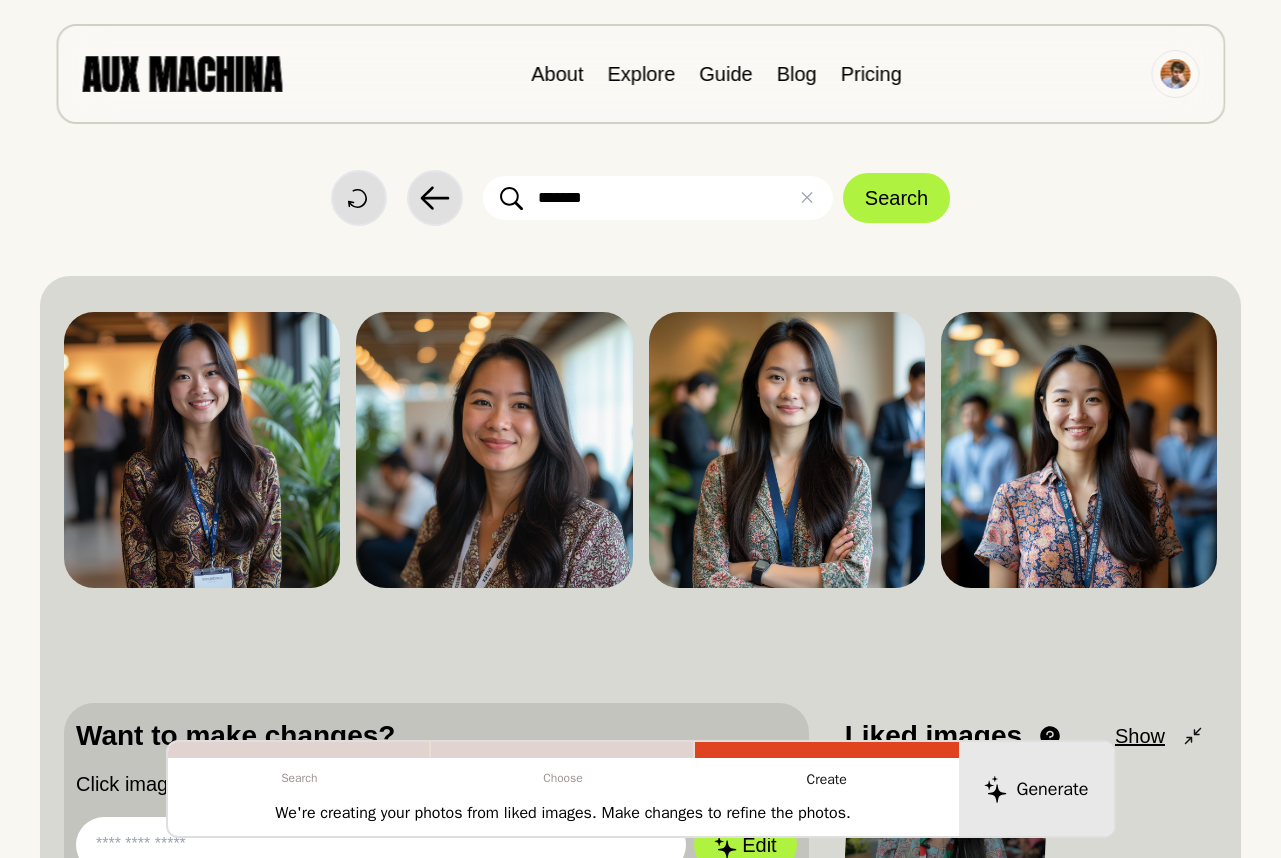 type on "********" 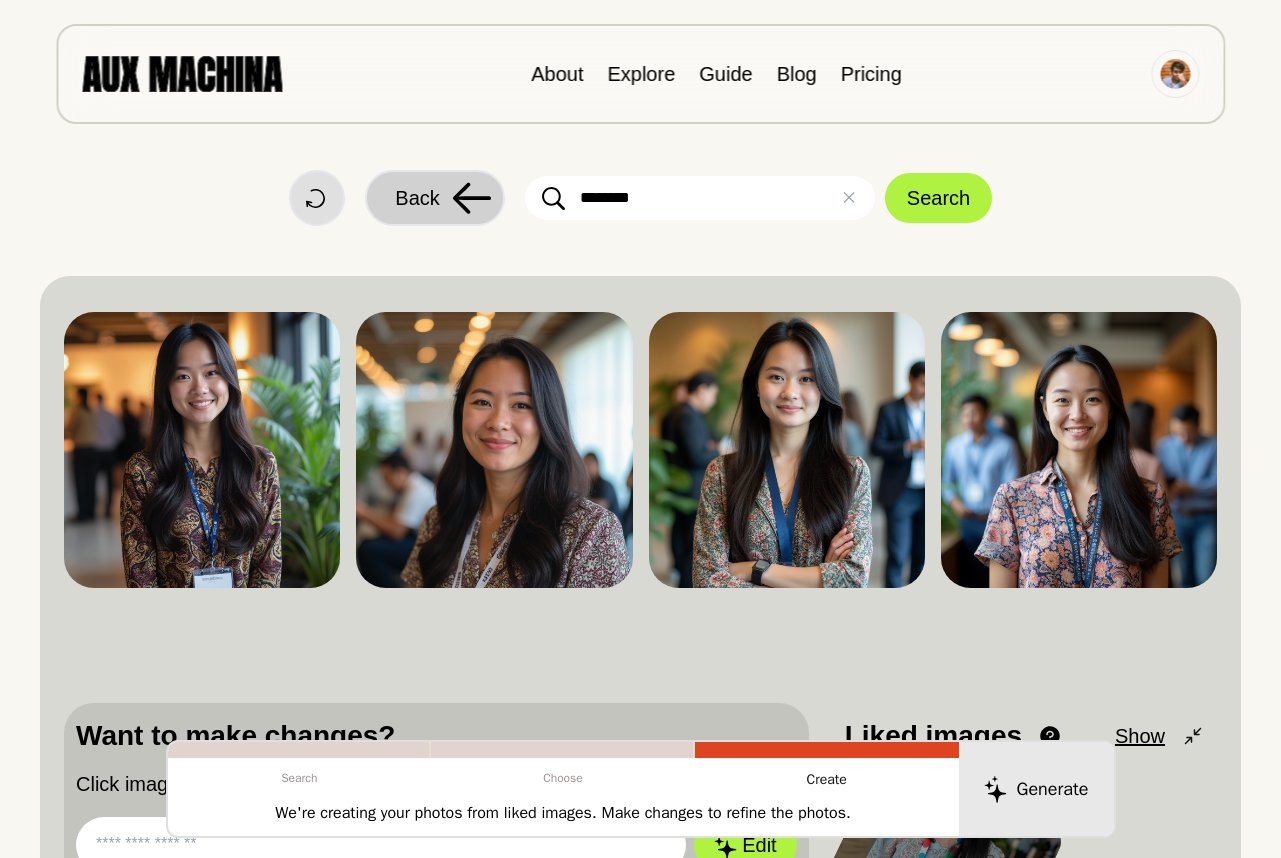 click on "Back" at bounding box center [435, 198] 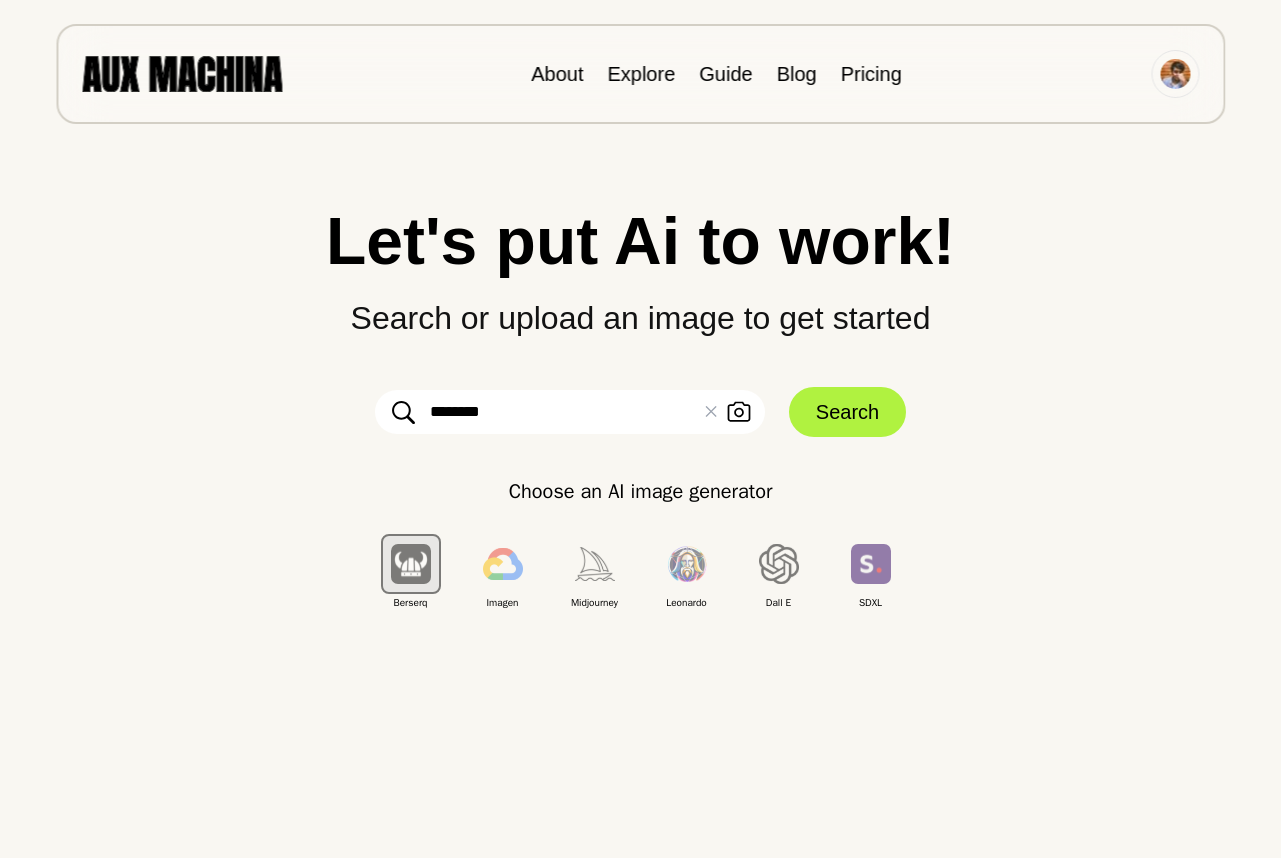 click on "********" at bounding box center [570, 412] 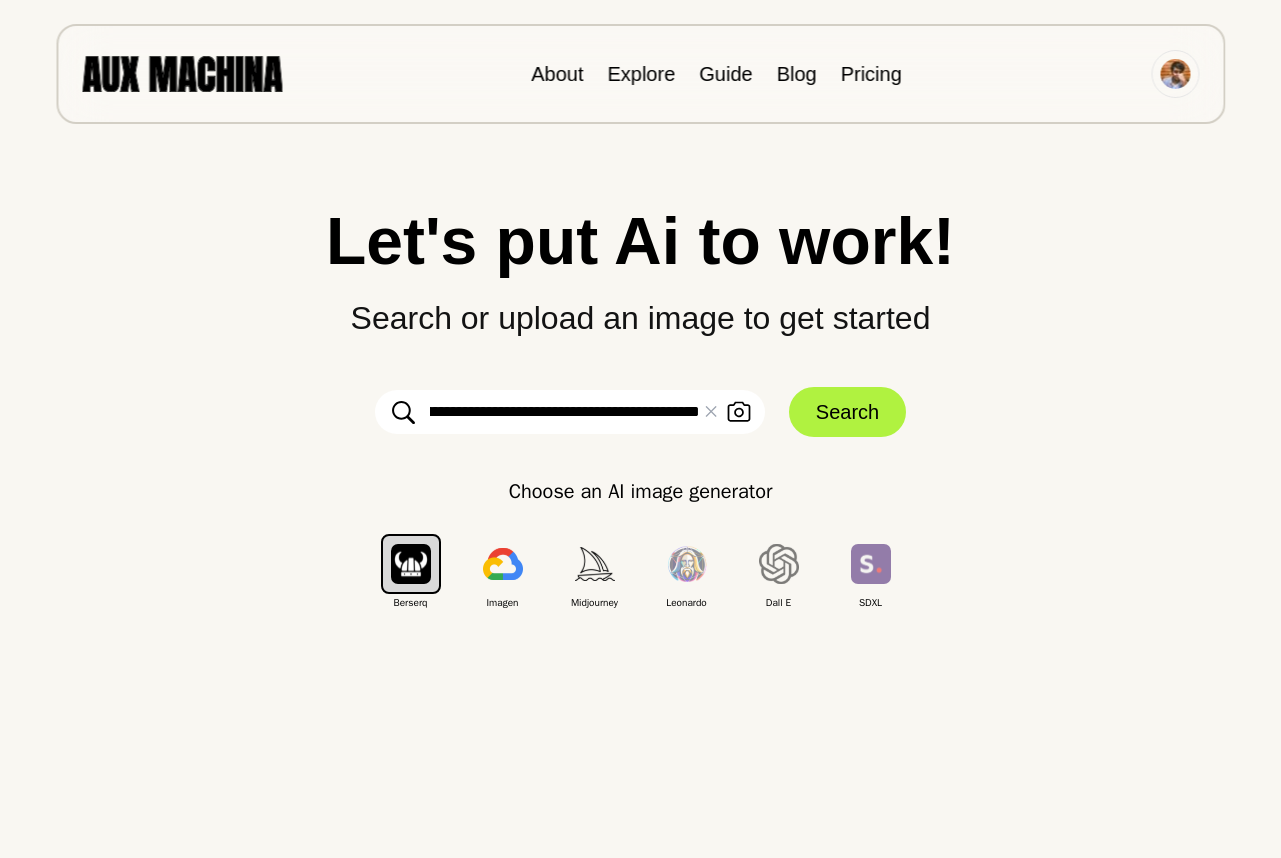 scroll, scrollTop: 0, scrollLeft: 95, axis: horizontal 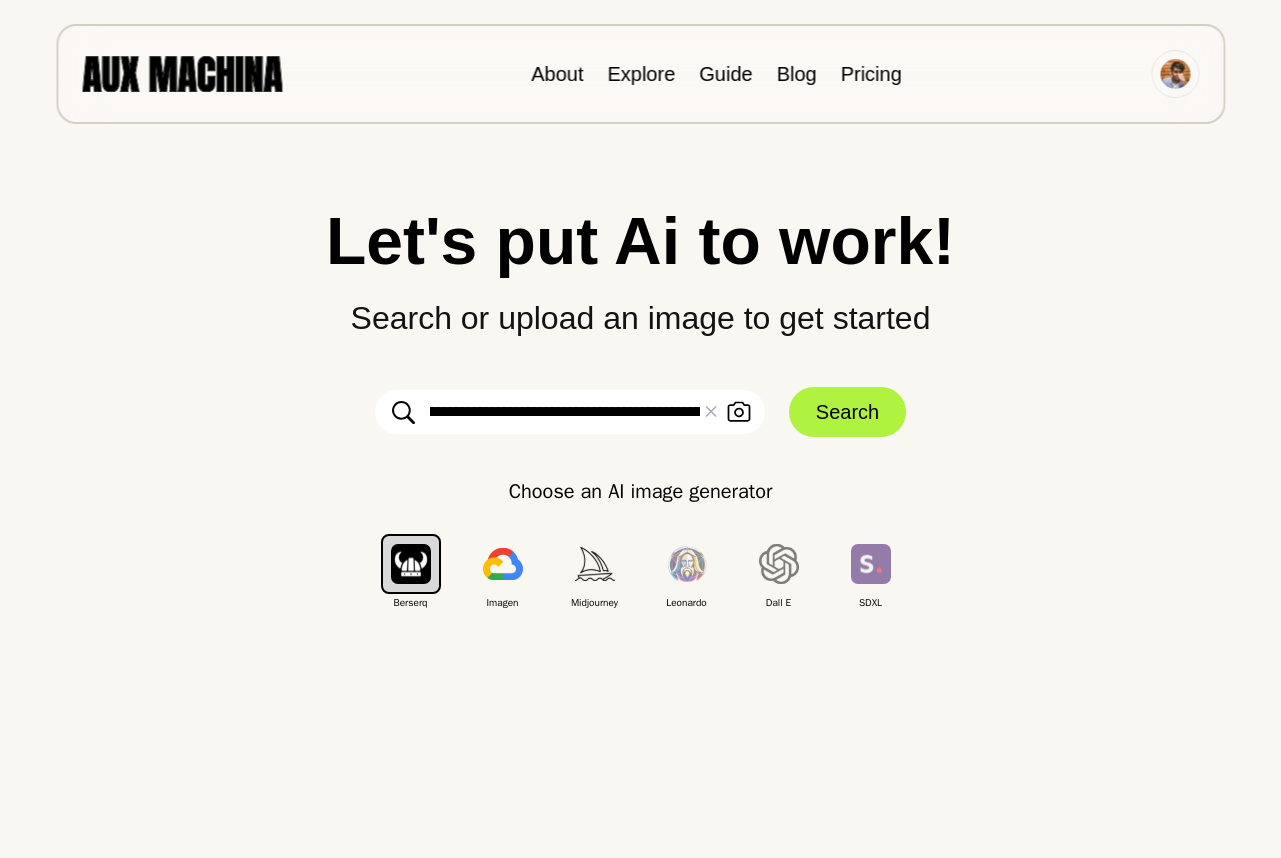 click on "**********" at bounding box center [570, 412] 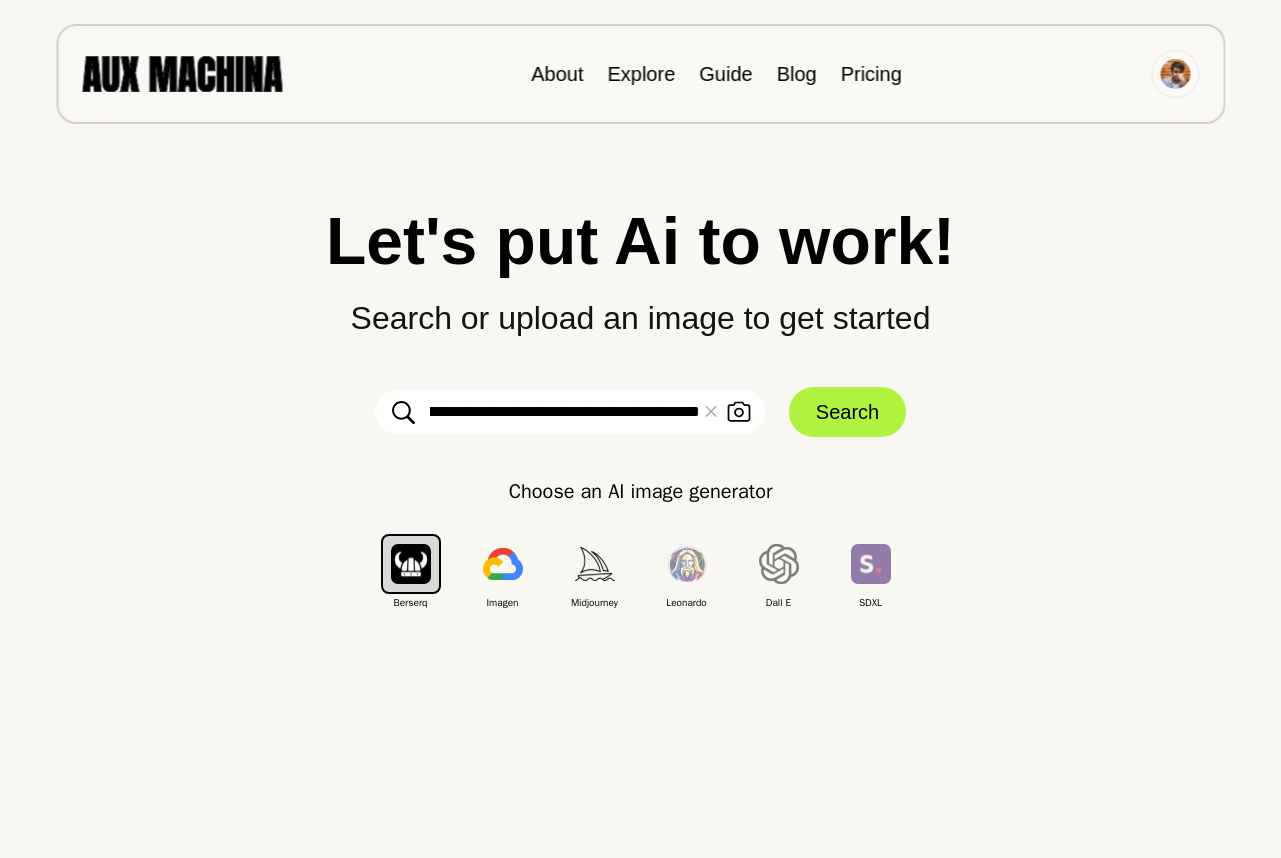 scroll, scrollTop: 0, scrollLeft: 587, axis: horizontal 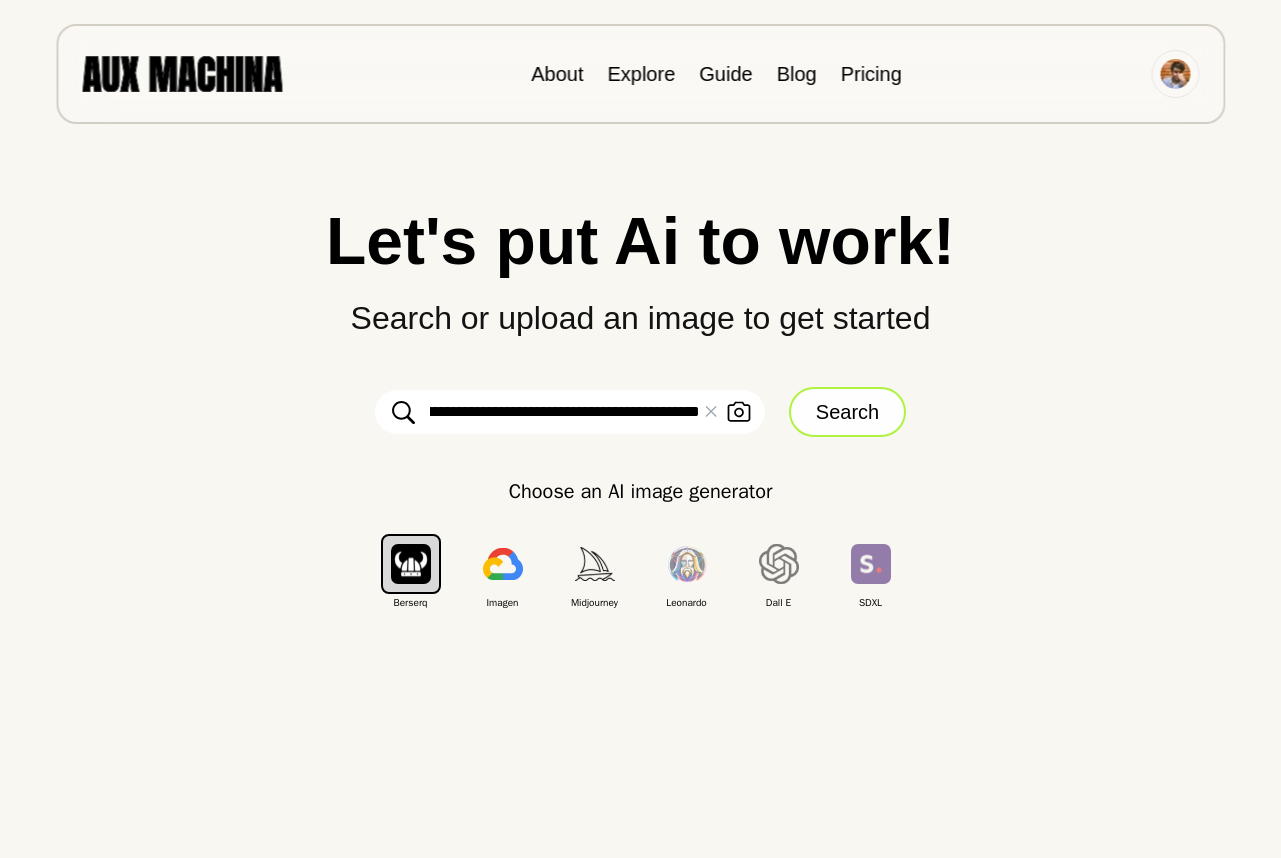 type on "**********" 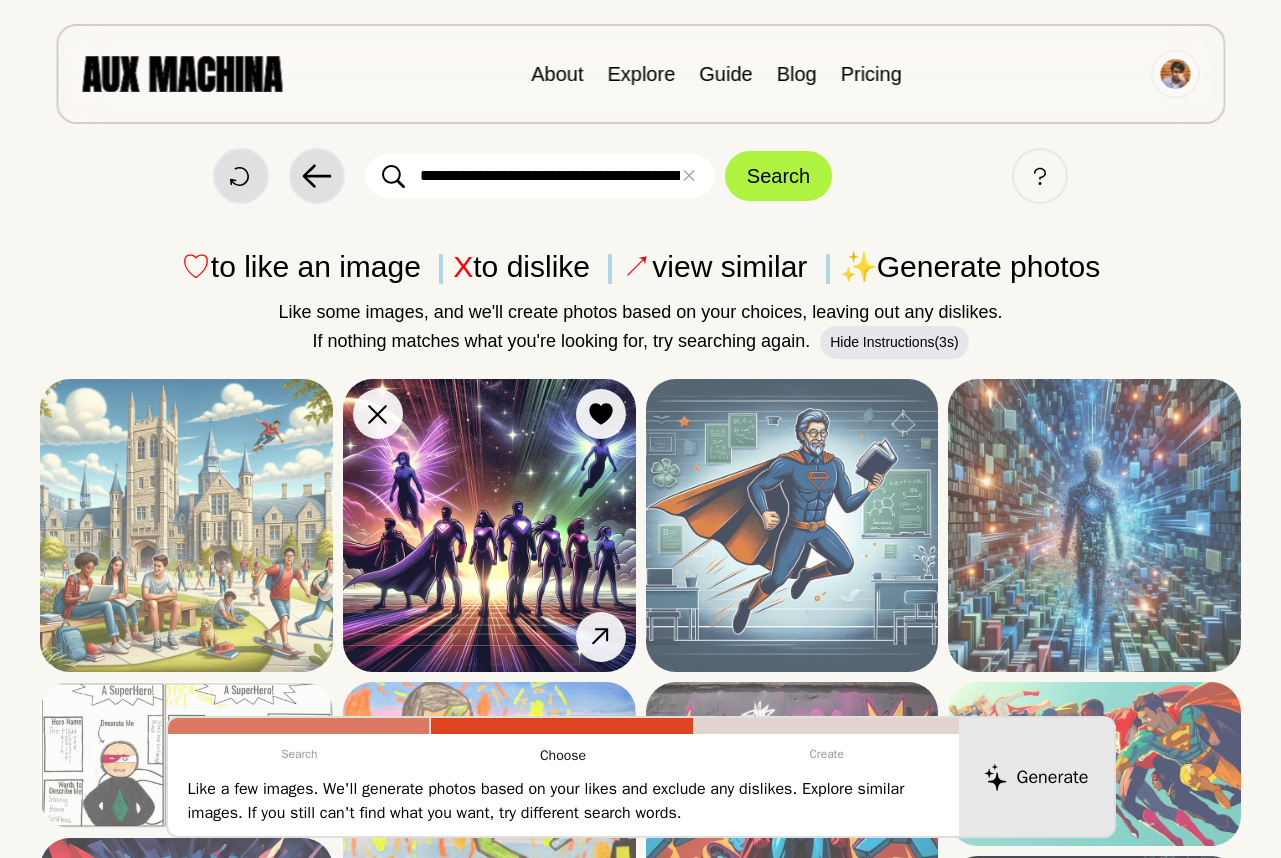 scroll, scrollTop: 0, scrollLeft: 0, axis: both 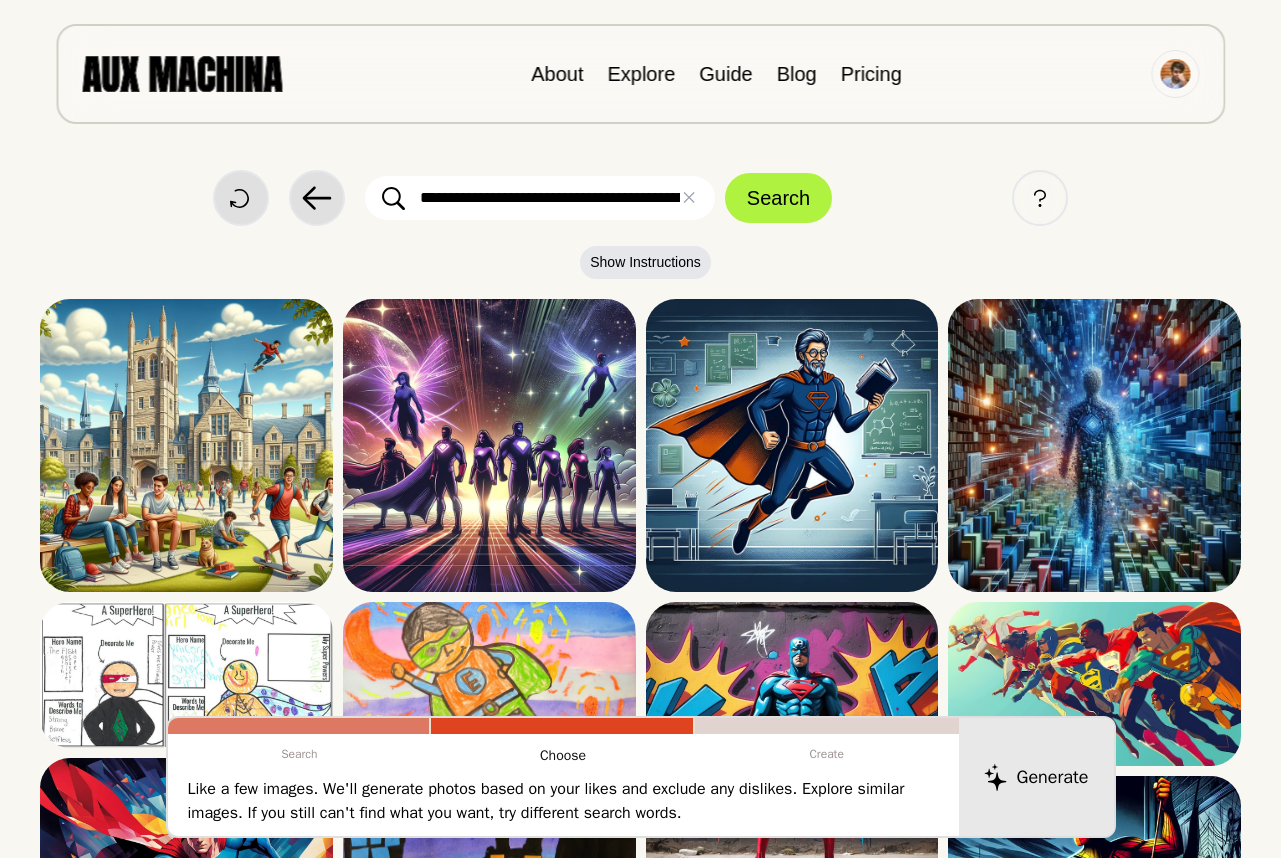 click on "**********" at bounding box center (540, 198) 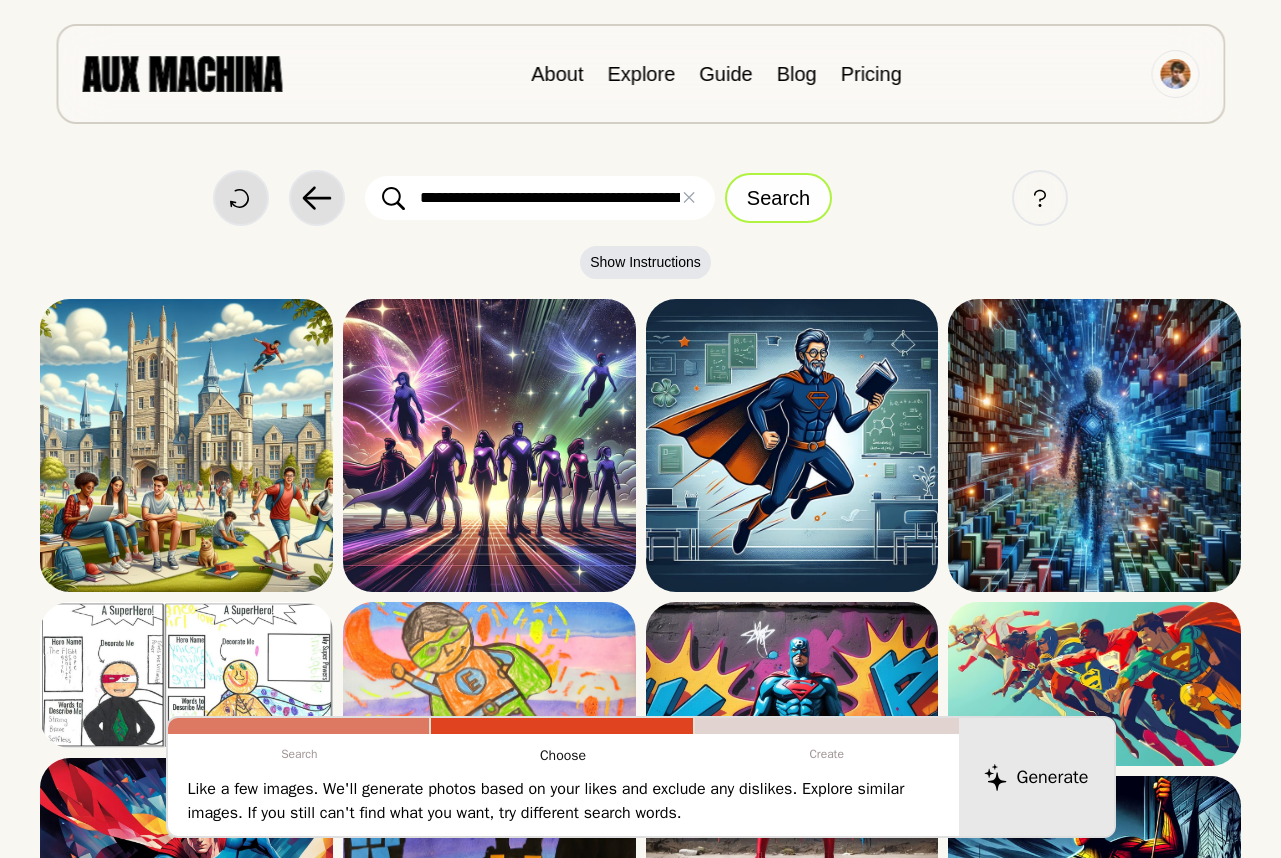 click on "Search" at bounding box center [778, 198] 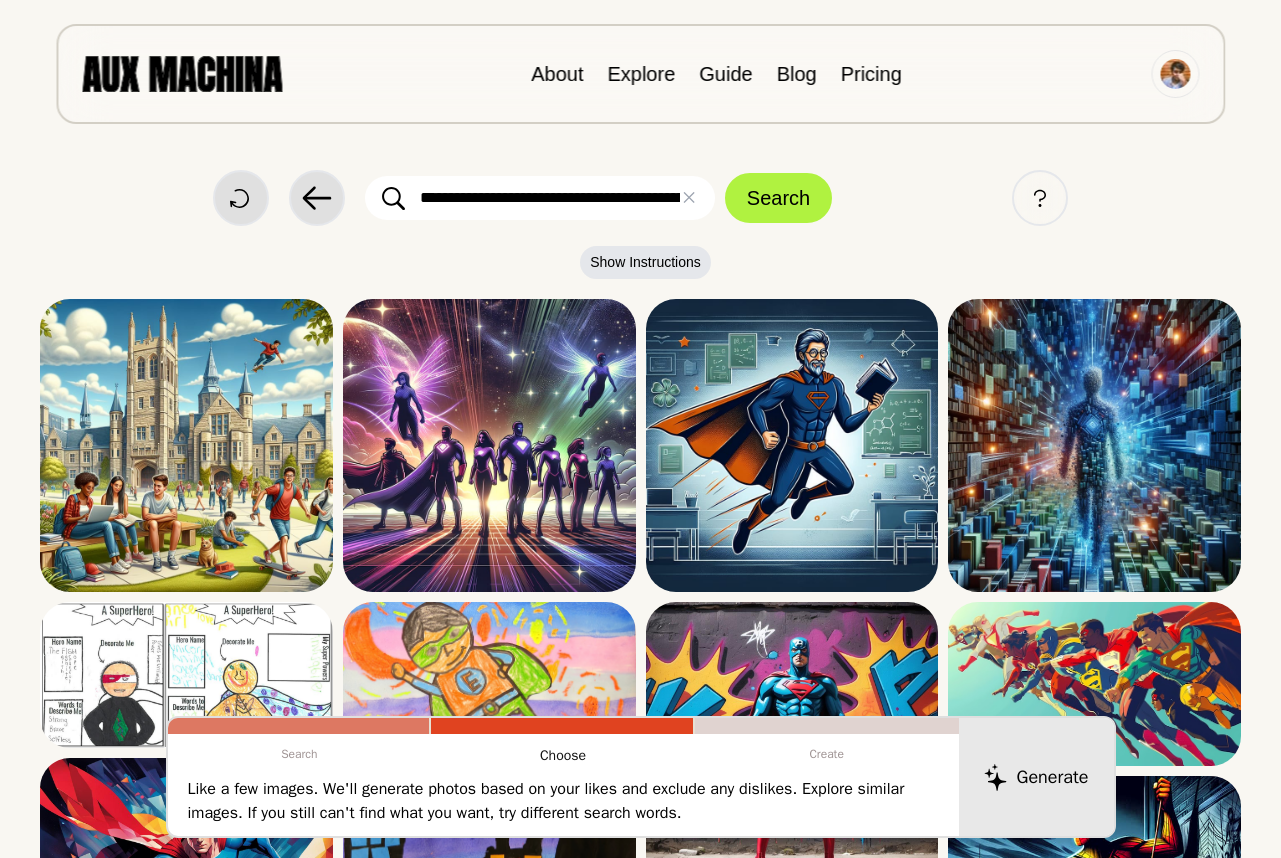 click on "**********" at bounding box center (540, 198) 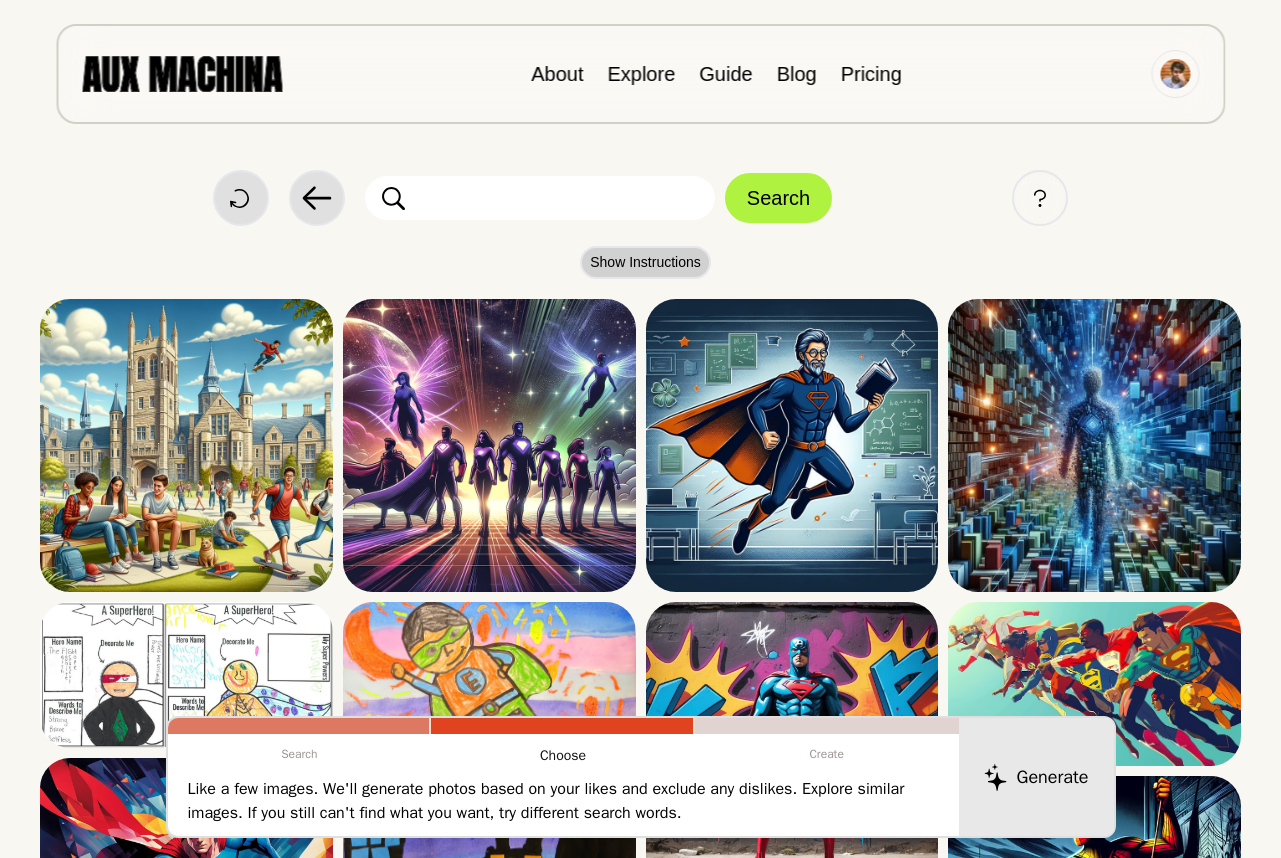 click on "Show Instructions" at bounding box center [645, 262] 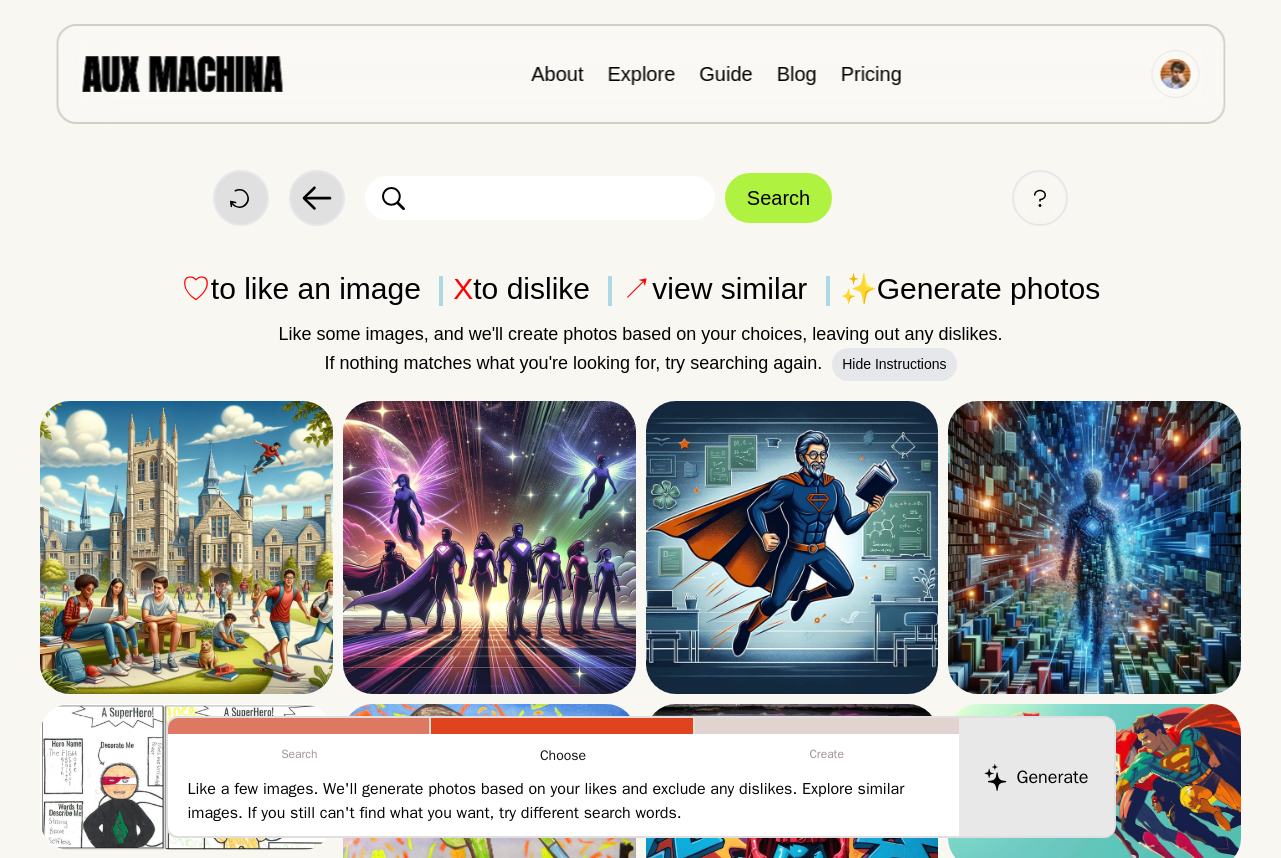 click at bounding box center [540, 198] 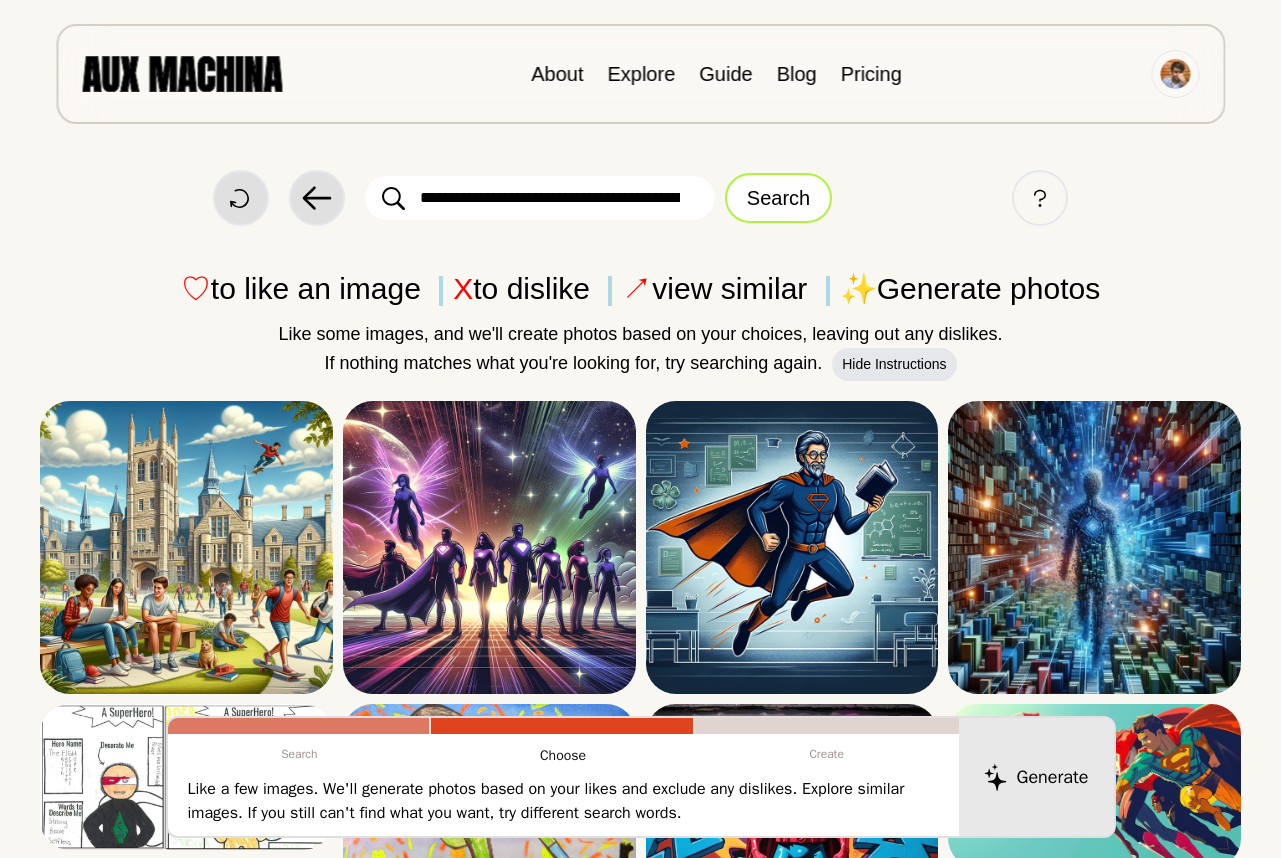 scroll, scrollTop: 0, scrollLeft: 723, axis: horizontal 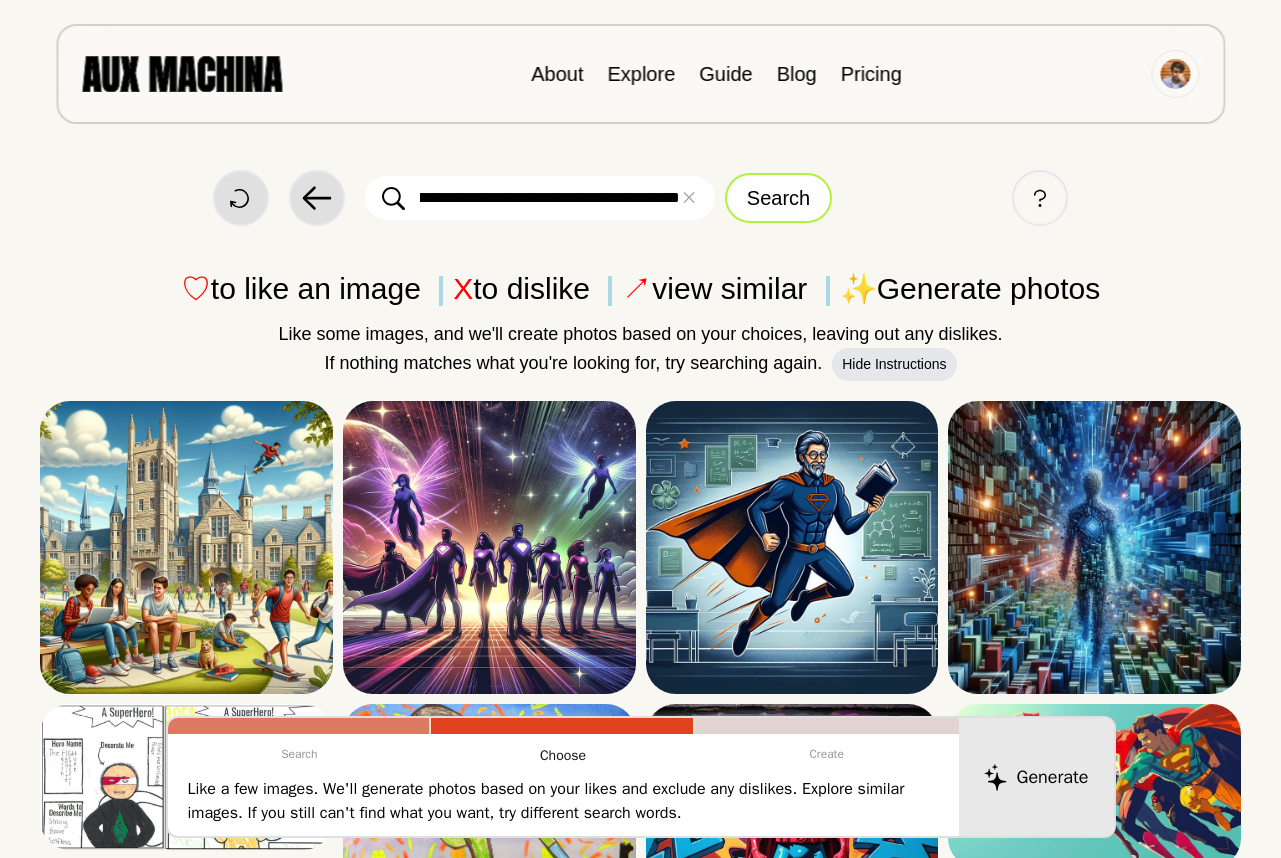 type on "**********" 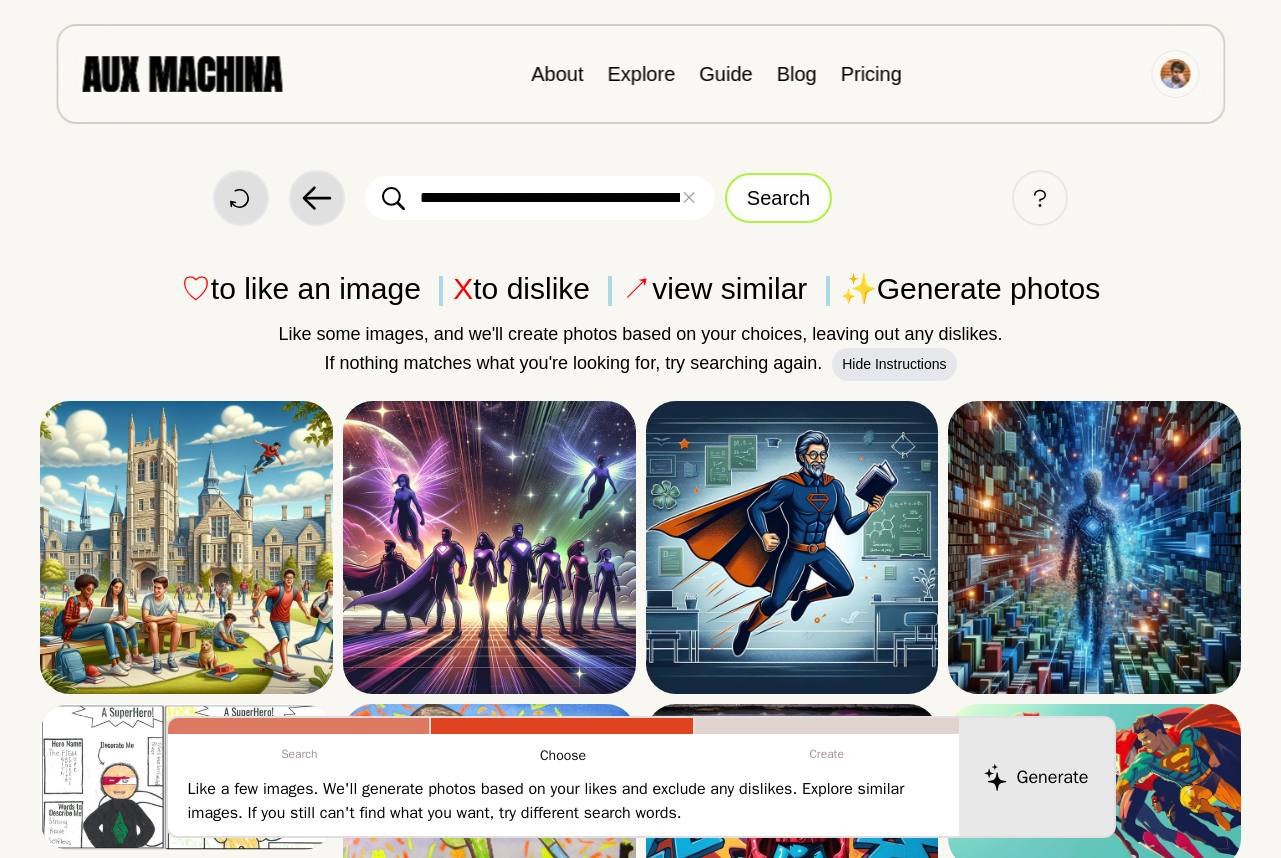 type 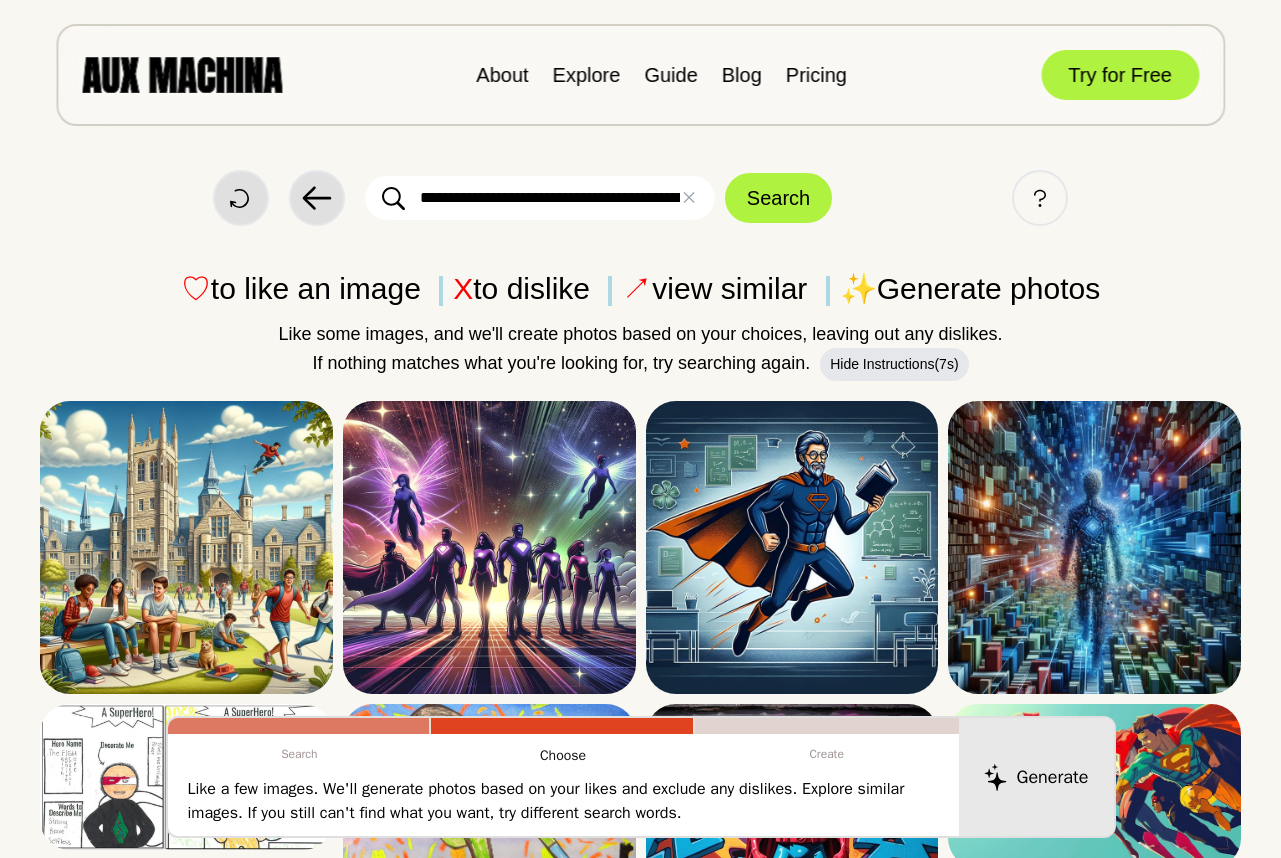 scroll, scrollTop: 0, scrollLeft: 0, axis: both 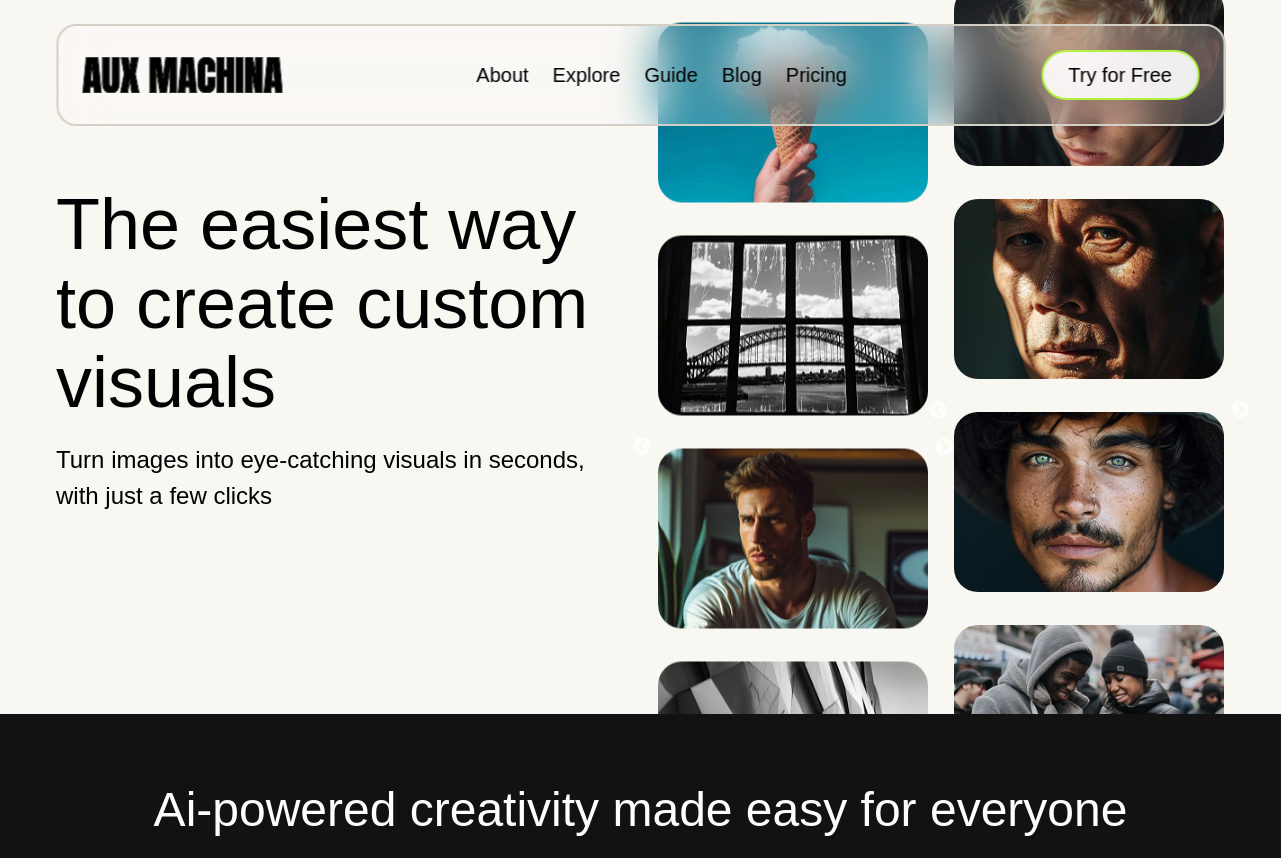 click on "Try for Free" at bounding box center [1120, 75] 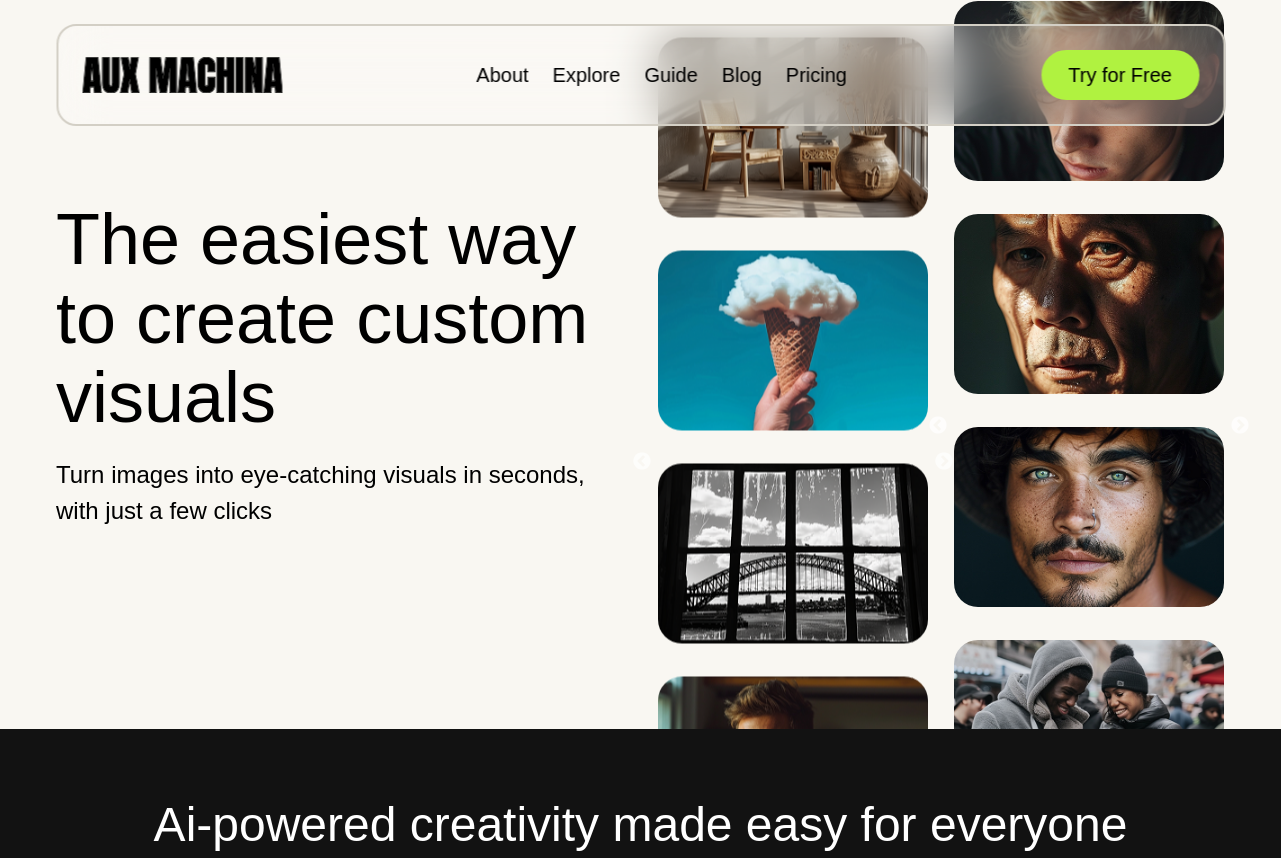 scroll, scrollTop: 0, scrollLeft: 0, axis: both 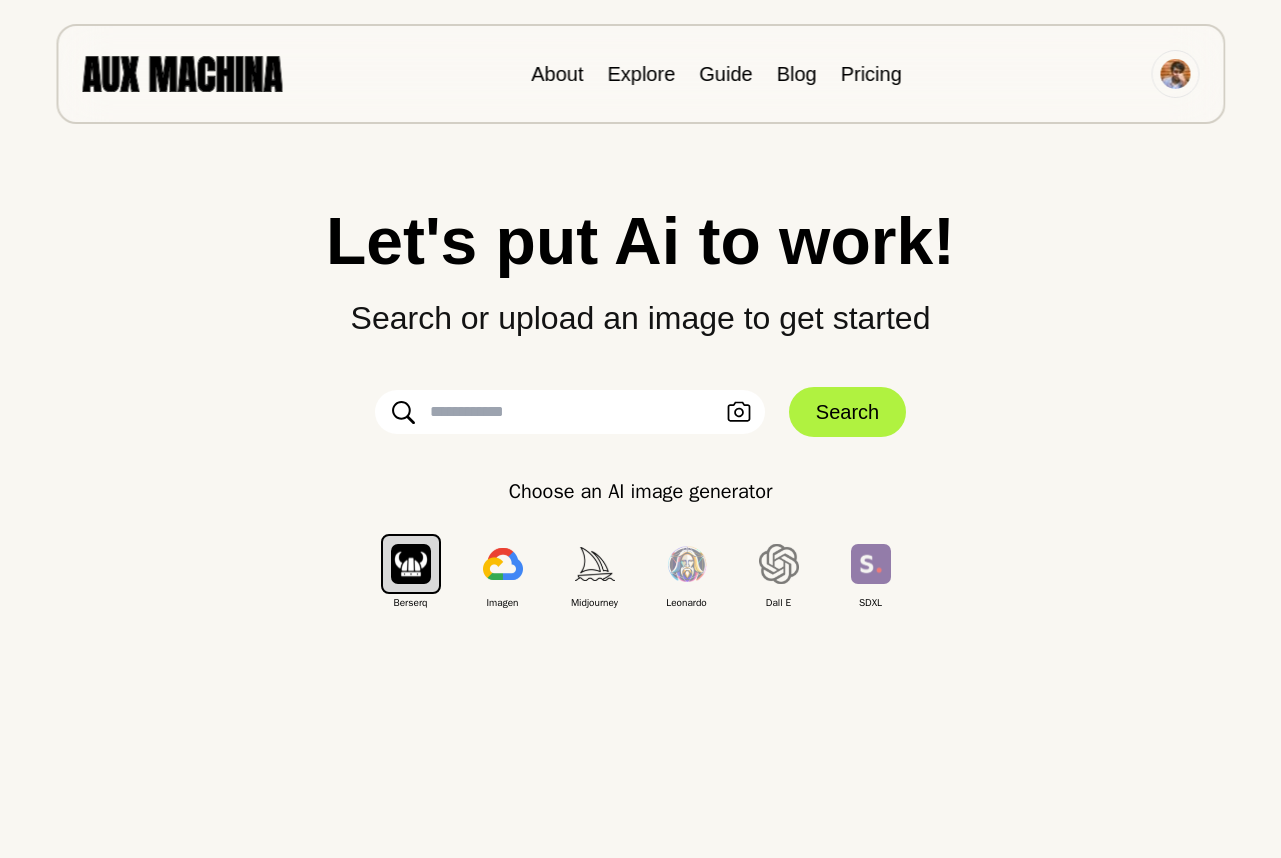 click at bounding box center [570, 412] 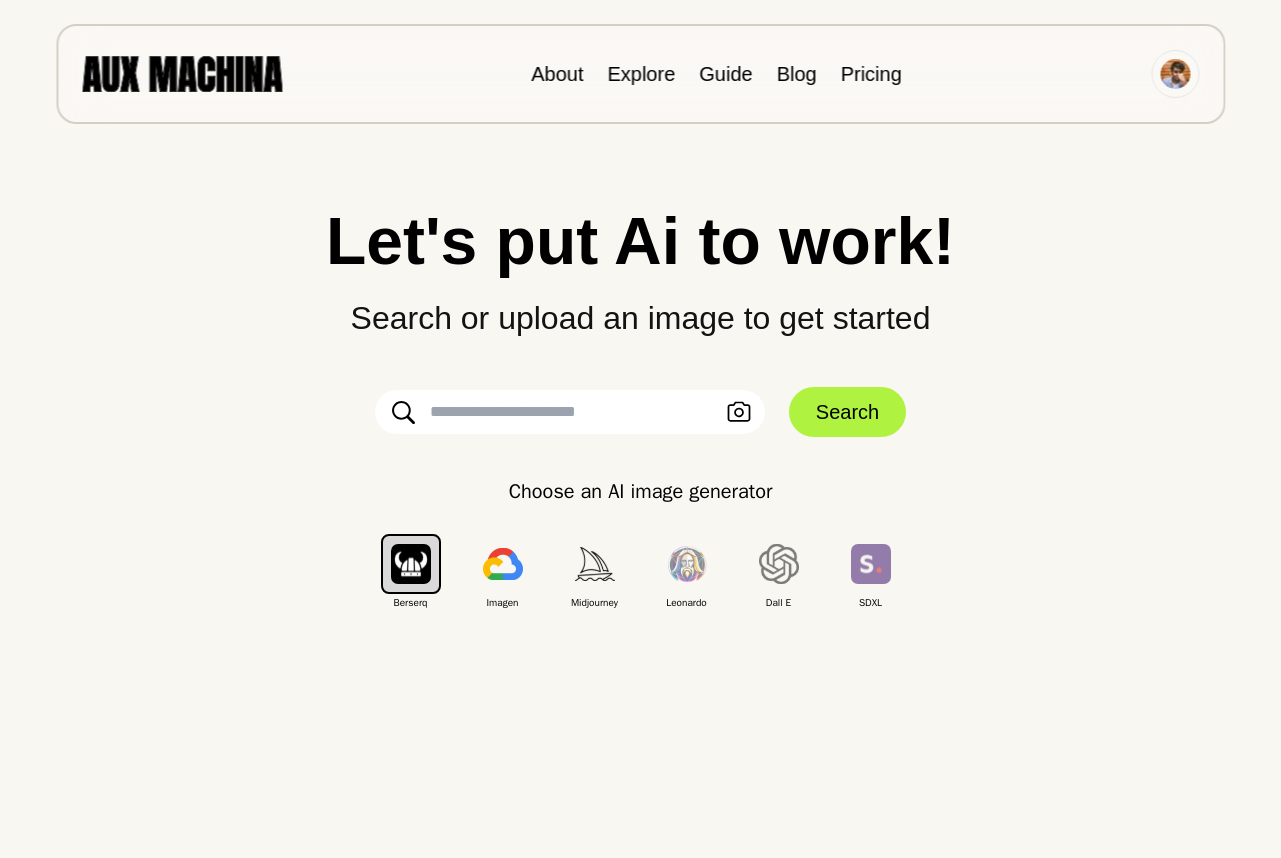 paste on "**********" 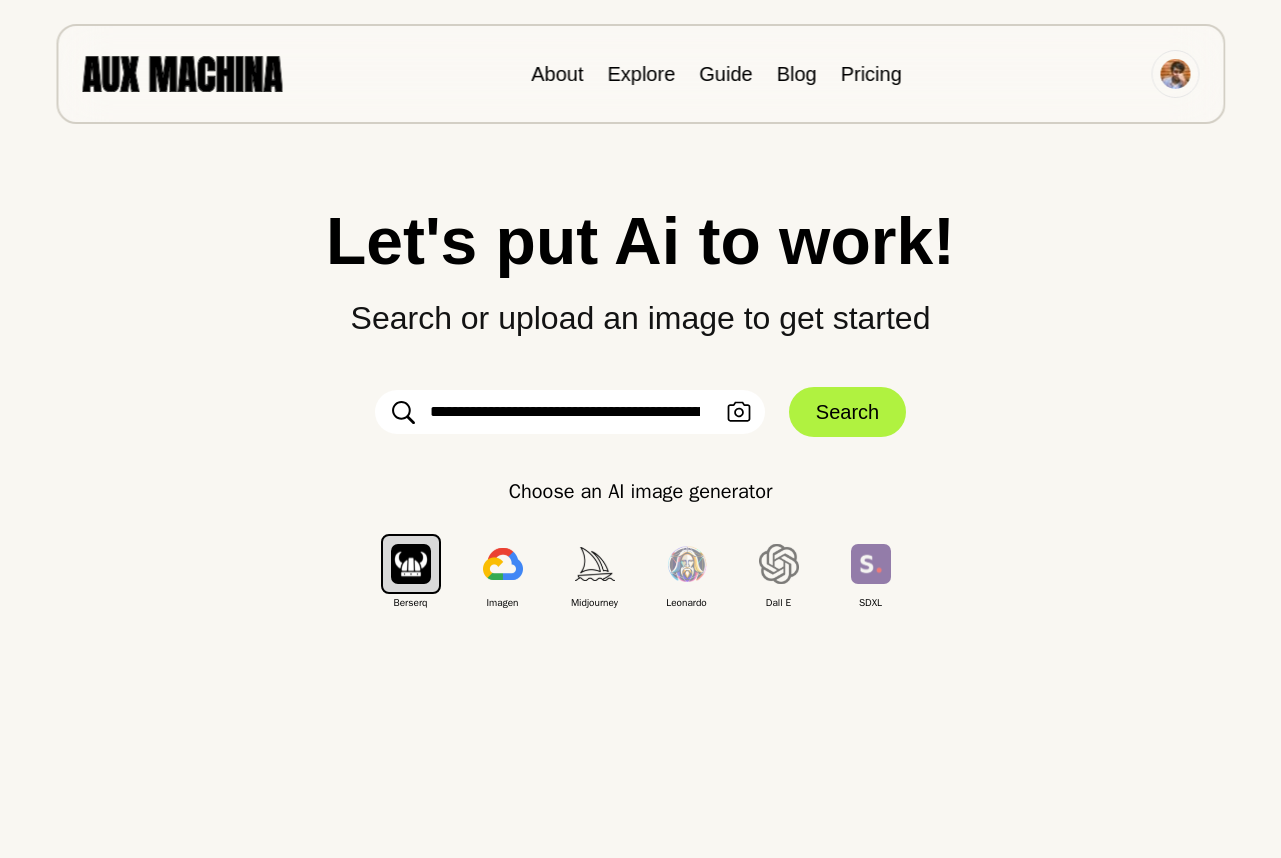 scroll, scrollTop: 0, scrollLeft: 713, axis: horizontal 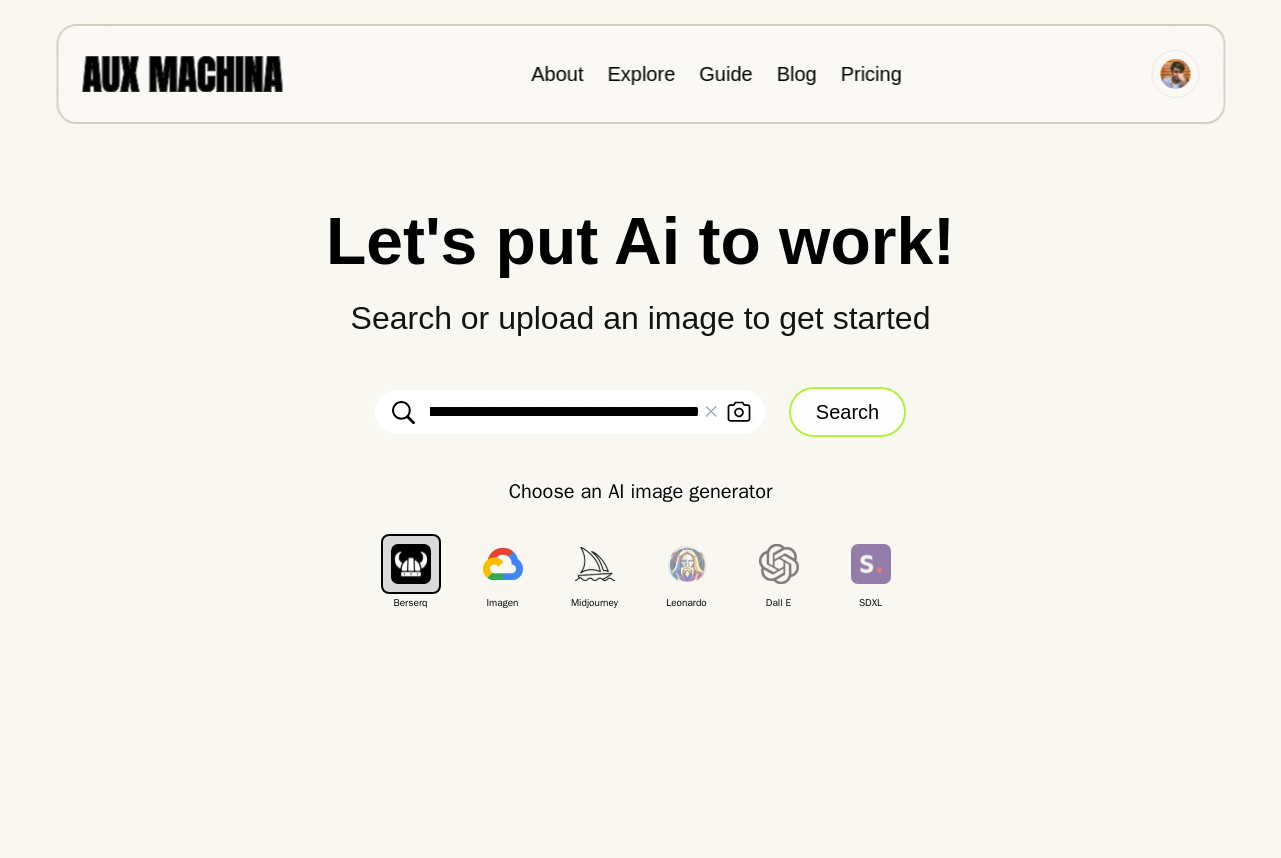 type on "**********" 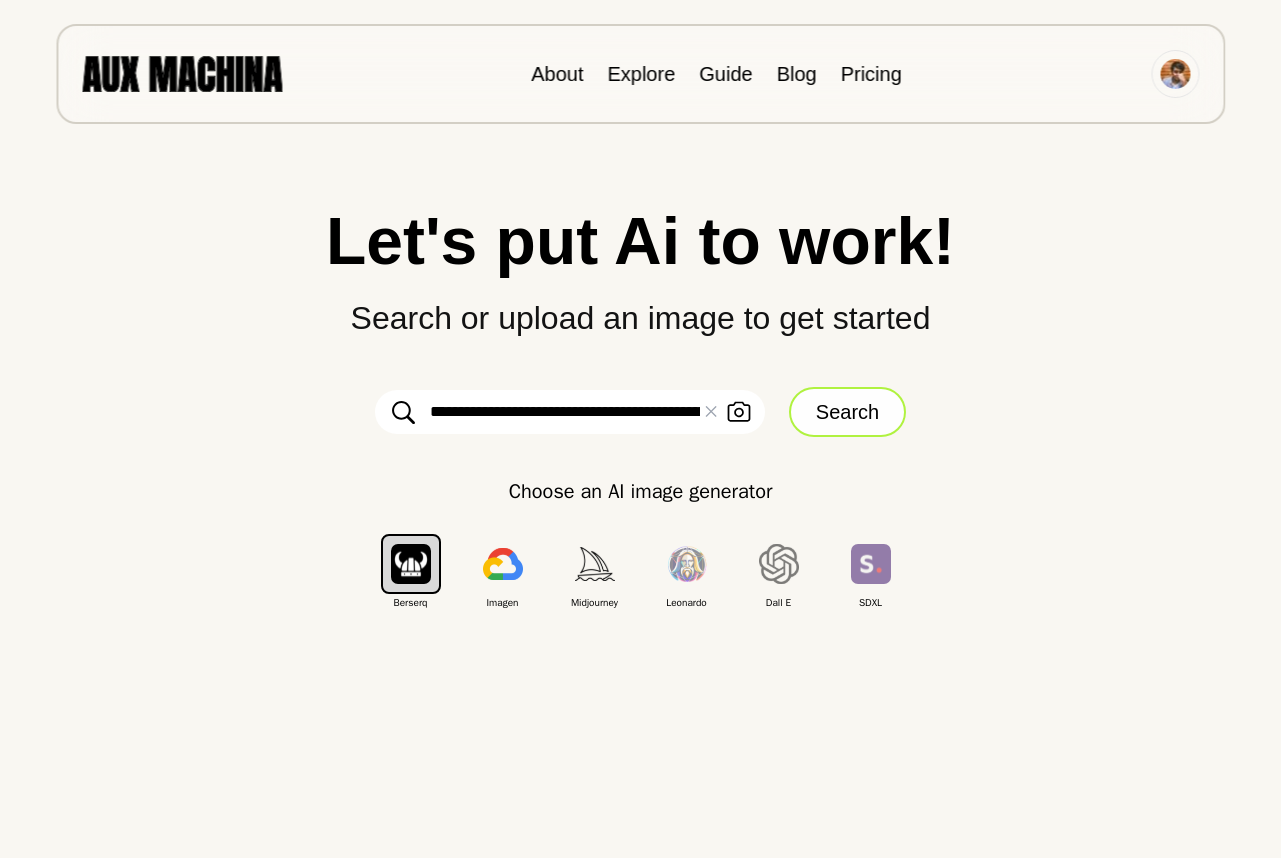 click on "Search" at bounding box center [847, 412] 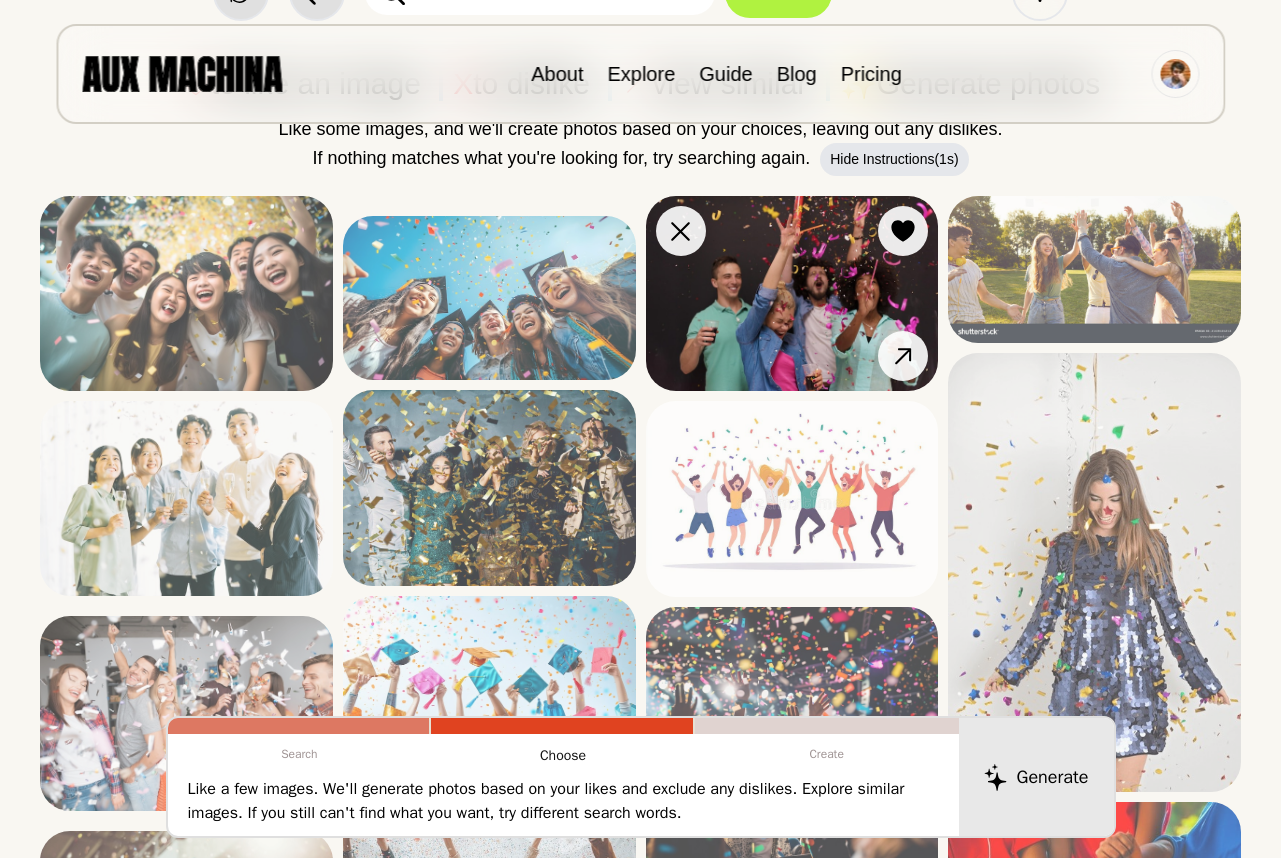 scroll, scrollTop: 151, scrollLeft: 0, axis: vertical 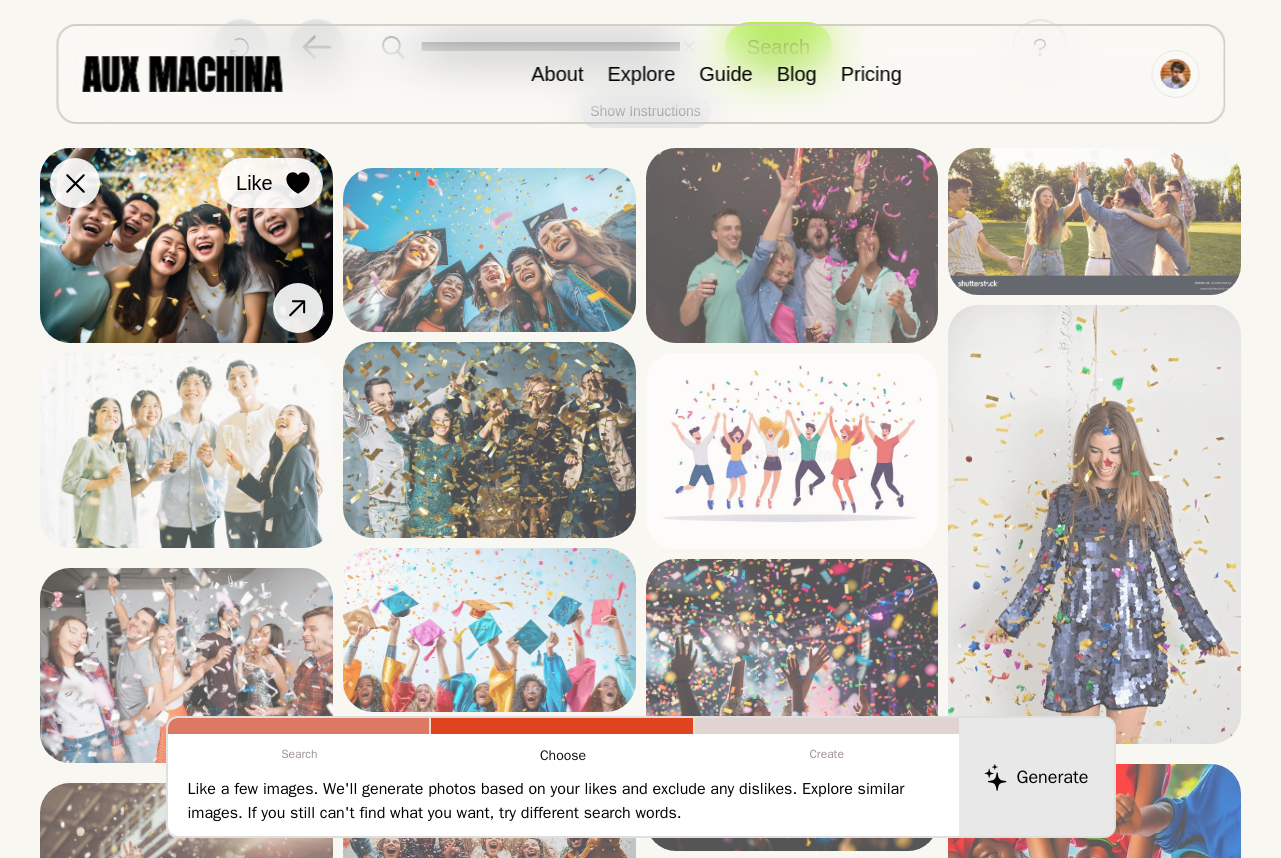 click 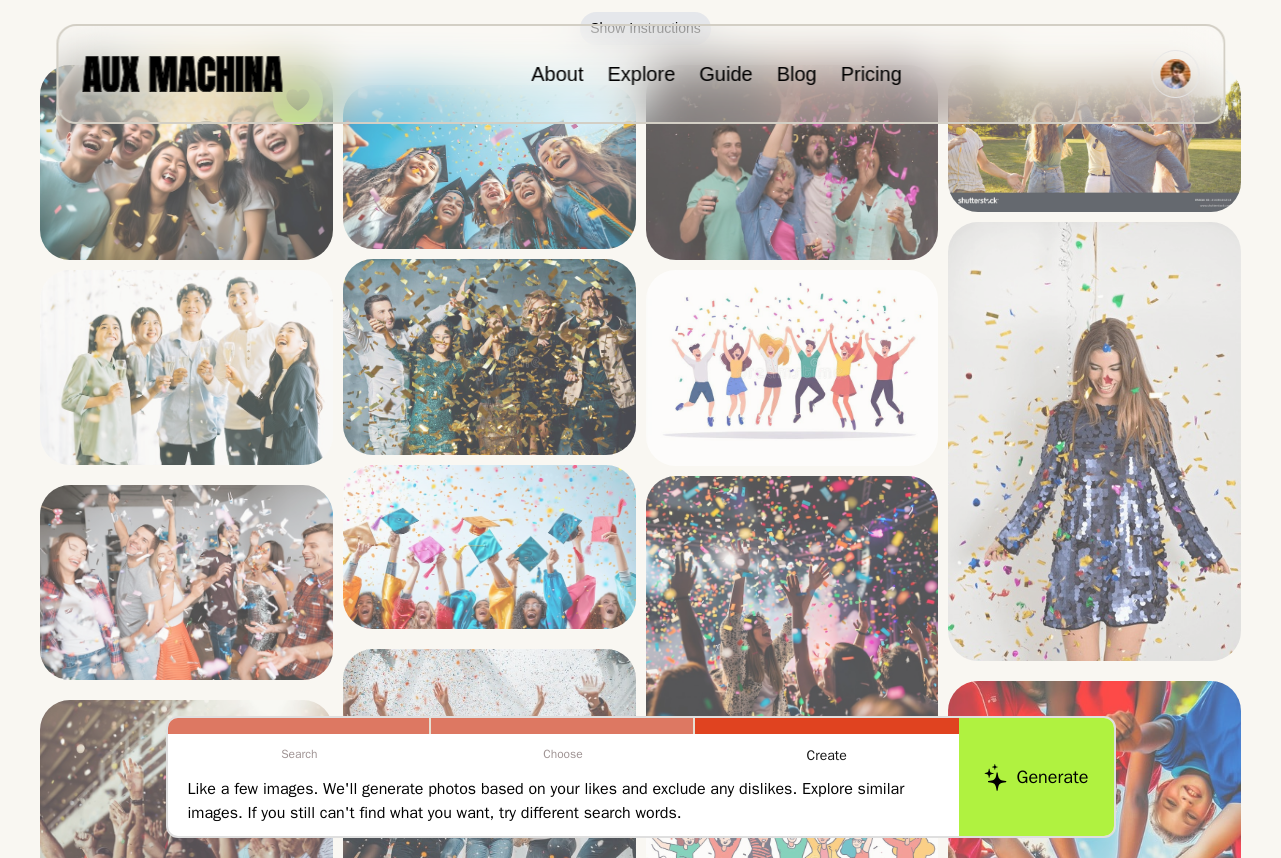 scroll, scrollTop: 284, scrollLeft: 0, axis: vertical 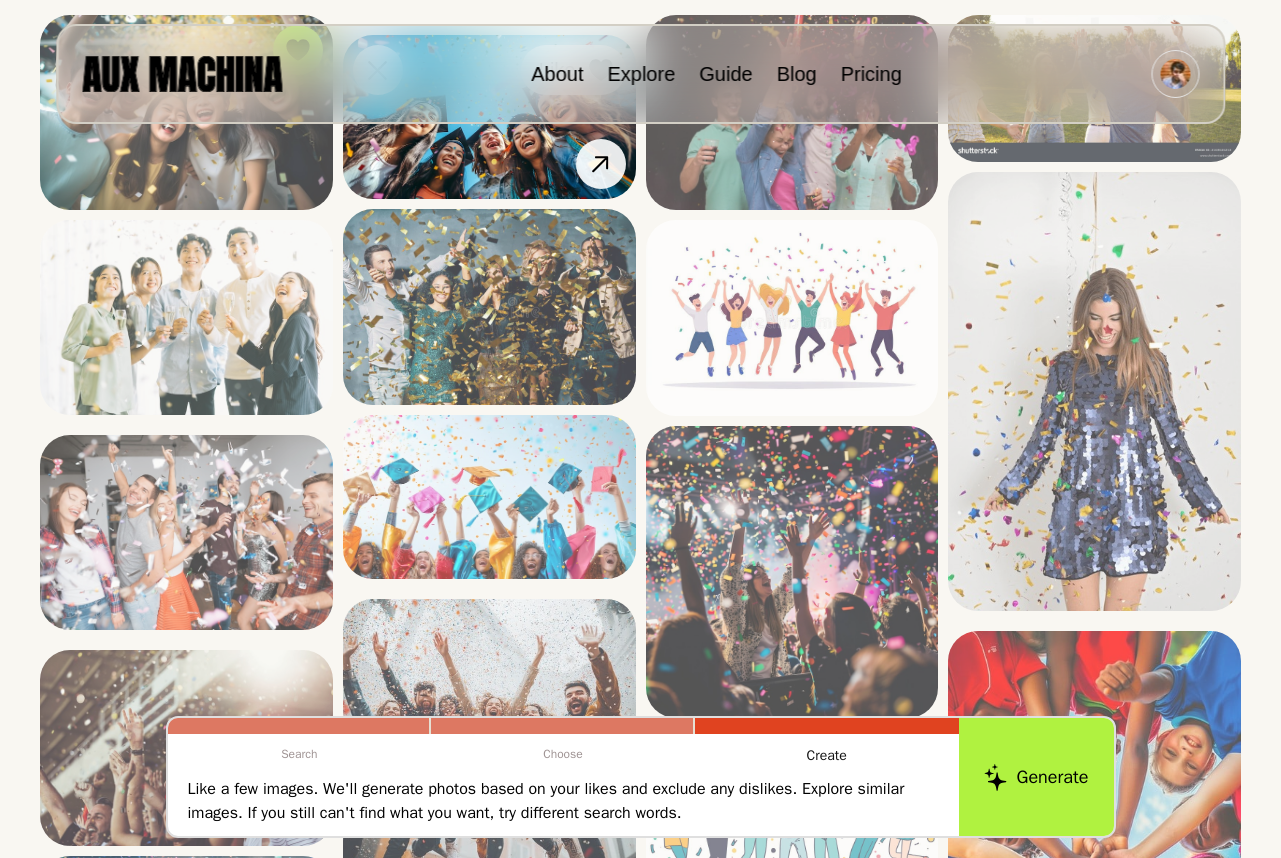 click 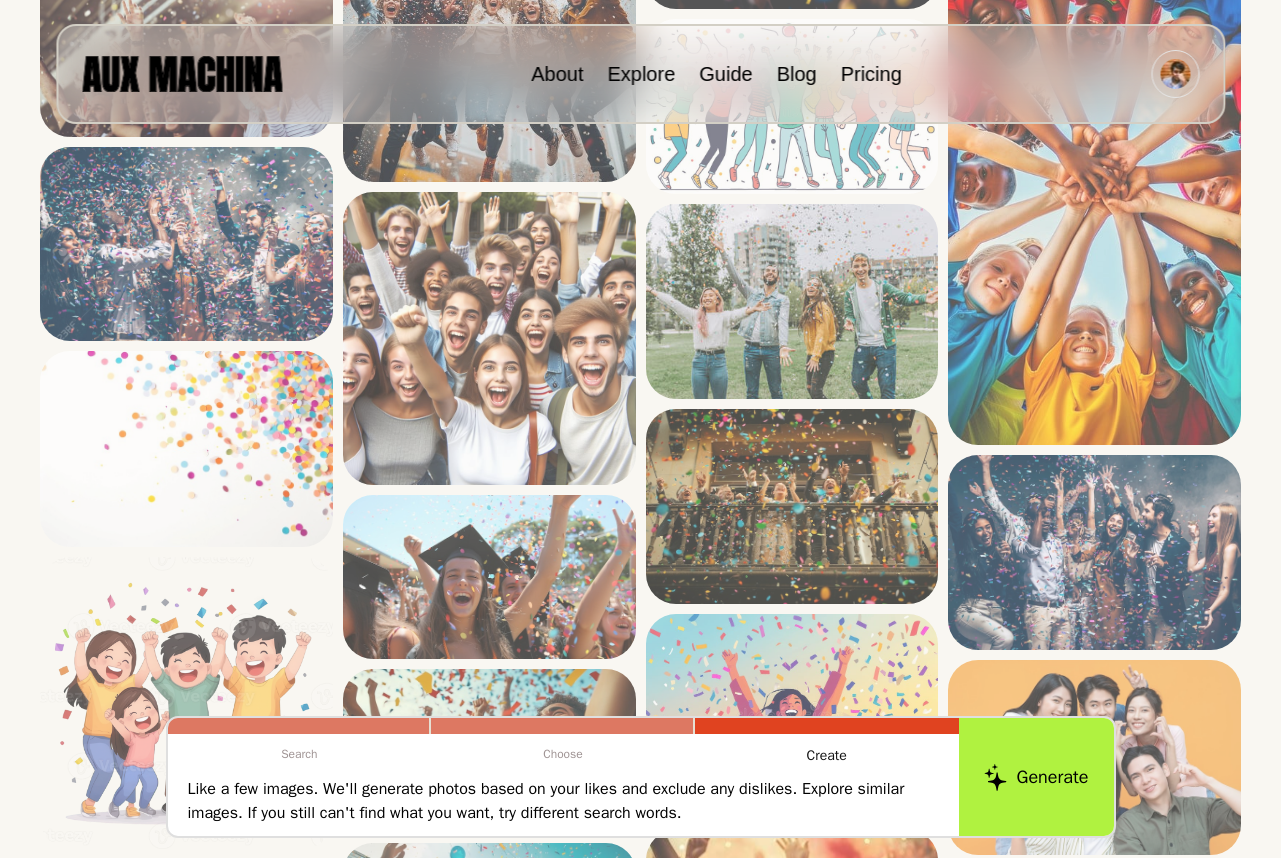 scroll, scrollTop: 1063, scrollLeft: 0, axis: vertical 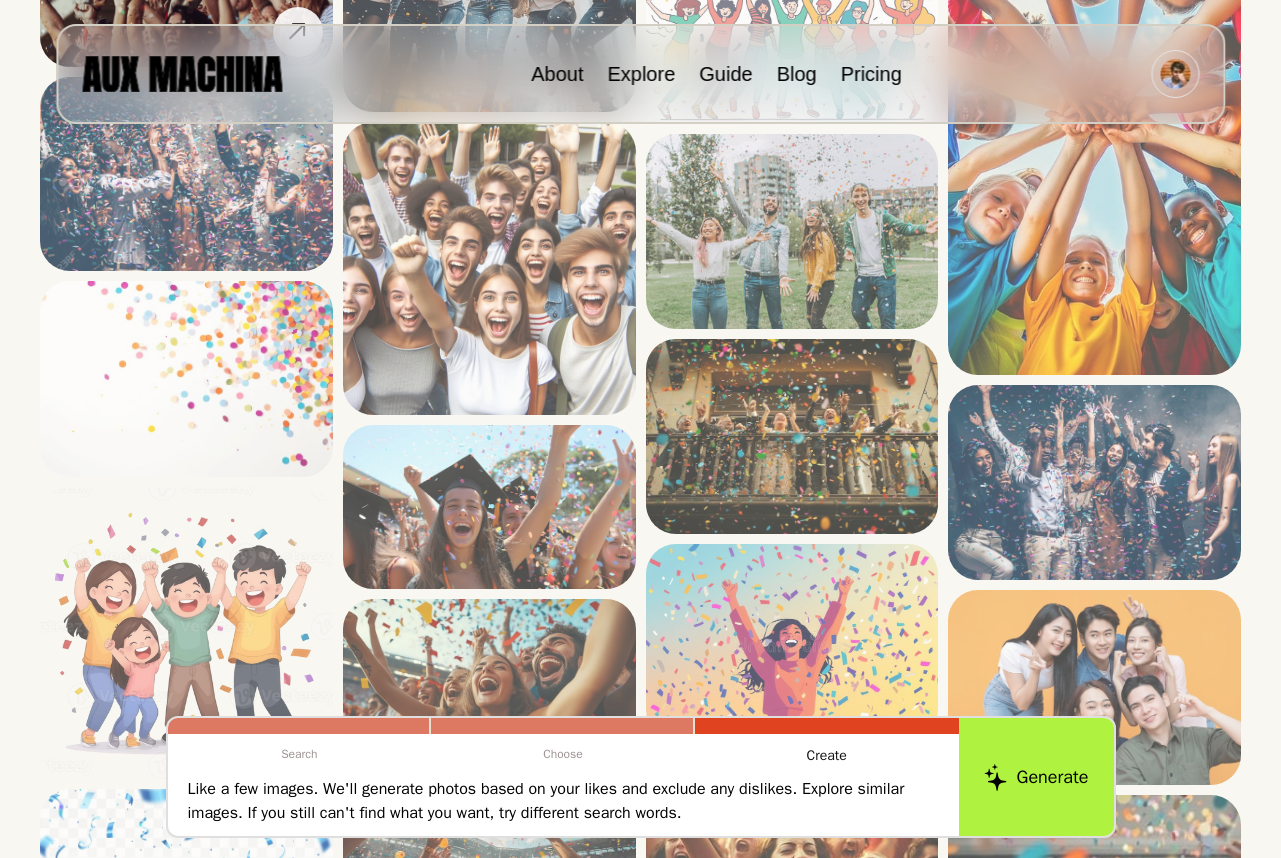 click at bounding box center (298, -94) 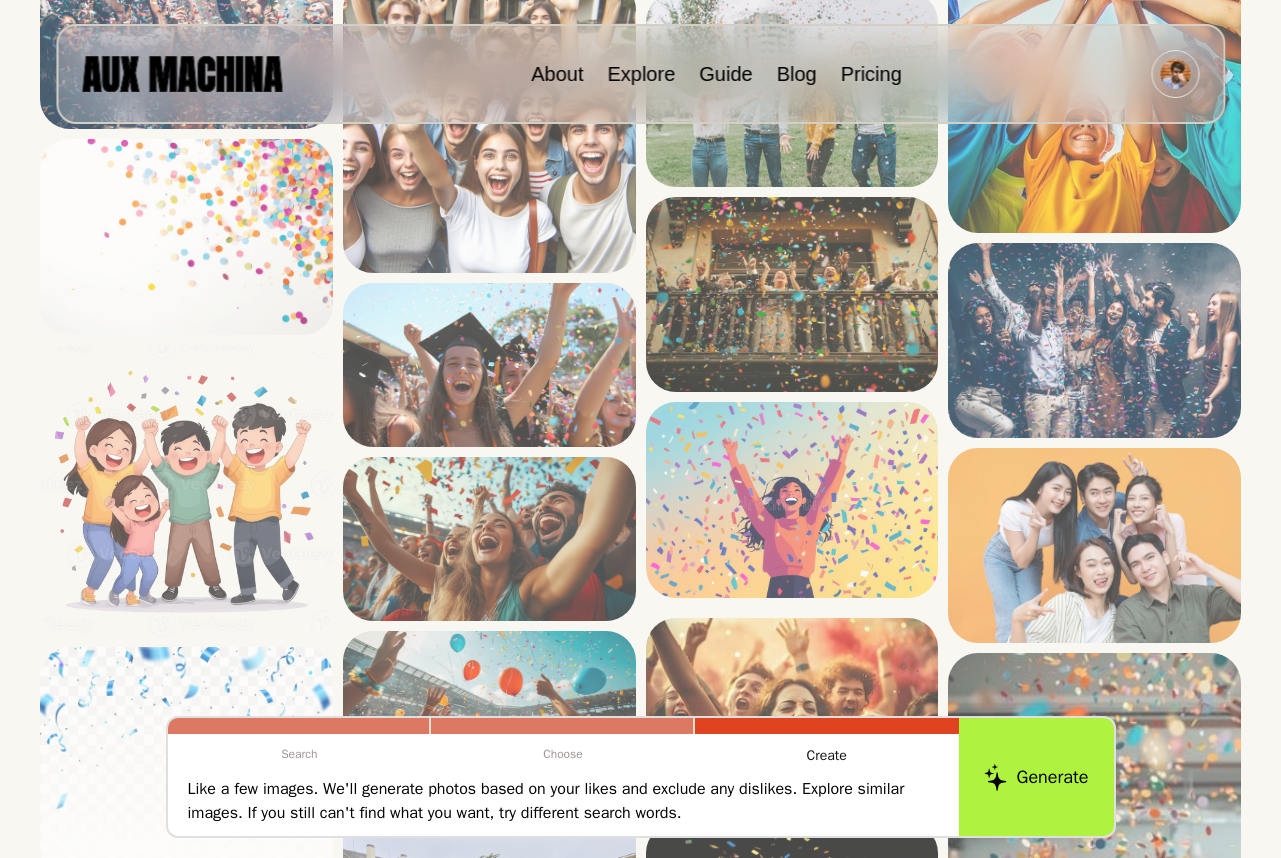 scroll, scrollTop: 1340, scrollLeft: 0, axis: vertical 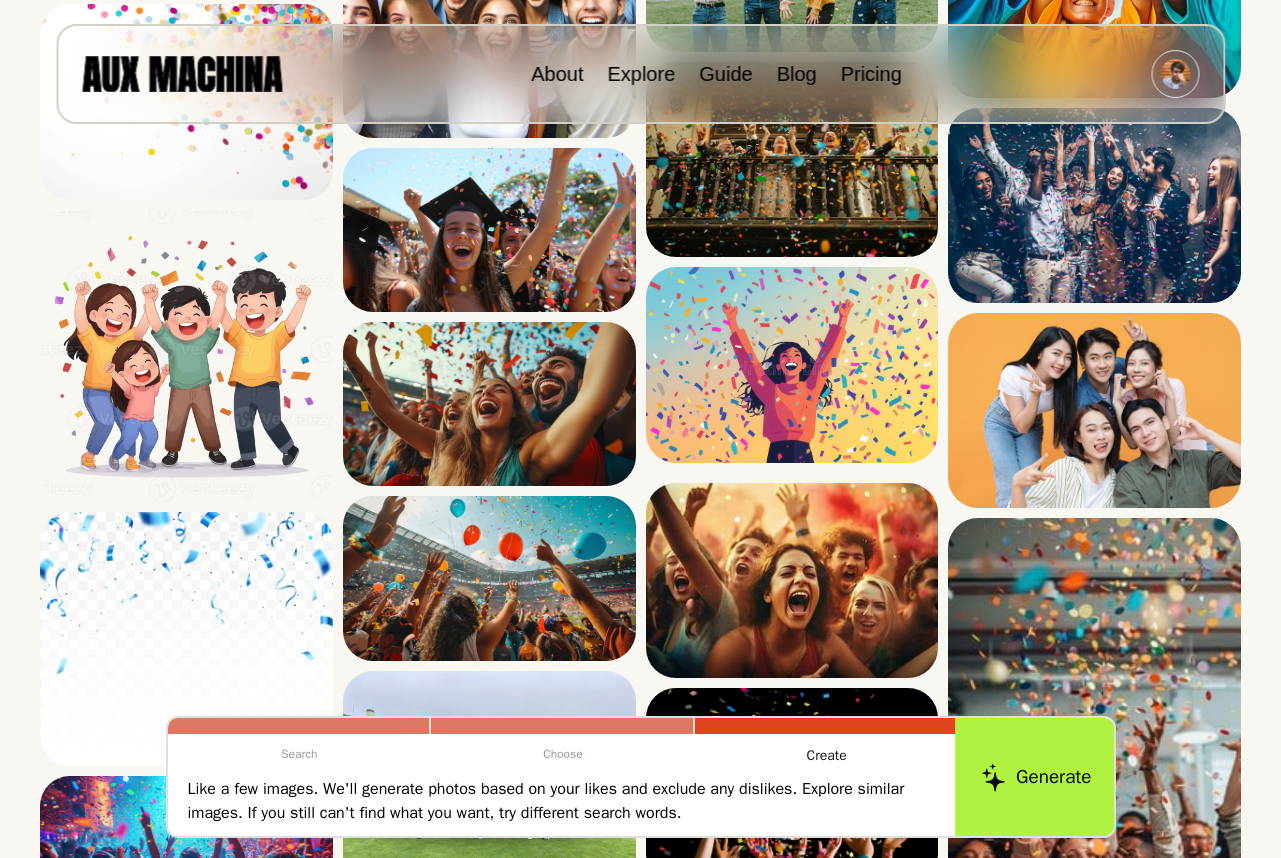click 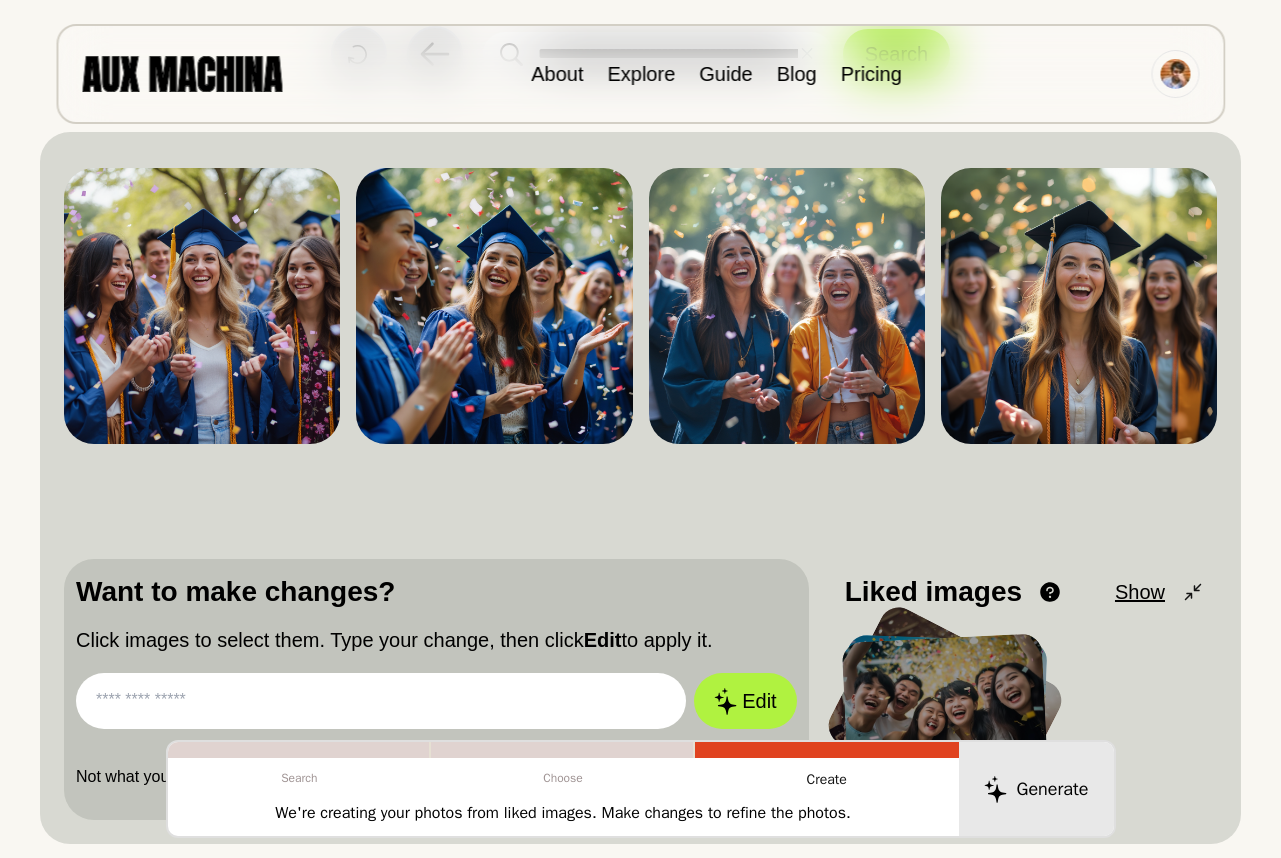scroll, scrollTop: 0, scrollLeft: 0, axis: both 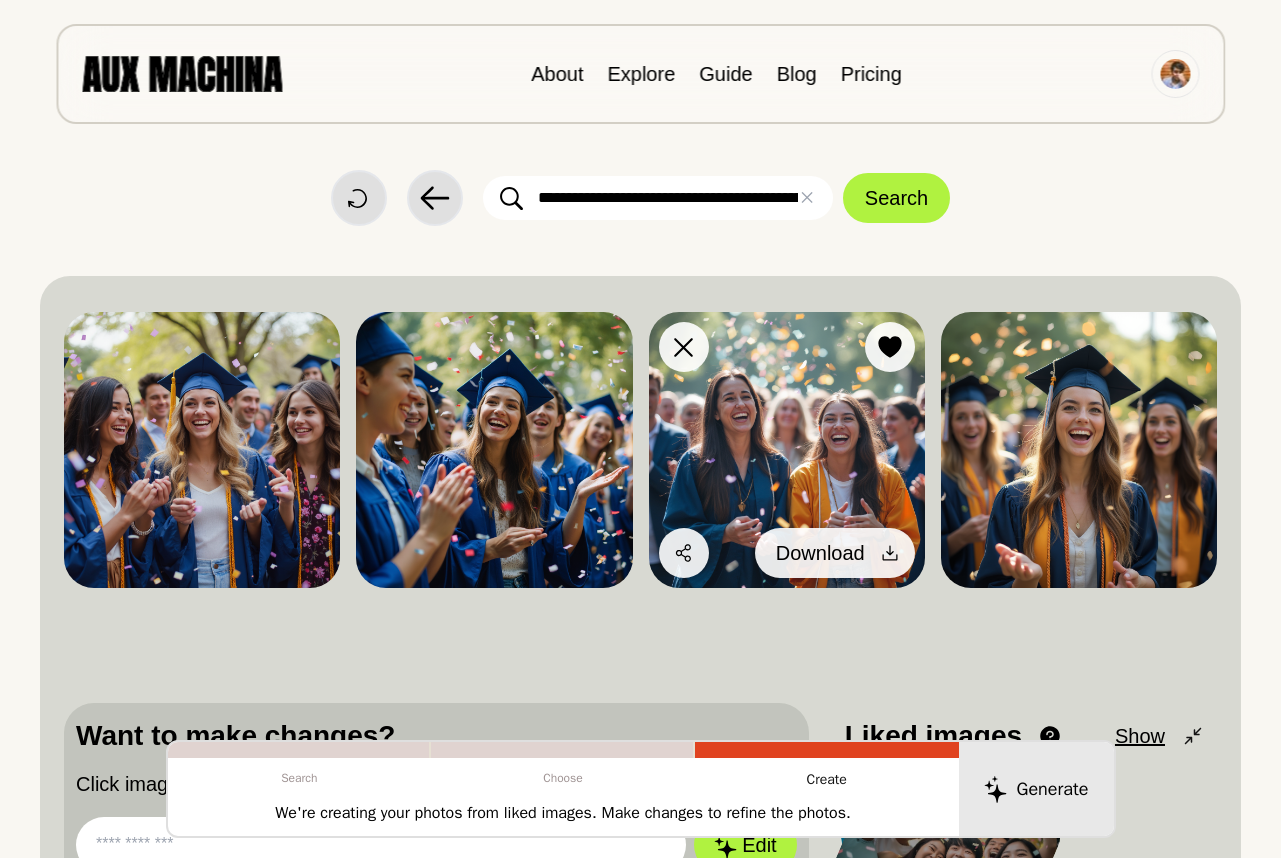click 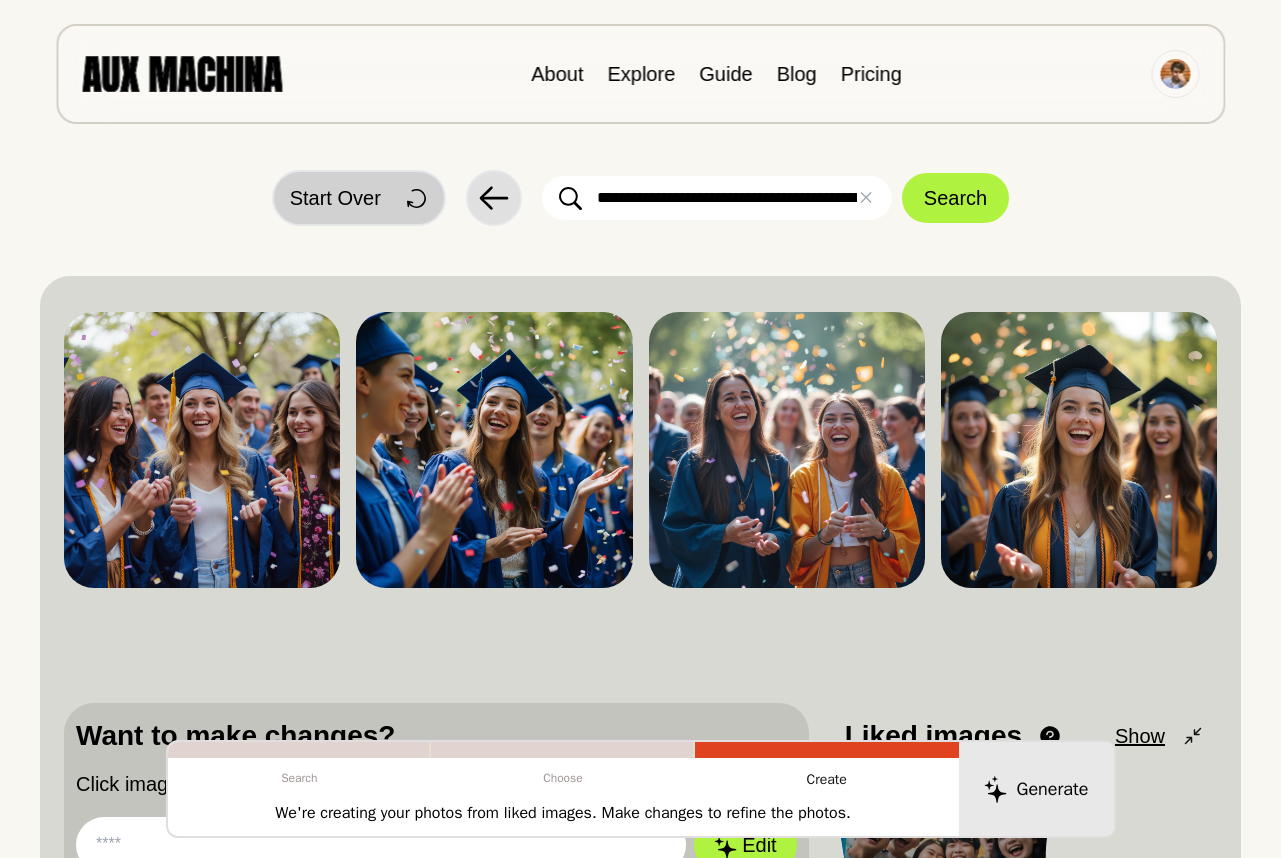click on "Start Over" at bounding box center (335, 198) 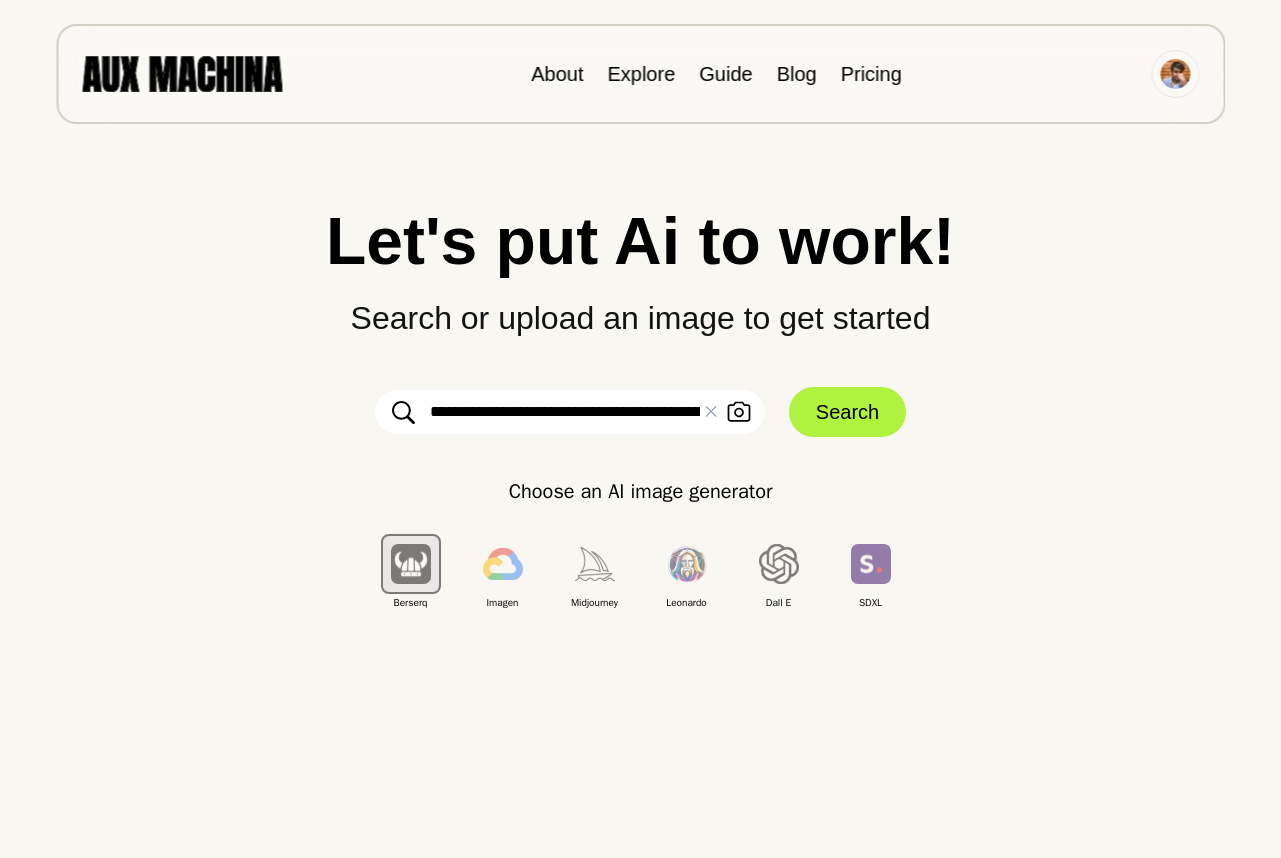 click on "**********" at bounding box center [570, 412] 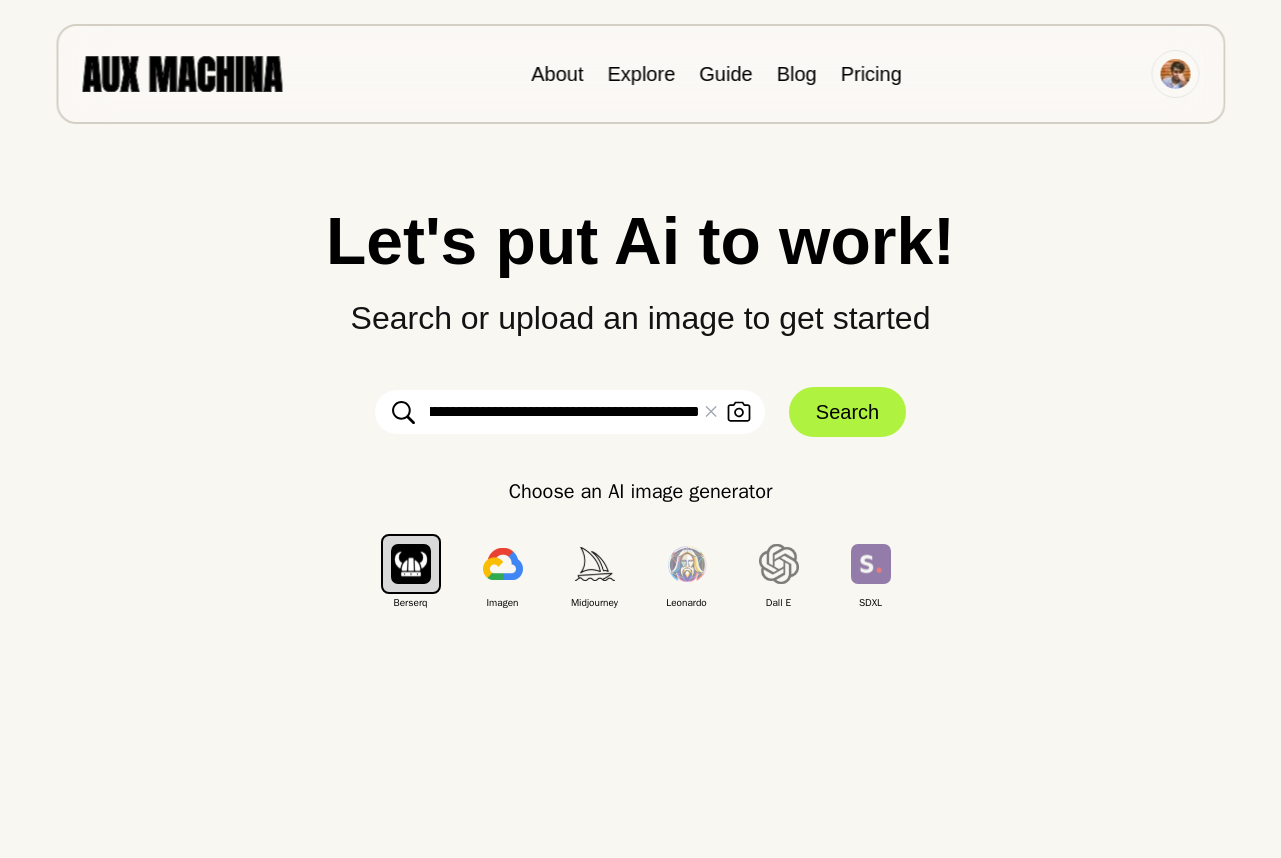 scroll, scrollTop: 0, scrollLeft: 346, axis: horizontal 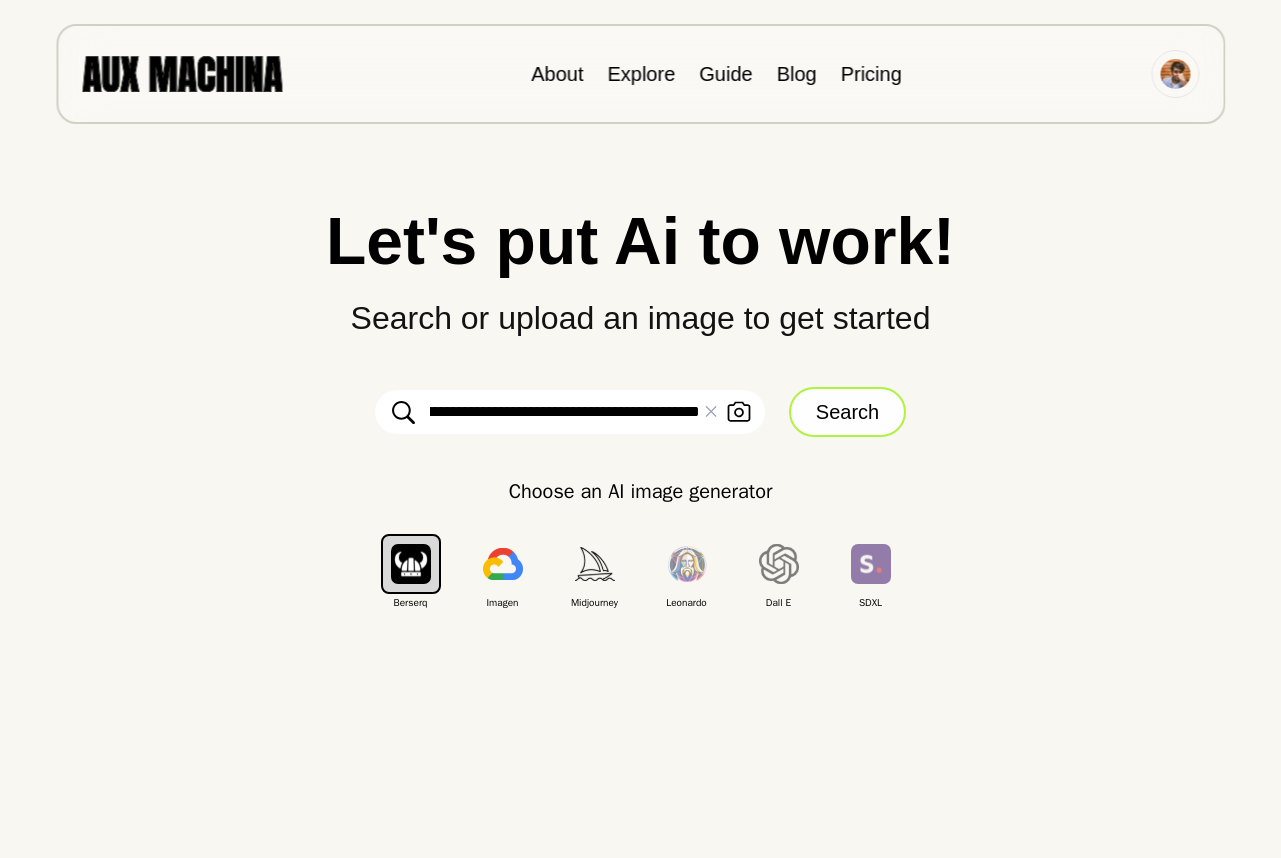 type on "**********" 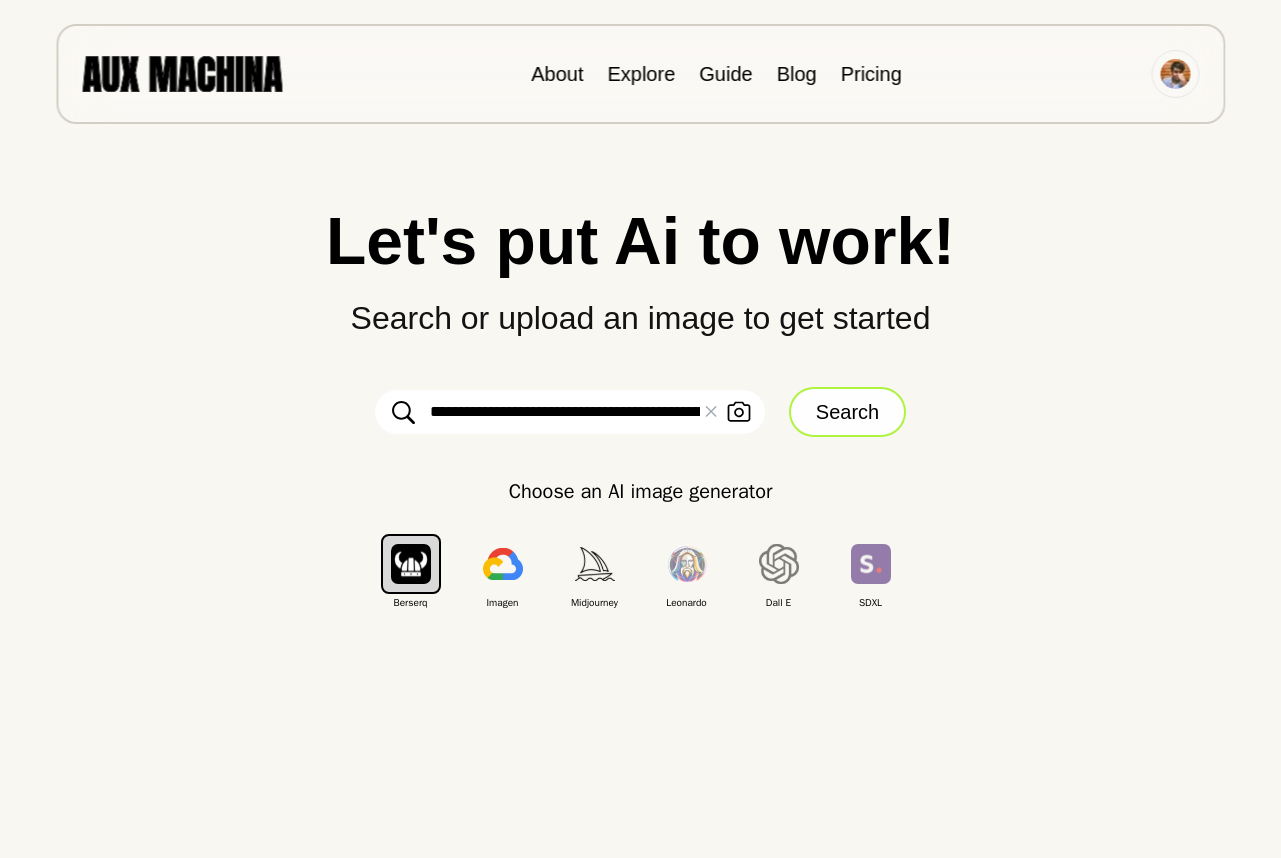 click on "Search" at bounding box center (847, 412) 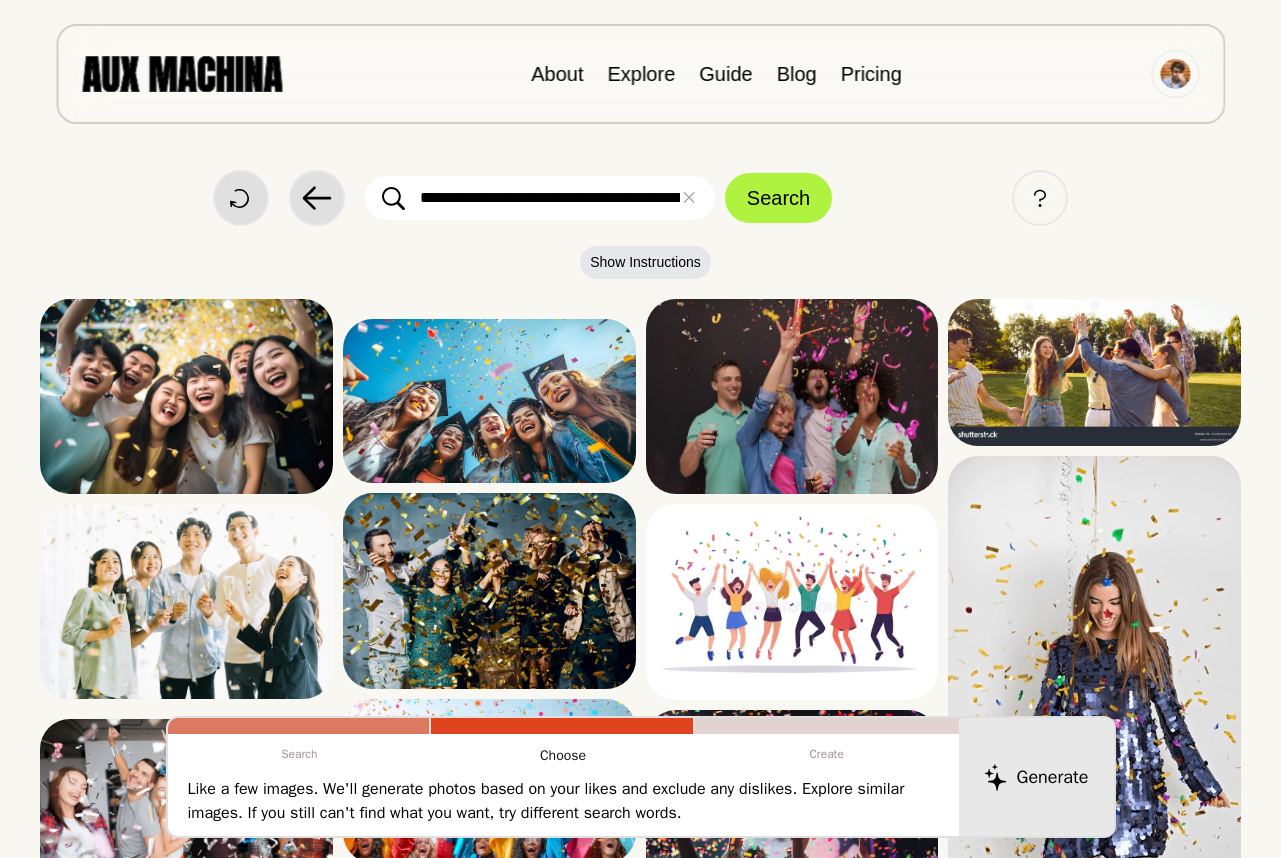 click on "**********" at bounding box center [540, 198] 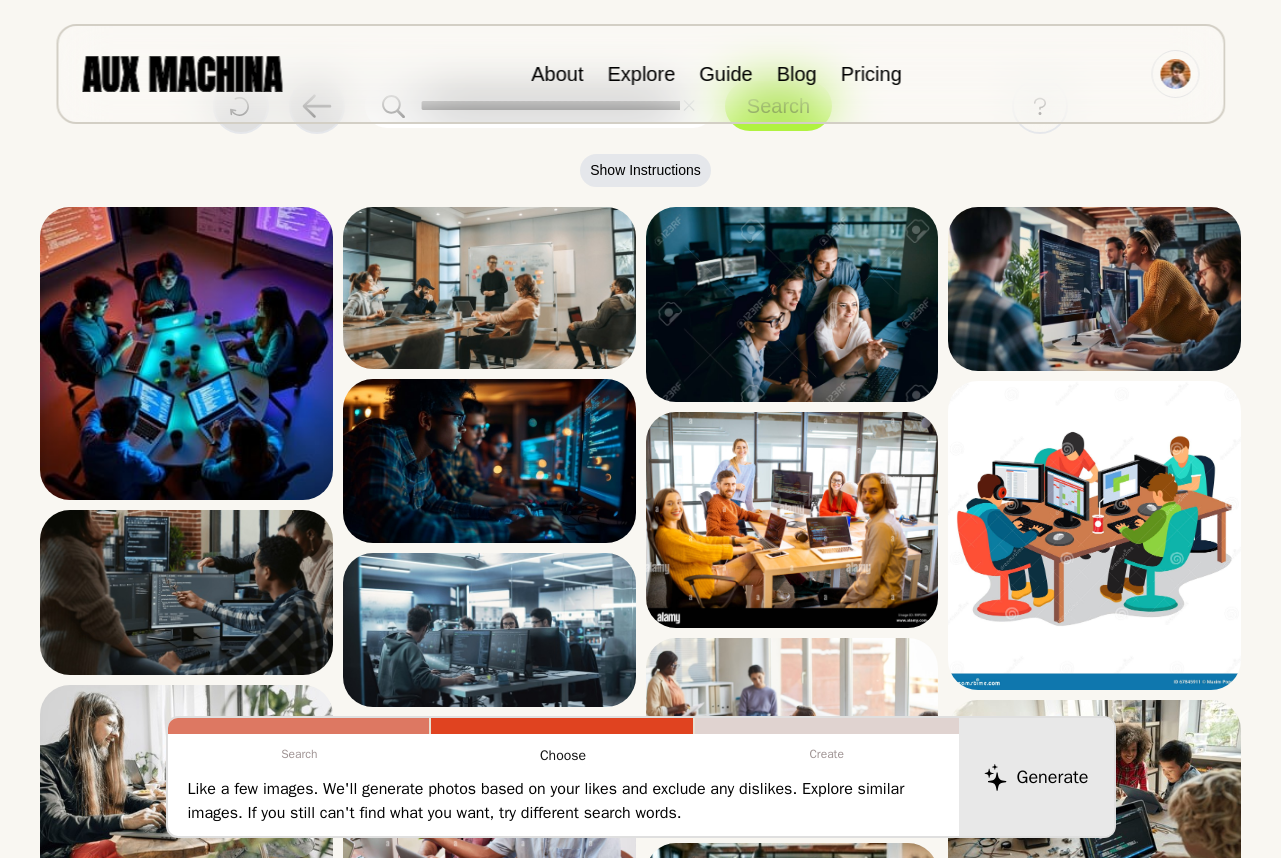 scroll, scrollTop: 0, scrollLeft: 0, axis: both 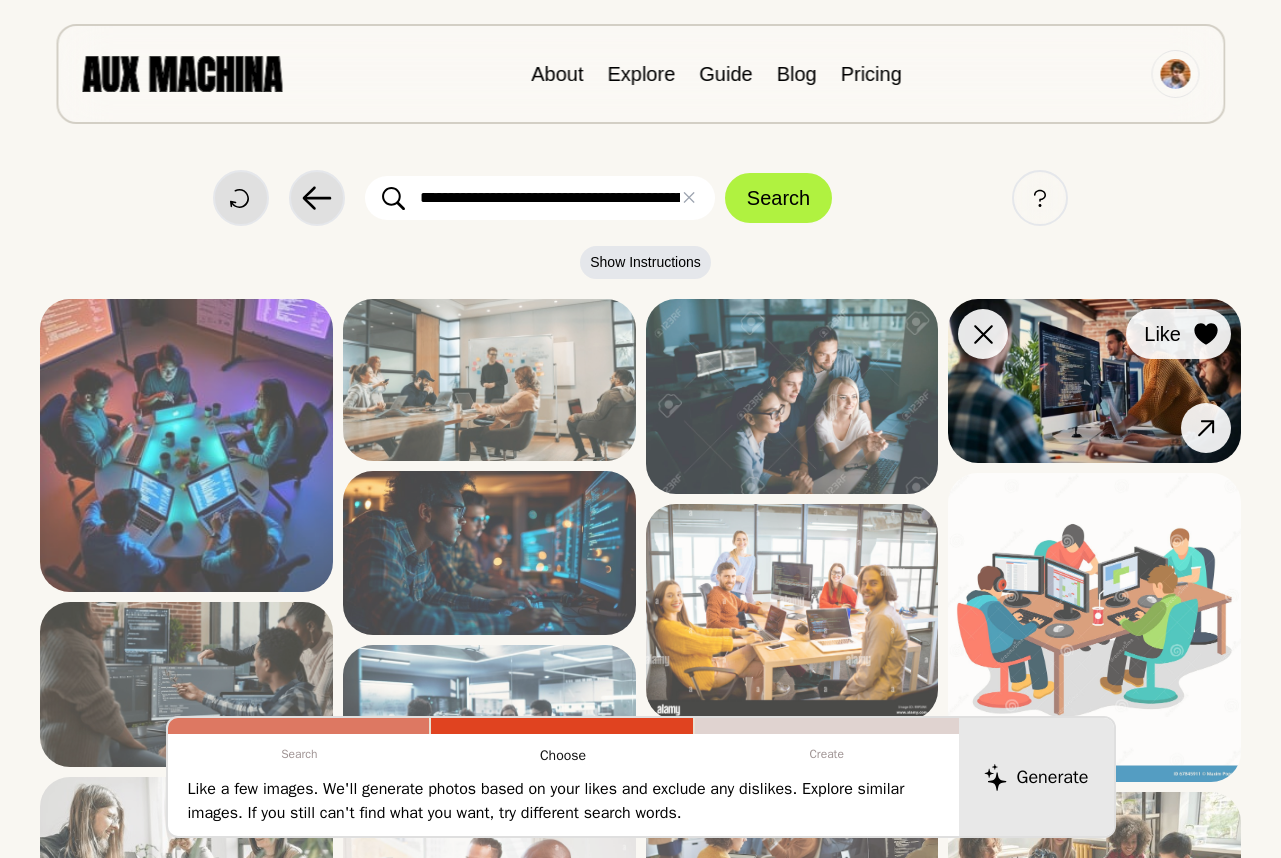 click 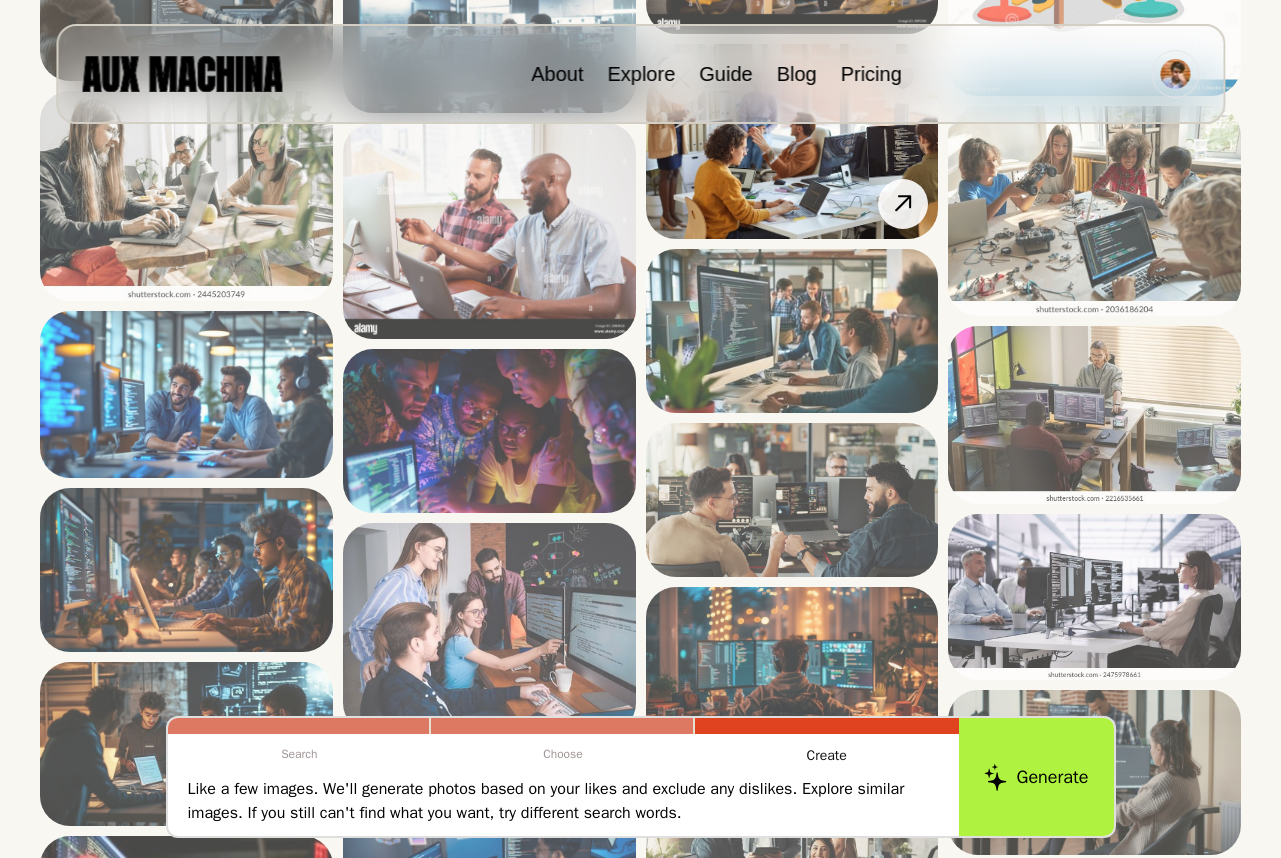 scroll, scrollTop: 687, scrollLeft: 0, axis: vertical 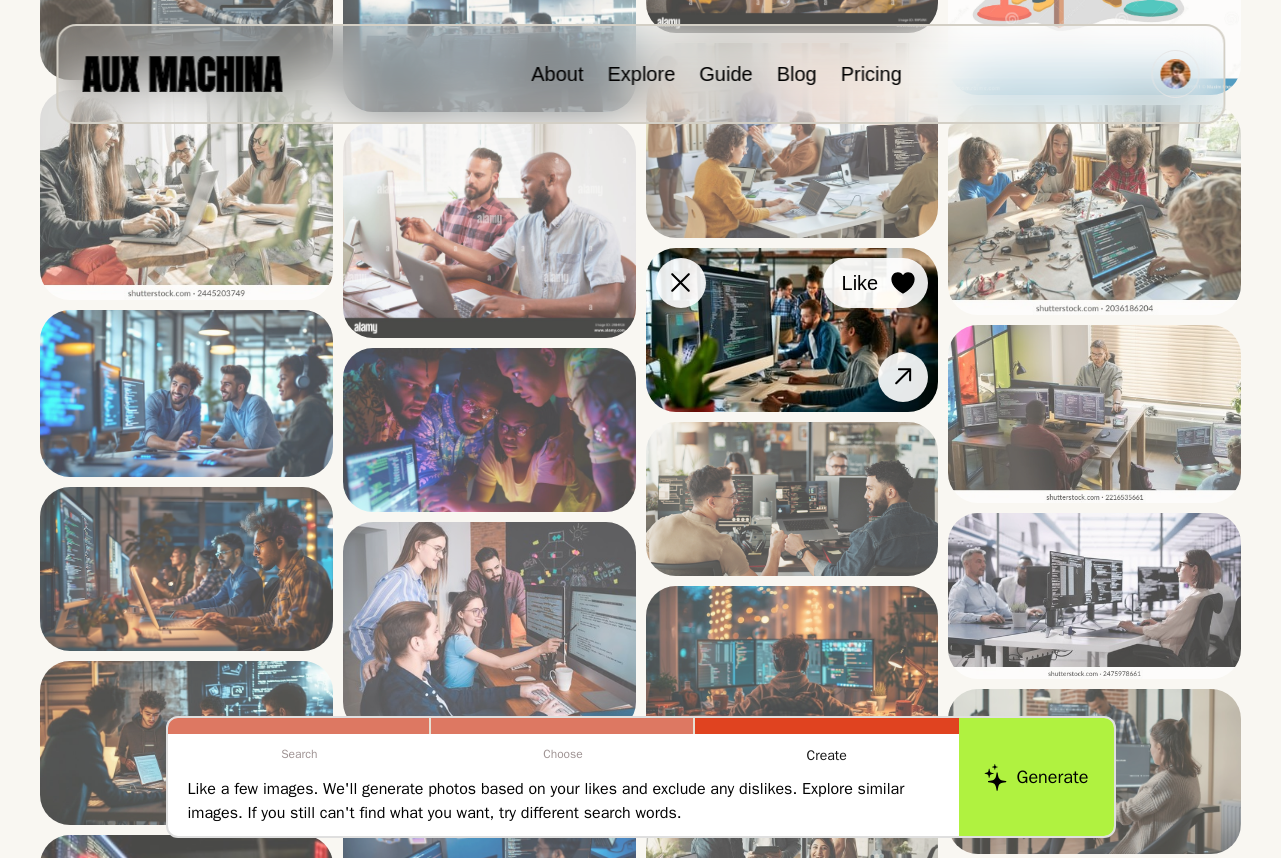 click 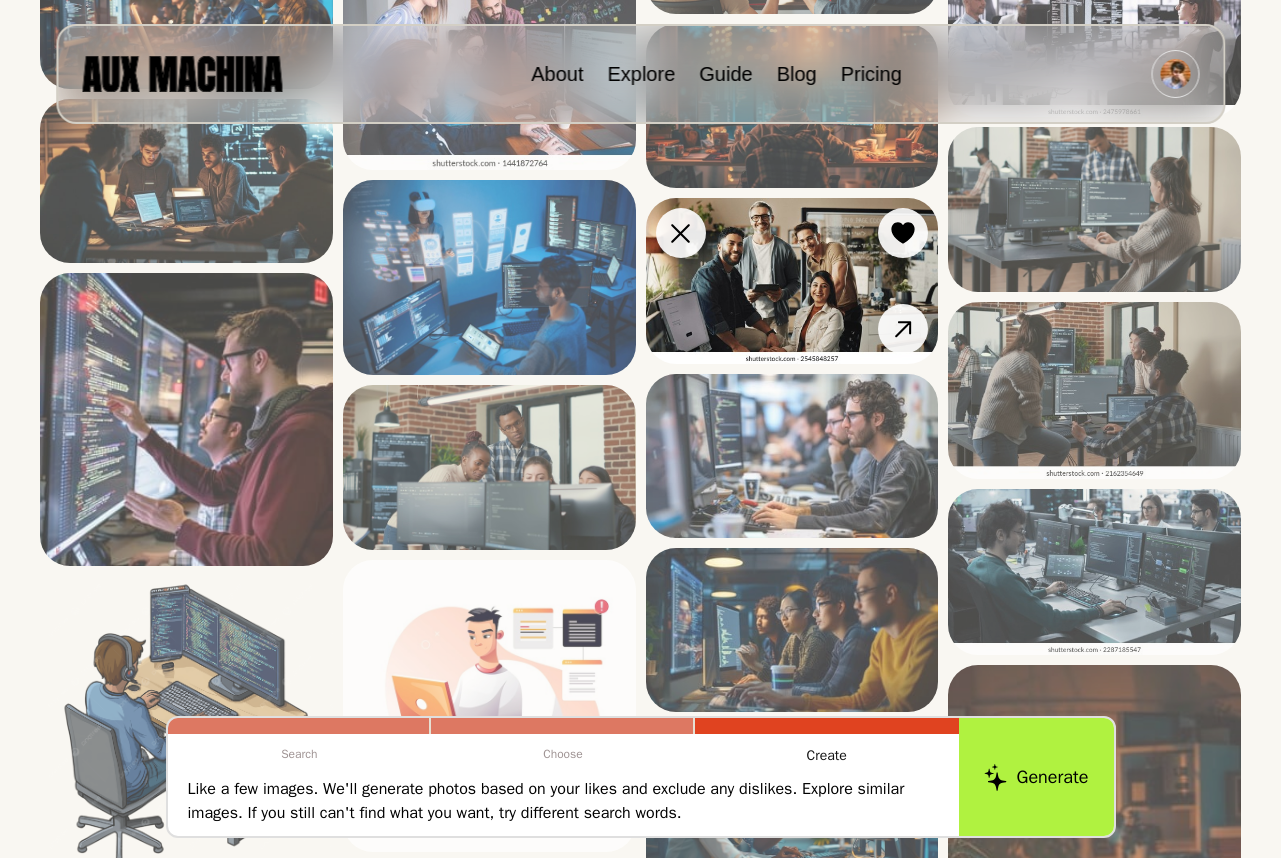scroll, scrollTop: 1273, scrollLeft: 0, axis: vertical 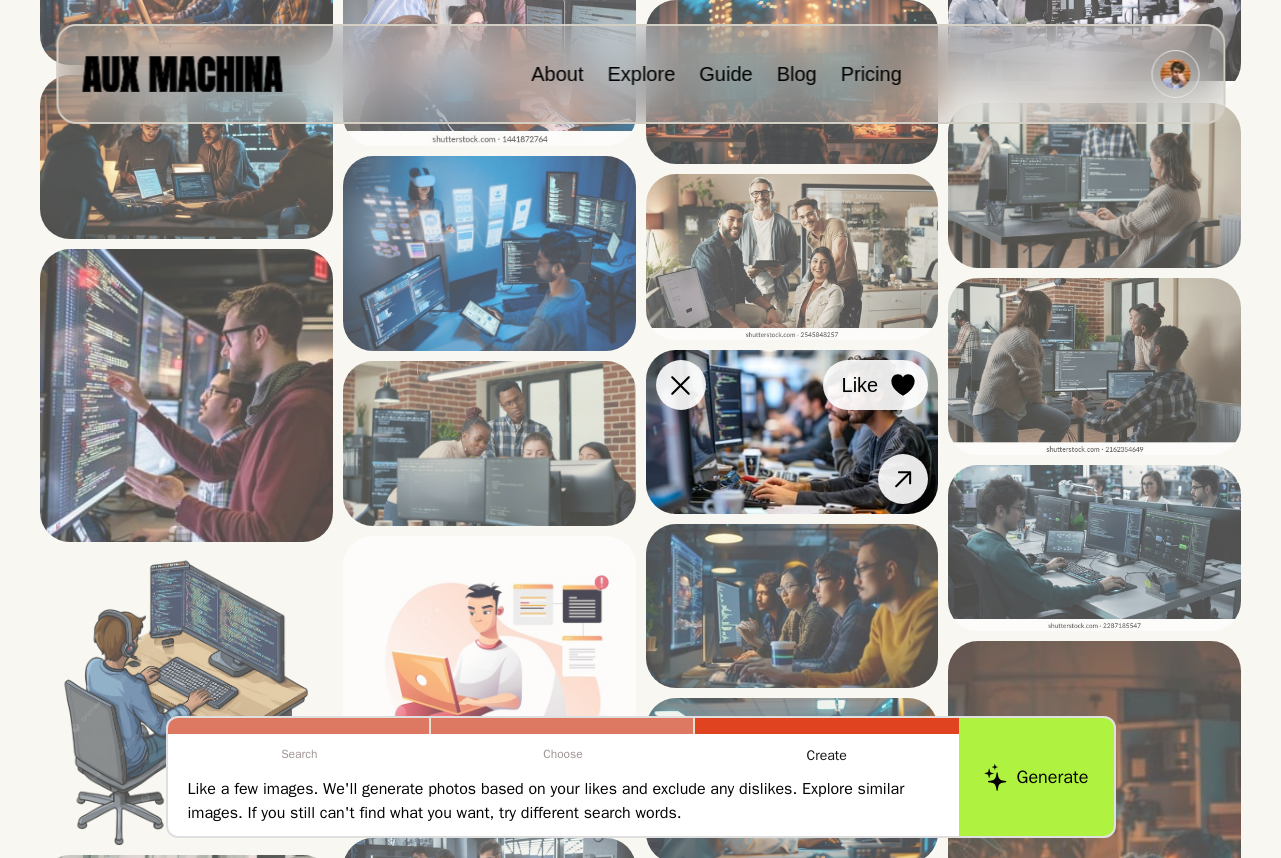 click 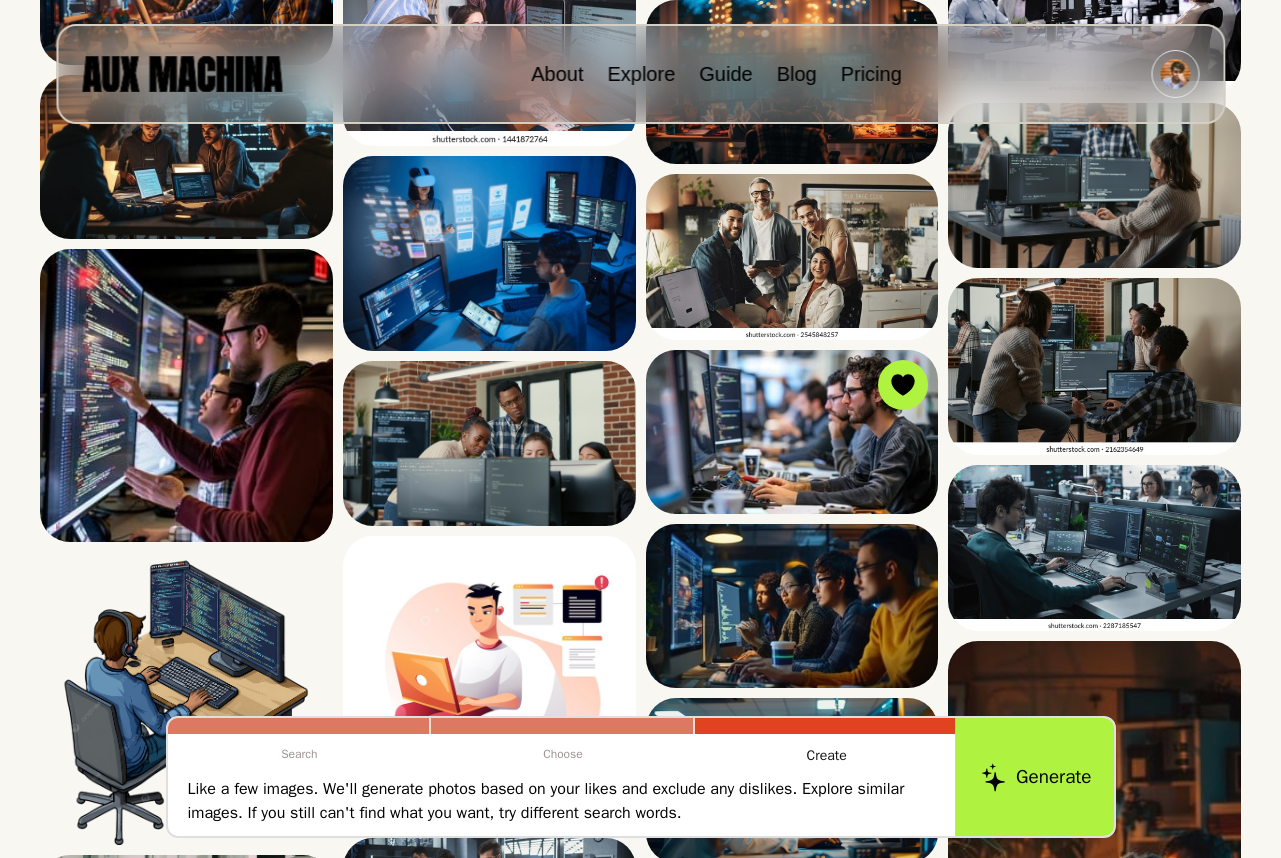 click on "Generate" at bounding box center [1036, 777] 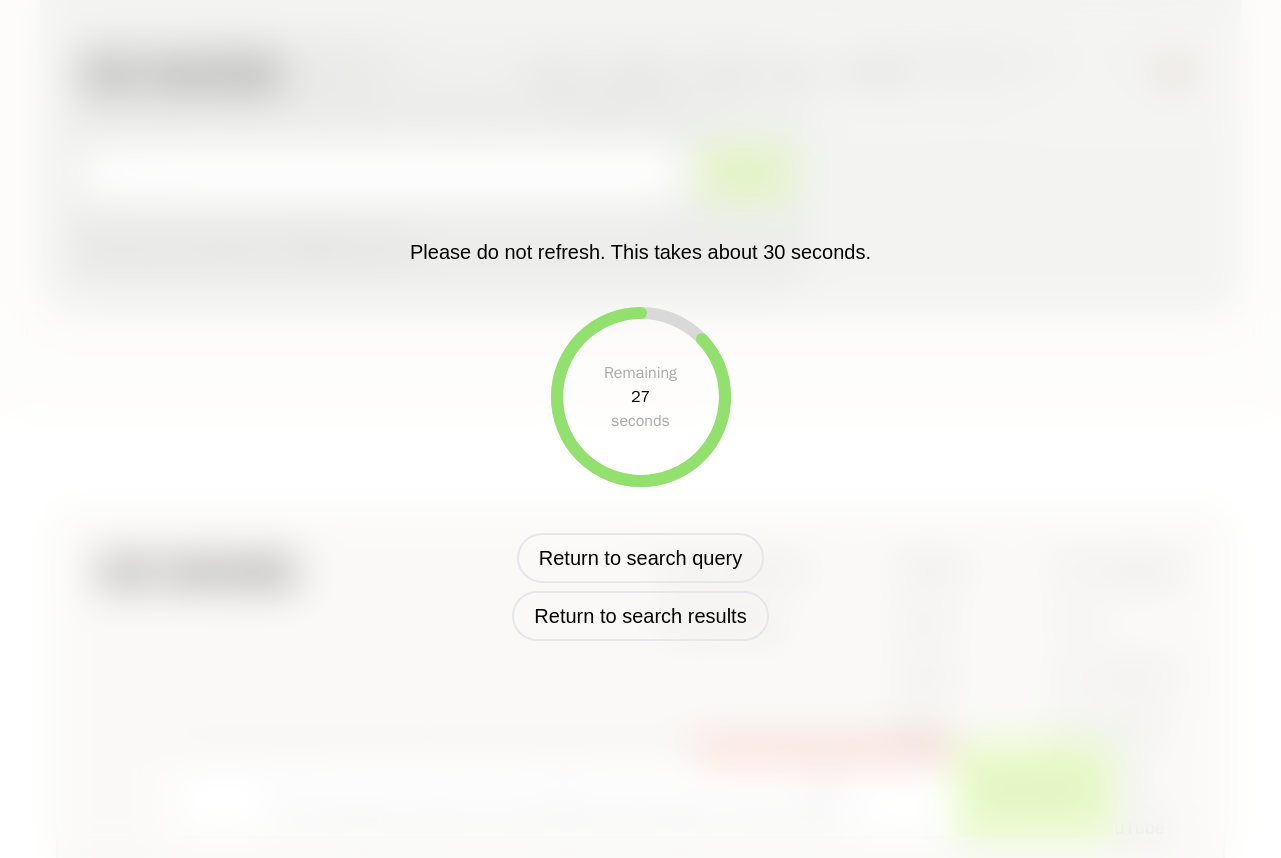 scroll, scrollTop: 924, scrollLeft: 0, axis: vertical 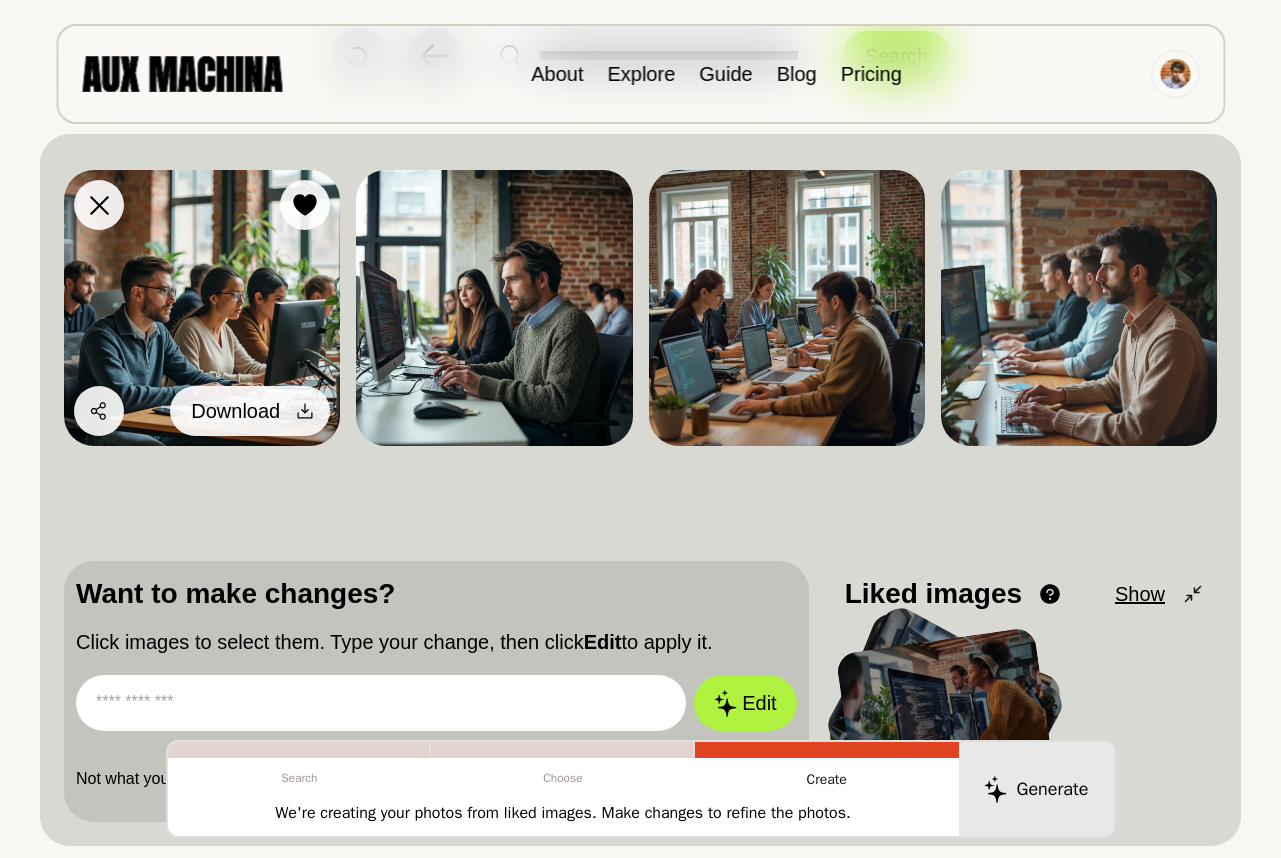 click 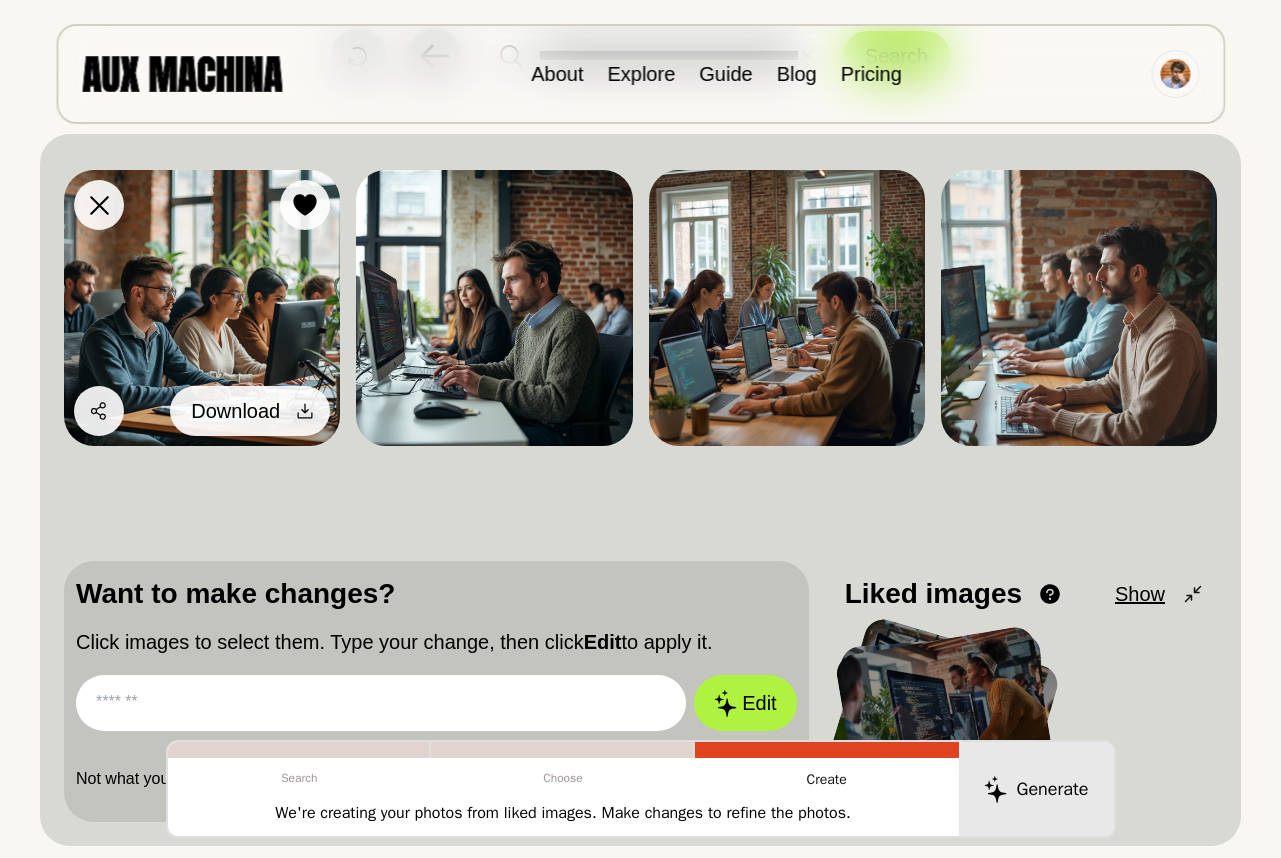 click 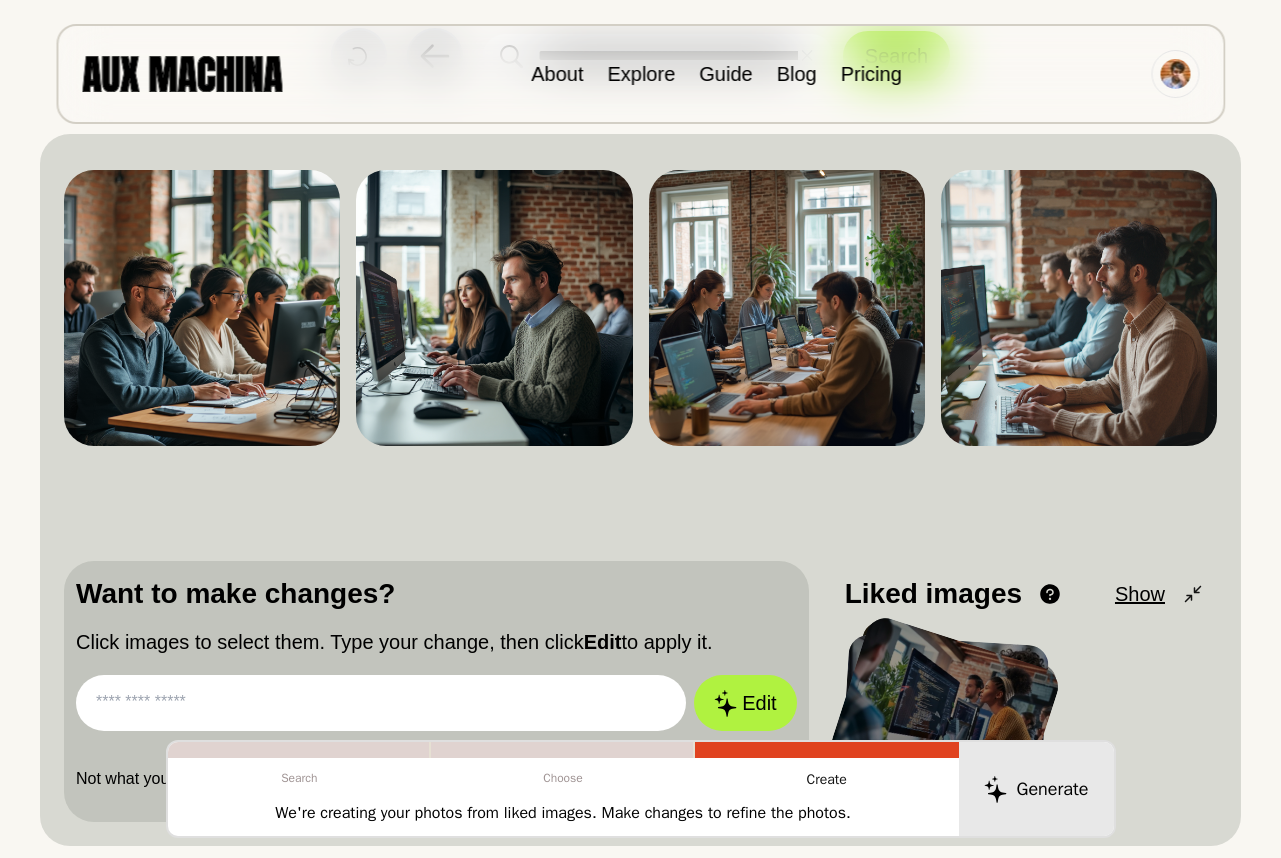 scroll, scrollTop: 0, scrollLeft: 0, axis: both 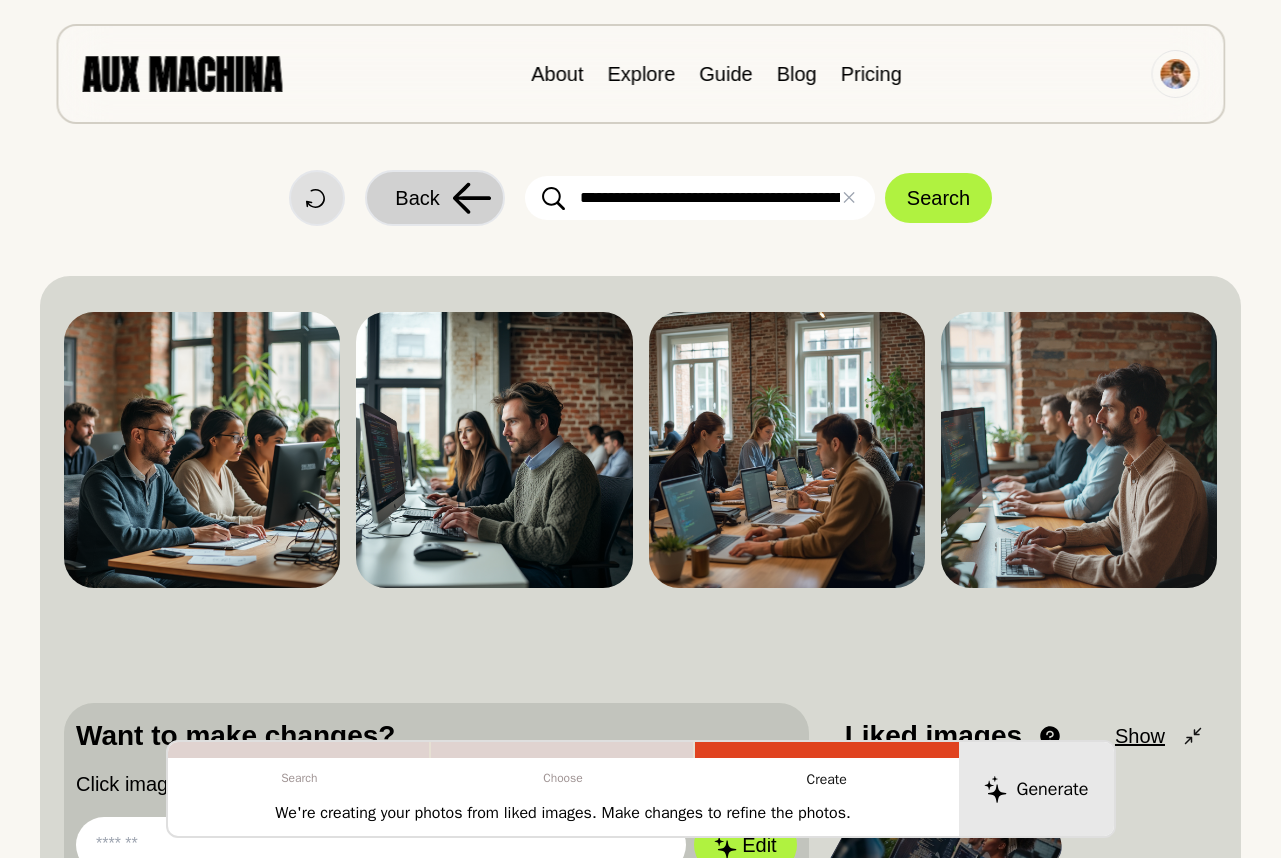 click on "Back" at bounding box center [435, 198] 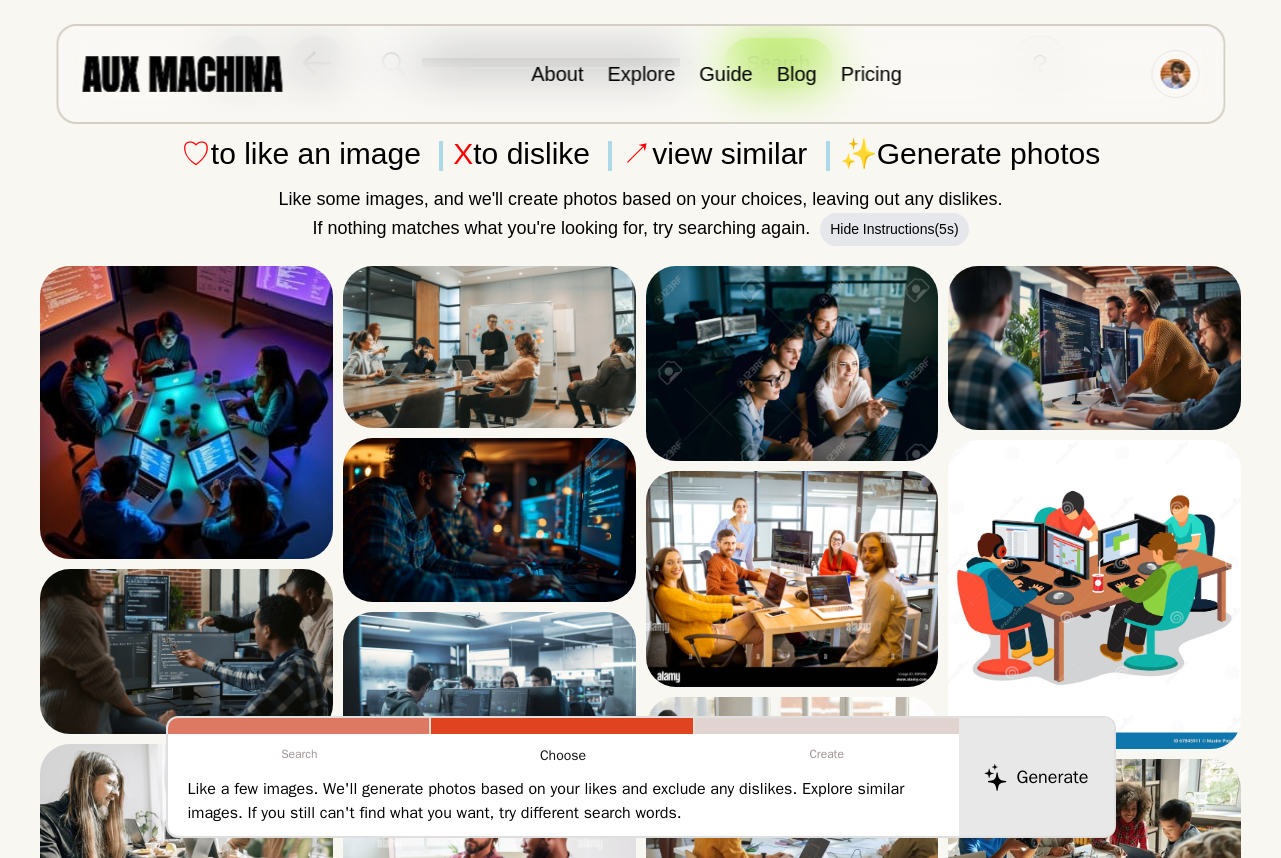 scroll, scrollTop: 0, scrollLeft: 0, axis: both 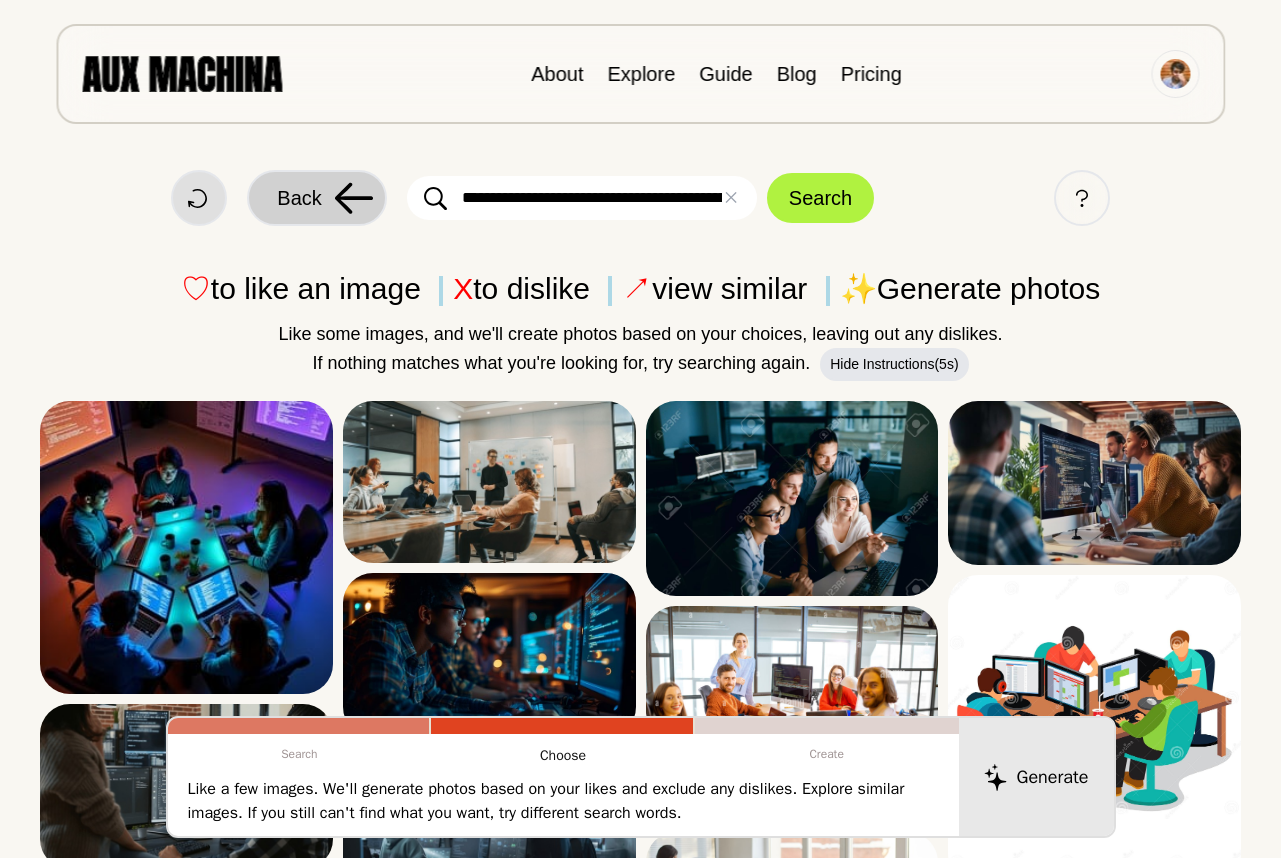 click on "Back" at bounding box center [317, 198] 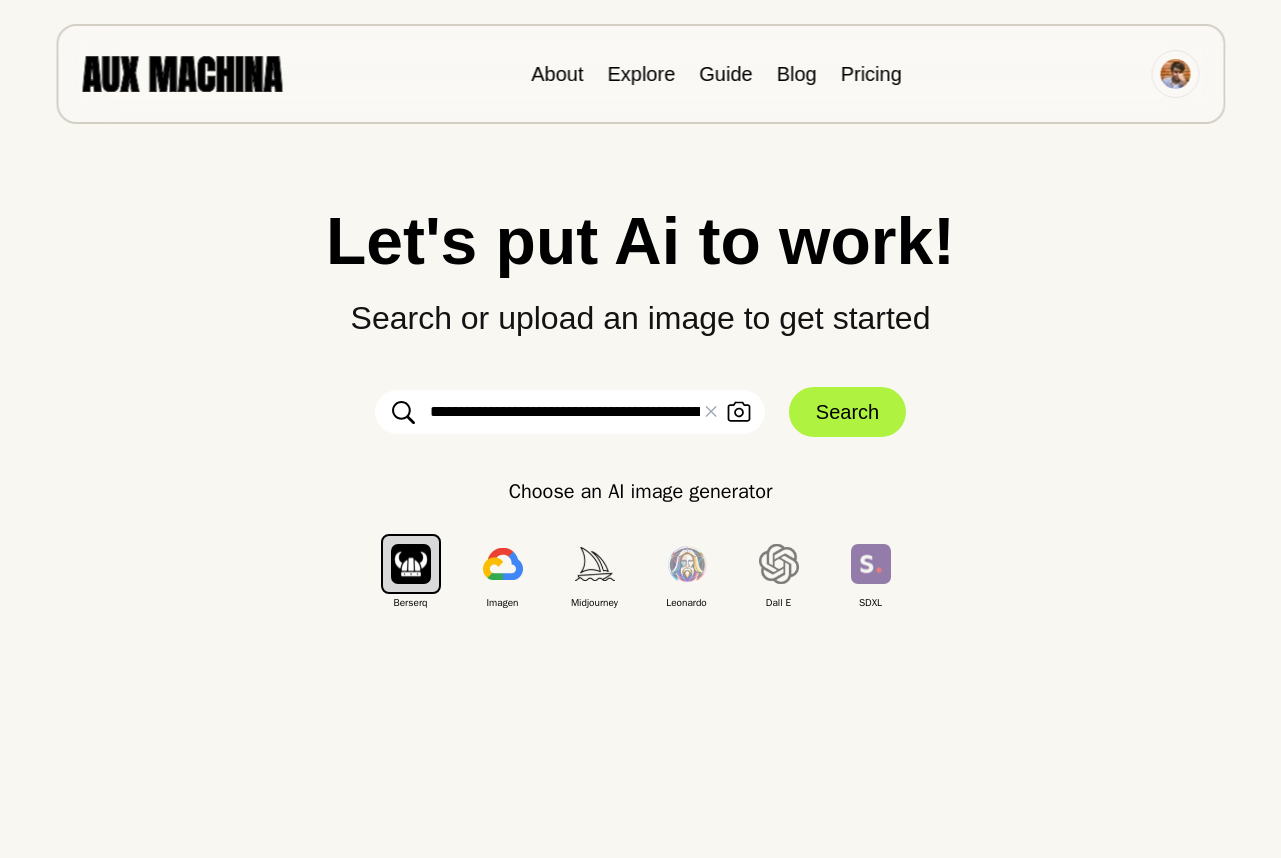 click on "**********" at bounding box center (570, 412) 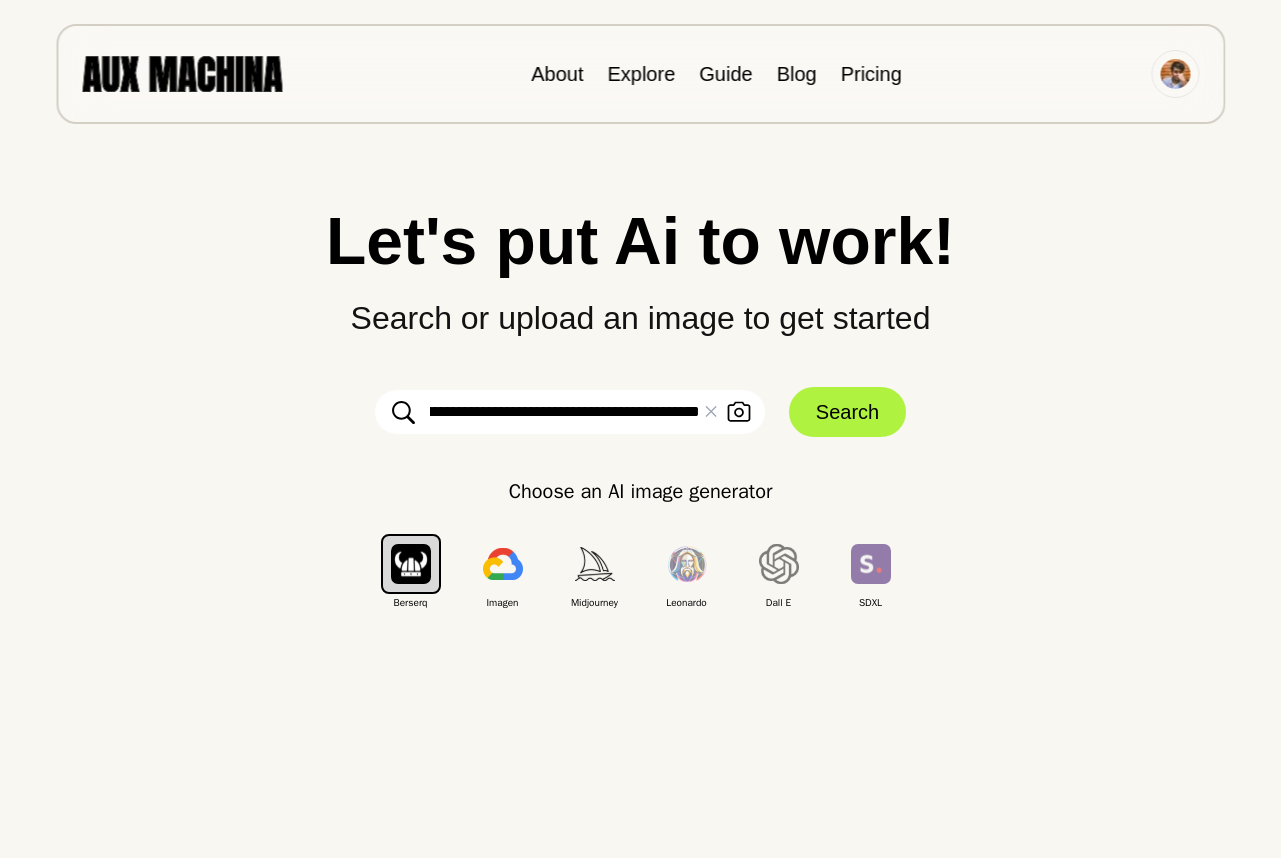 drag, startPoint x: 606, startPoint y: 411, endPoint x: 685, endPoint y: 414, distance: 79.05694 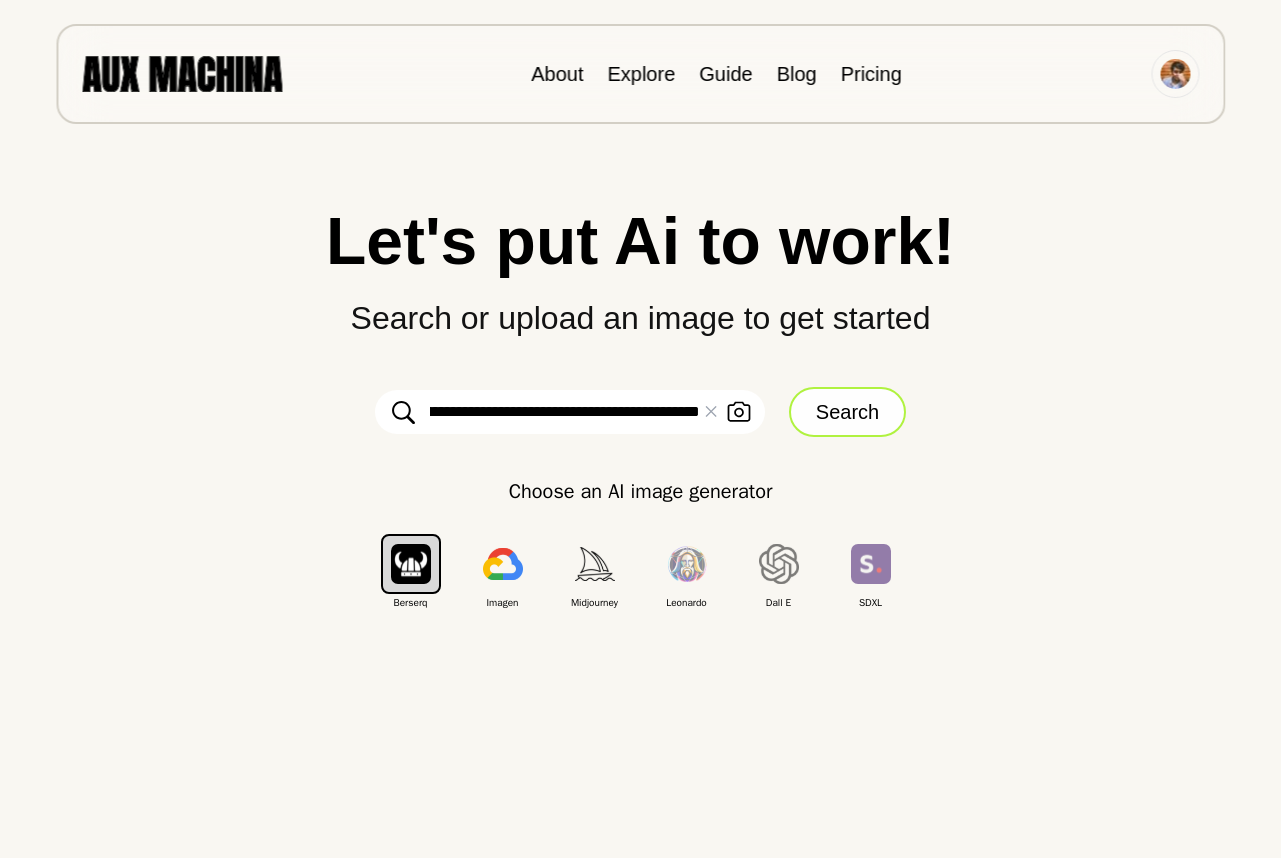type on "**********" 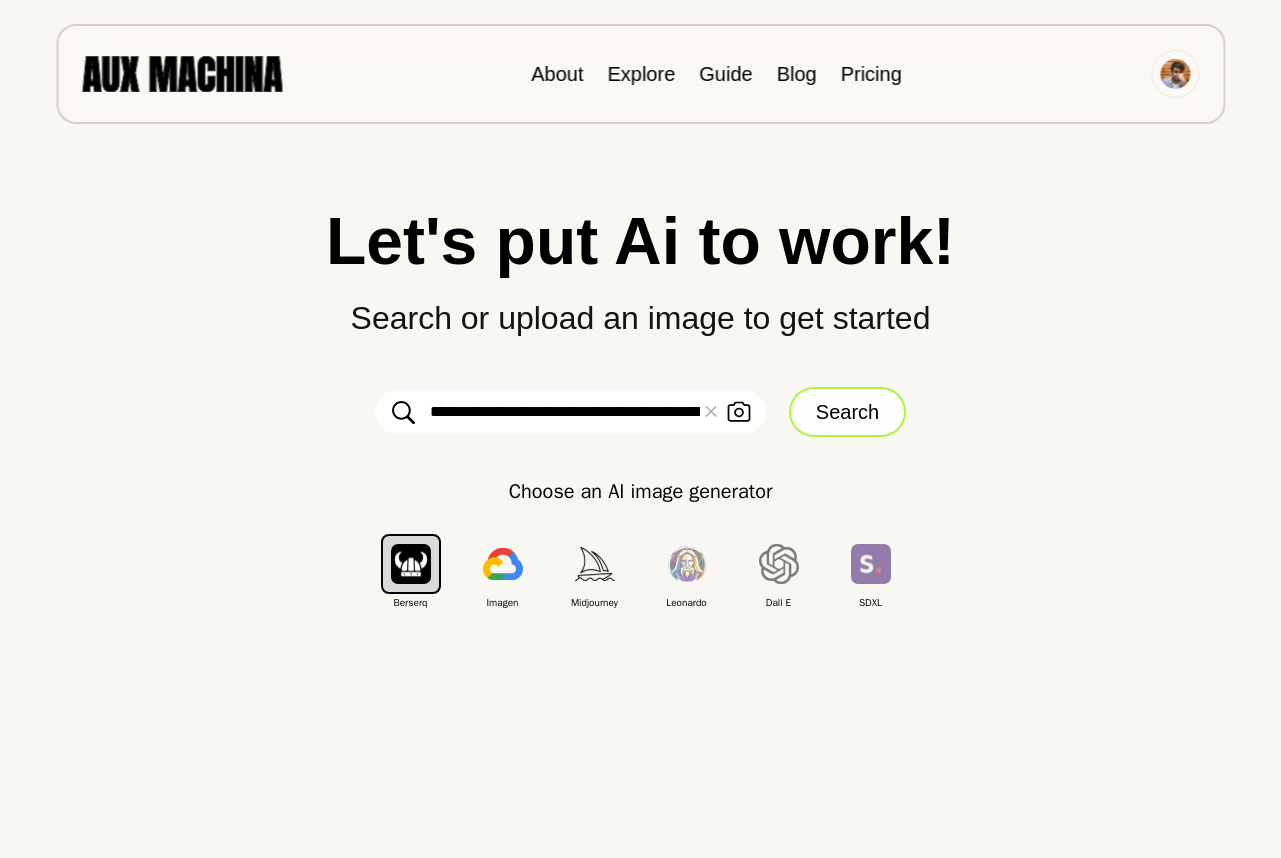 click on "Search" at bounding box center (847, 412) 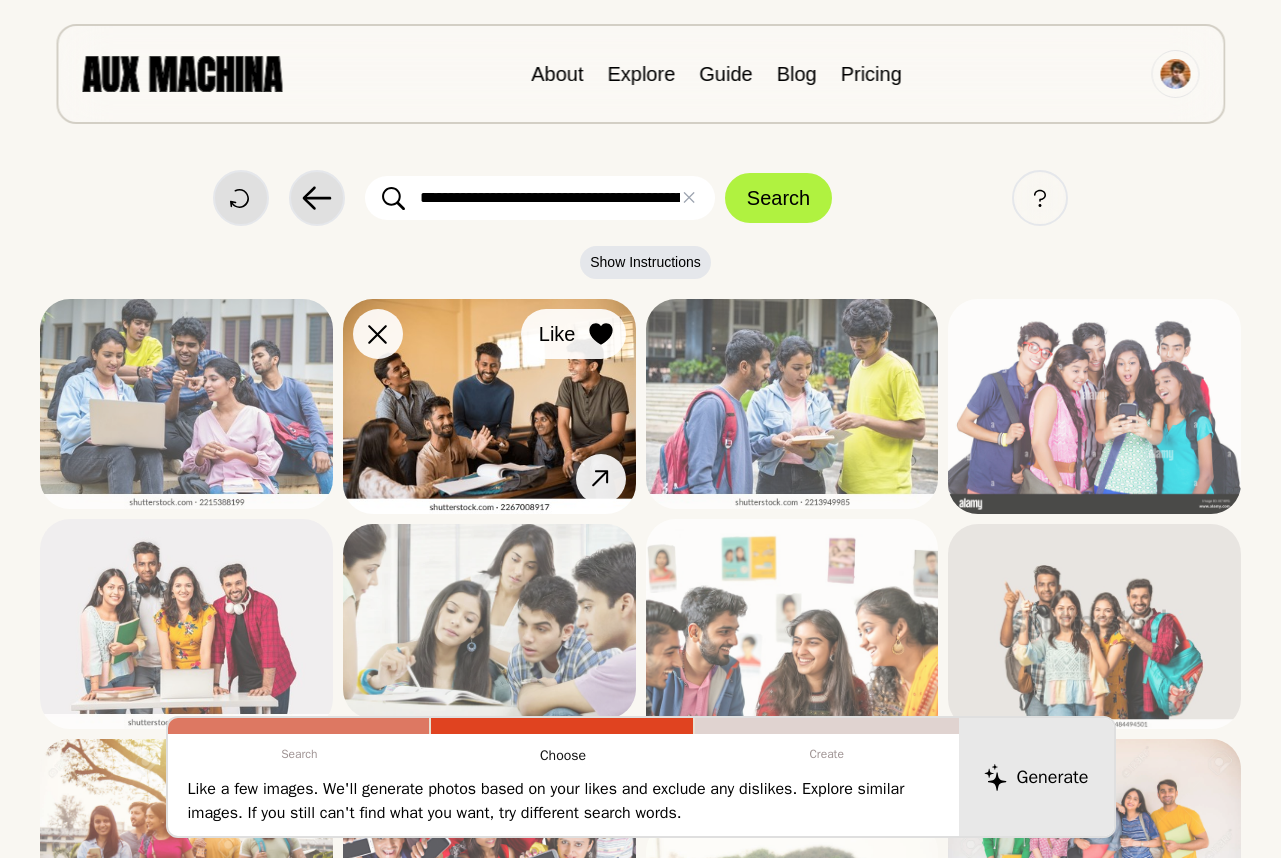 click 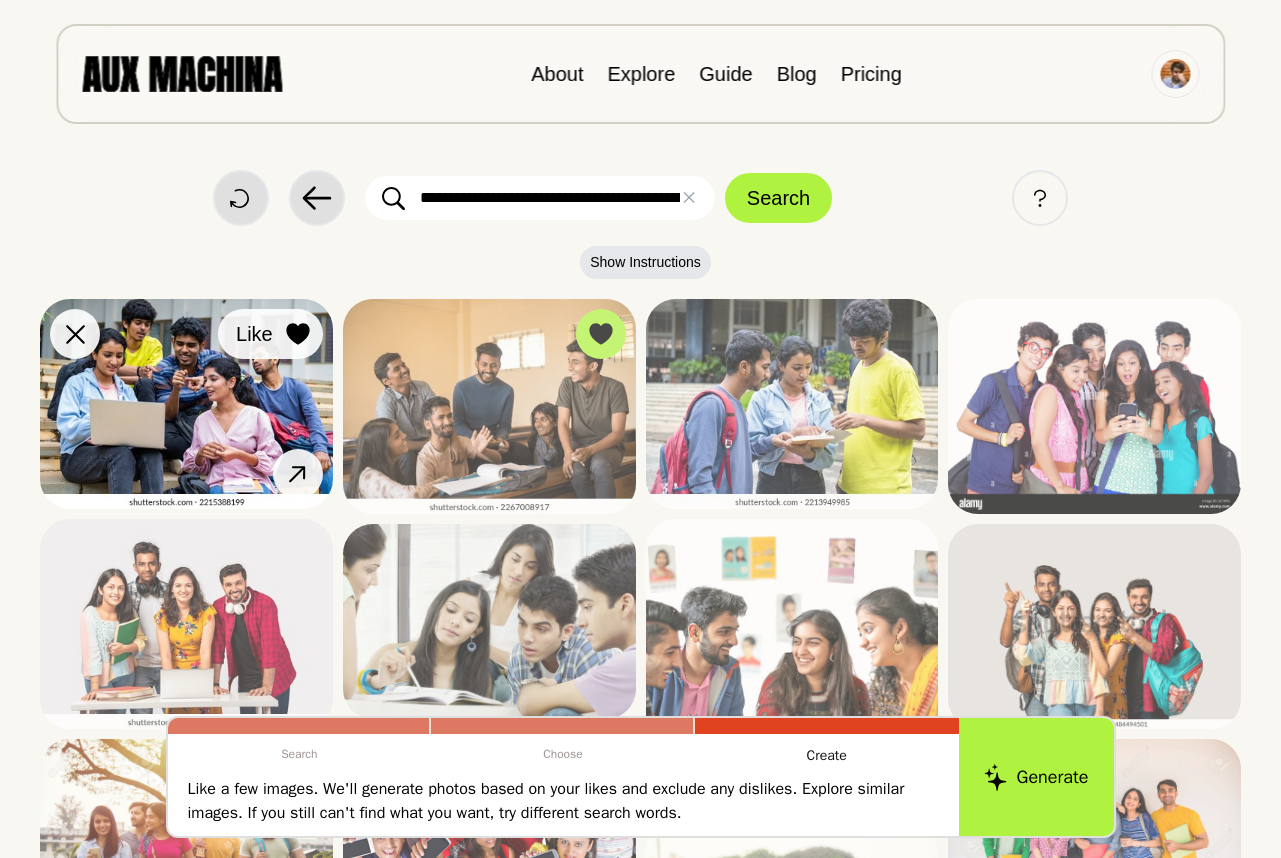 click 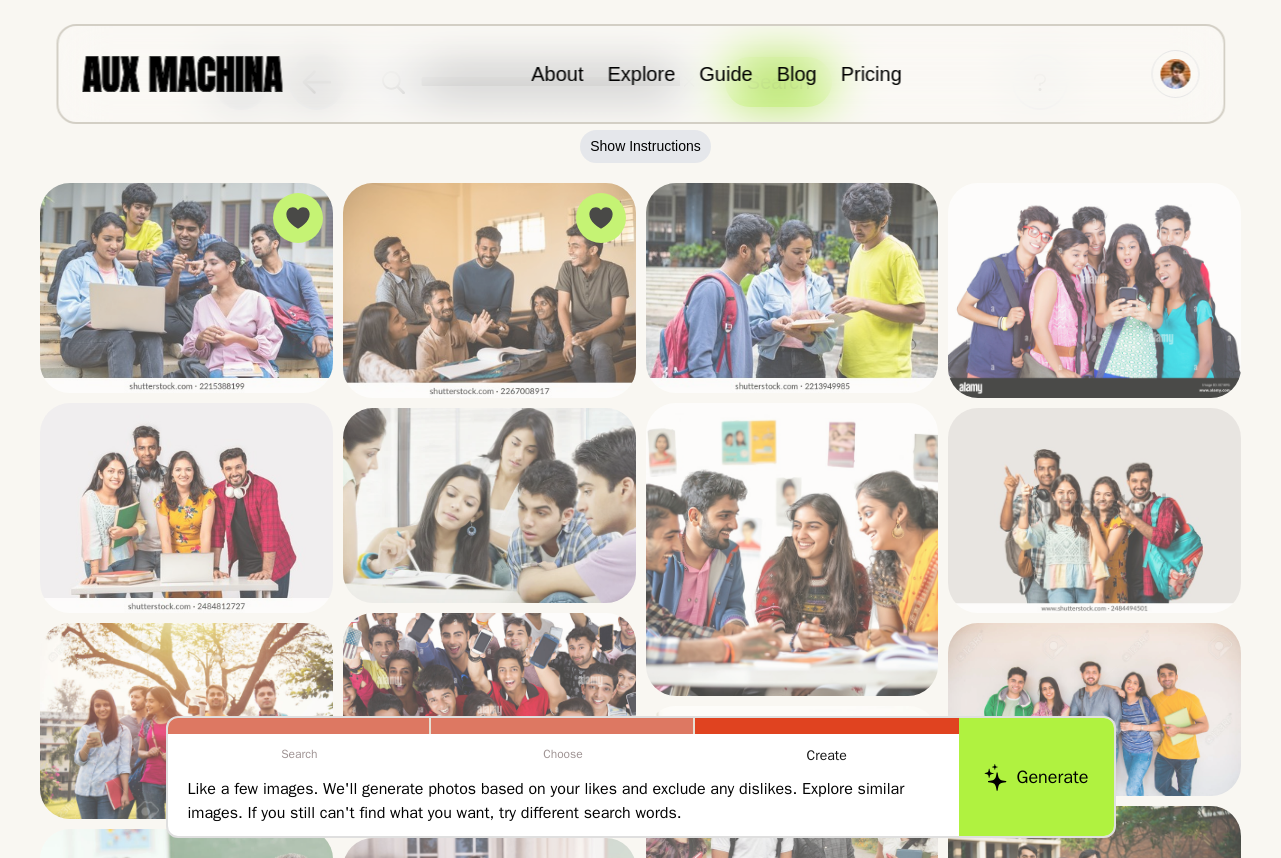 scroll, scrollTop: 125, scrollLeft: 0, axis: vertical 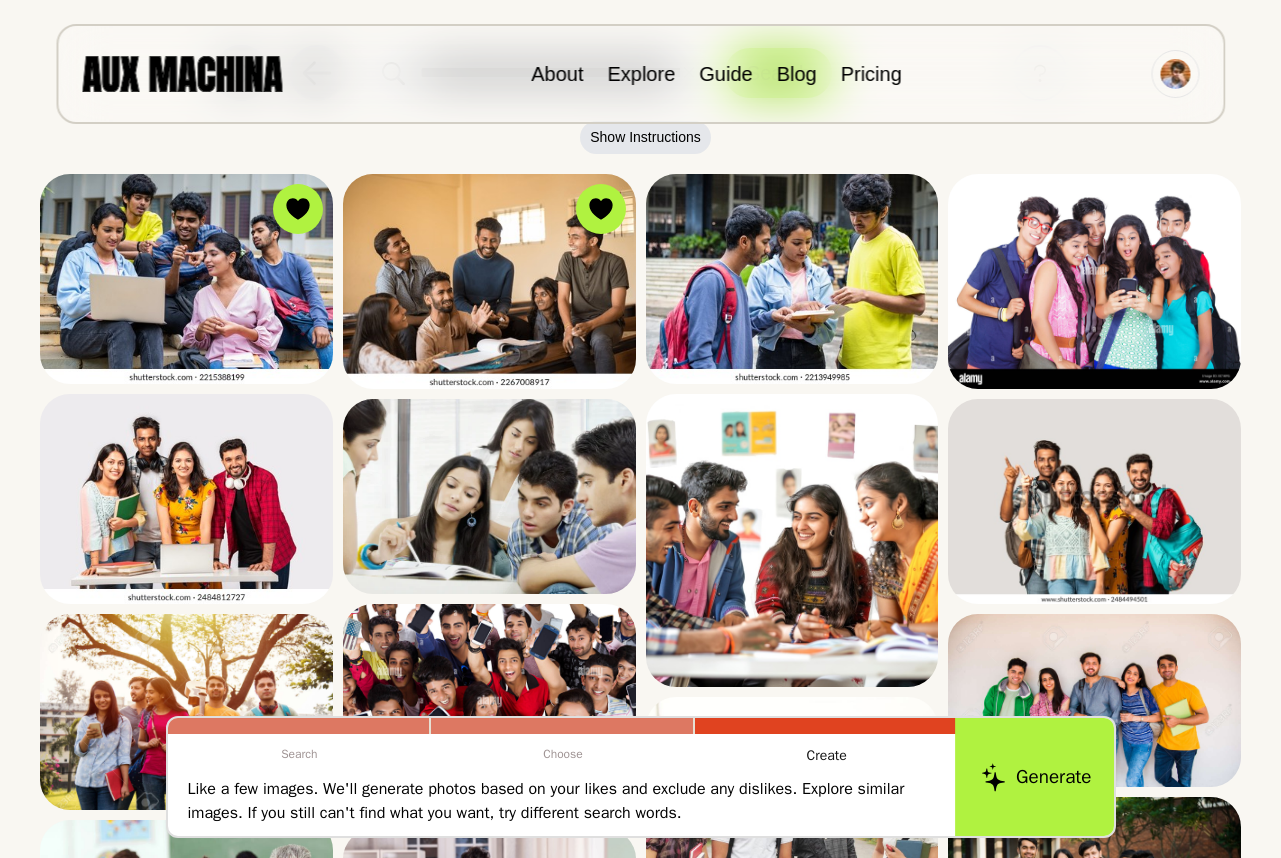 click on "Generate" at bounding box center (1036, 777) 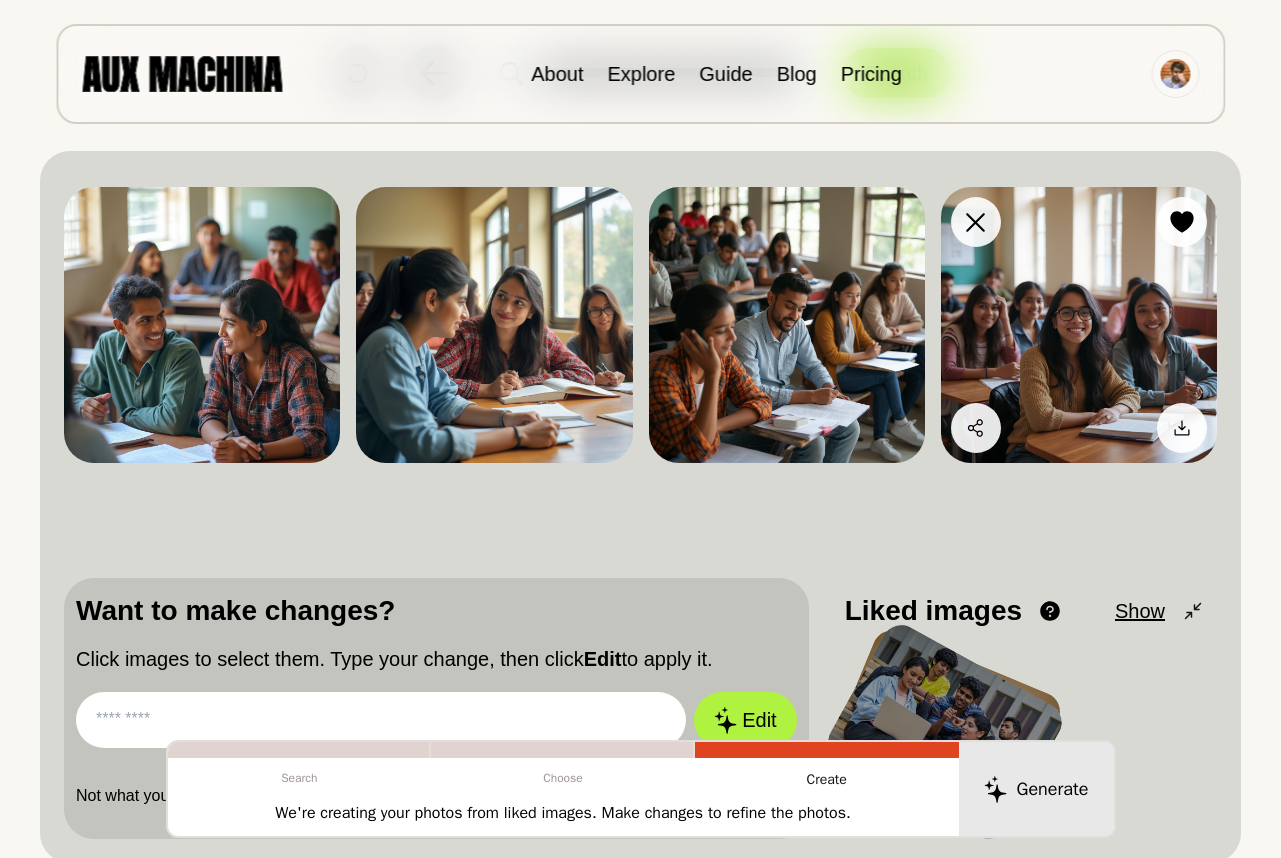 click at bounding box center (1079, 325) 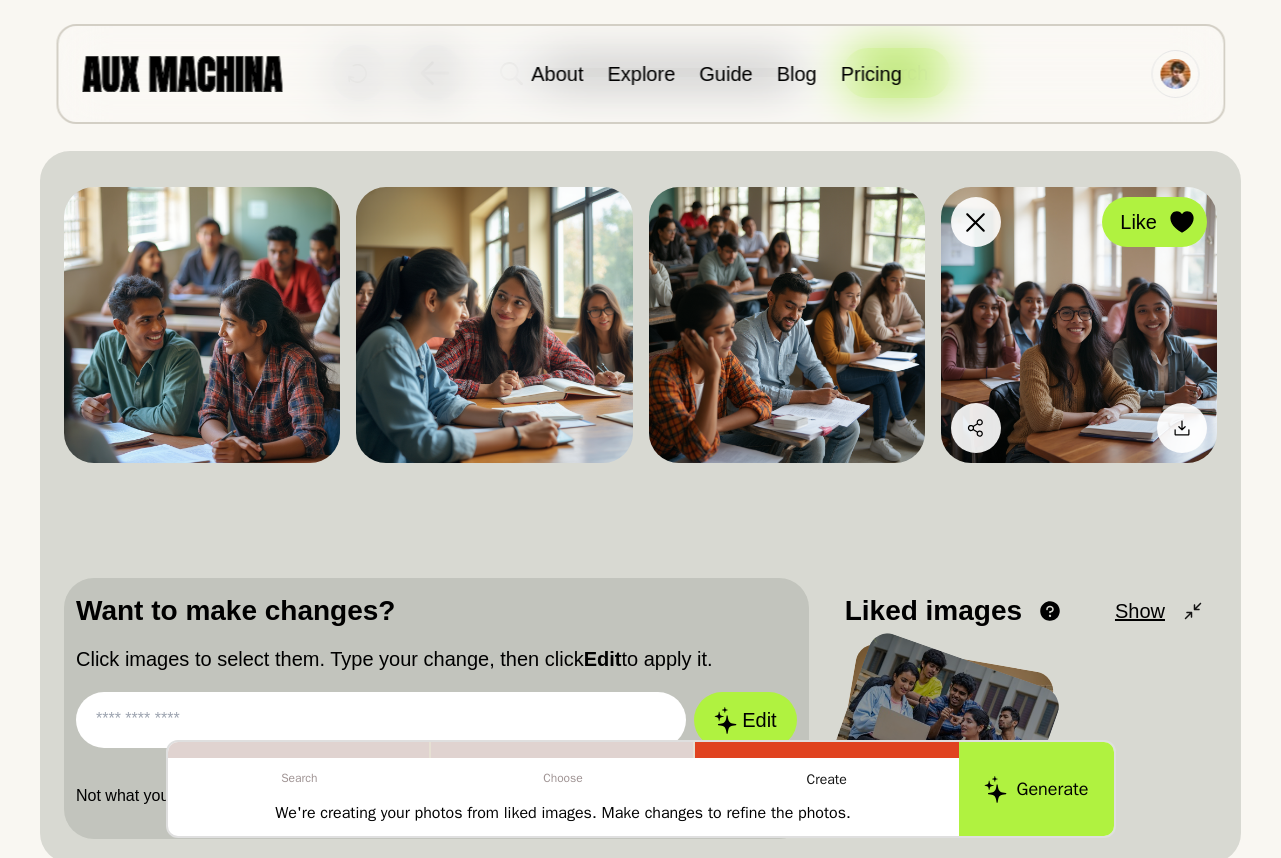 click 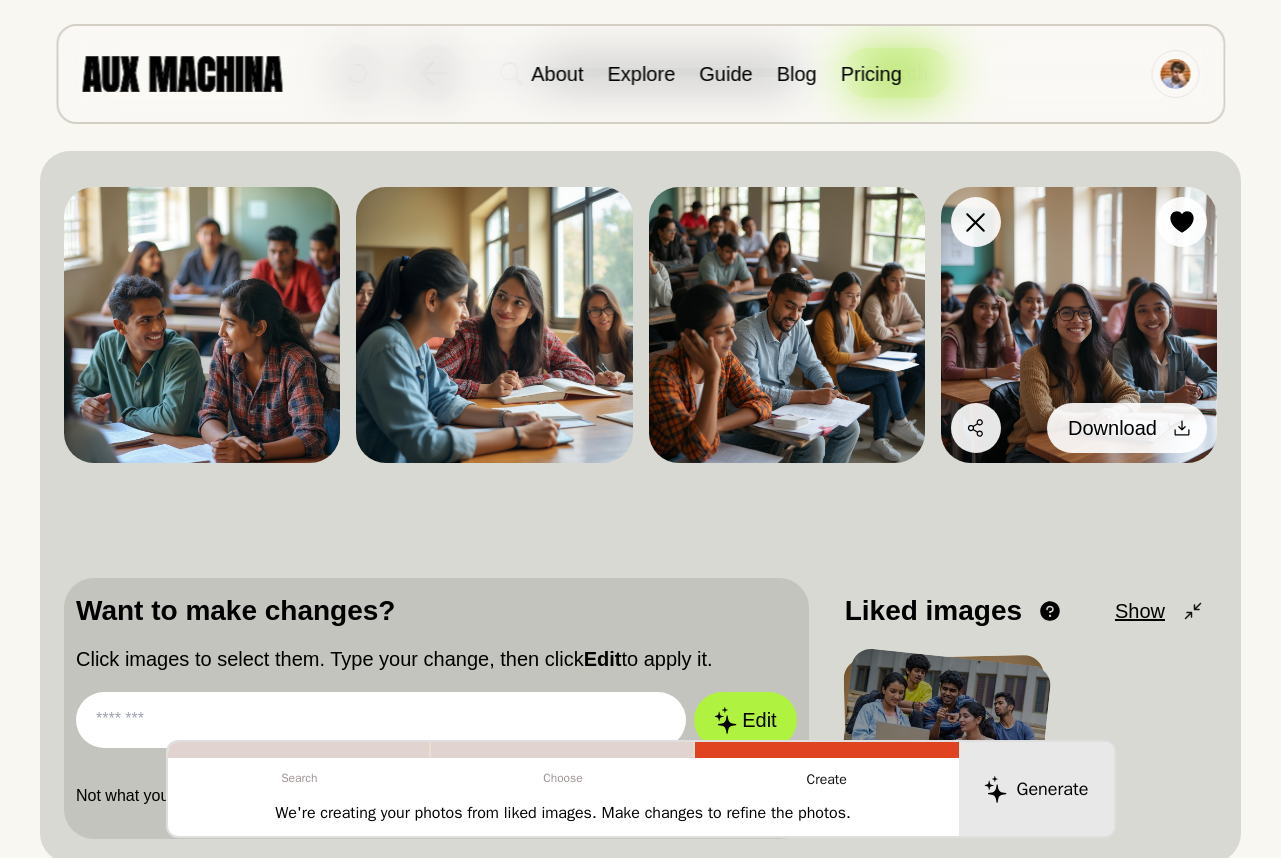 click 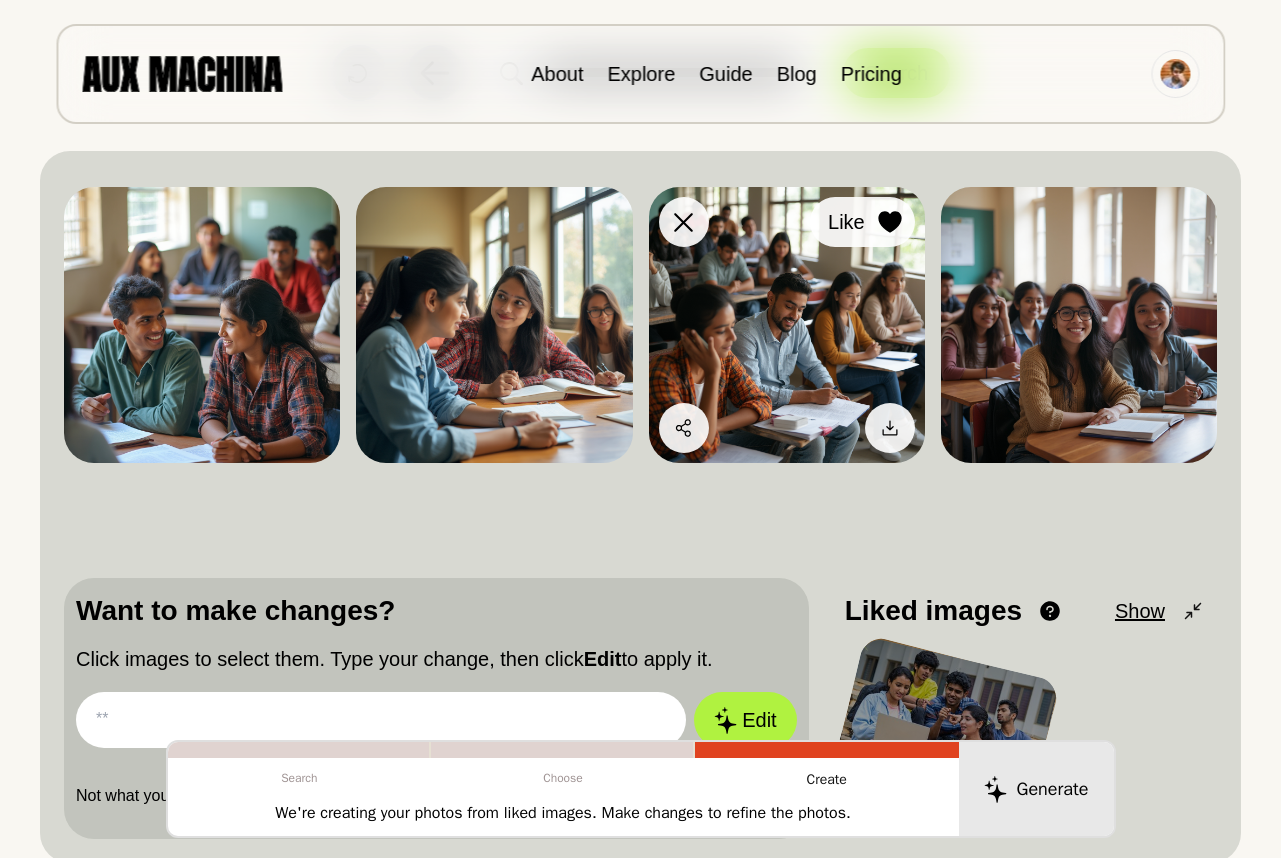 click 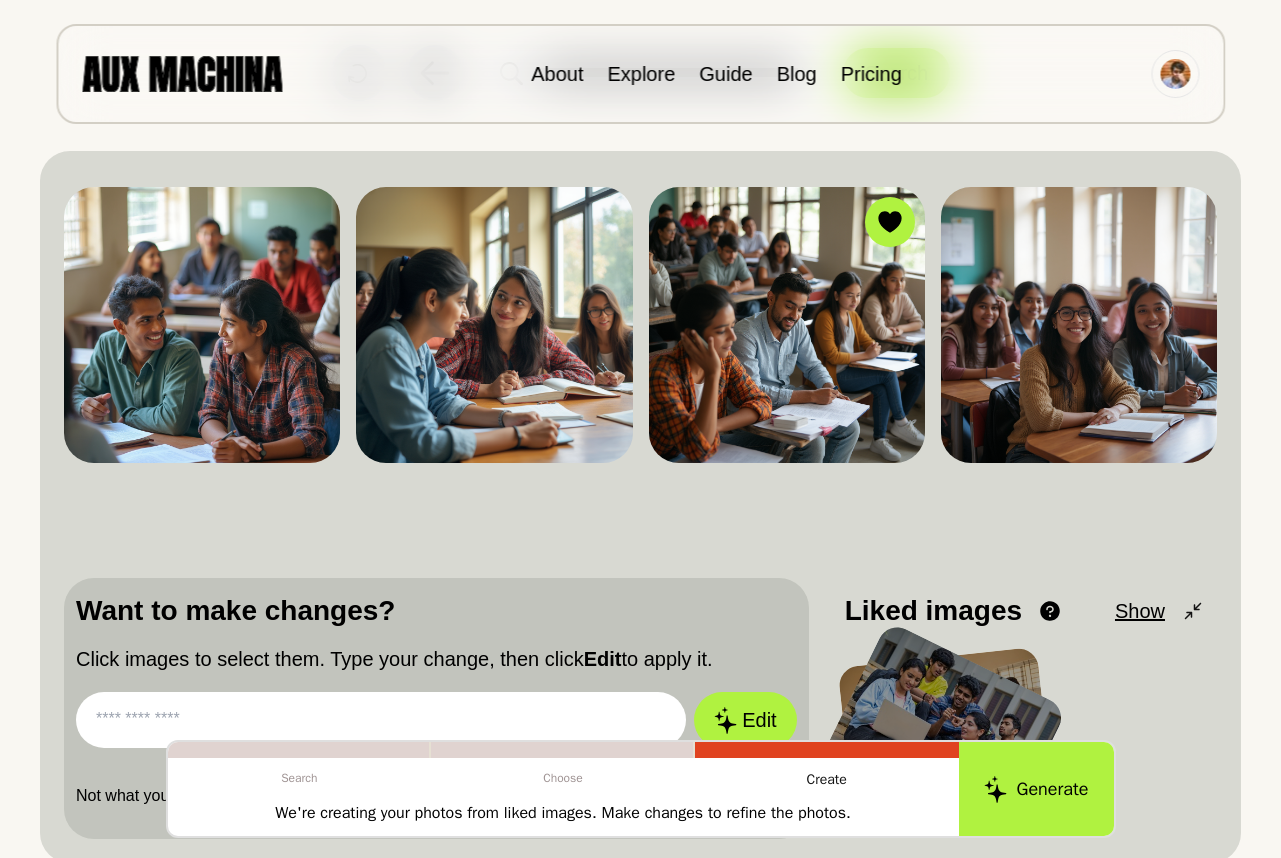 click at bounding box center (381, 720) 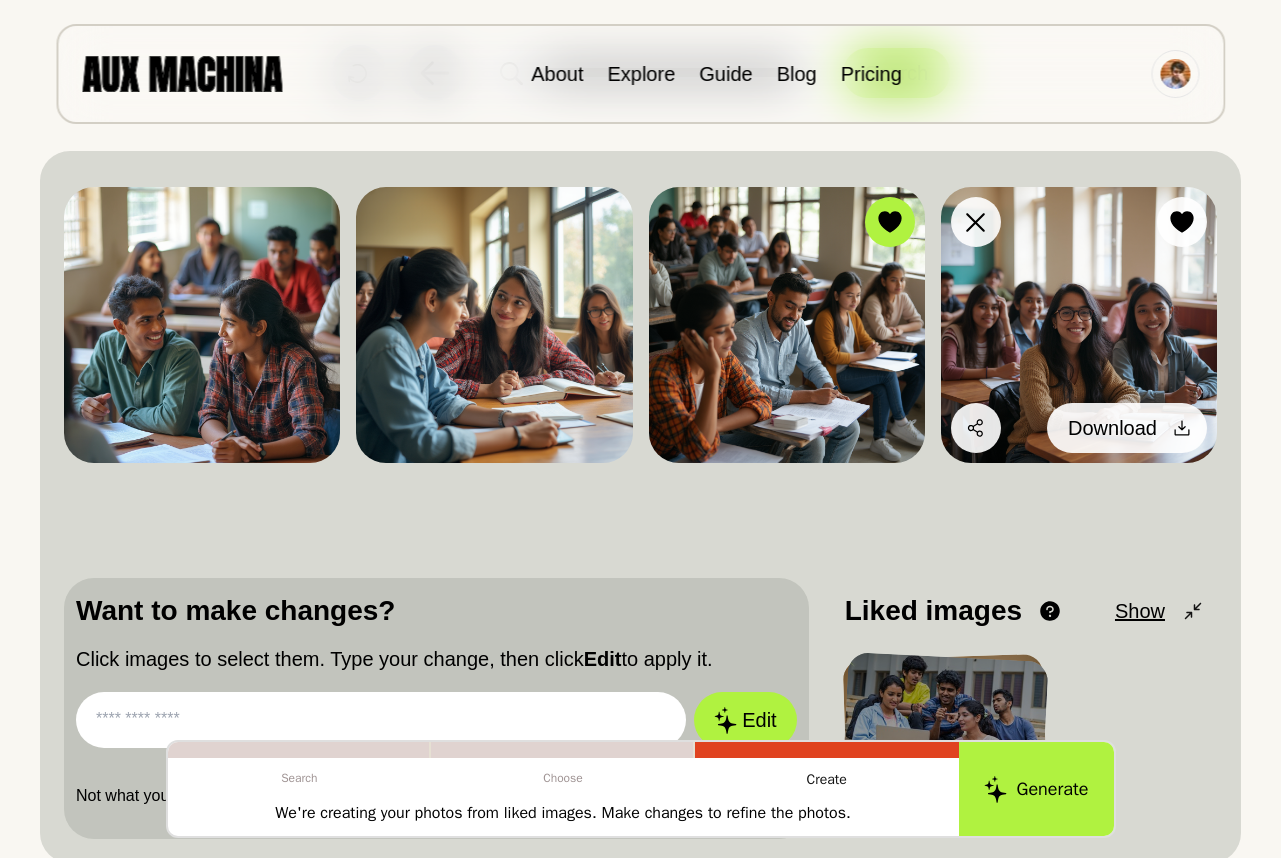 click 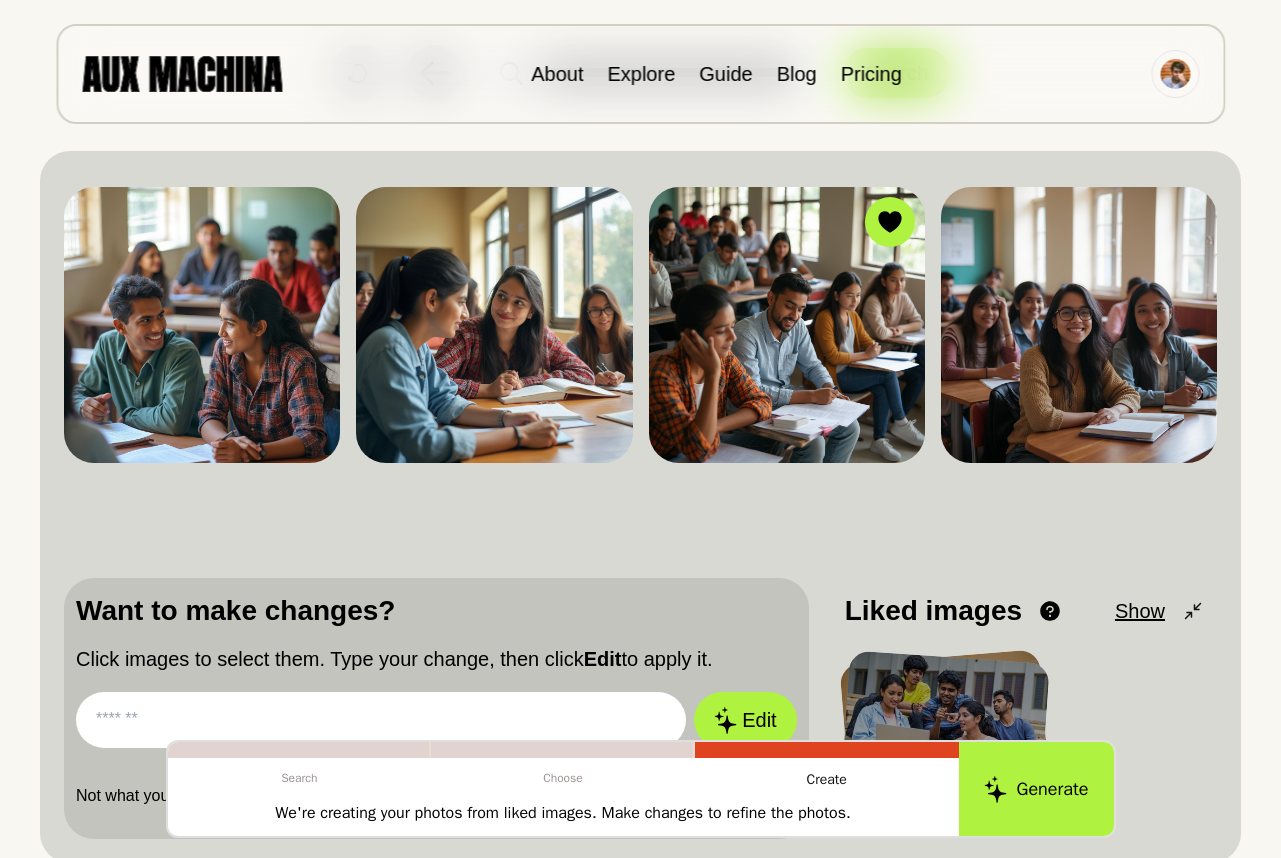 click at bounding box center [381, 720] 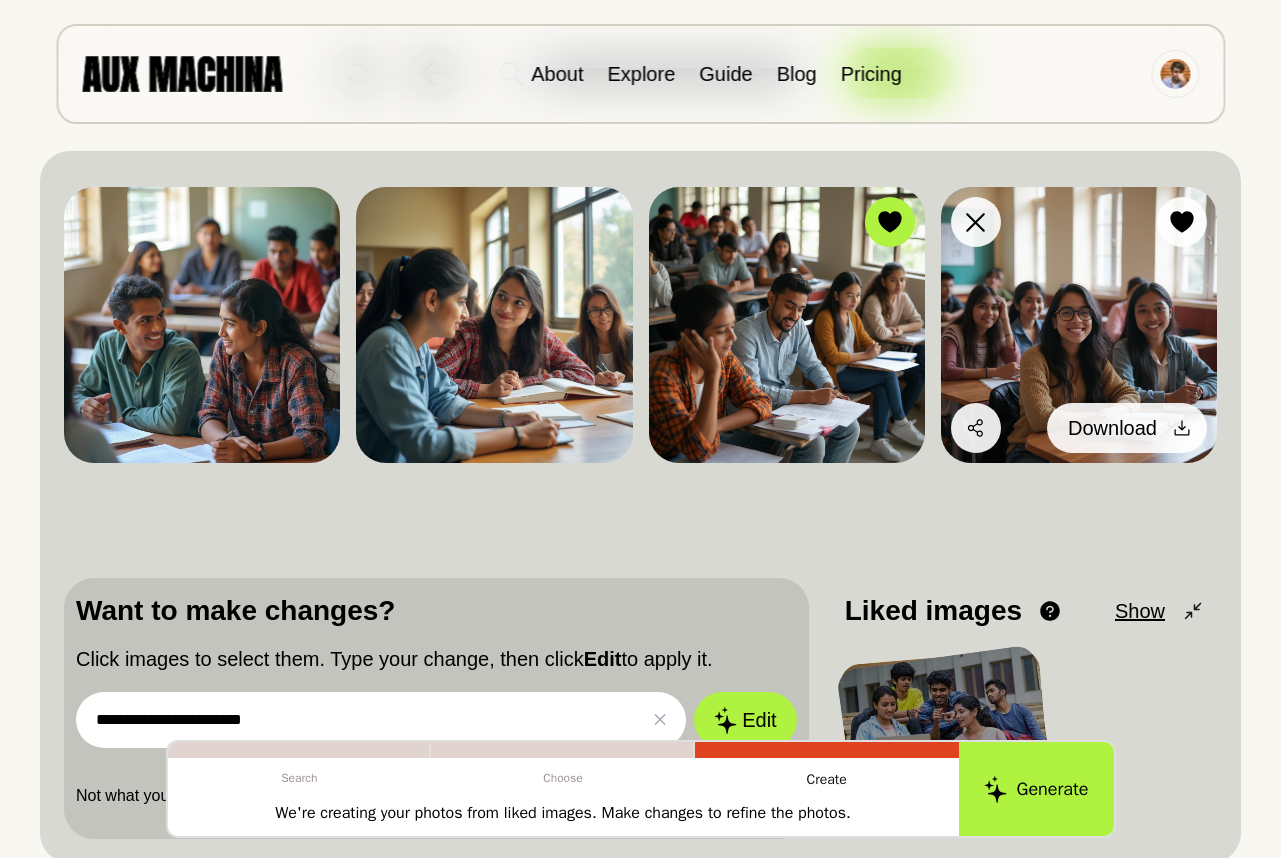 type on "**********" 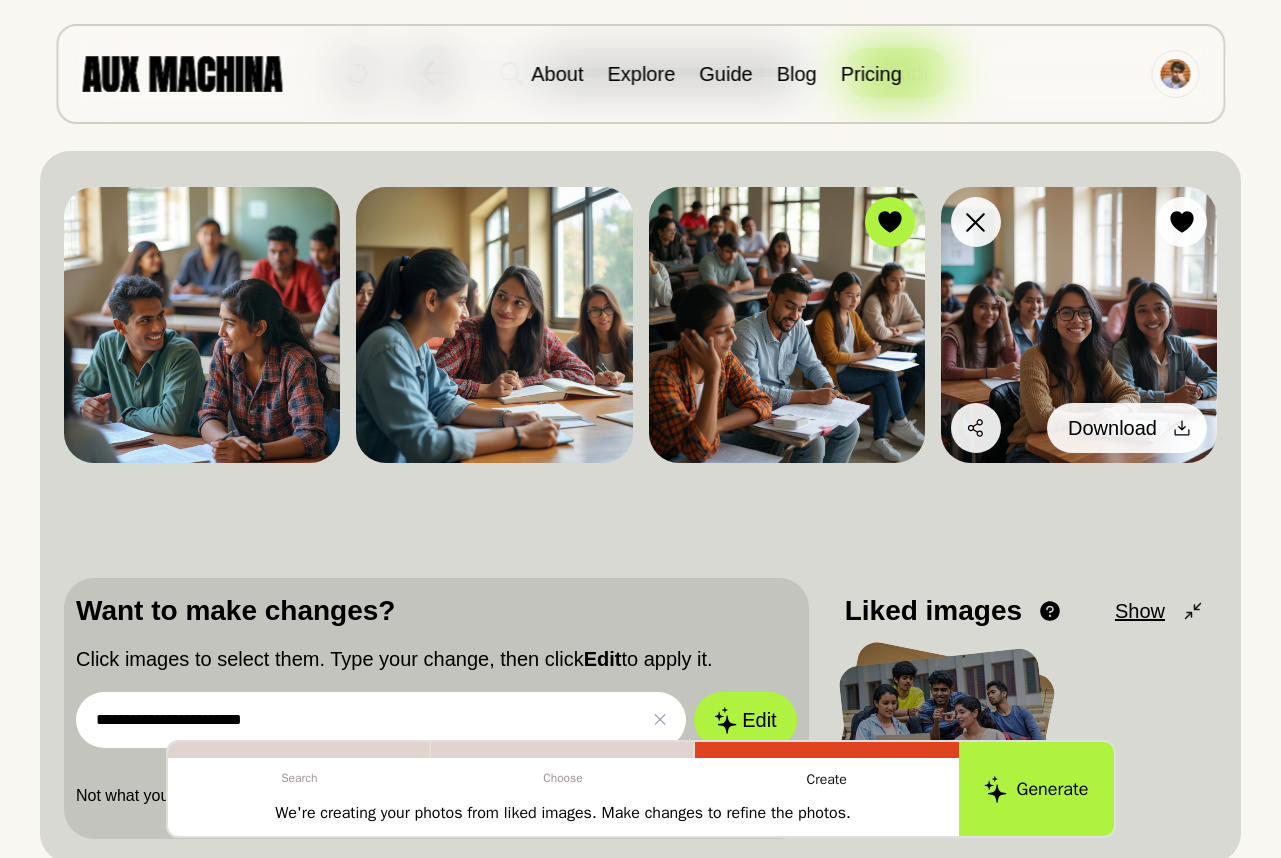 type 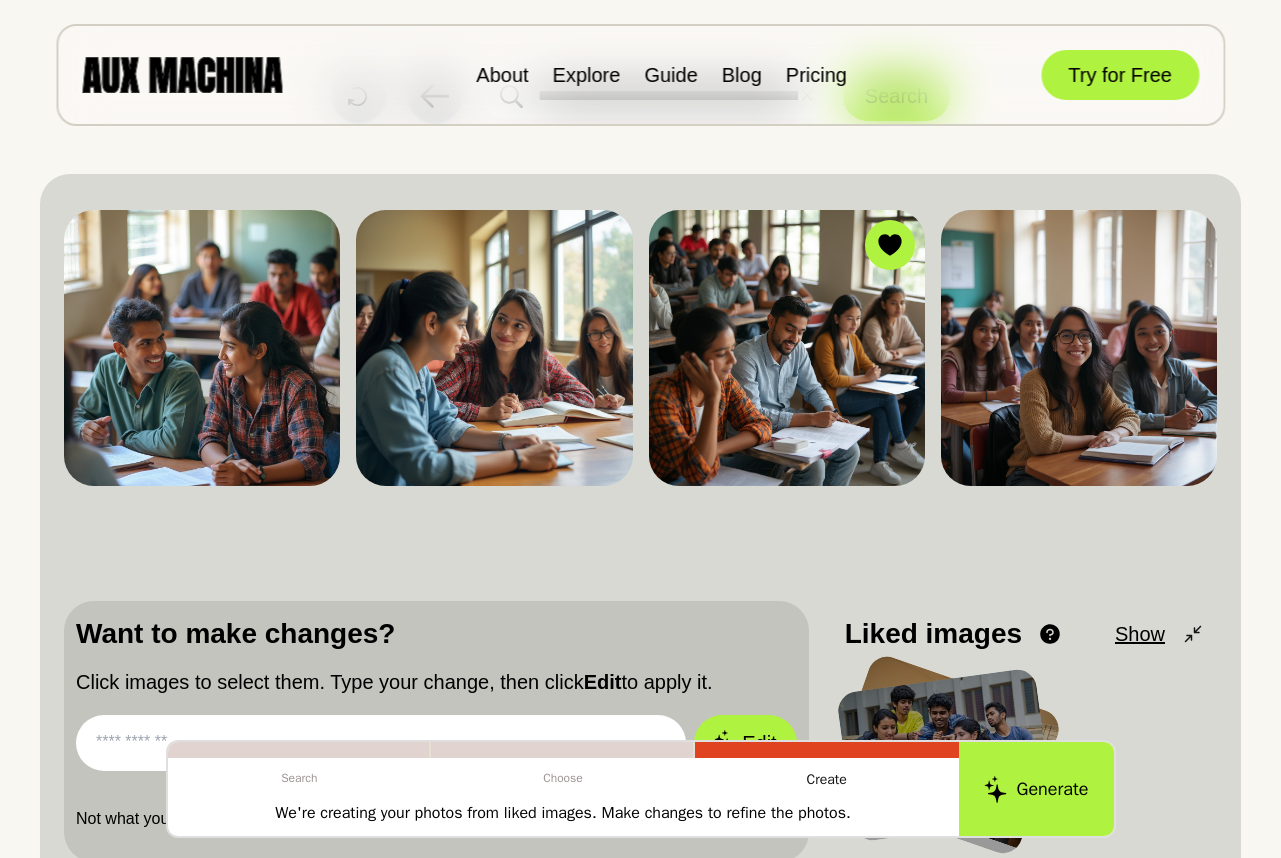 scroll, scrollTop: 0, scrollLeft: 0, axis: both 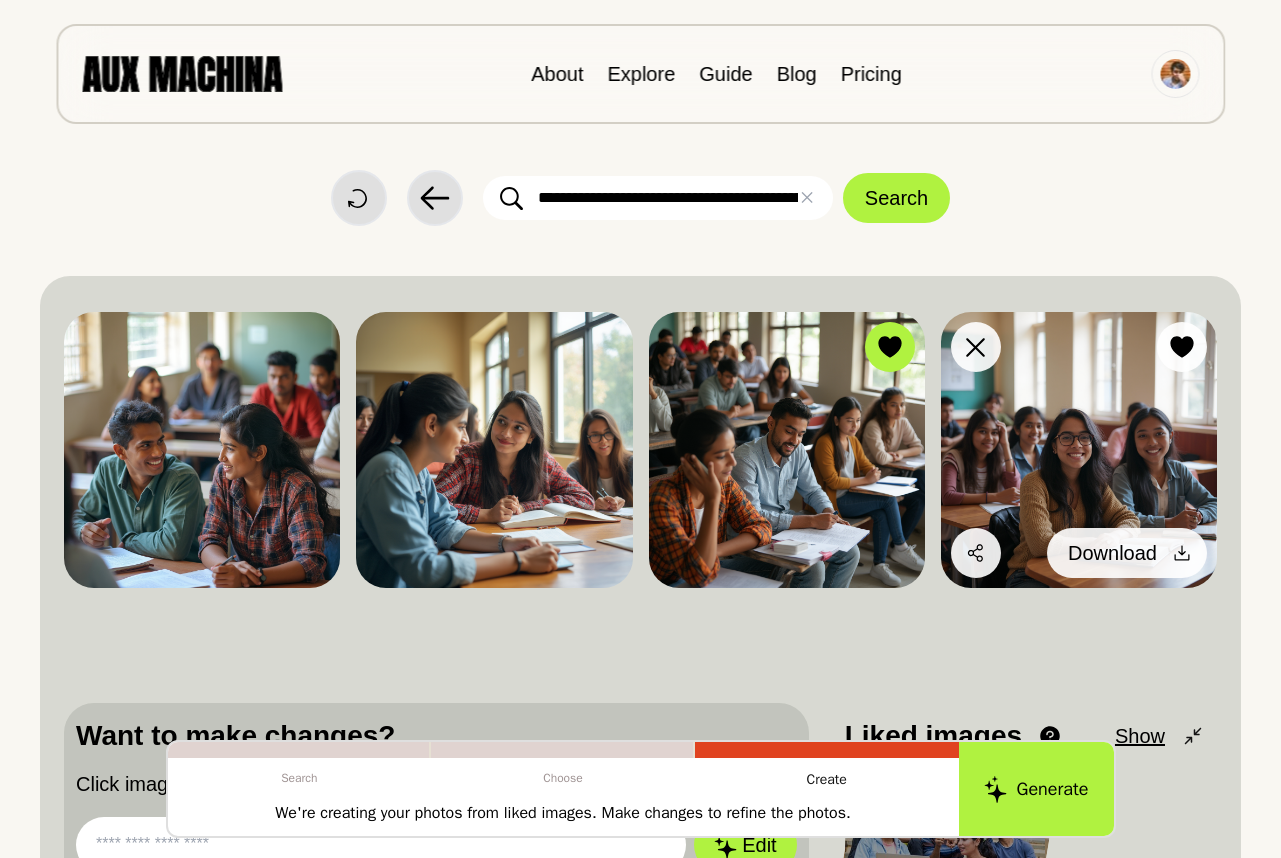 click 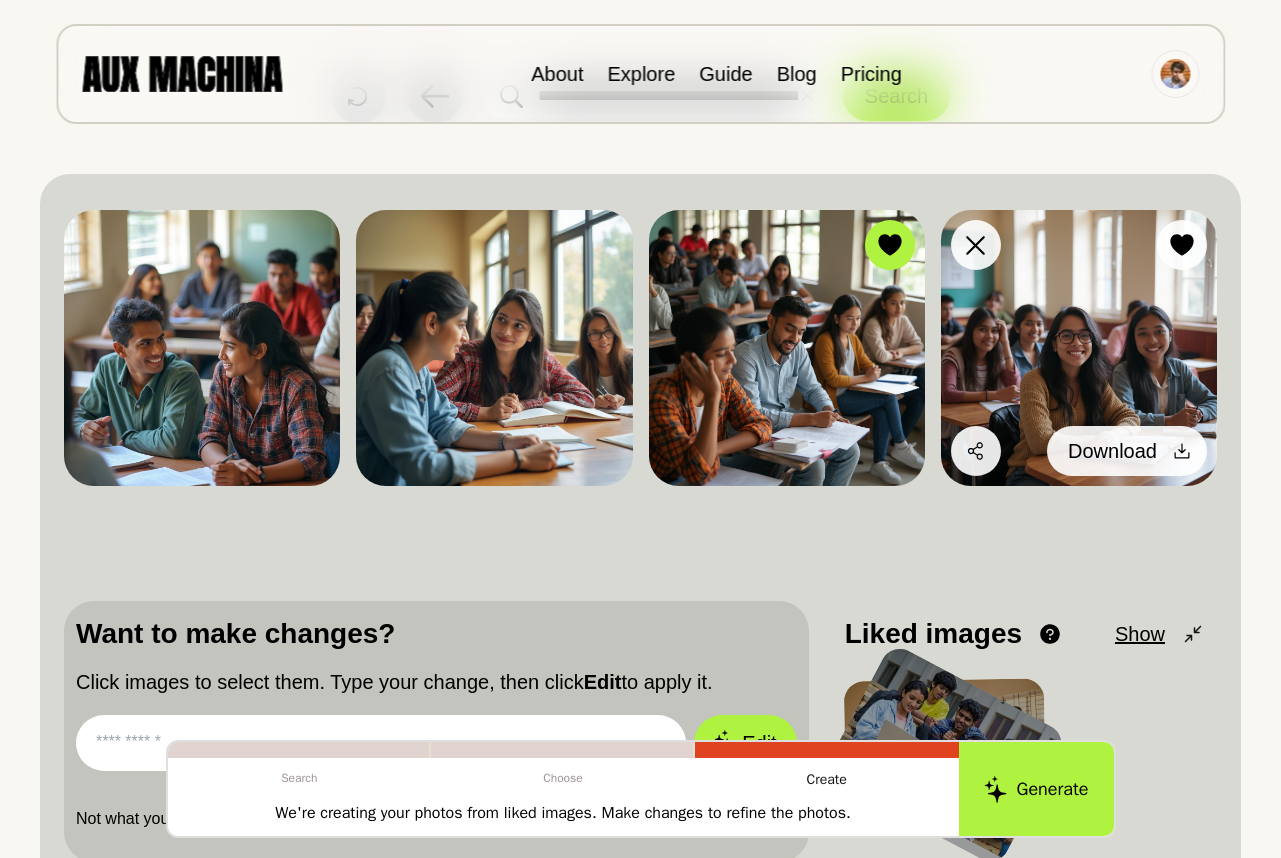scroll, scrollTop: 136, scrollLeft: 0, axis: vertical 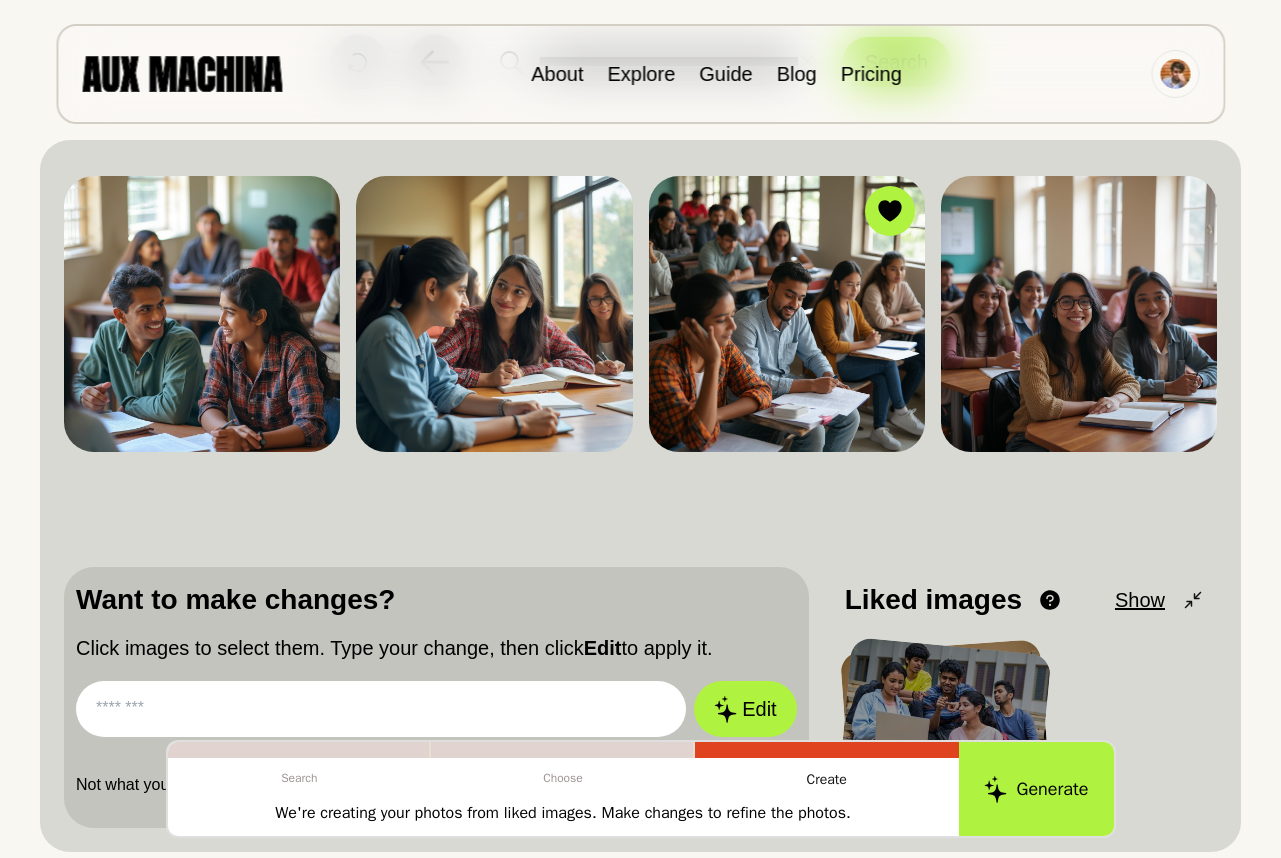 click at bounding box center (381, 709) 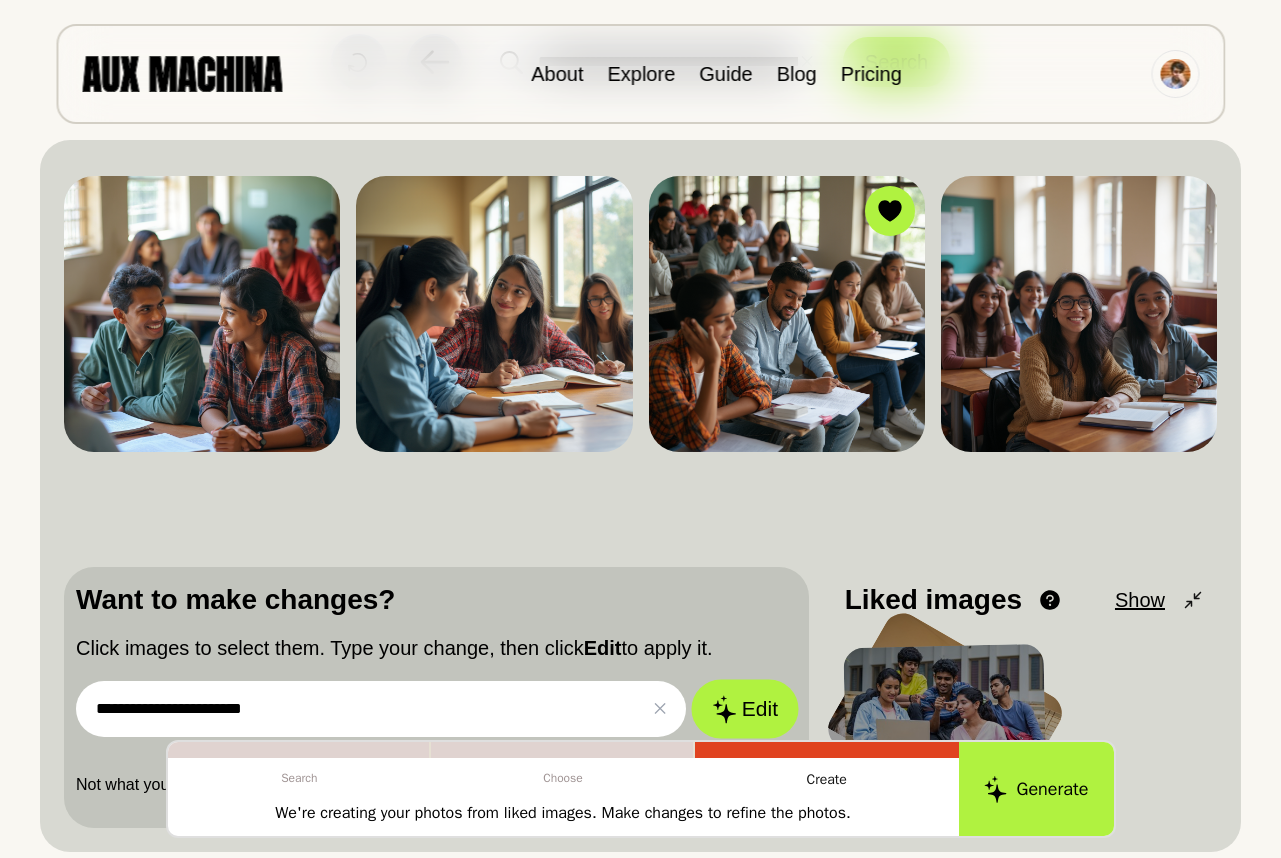type on "**********" 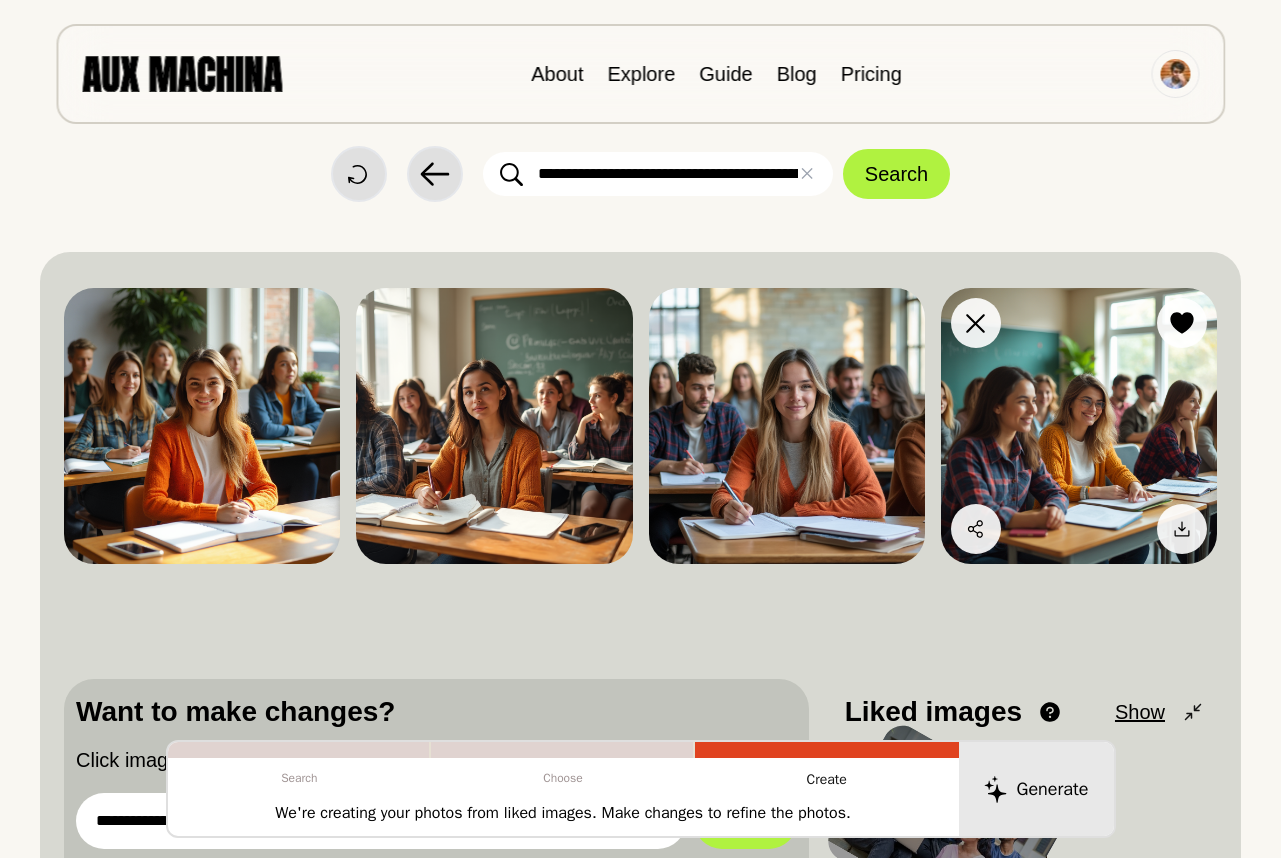 scroll, scrollTop: 0, scrollLeft: 0, axis: both 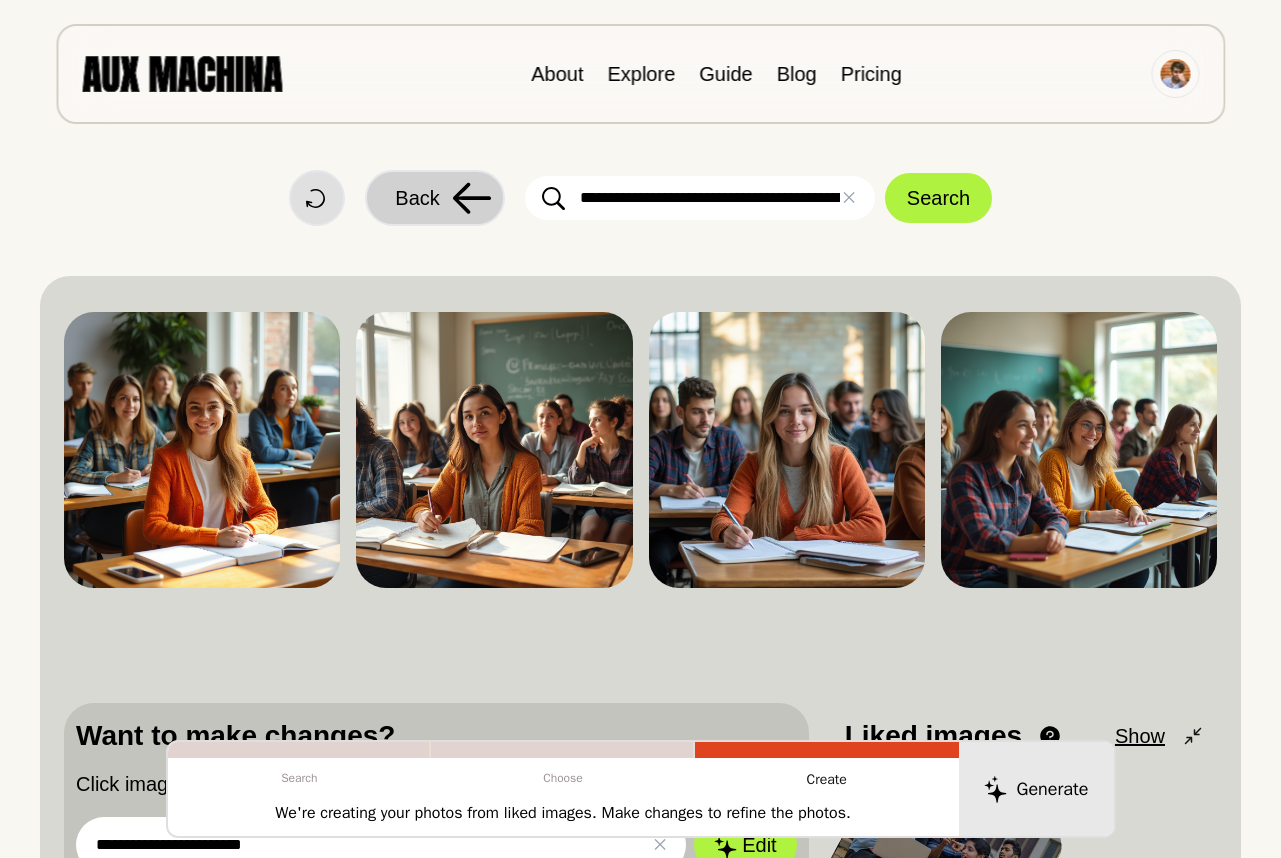 click on "Back" at bounding box center (435, 198) 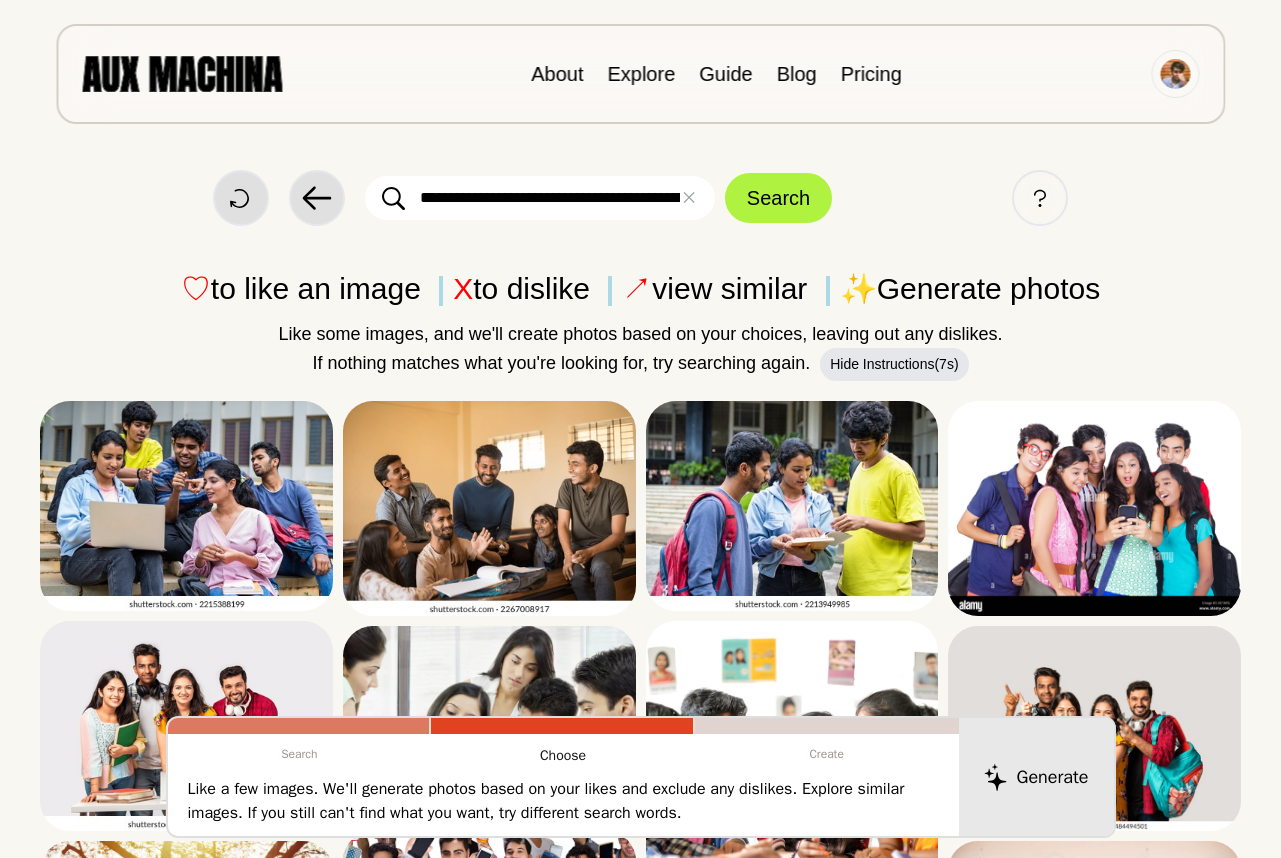 click on "**********" at bounding box center (540, 198) 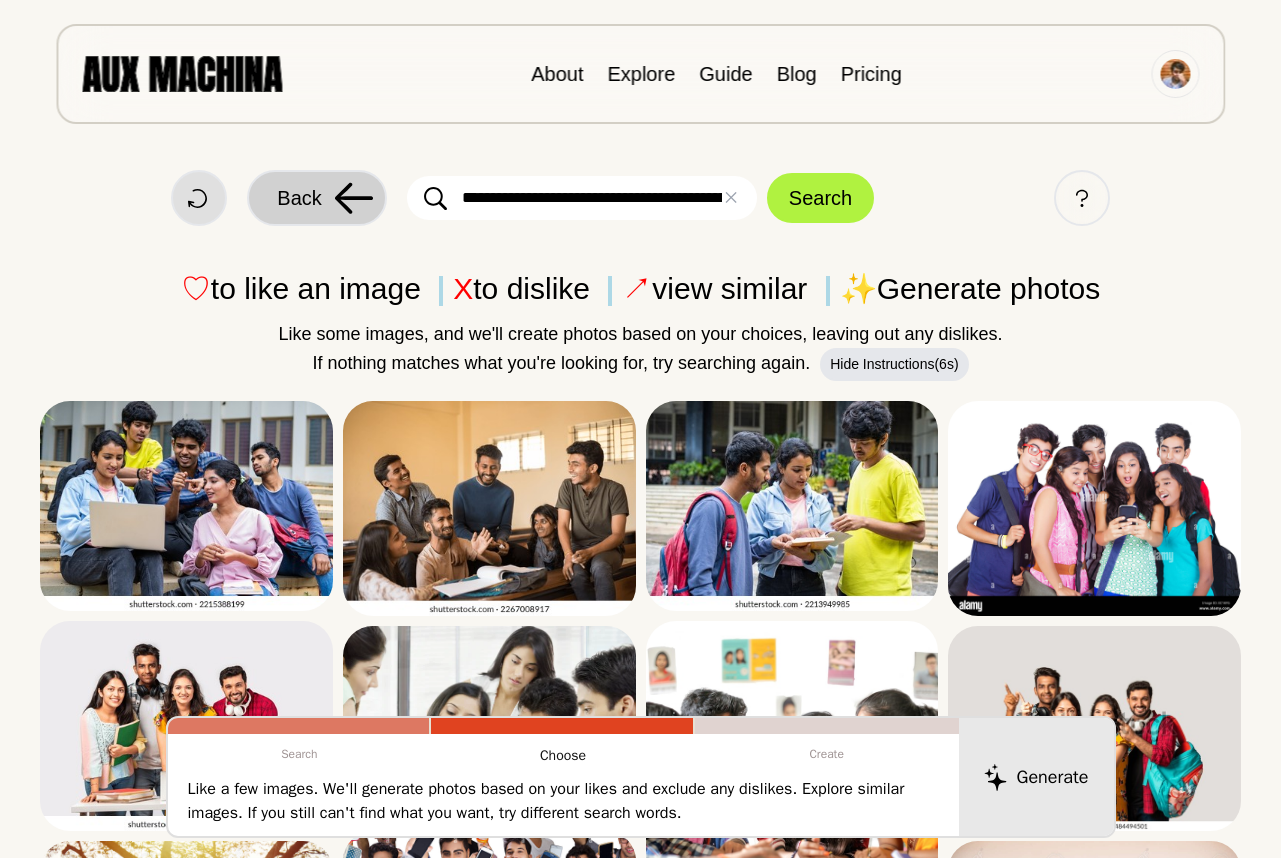 click on "Back" at bounding box center (317, 198) 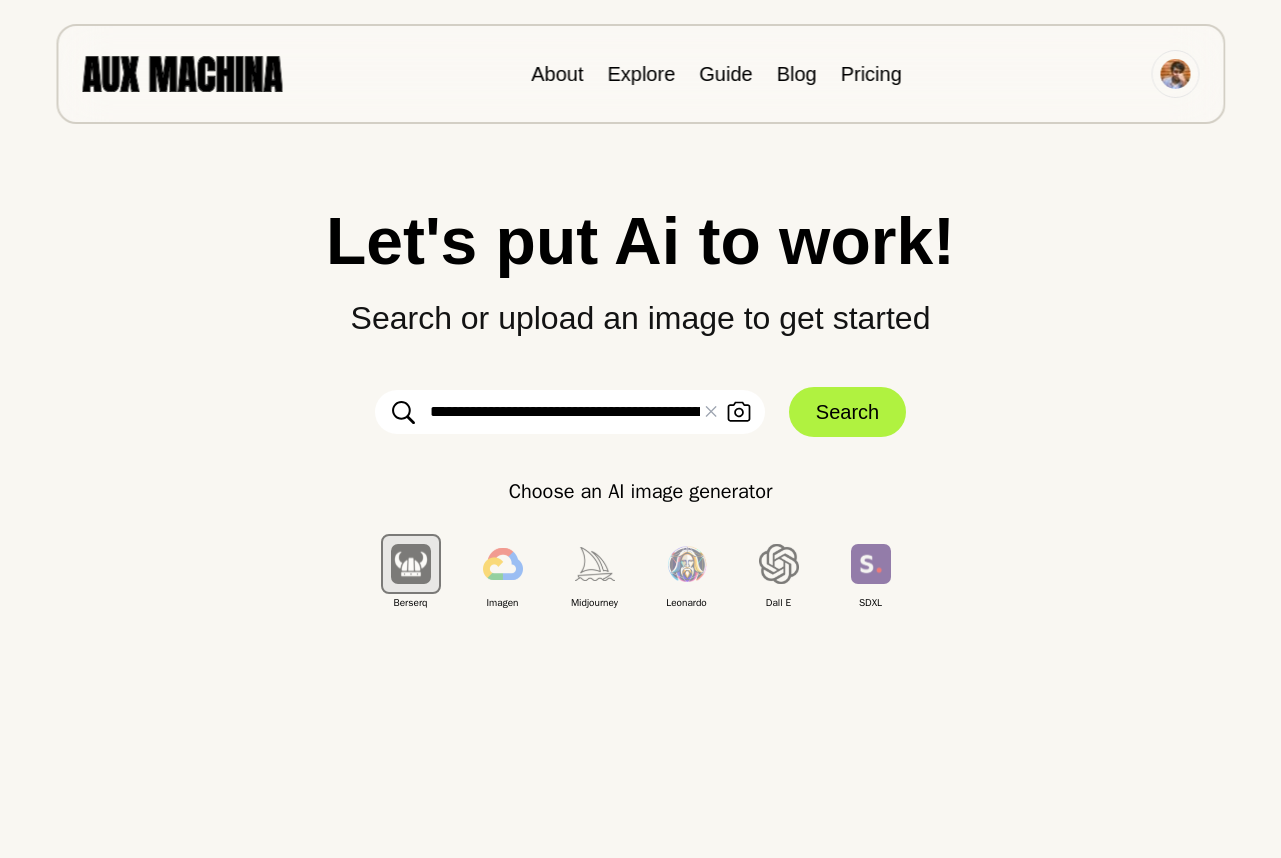 click on "**********" at bounding box center [570, 412] 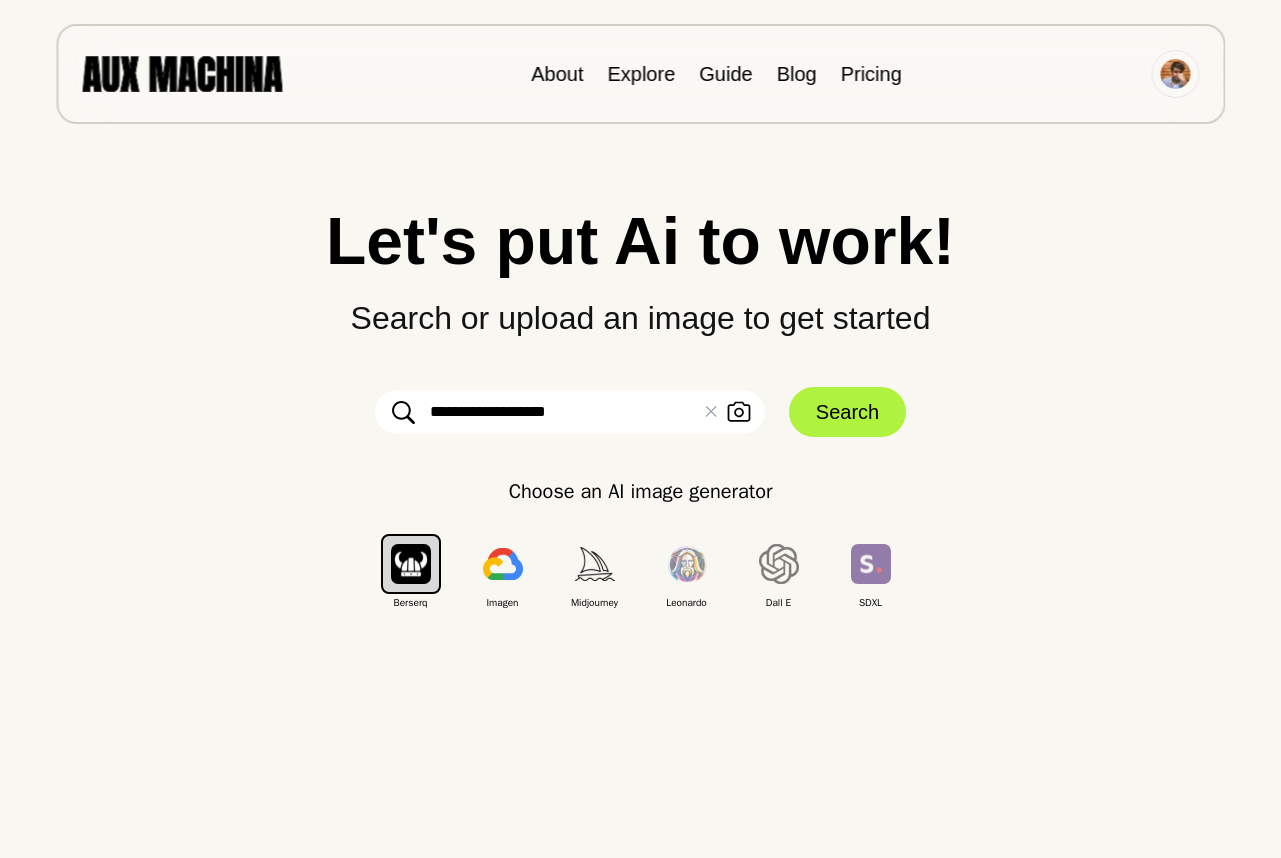 type on "**********" 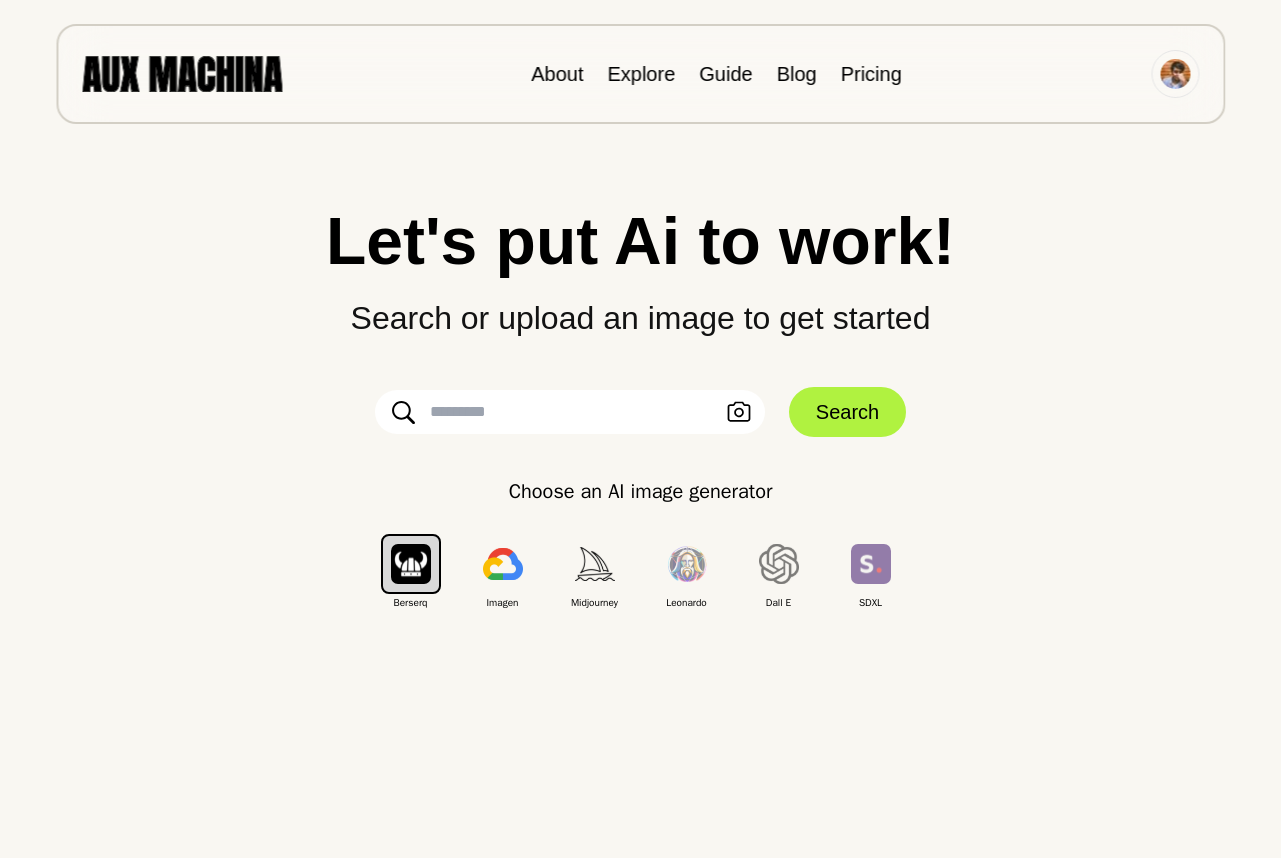 type 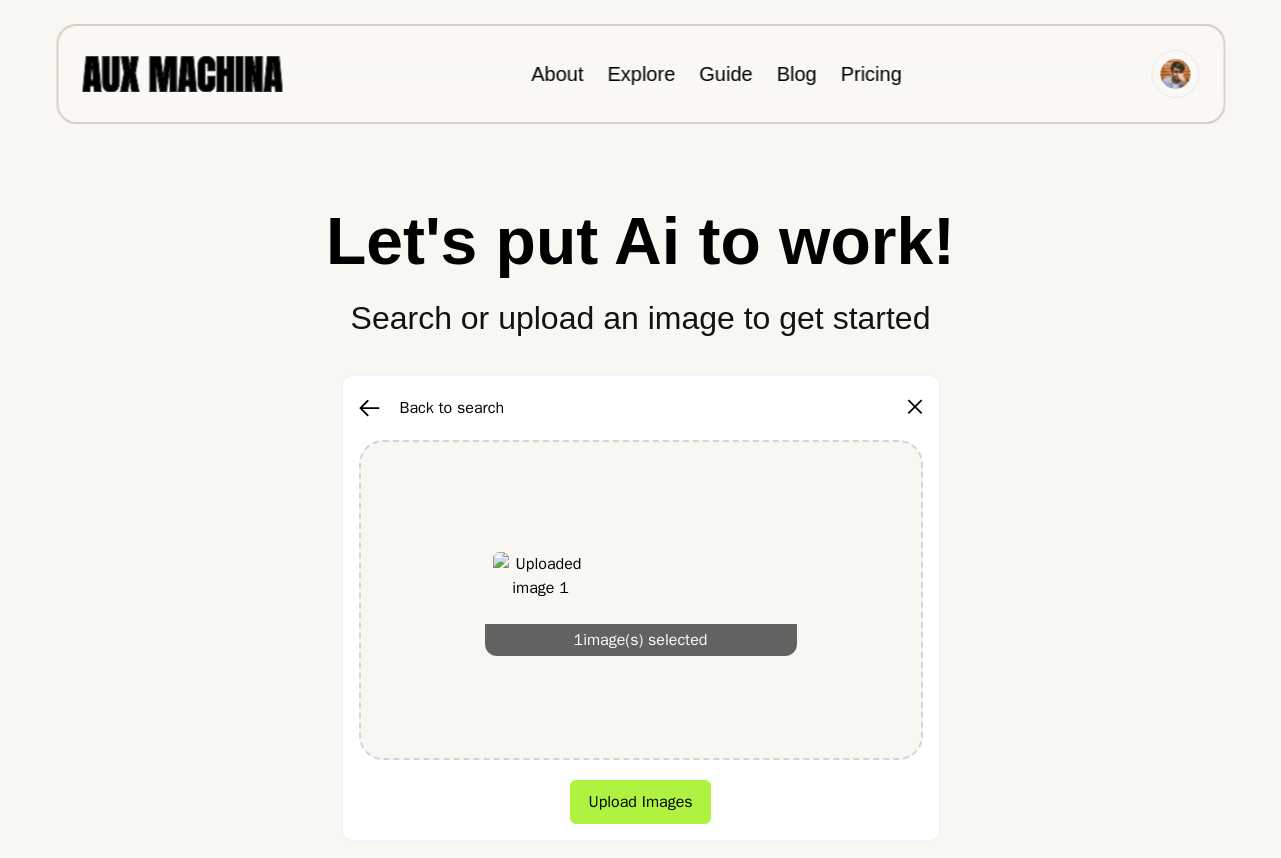 click on "Back to search ✕ 1  image(s) selected Upload Images" at bounding box center [641, 608] 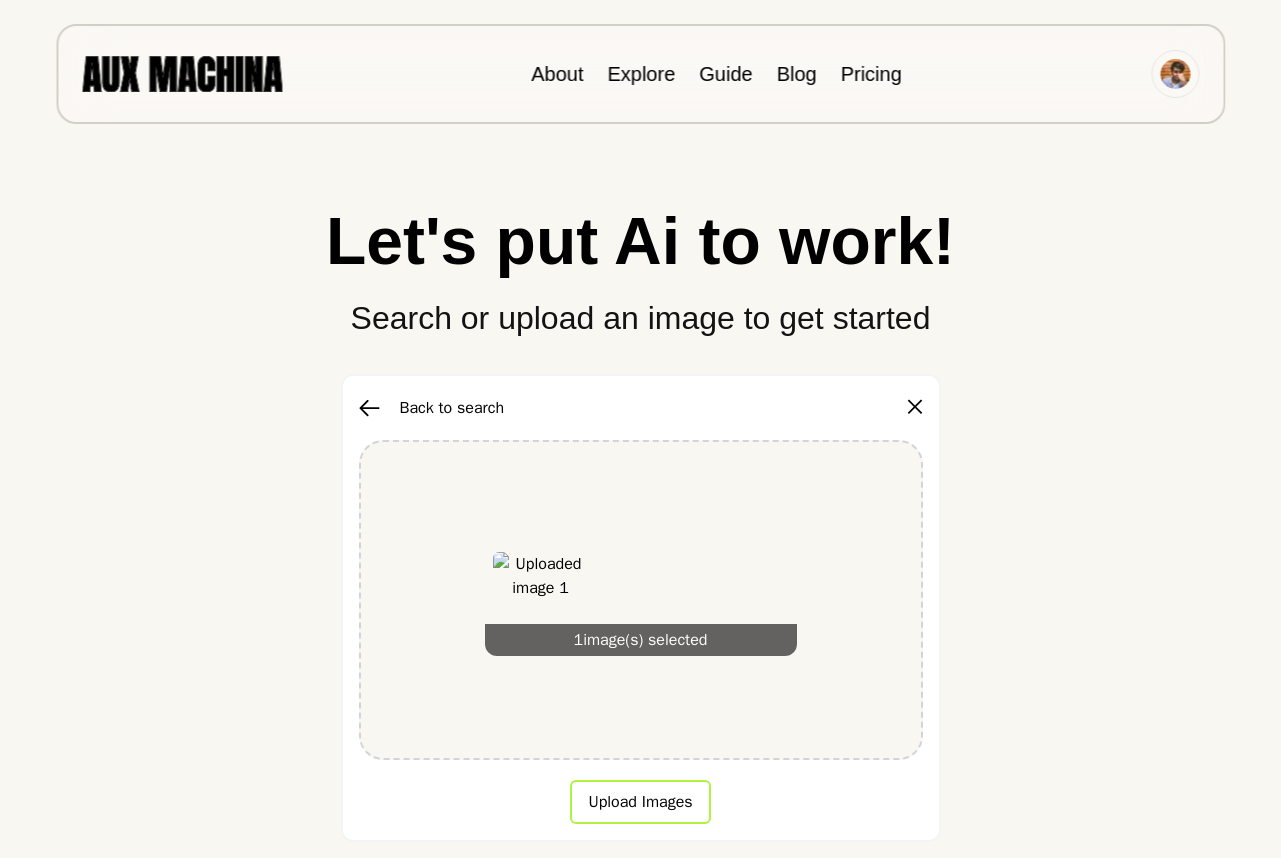 click on "Upload Images" at bounding box center (640, 802) 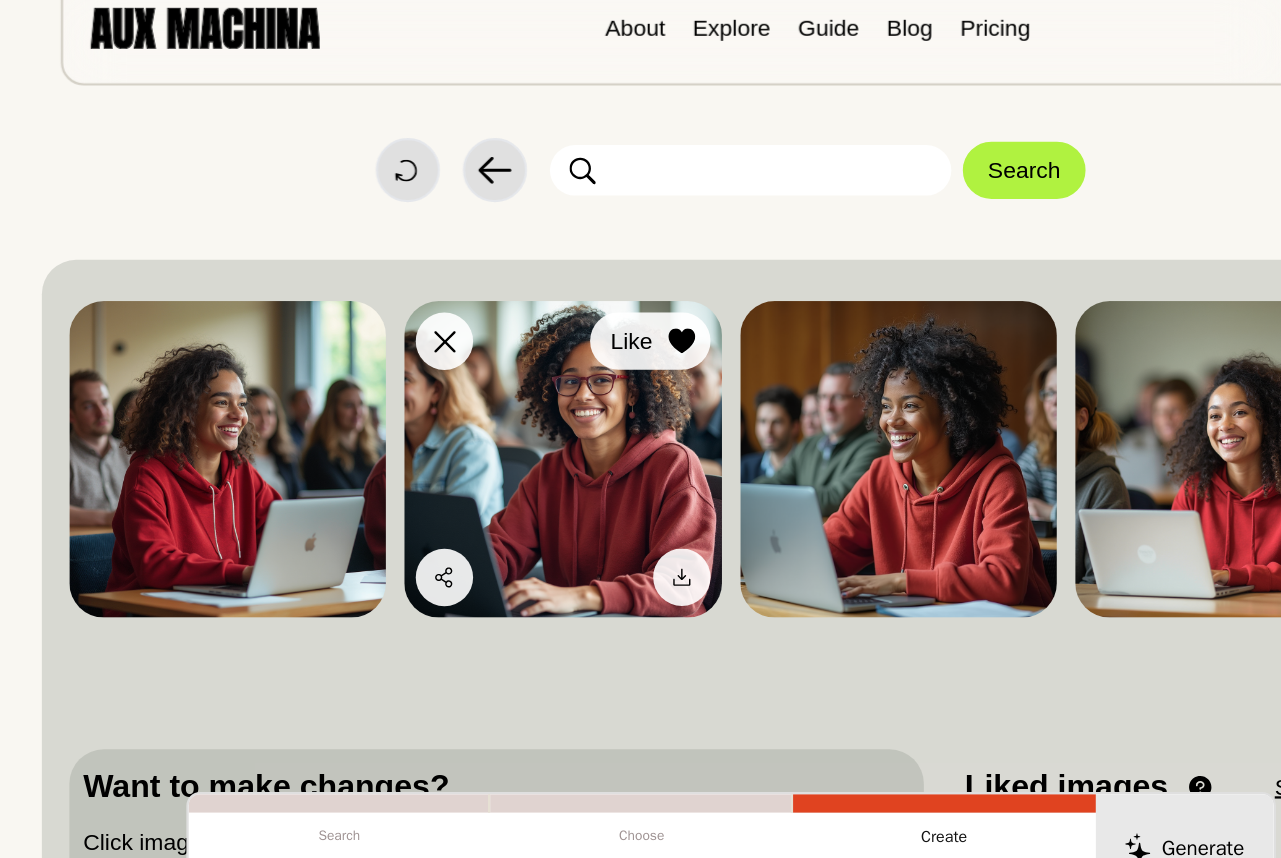 click 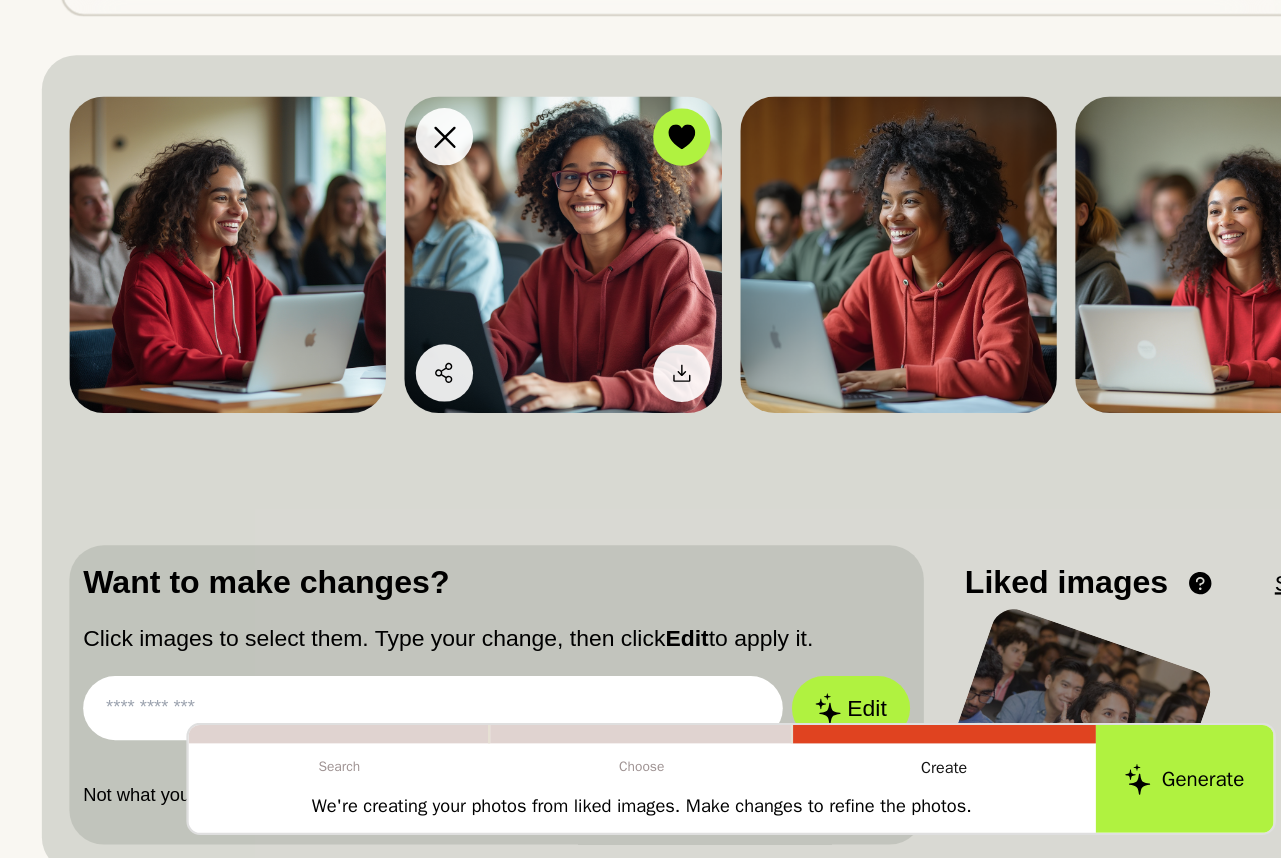 scroll, scrollTop: 156, scrollLeft: 0, axis: vertical 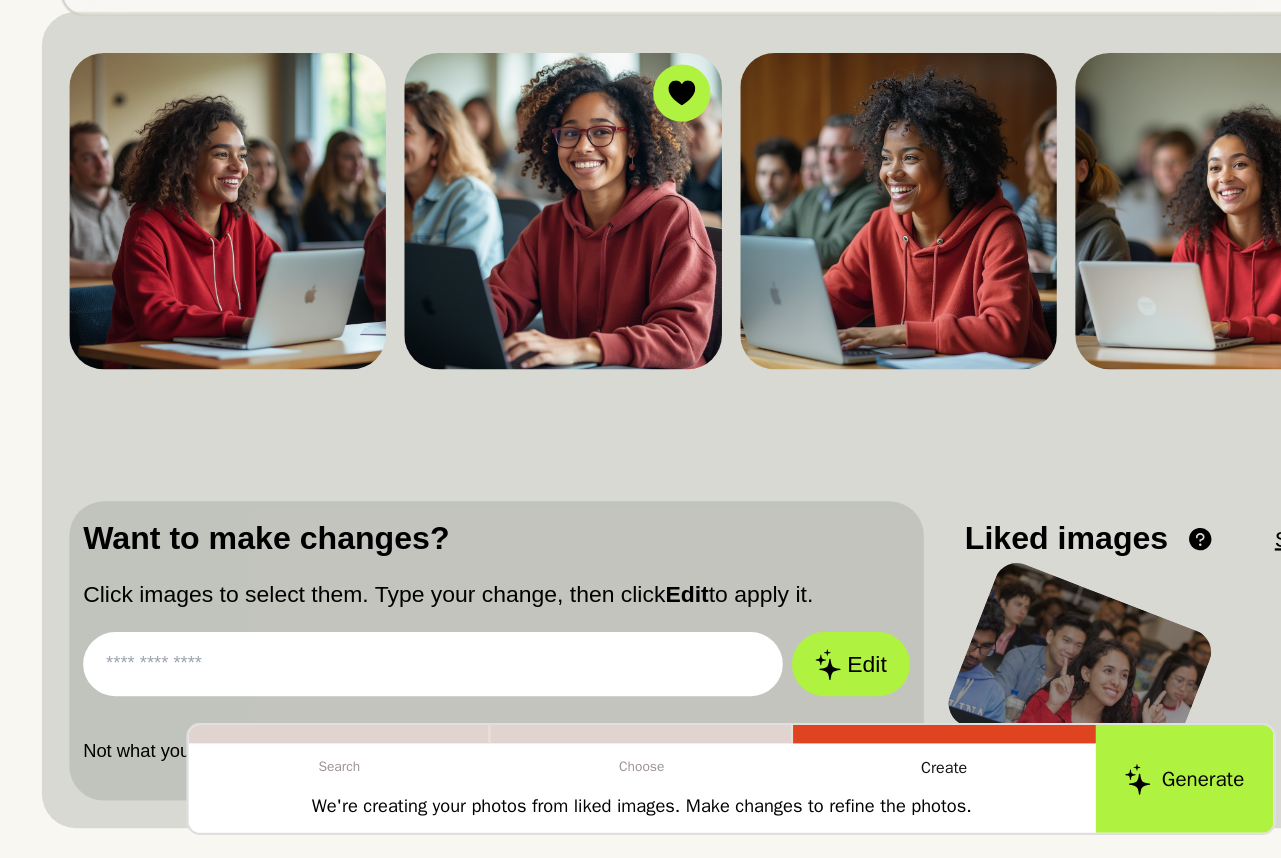 click at bounding box center [381, 689] 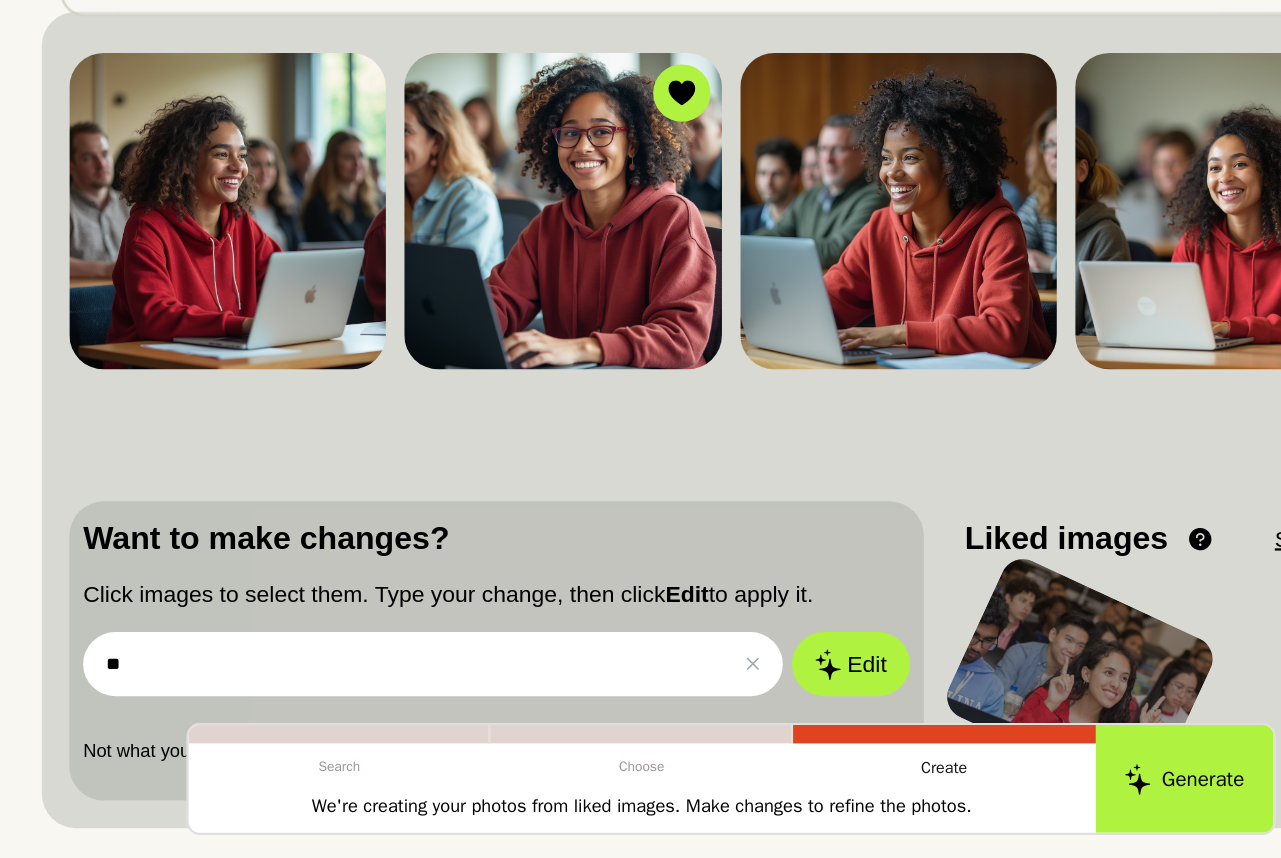 type on "*" 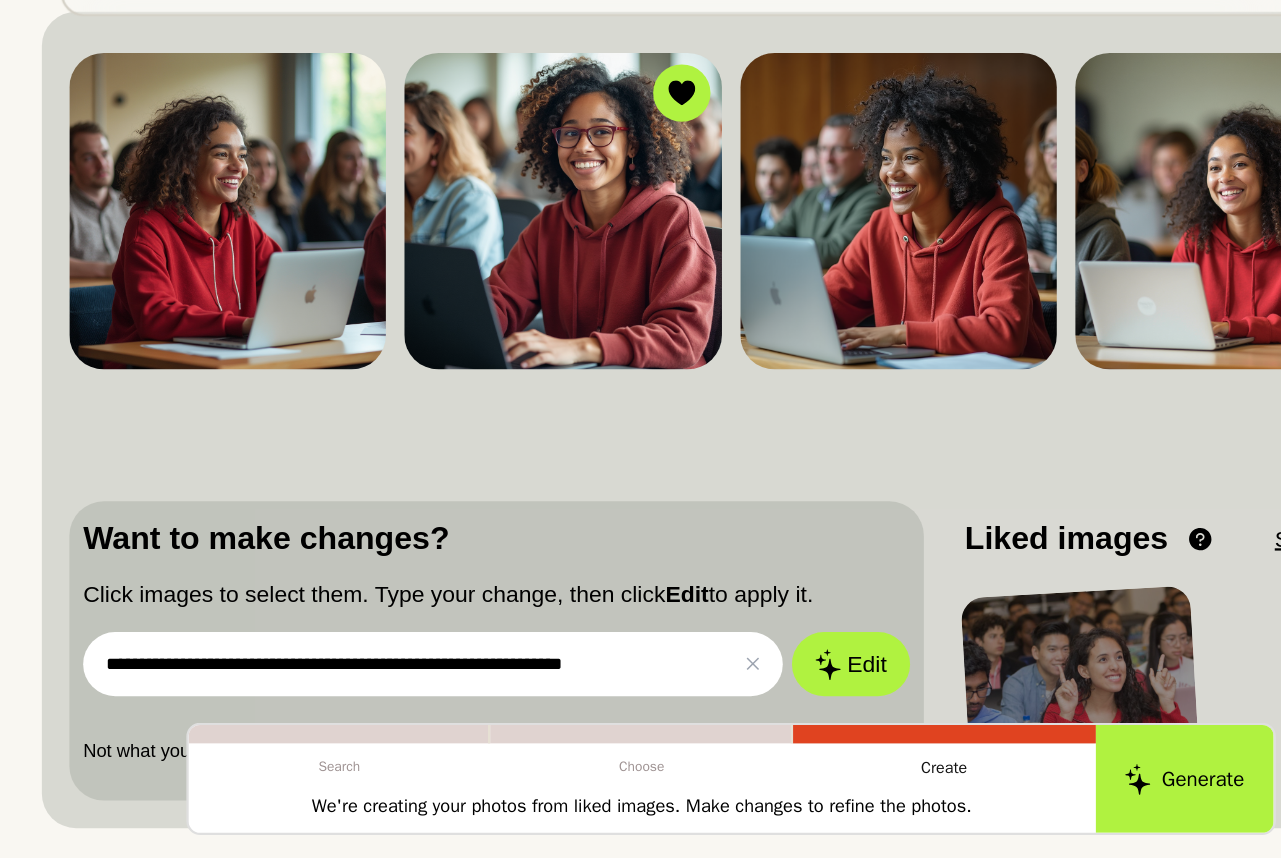 click on "**********" at bounding box center [381, 689] 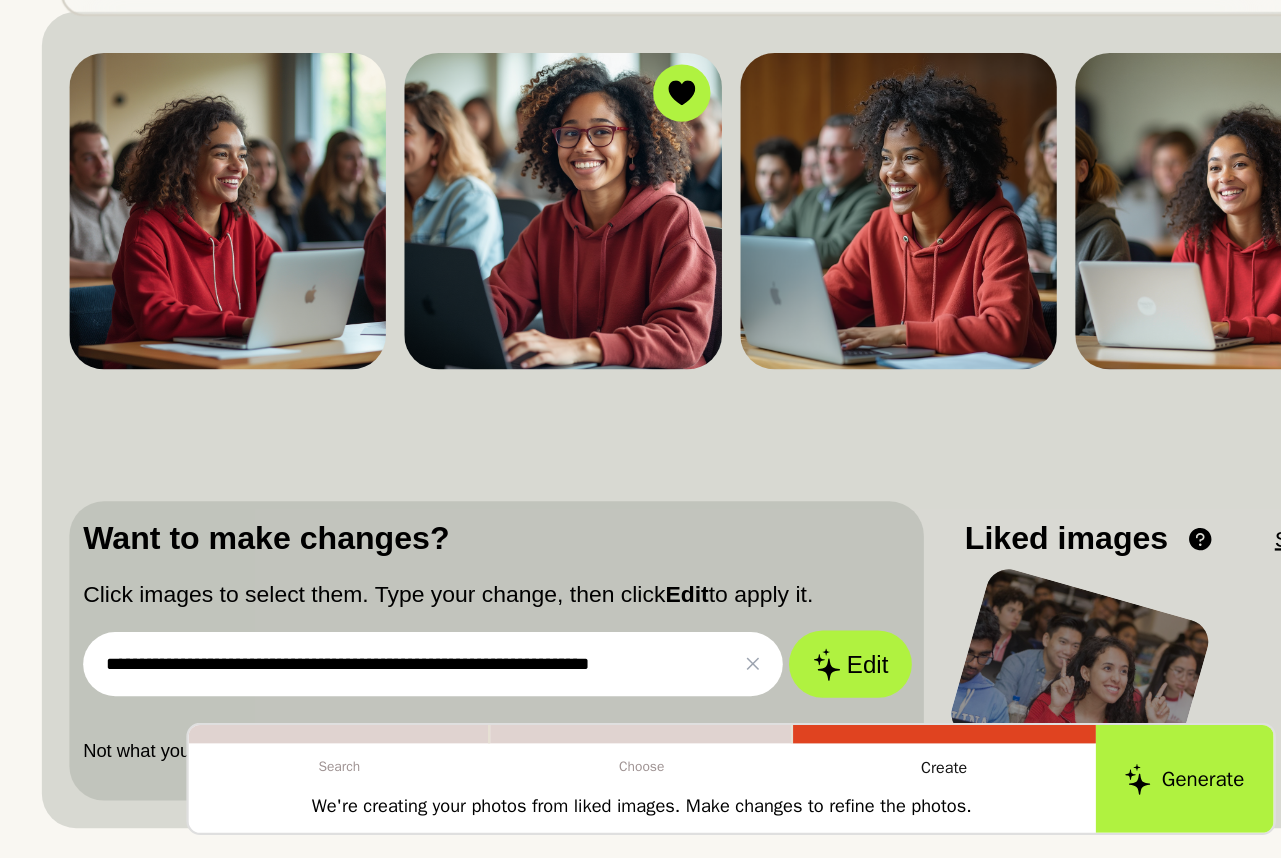 type on "**********" 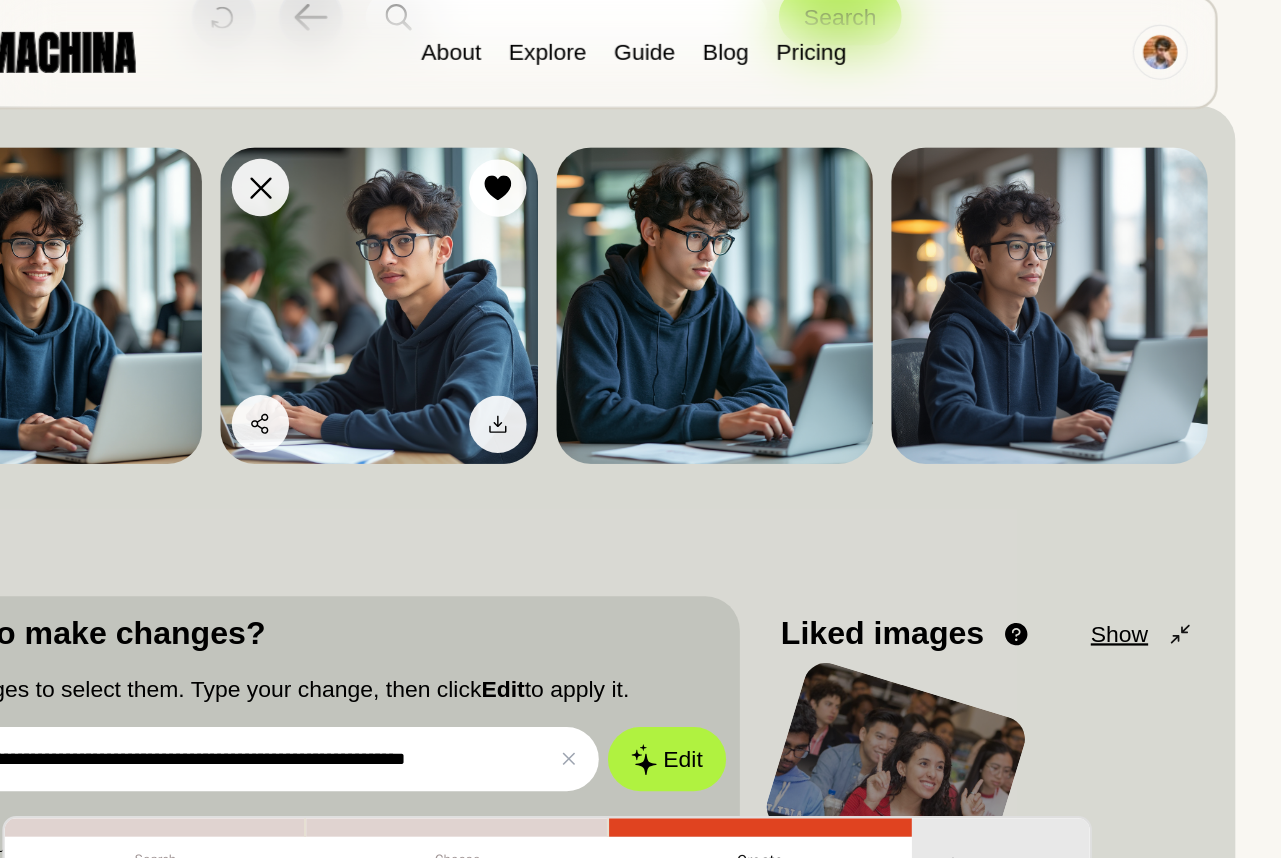 scroll, scrollTop: 155, scrollLeft: 0, axis: vertical 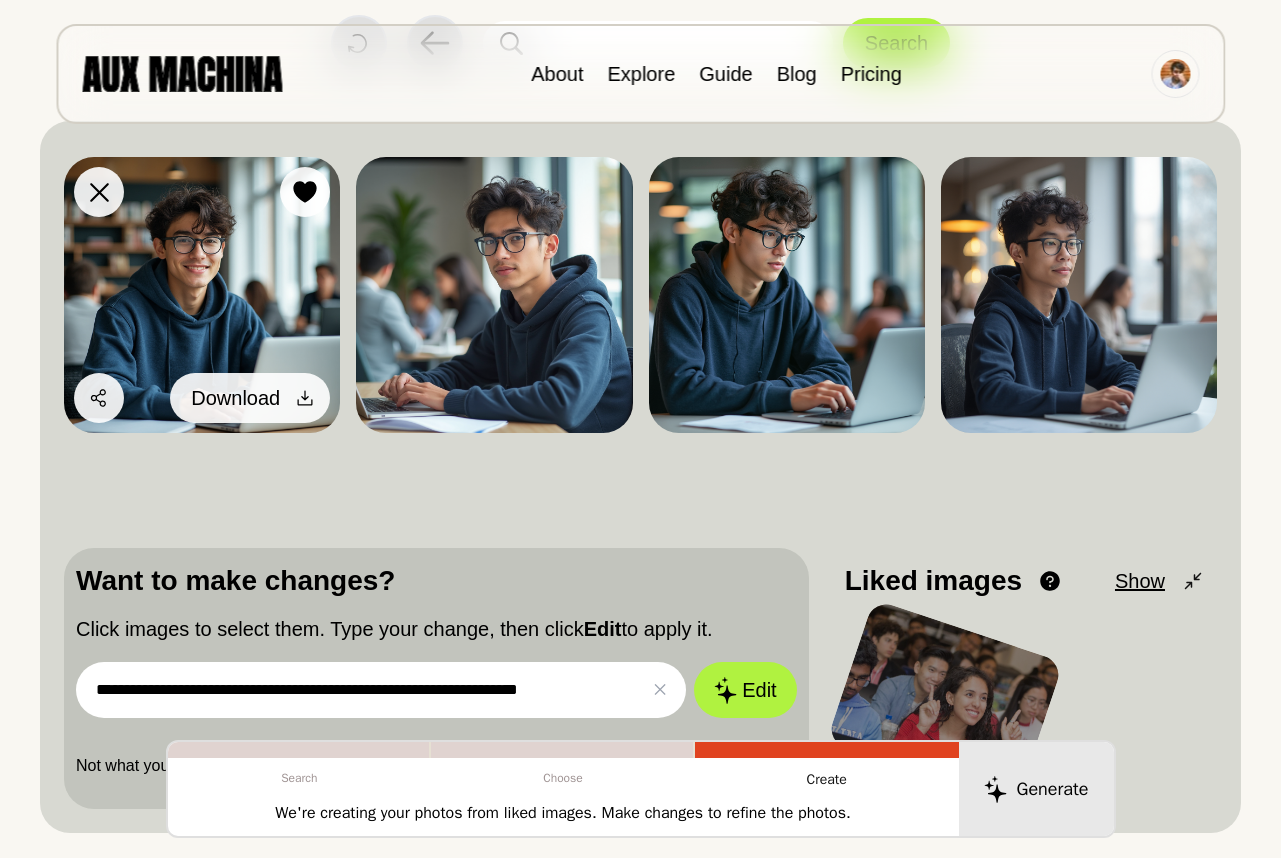 click 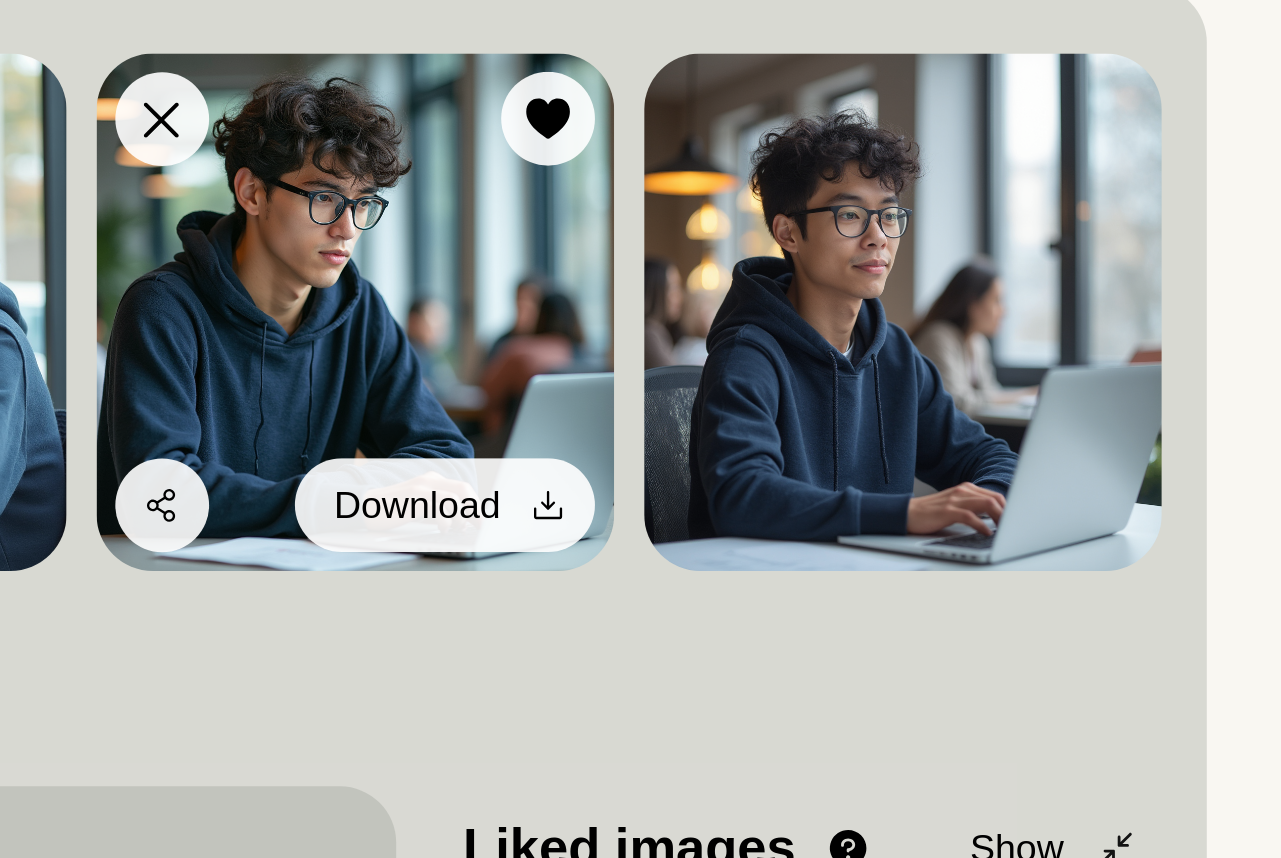 click 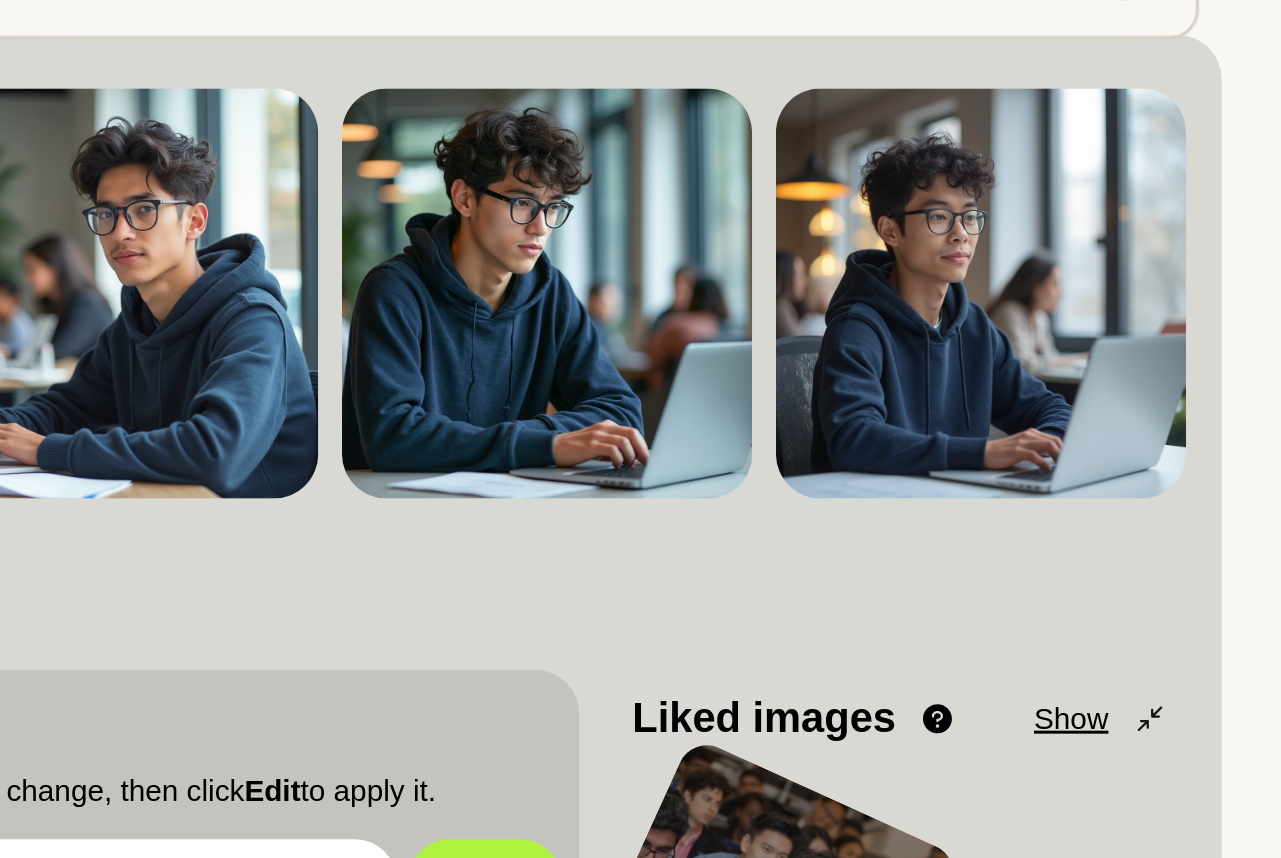 scroll, scrollTop: 155, scrollLeft: 0, axis: vertical 